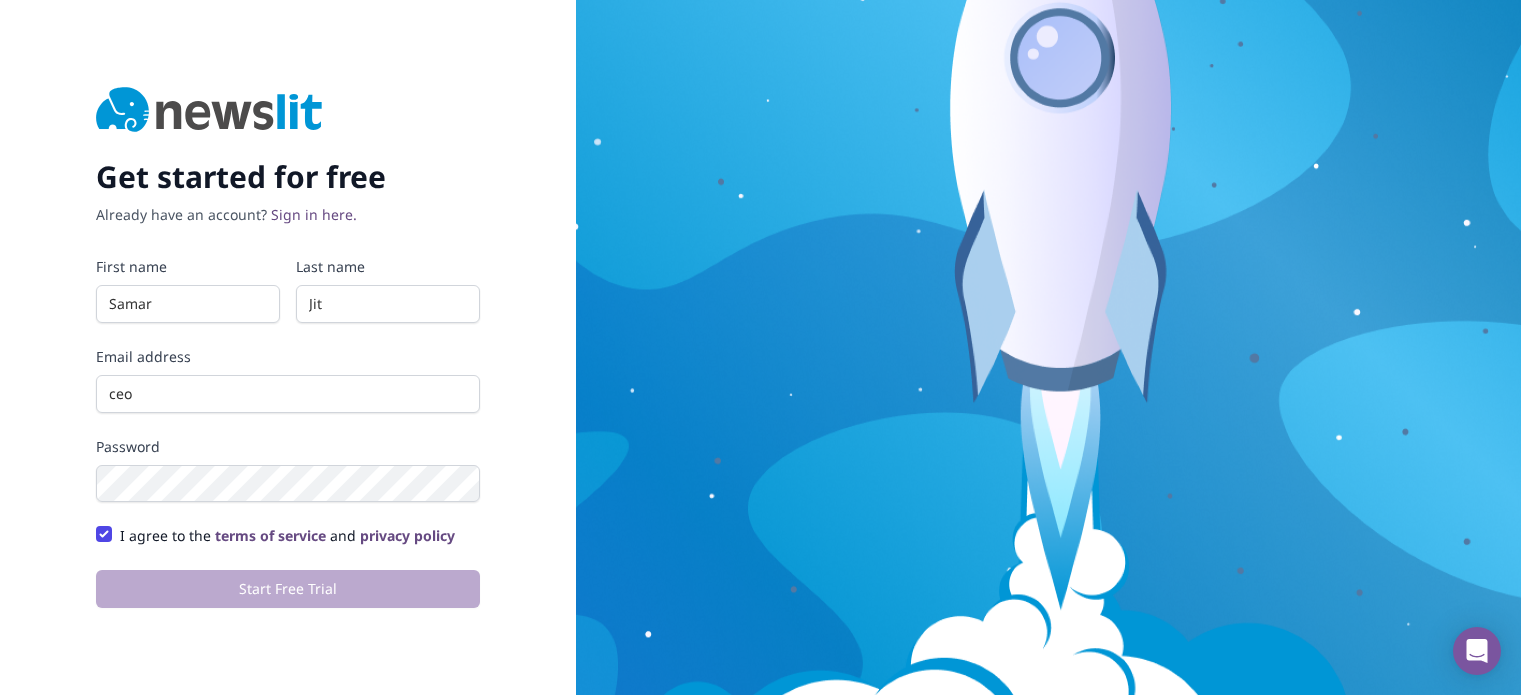 scroll, scrollTop: 0, scrollLeft: 0, axis: both 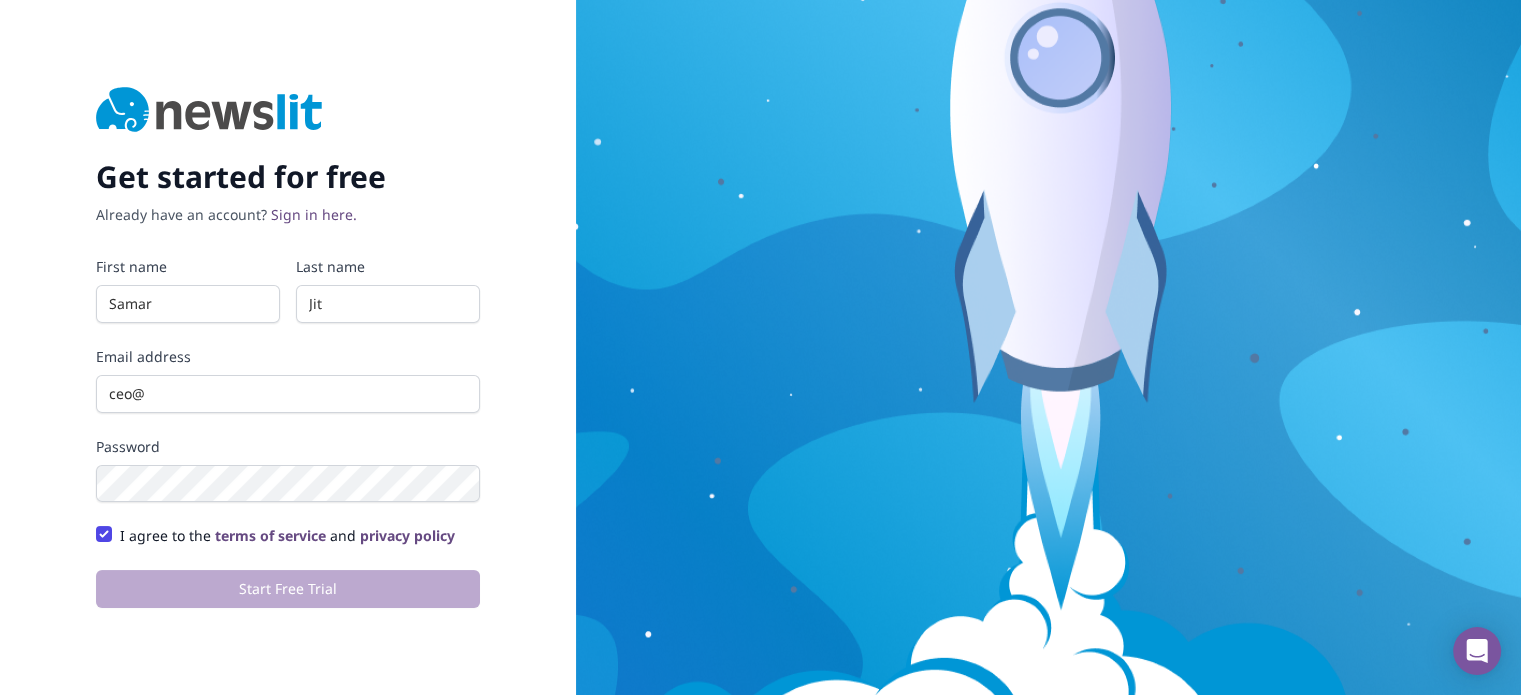 type on "[EMAIL_ADDRESS][DOMAIN_NAME]" 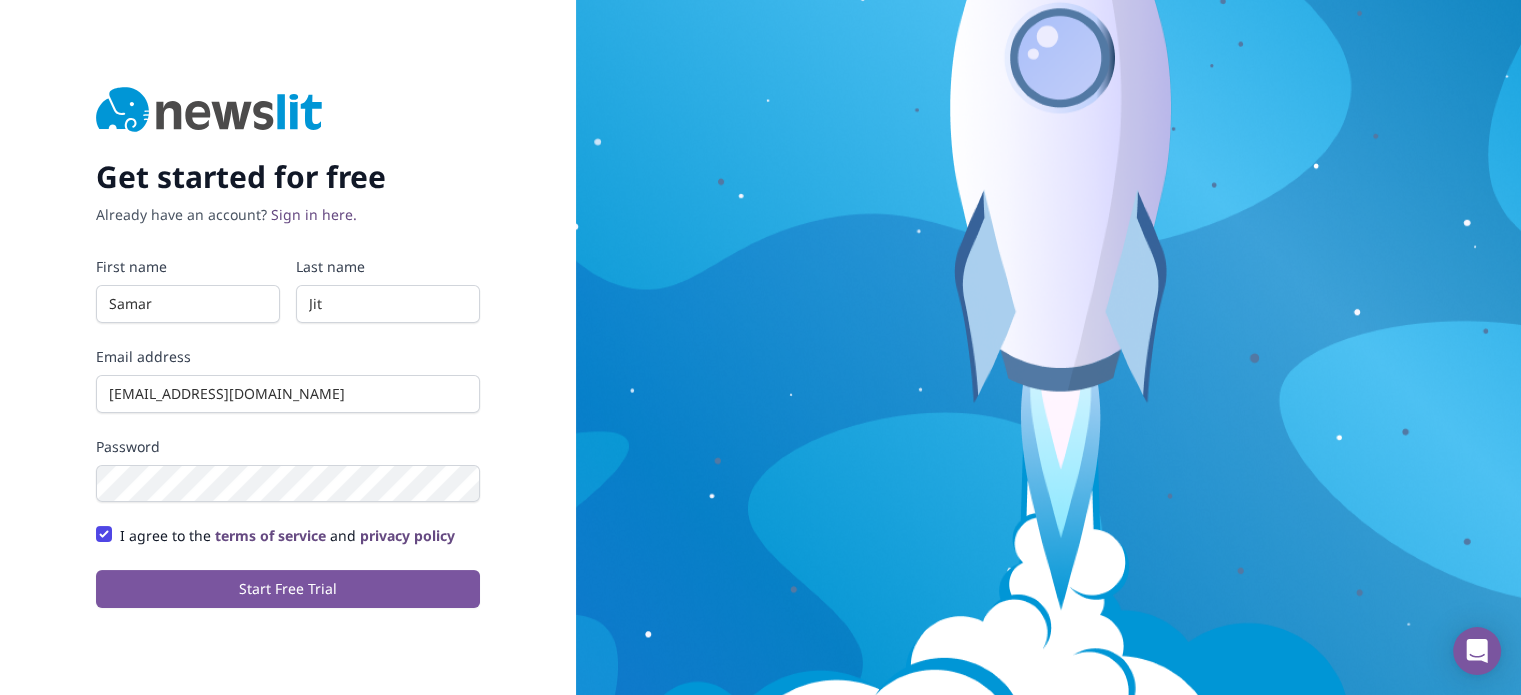 click on "Get started for free Already have an account?   Sign in here. First name Samar Last name Jit Email address ceo@beyondclix.com Password I agree to the   terms of service   and   privacy policy Start Free Trial" at bounding box center [288, 347] 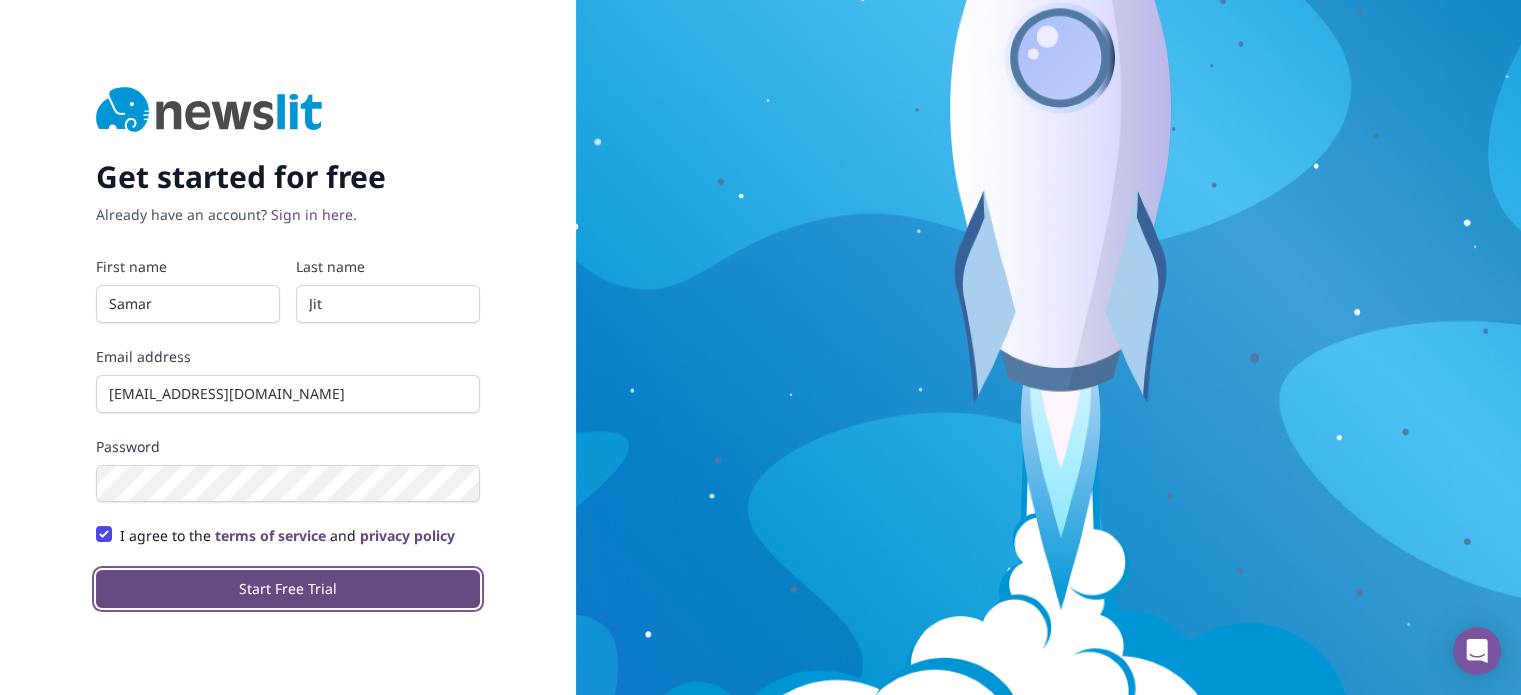 click on "Start Free Trial" at bounding box center [288, 589] 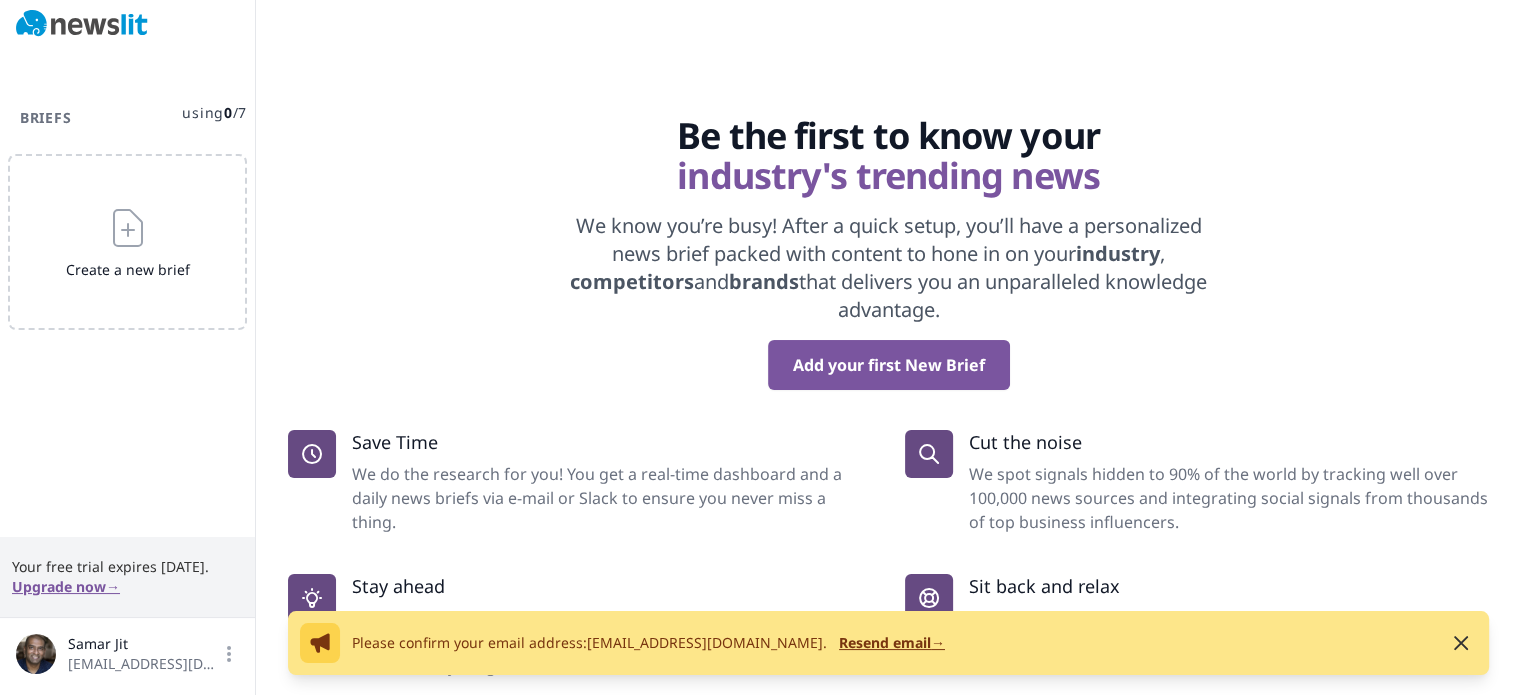 click on "Resend email  →" at bounding box center [892, 643] 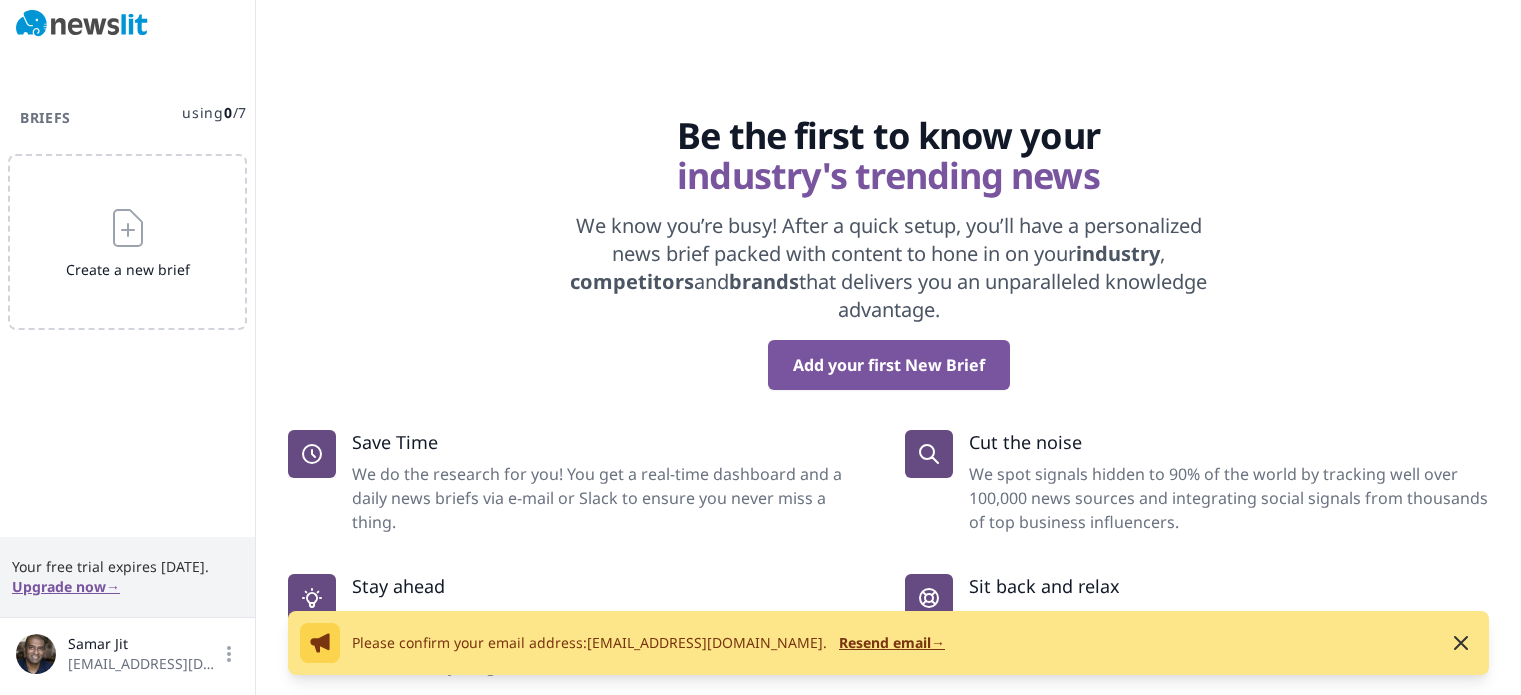 scroll, scrollTop: 0, scrollLeft: 0, axis: both 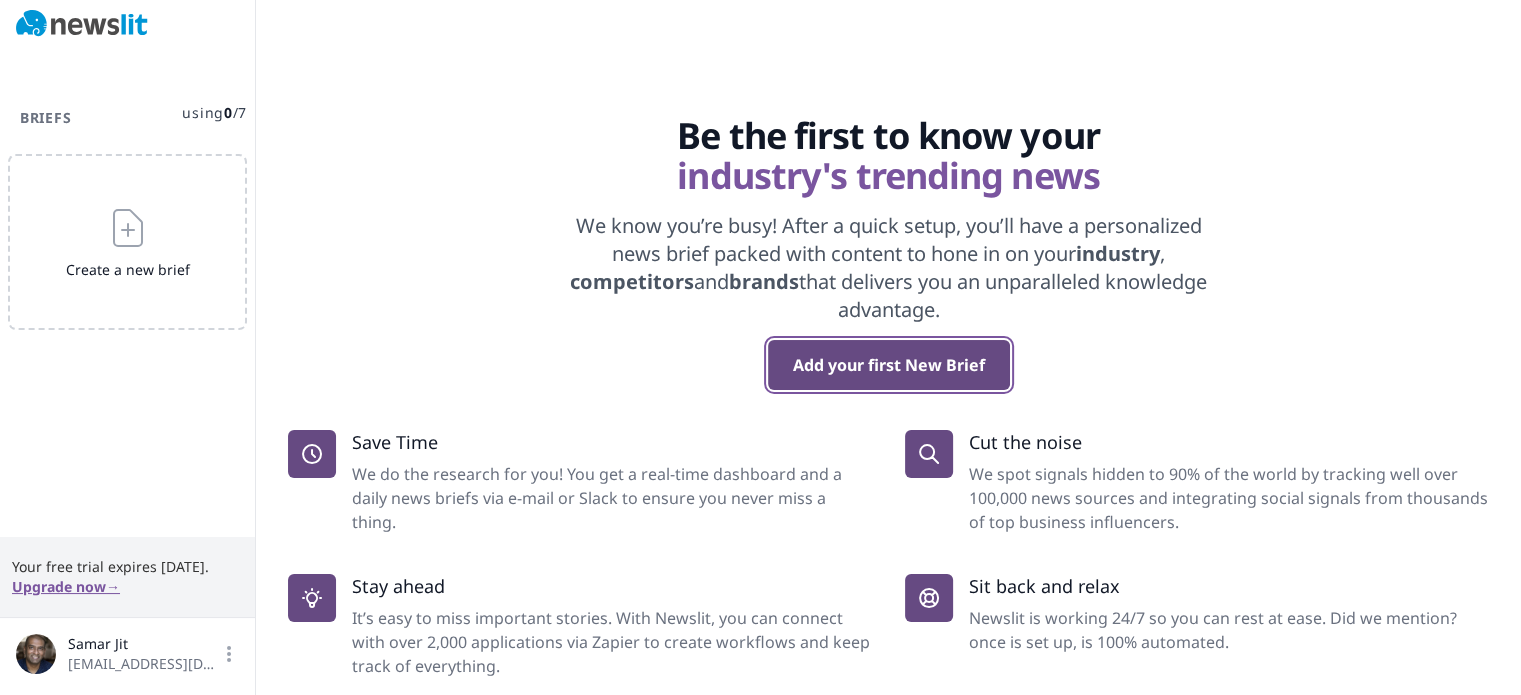 click on "Add your first New Brief" at bounding box center [889, 365] 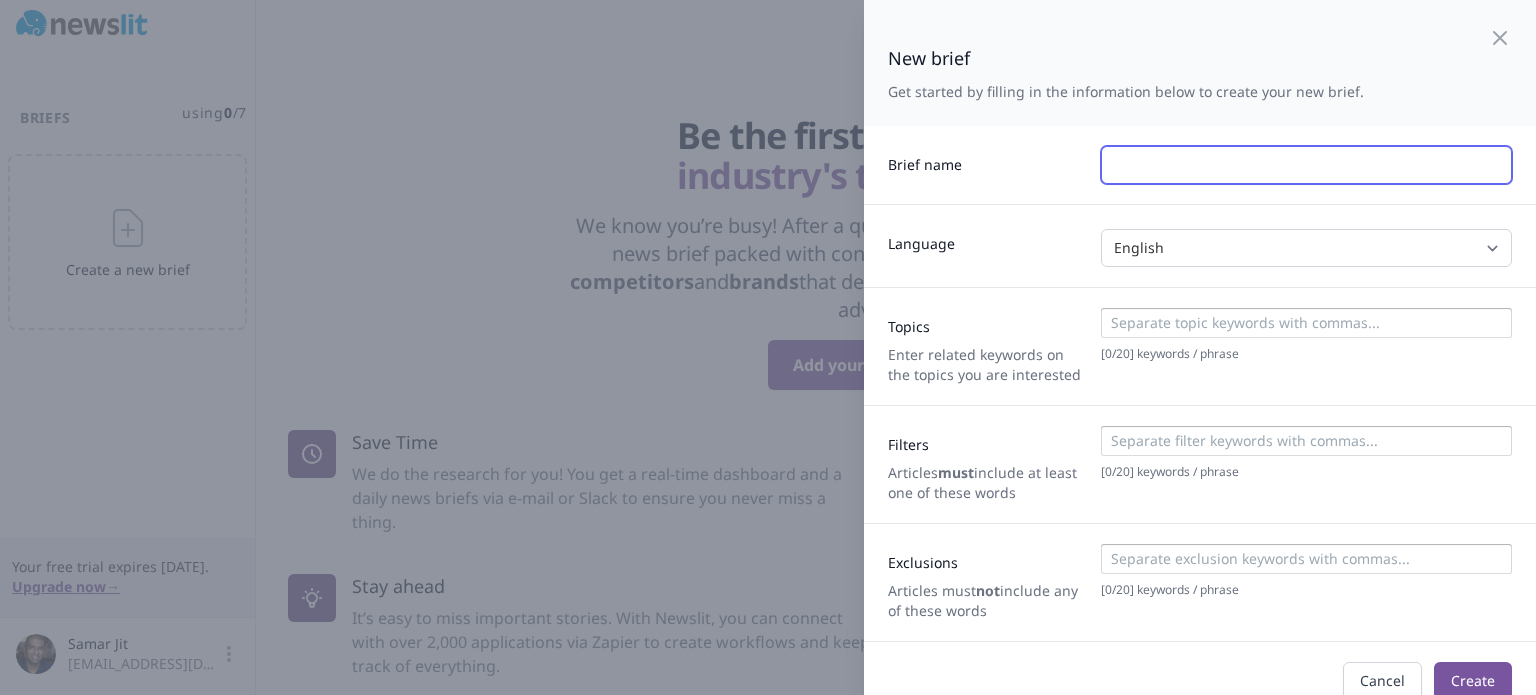 click at bounding box center [1306, 165] 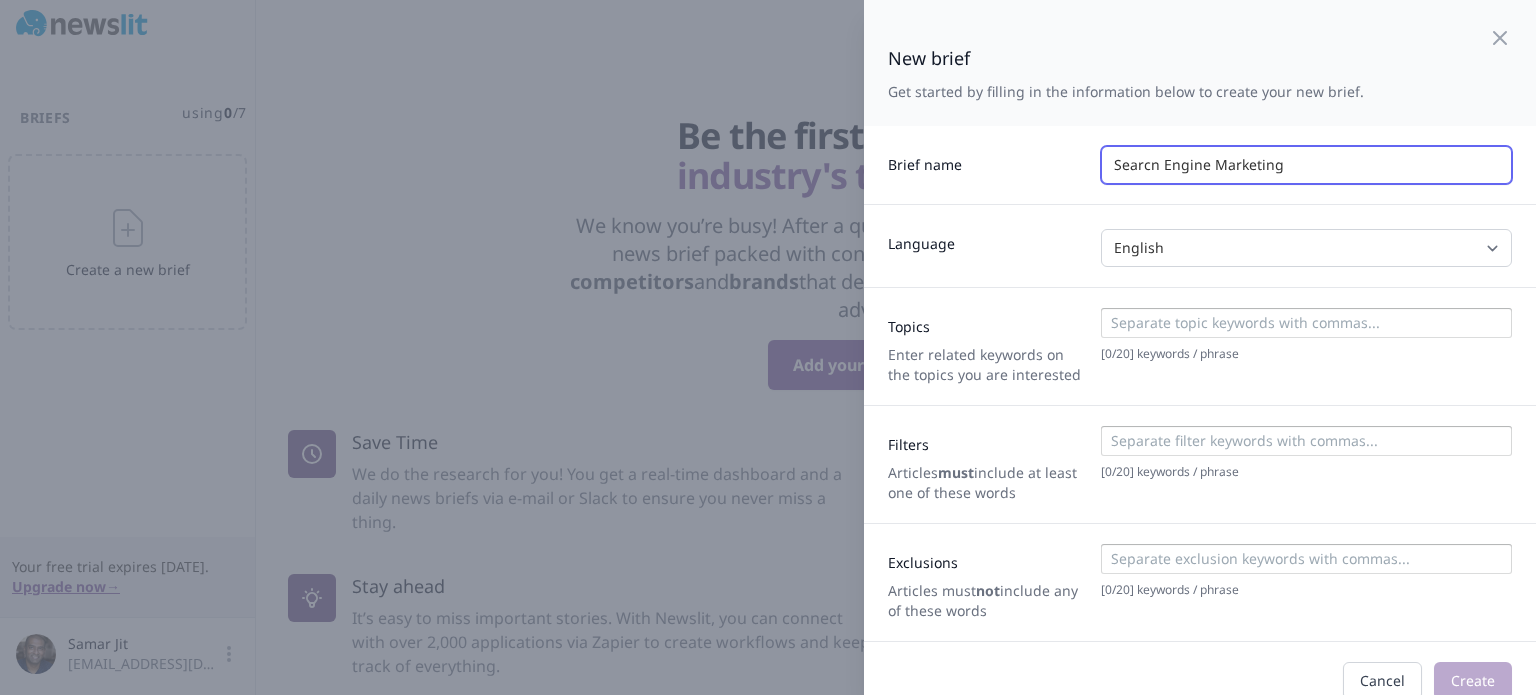 click on "Searcn Engine Marketing" at bounding box center (1306, 165) 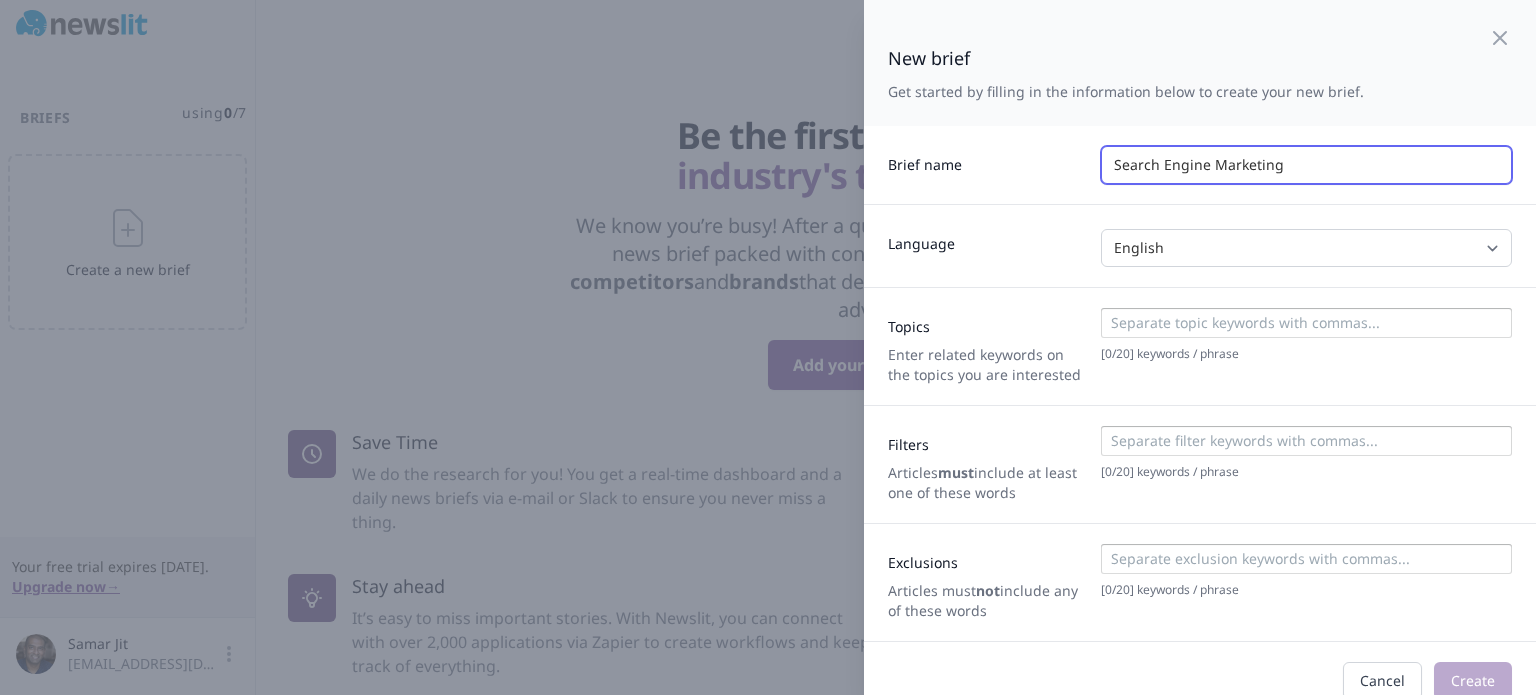 type on "Search Engine Marketing" 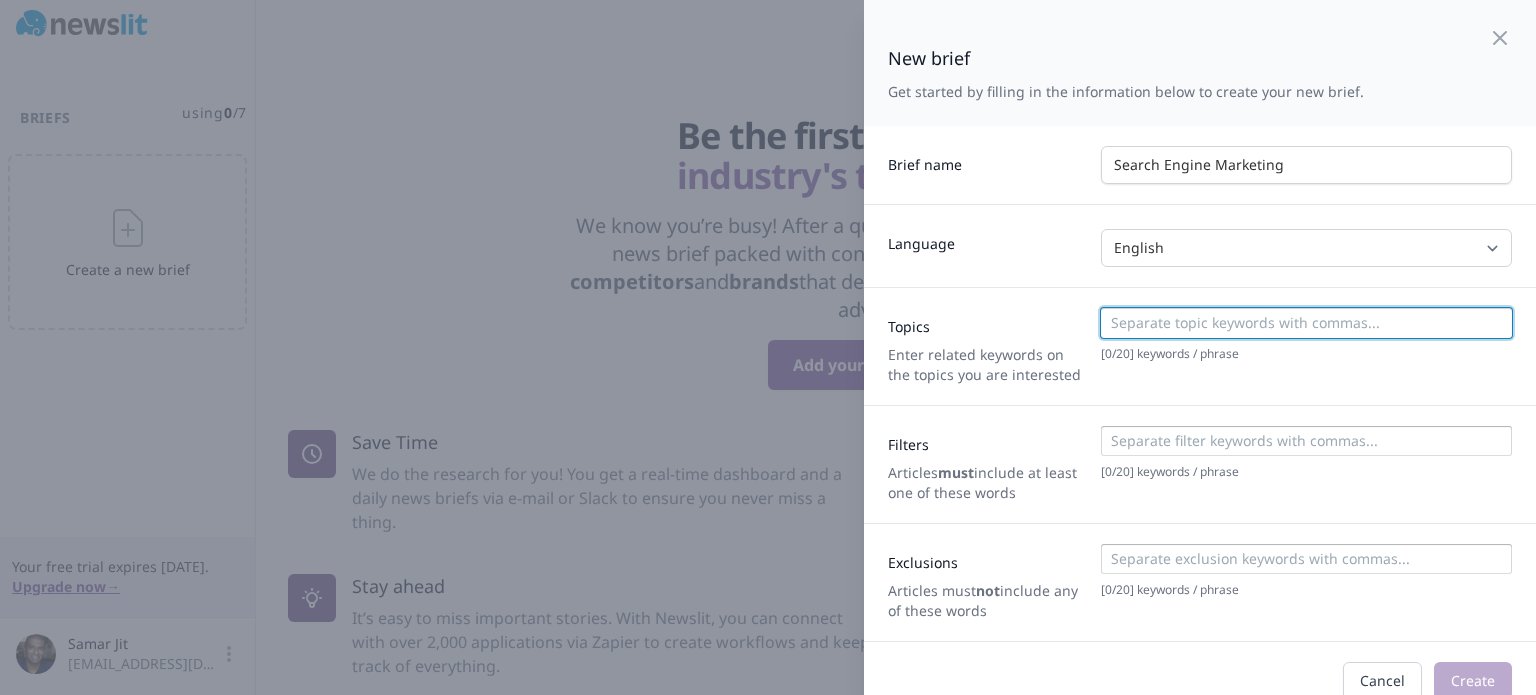 click at bounding box center [1305, 323] 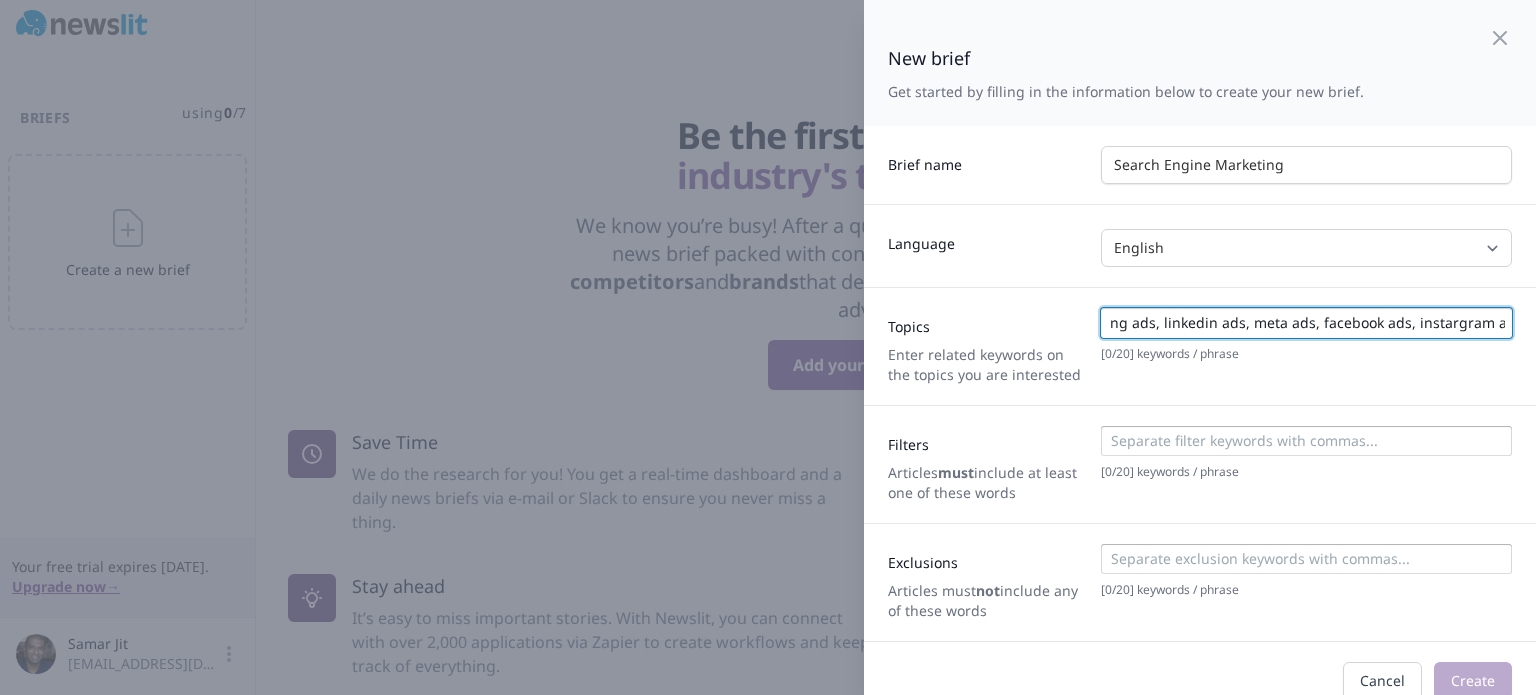 scroll, scrollTop: 0, scrollLeft: 280, axis: horizontal 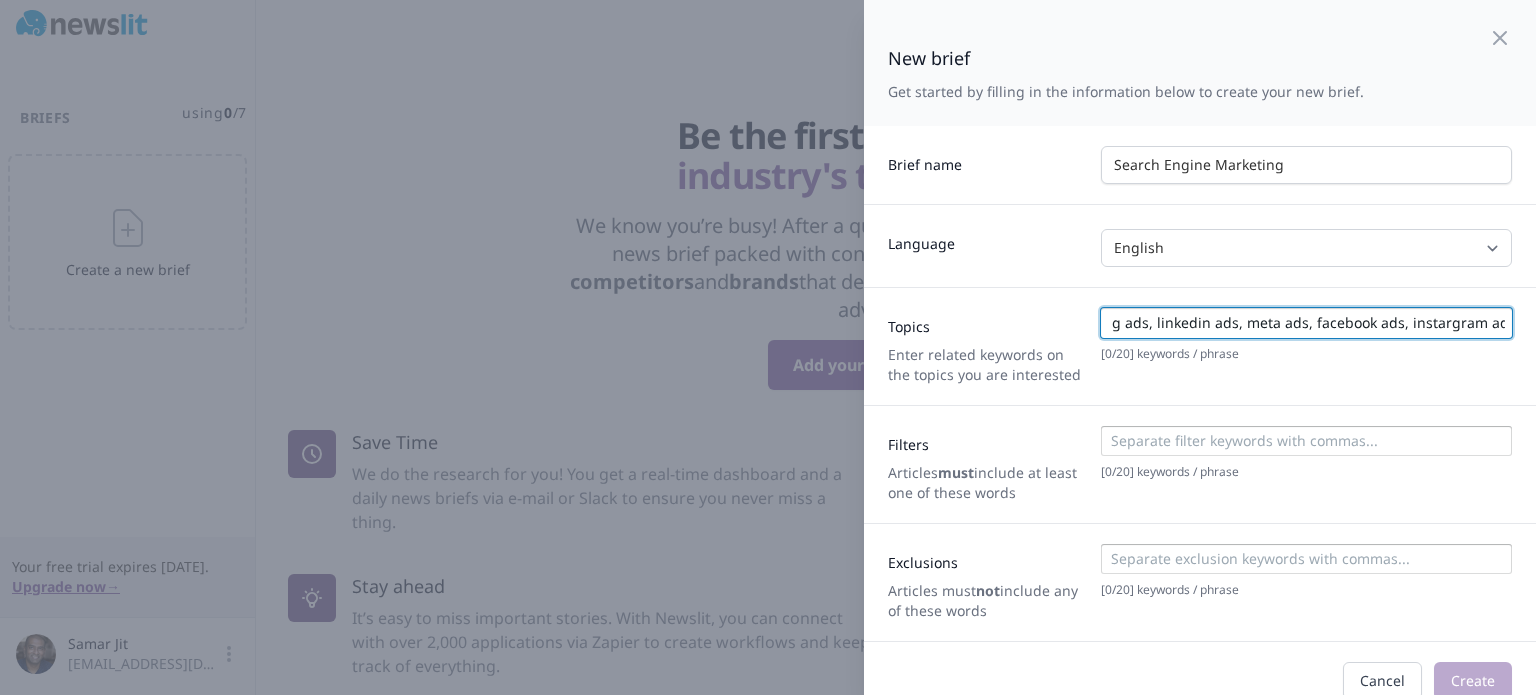 type on "search engine marketing, google ads, bing ads, linkedin ads, meta ads, facebook ads, instargram ads" 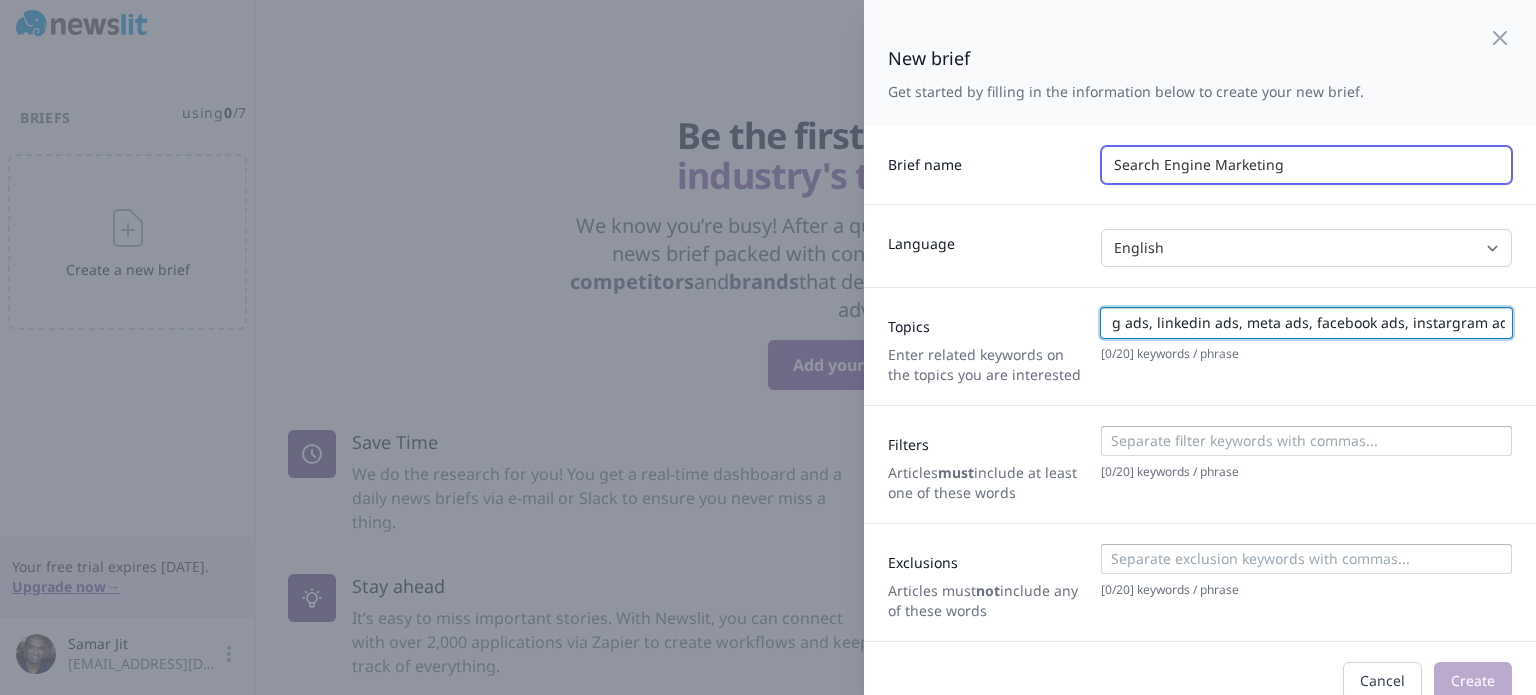 type 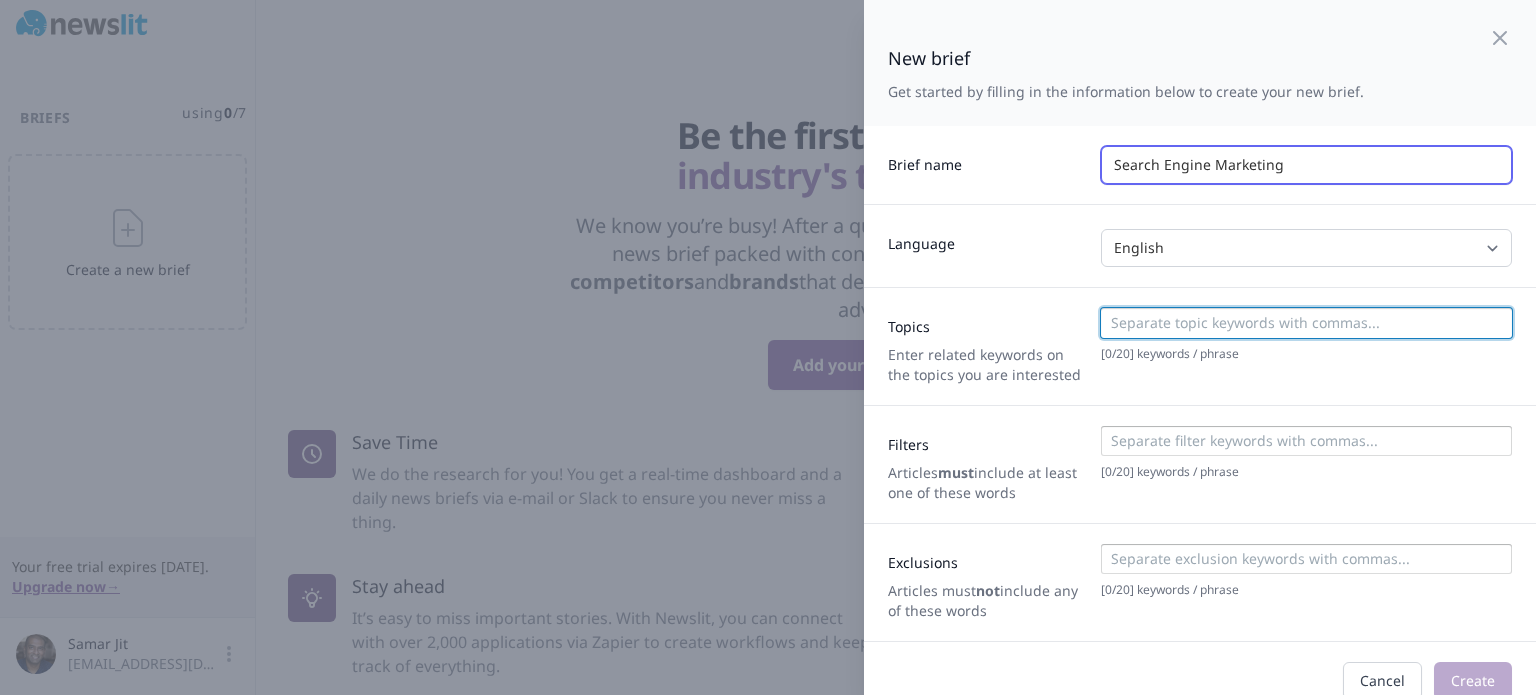 scroll, scrollTop: 0, scrollLeft: 0, axis: both 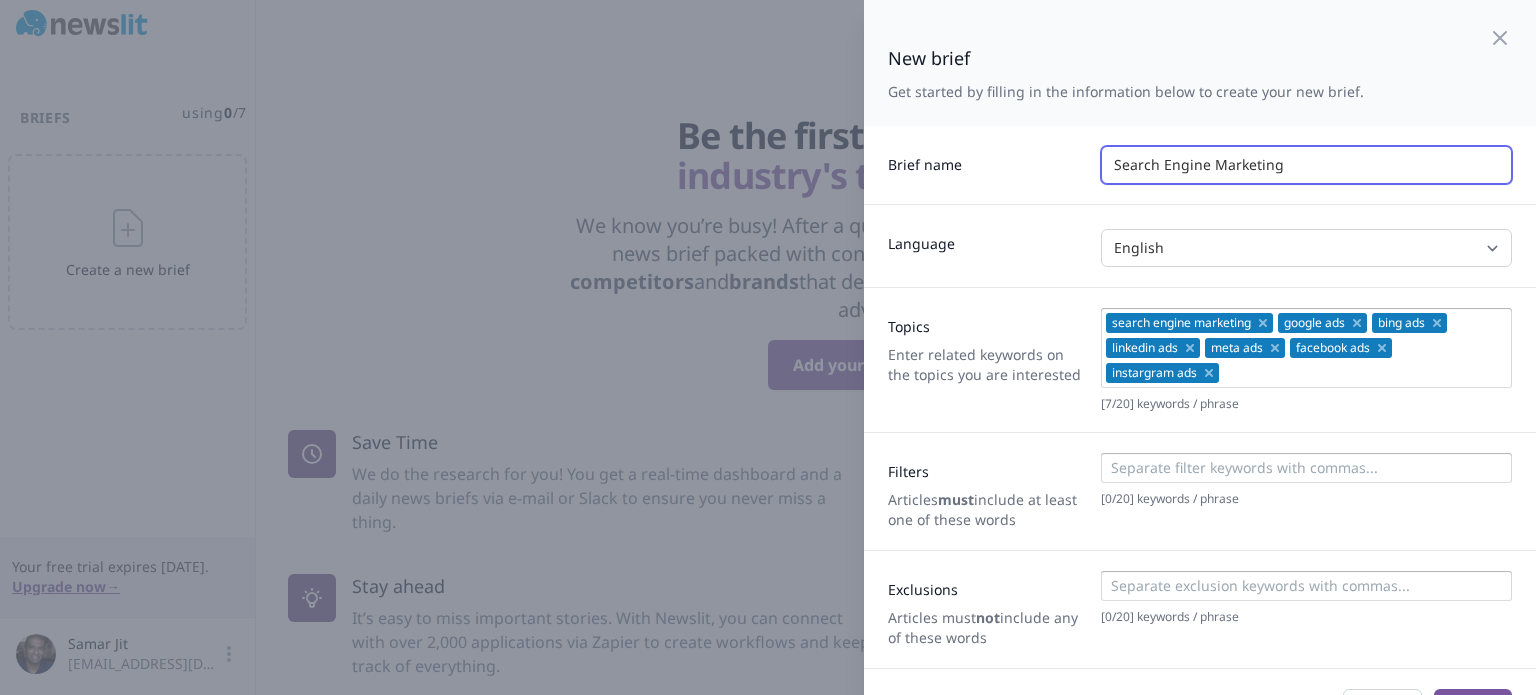 drag, startPoint x: 1055, startPoint y: 168, endPoint x: 876, endPoint y: 185, distance: 179.80545 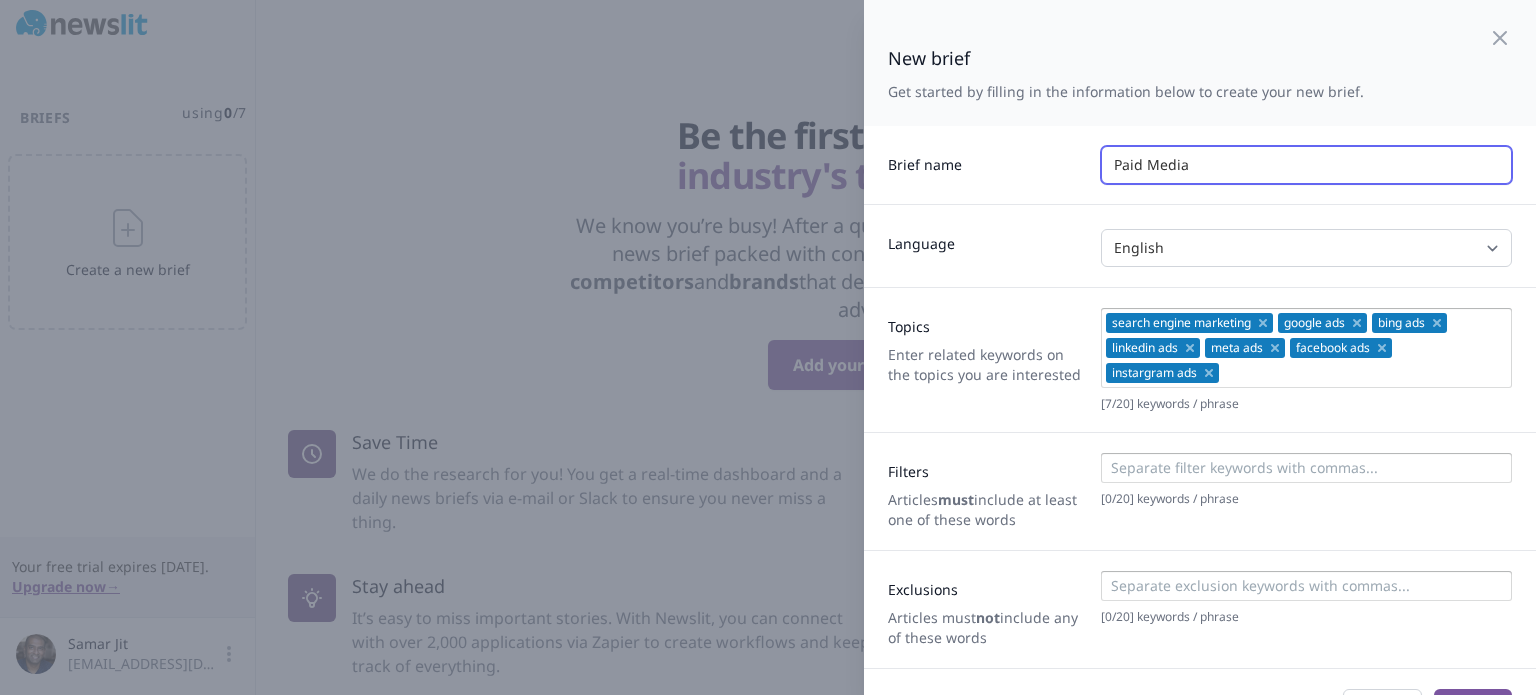 type on "Paid Media" 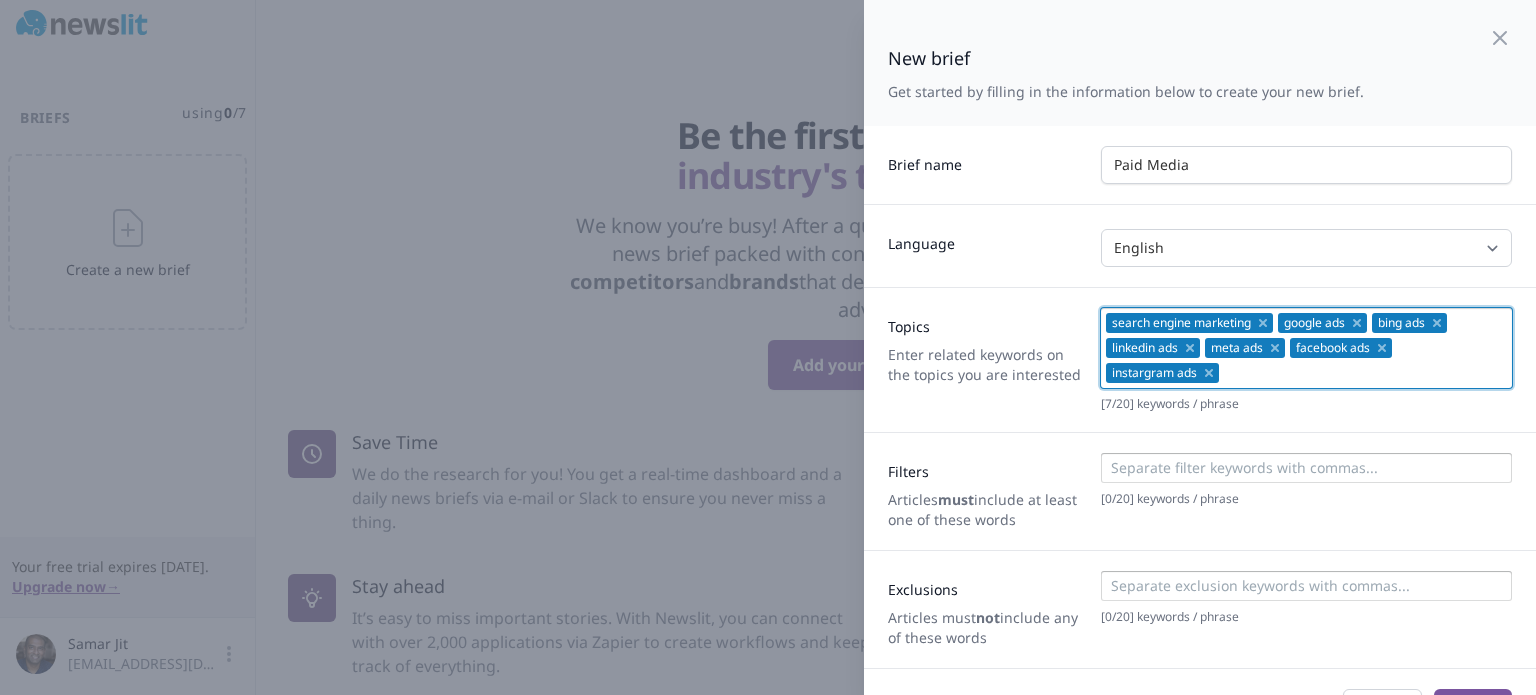 click at bounding box center (1364, 373) 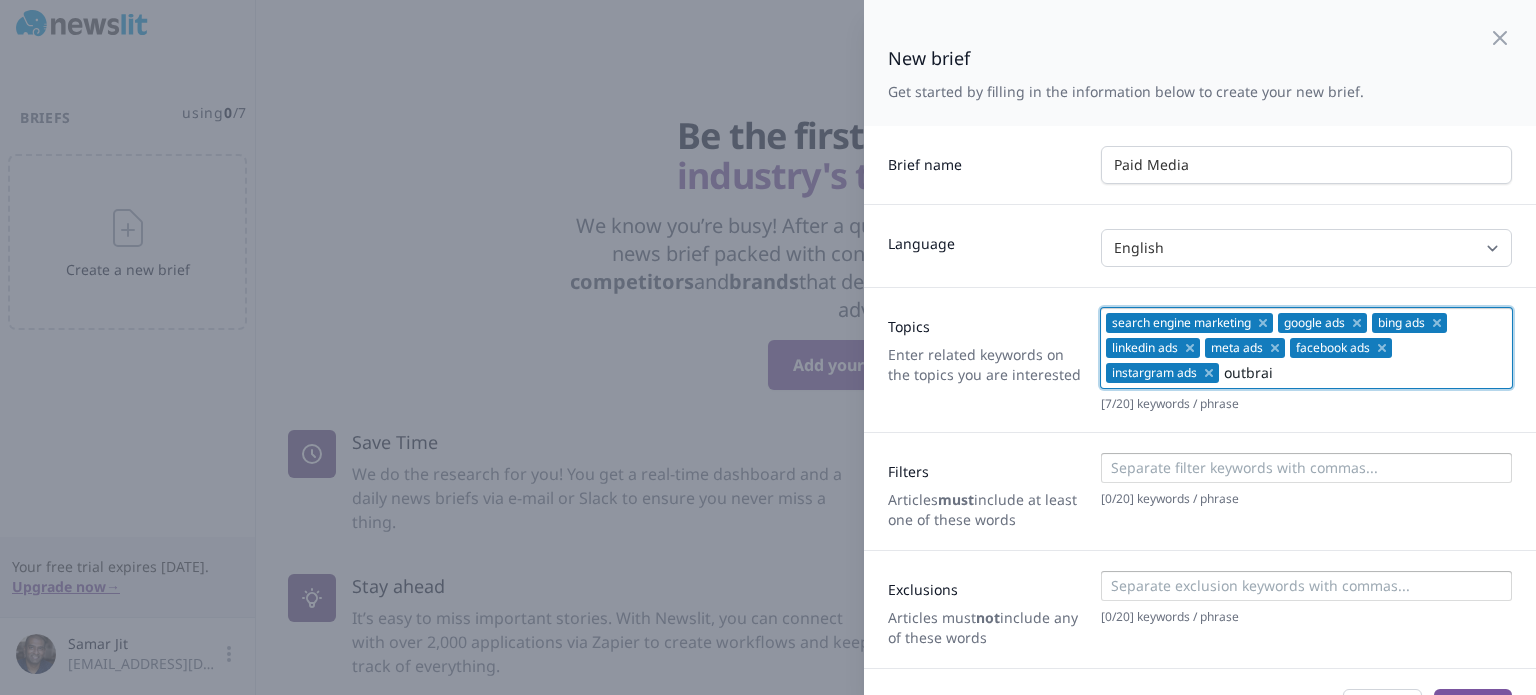 type on "outbrain" 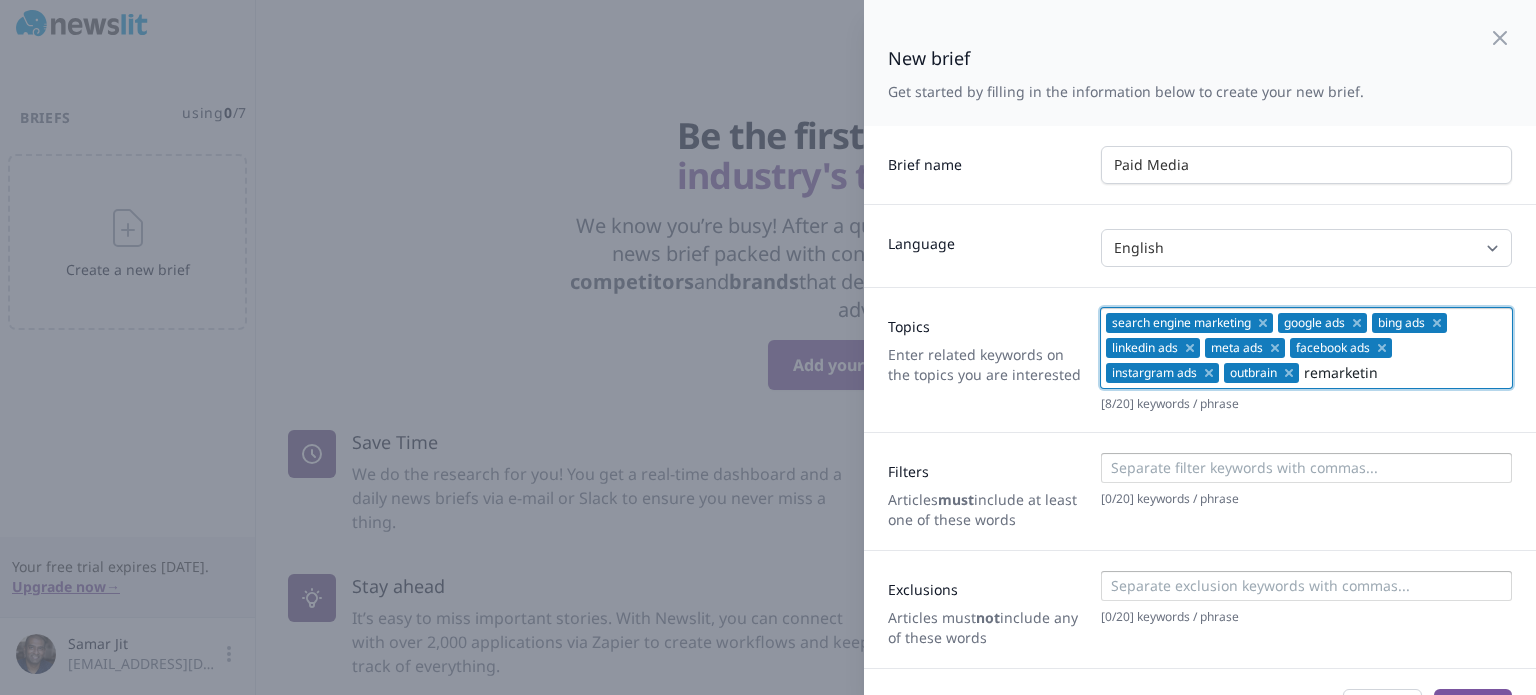 type on "remarketing" 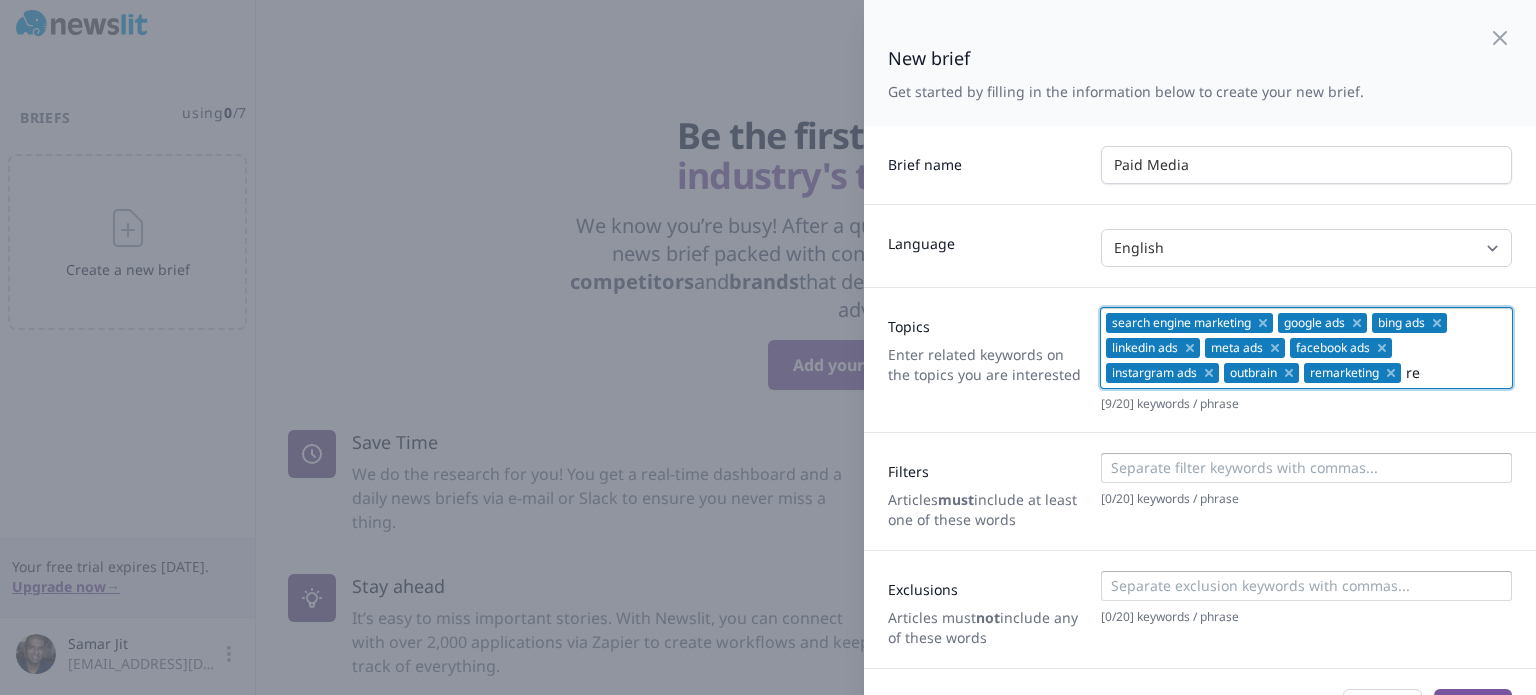 type on "r" 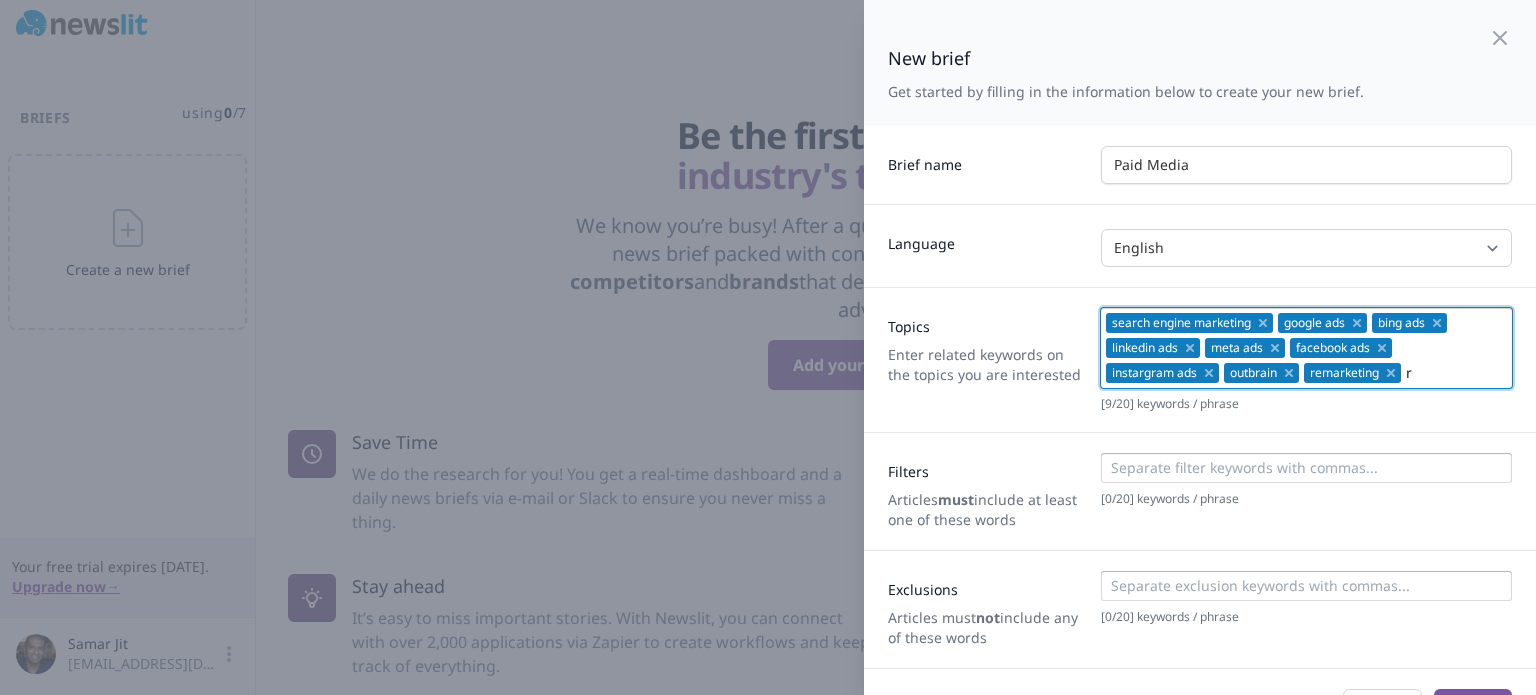 type 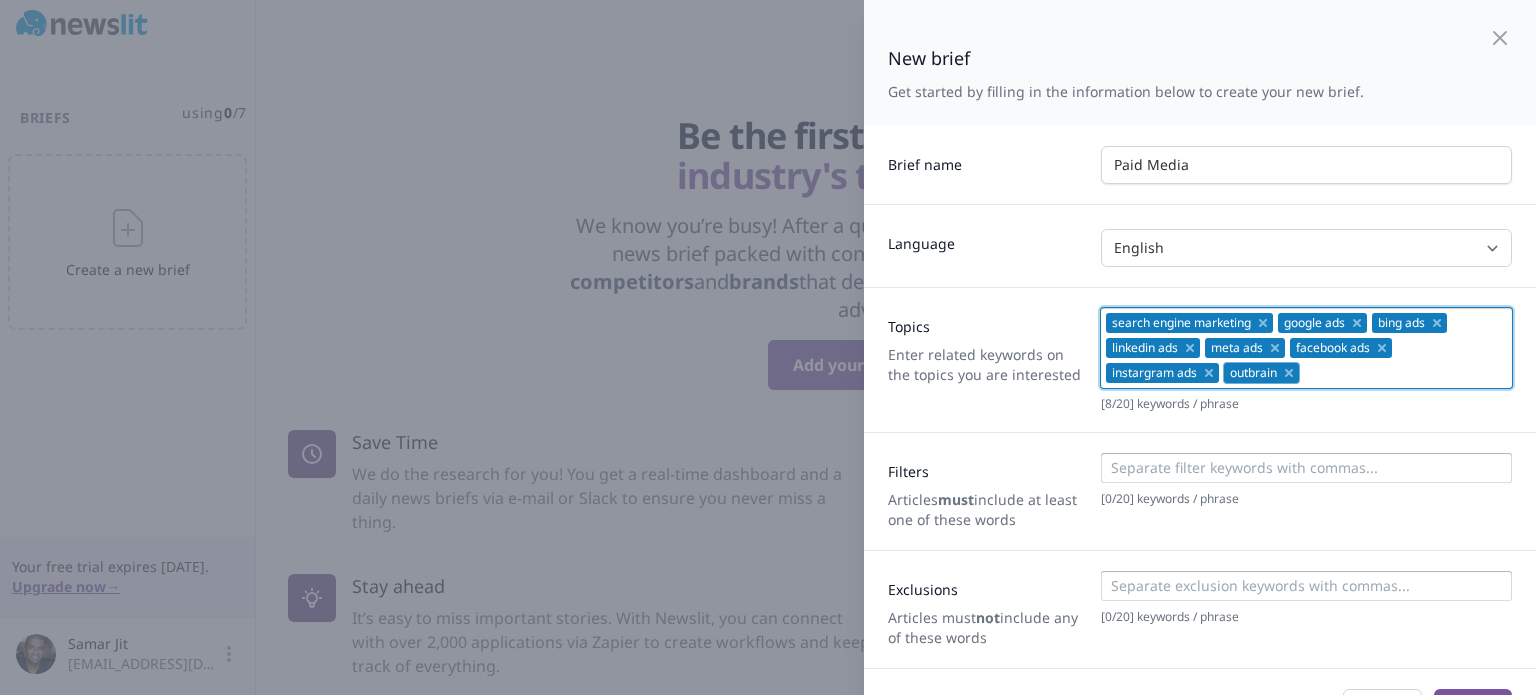 scroll, scrollTop: 49, scrollLeft: 0, axis: vertical 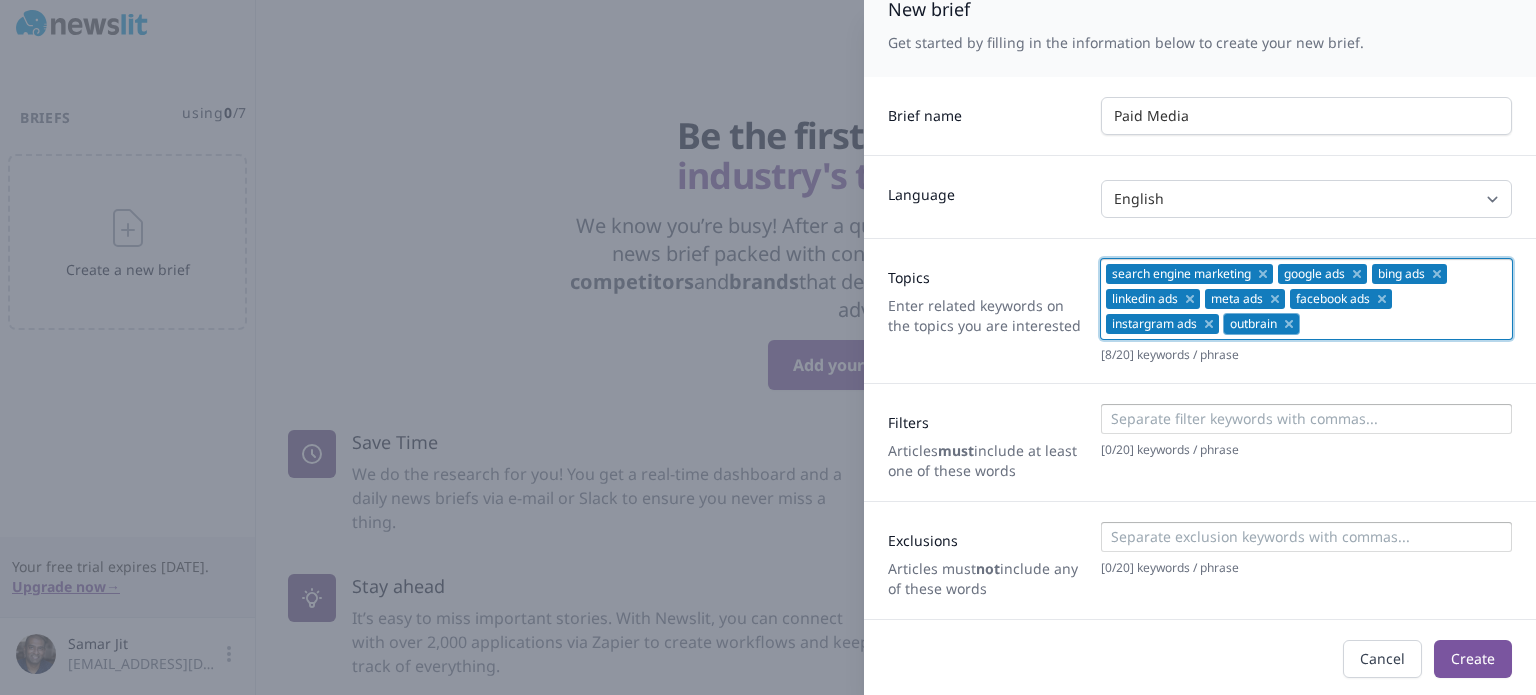 click at bounding box center (1305, 419) 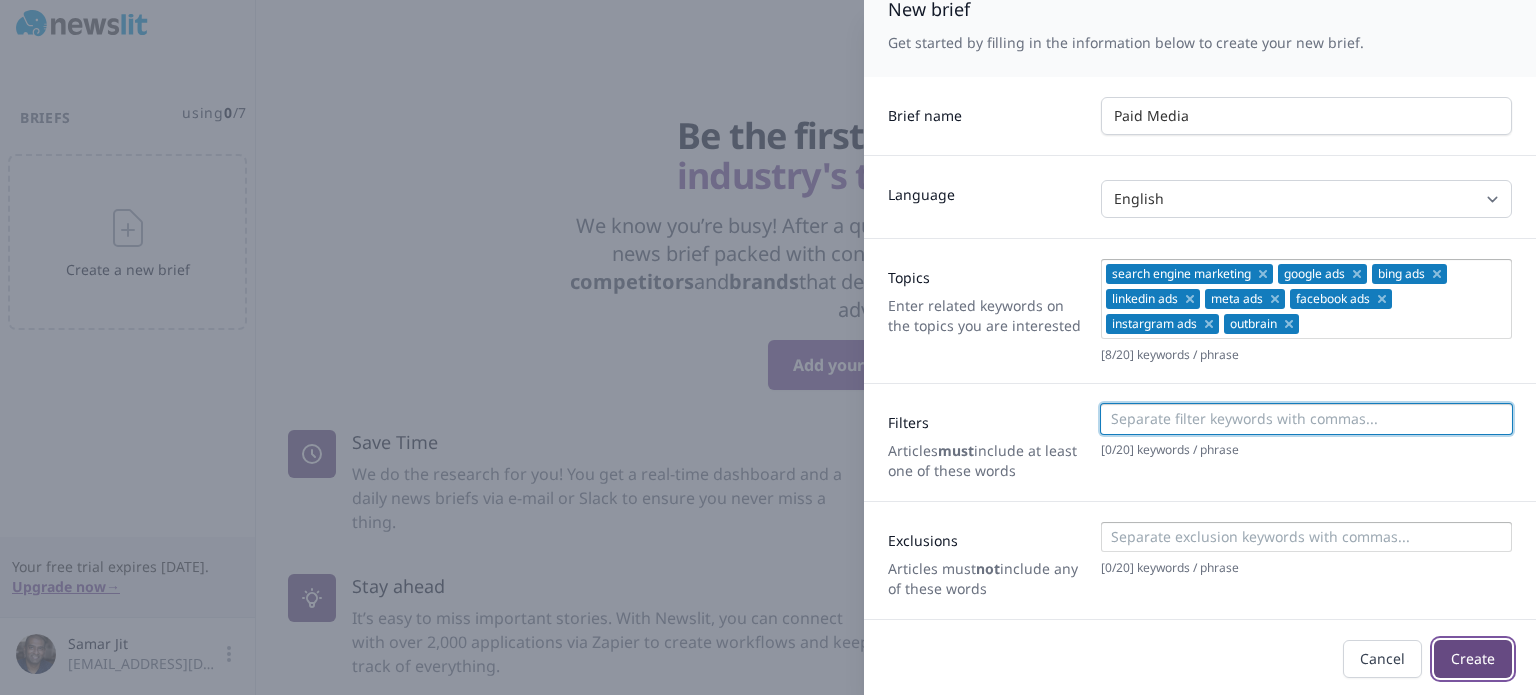 click on "Create" at bounding box center (1473, 659) 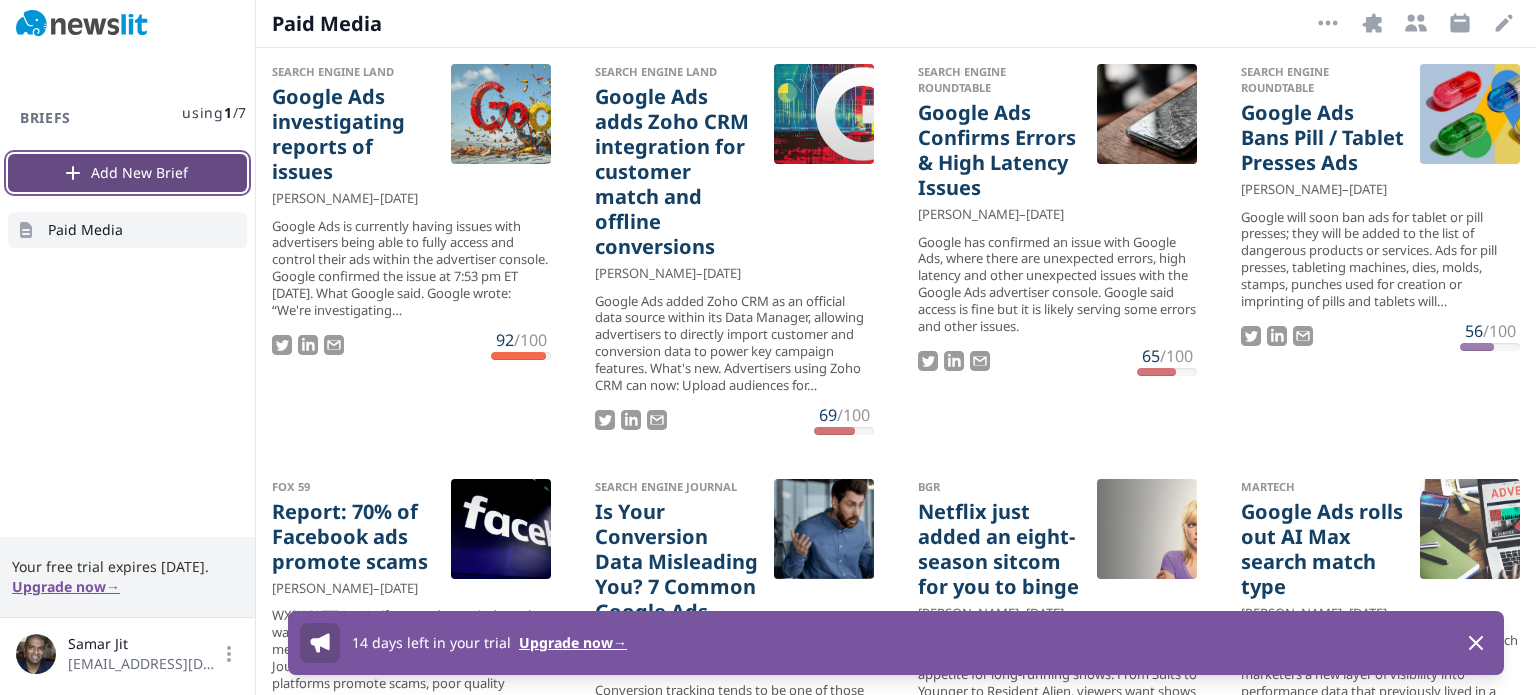 click on "Add New Brief" at bounding box center [127, 173] 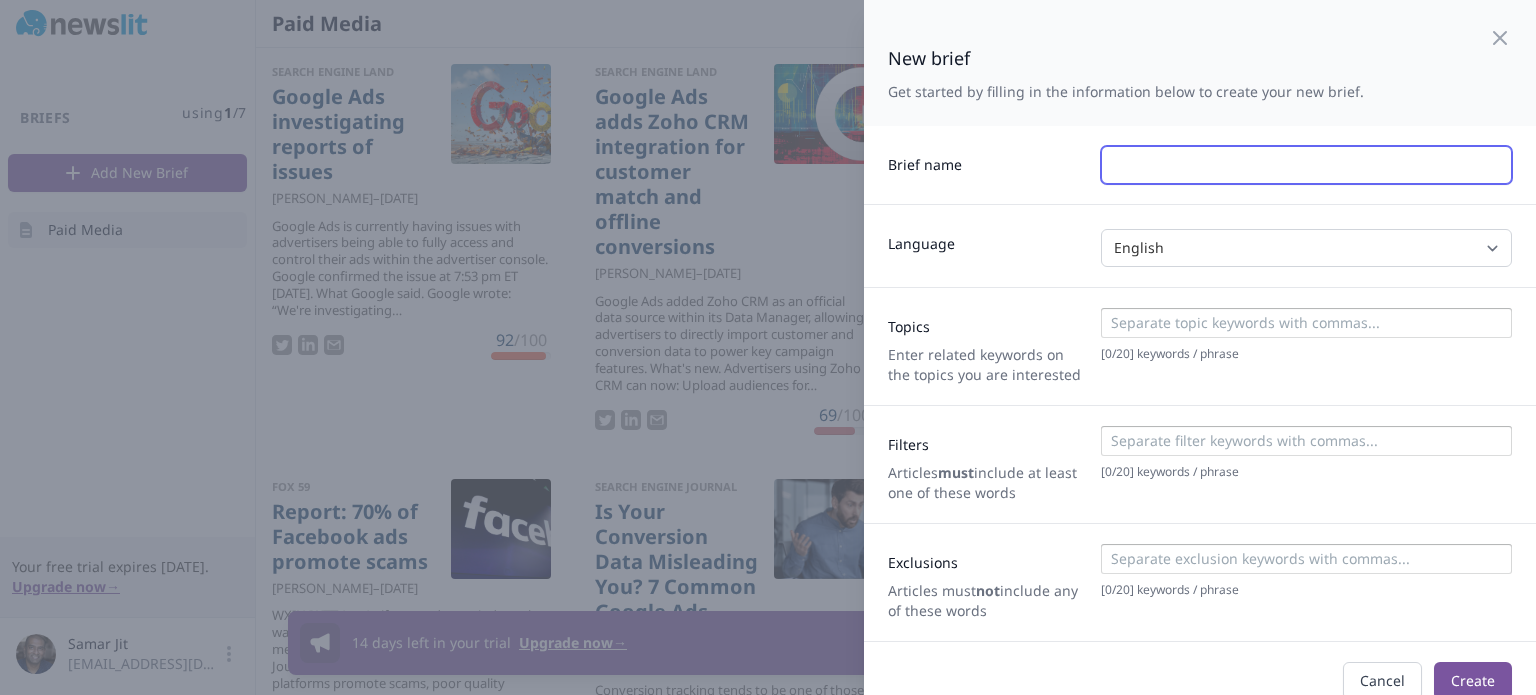 click at bounding box center (1306, 165) 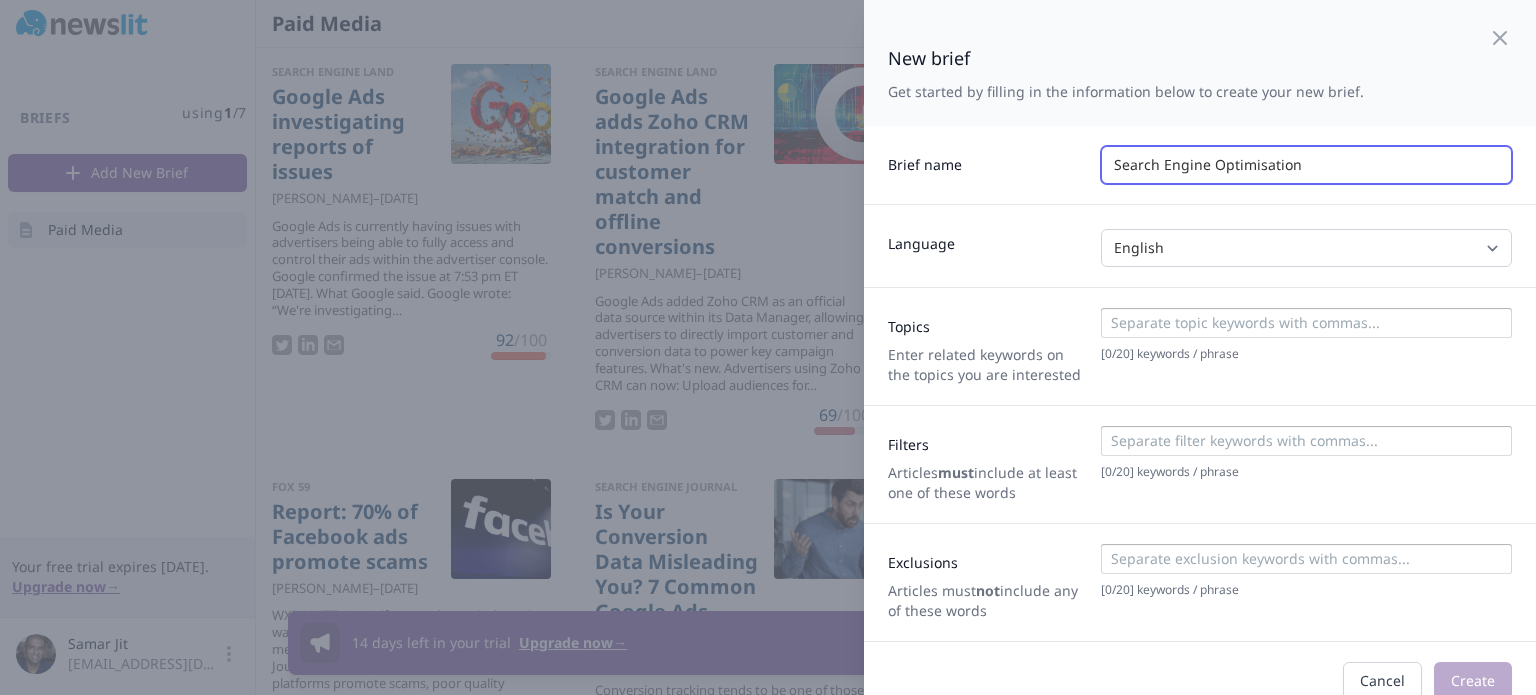 type on "Search Engine Optimisation" 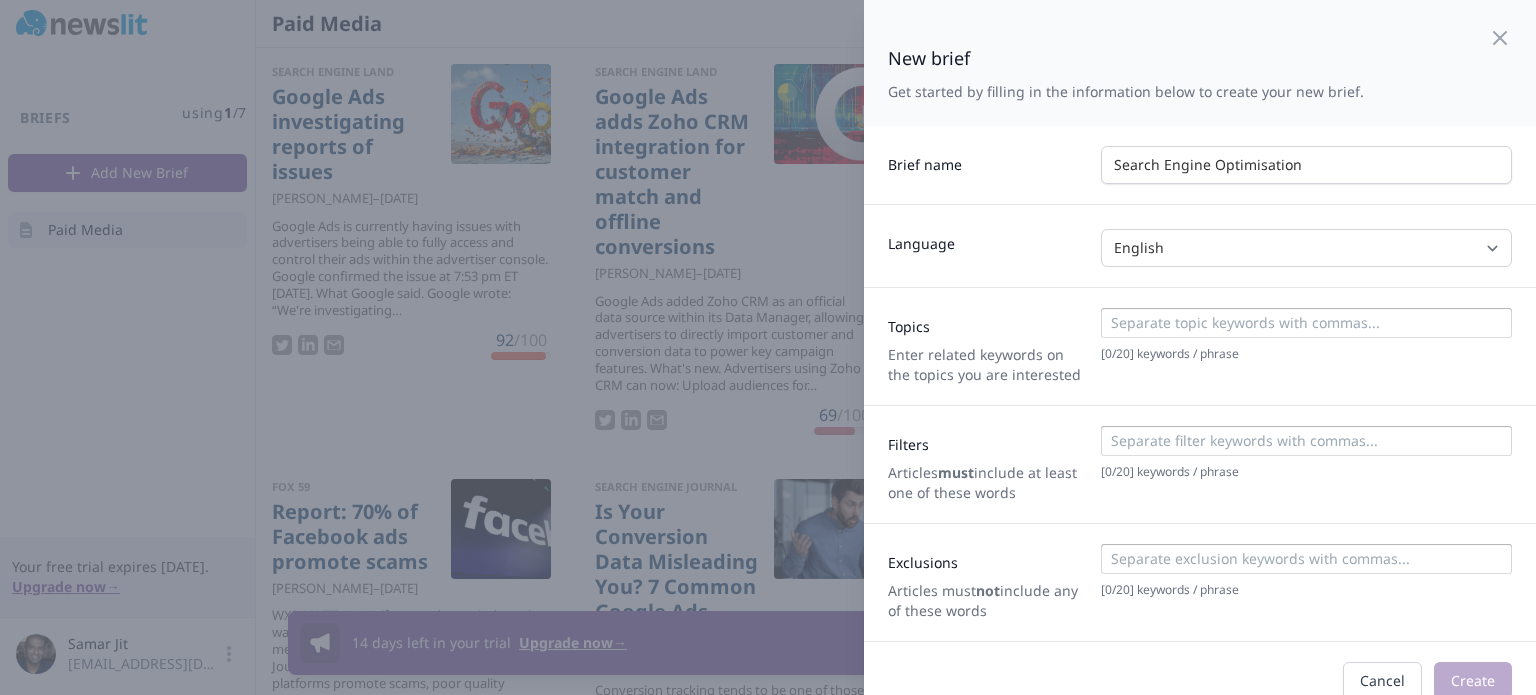 click at bounding box center [1305, 323] 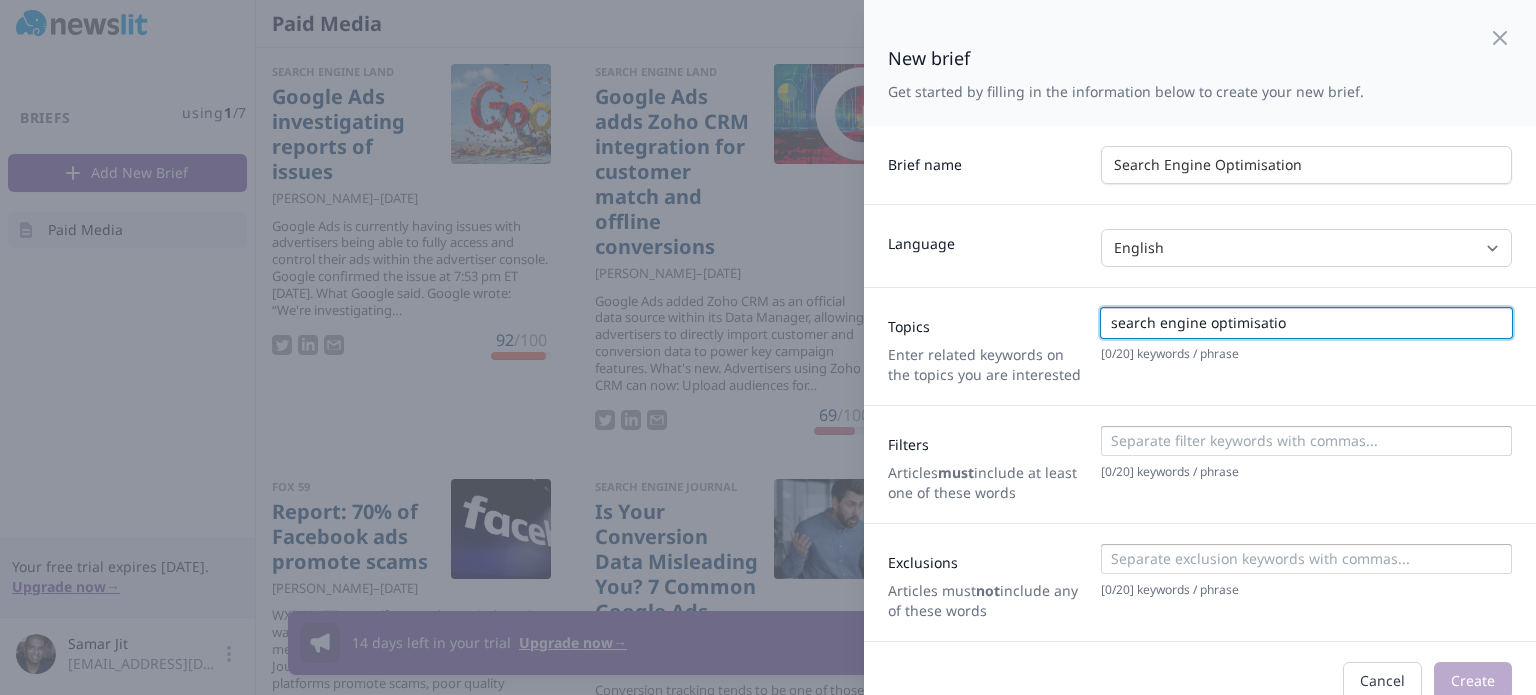 type on "search engine optimisation" 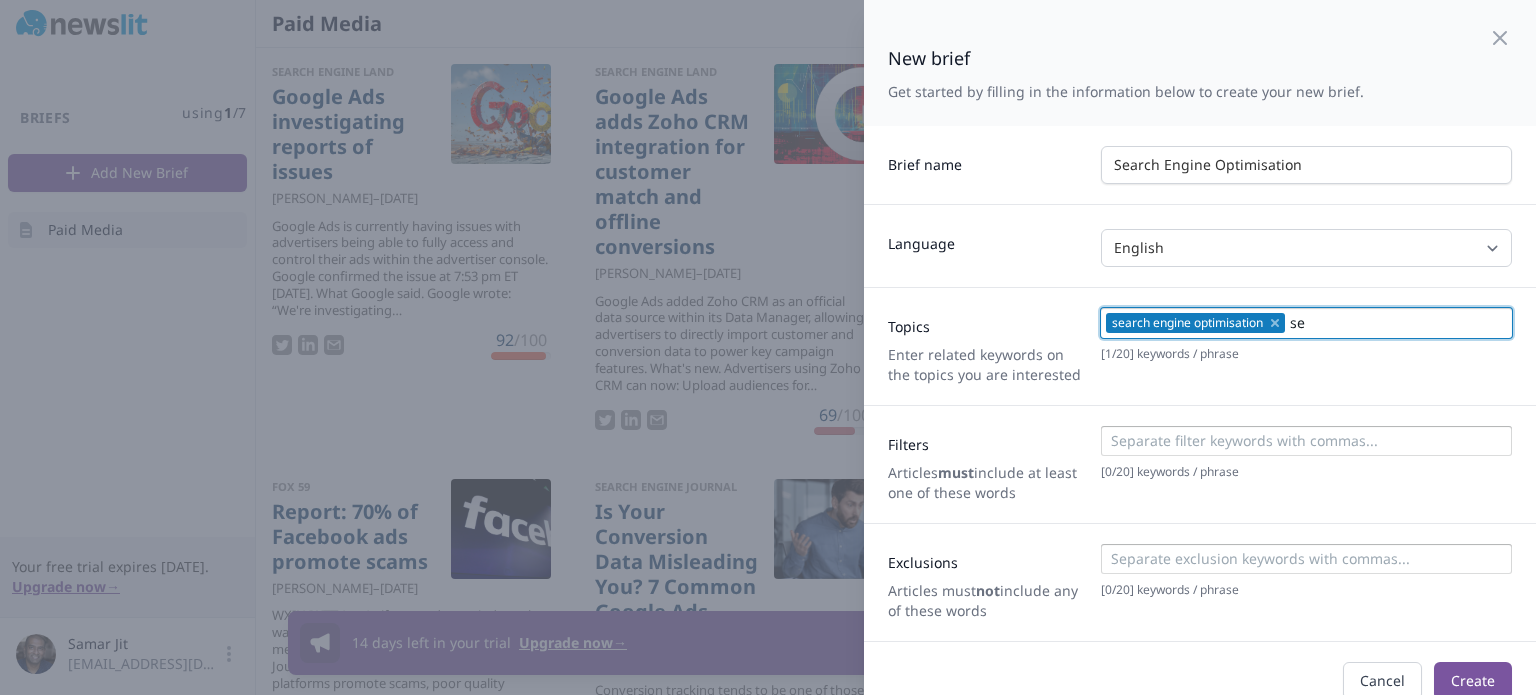 type on "seo" 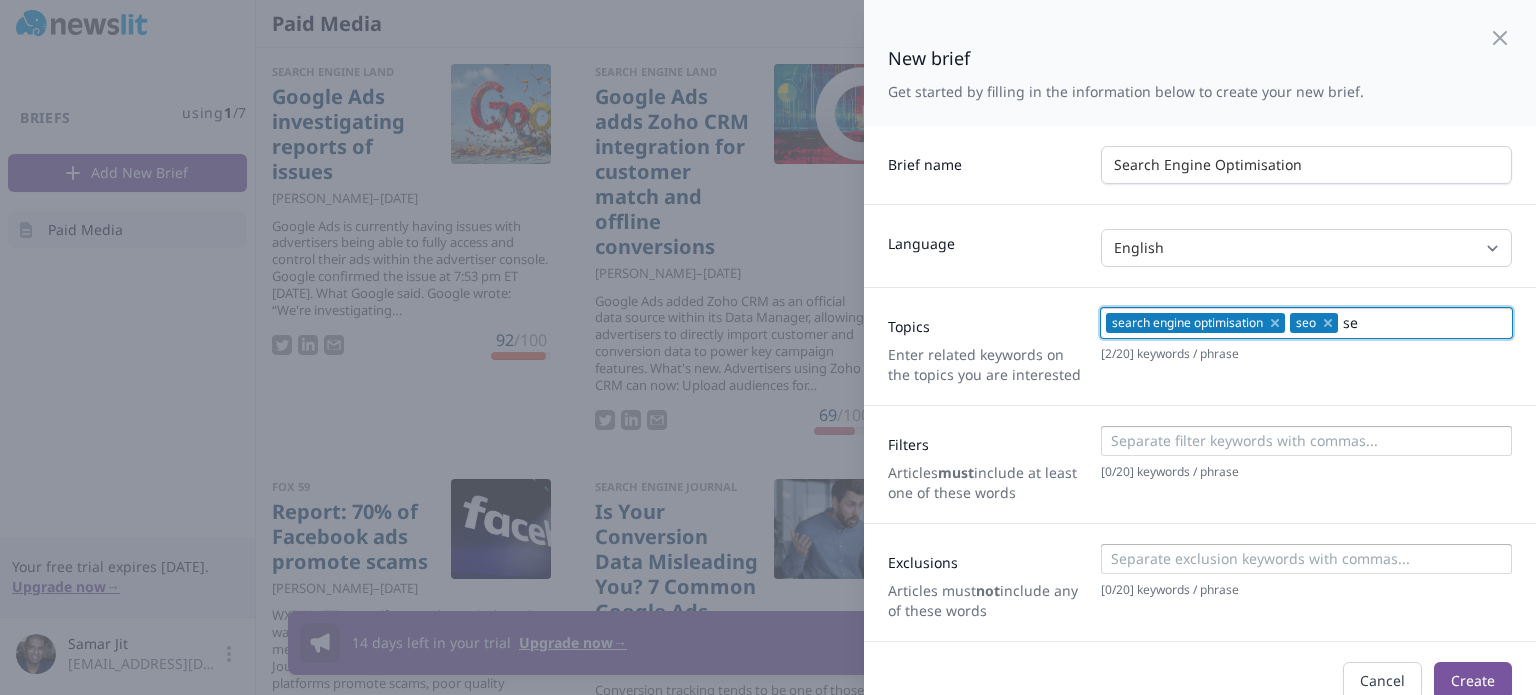 type on "s" 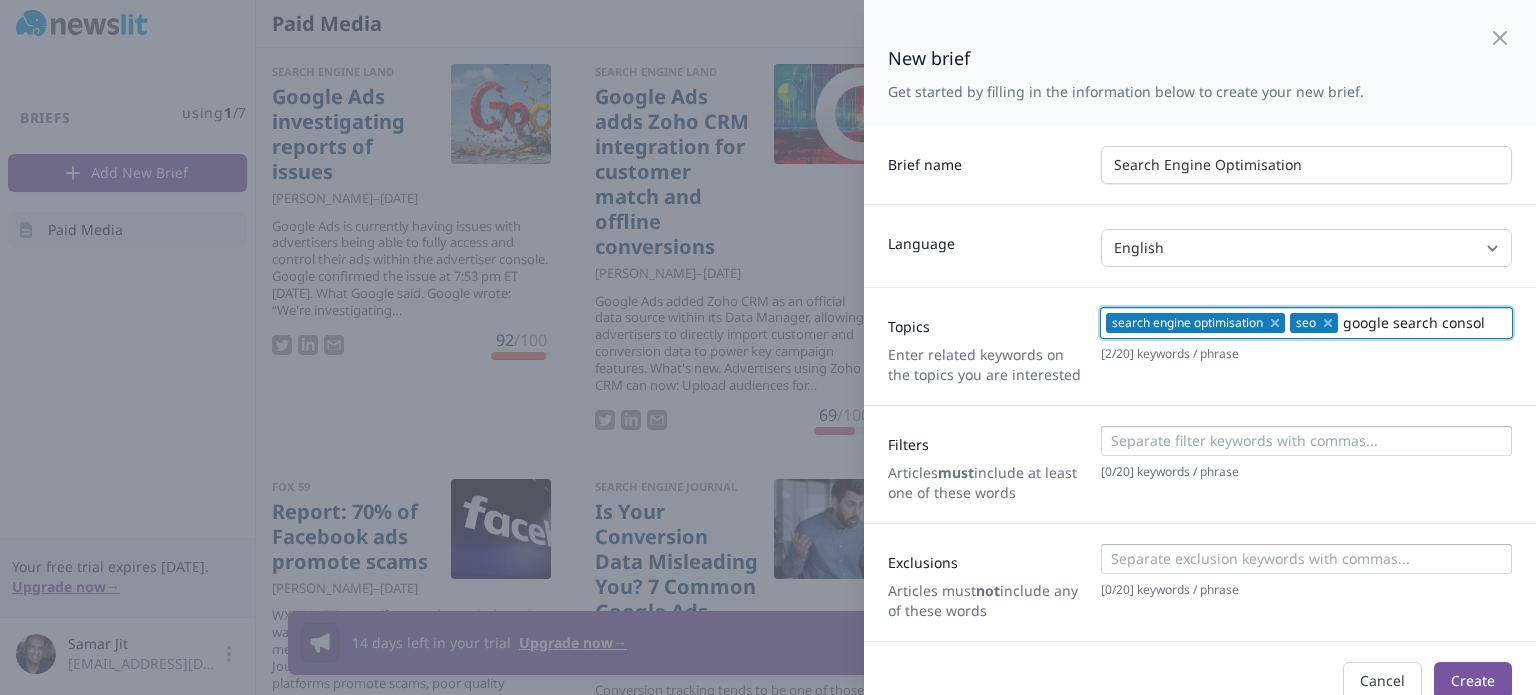 type on "google search console" 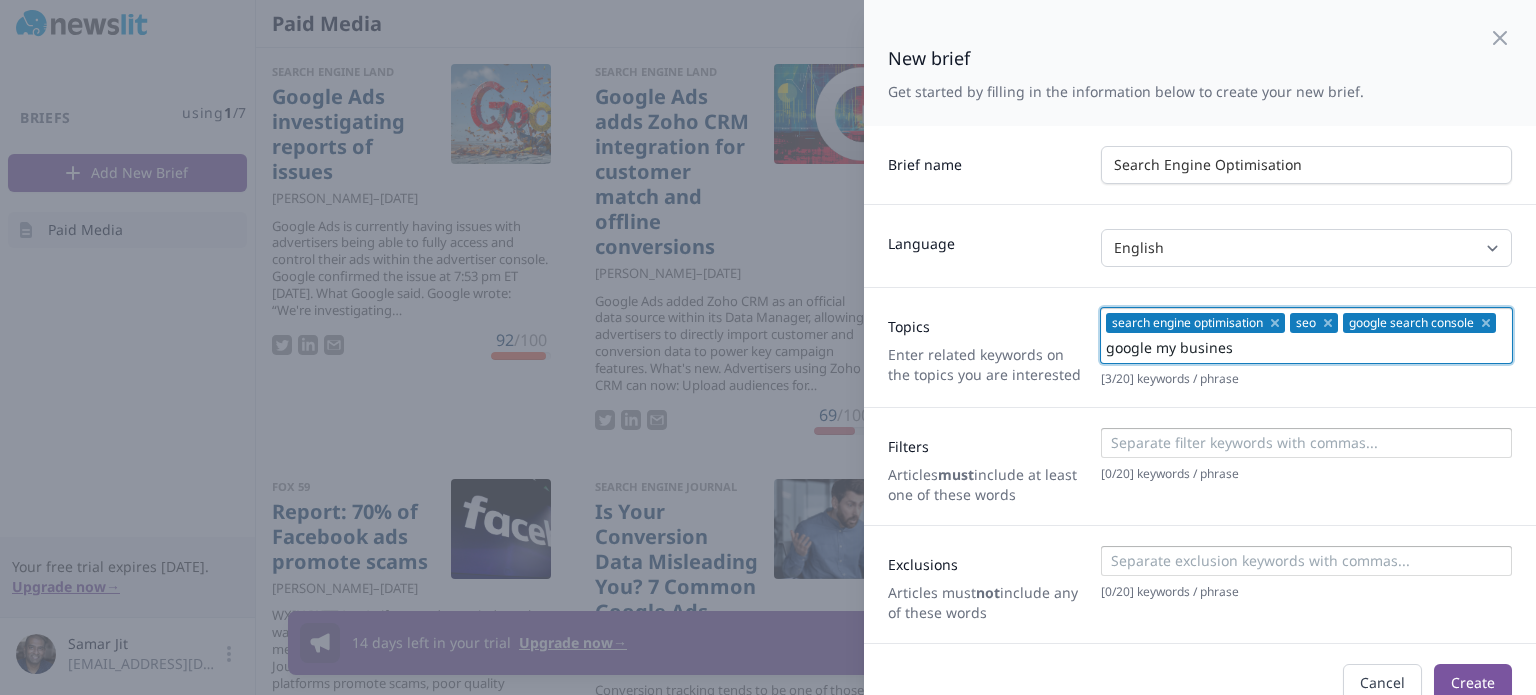type on "google my business" 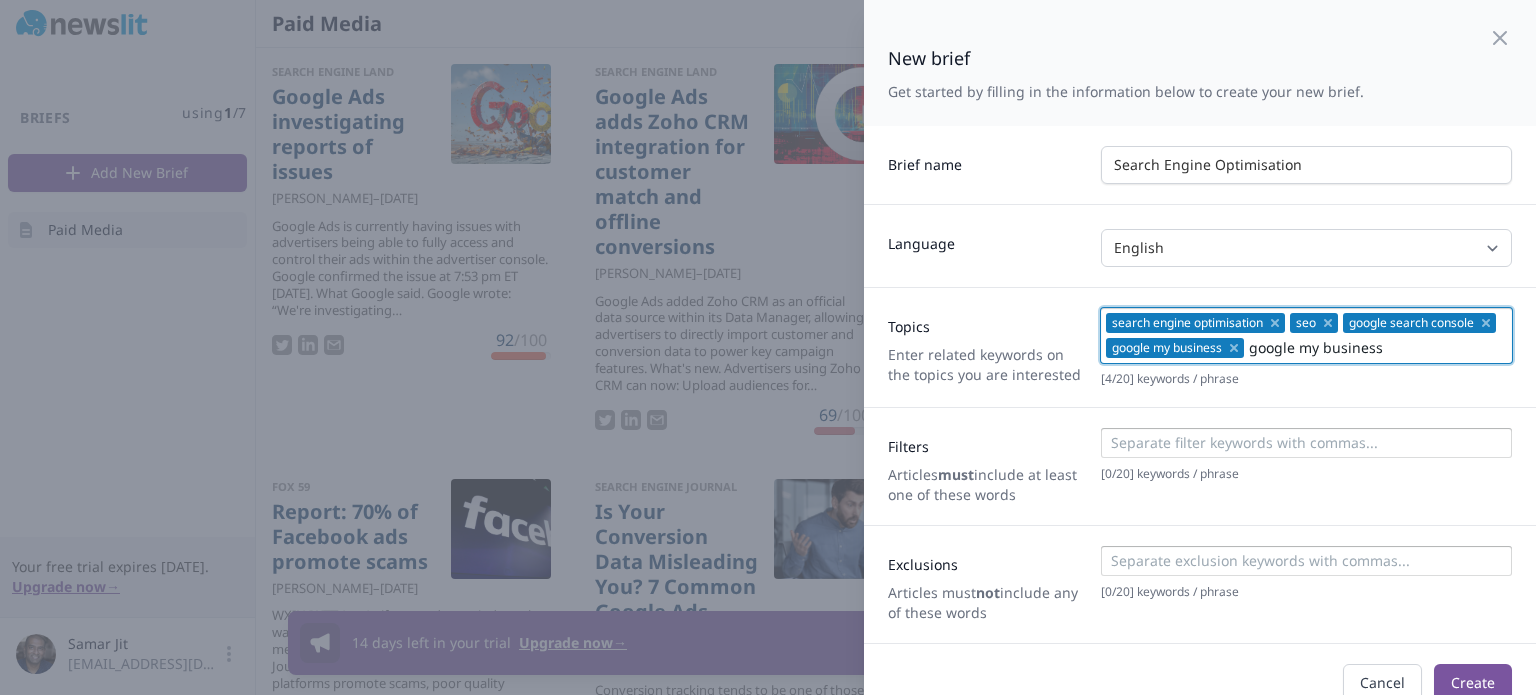 type 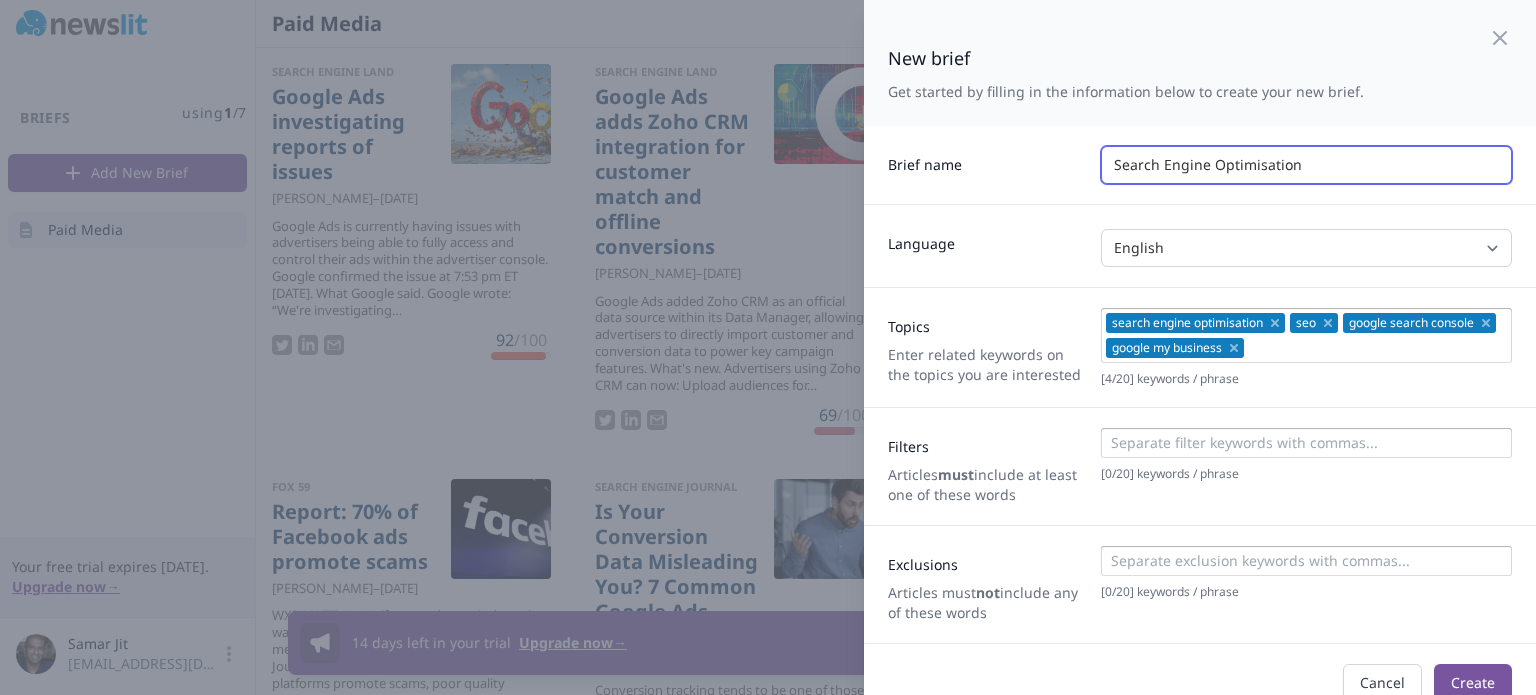 drag, startPoint x: 1304, startPoint y: 170, endPoint x: 1027, endPoint y: 150, distance: 277.72107 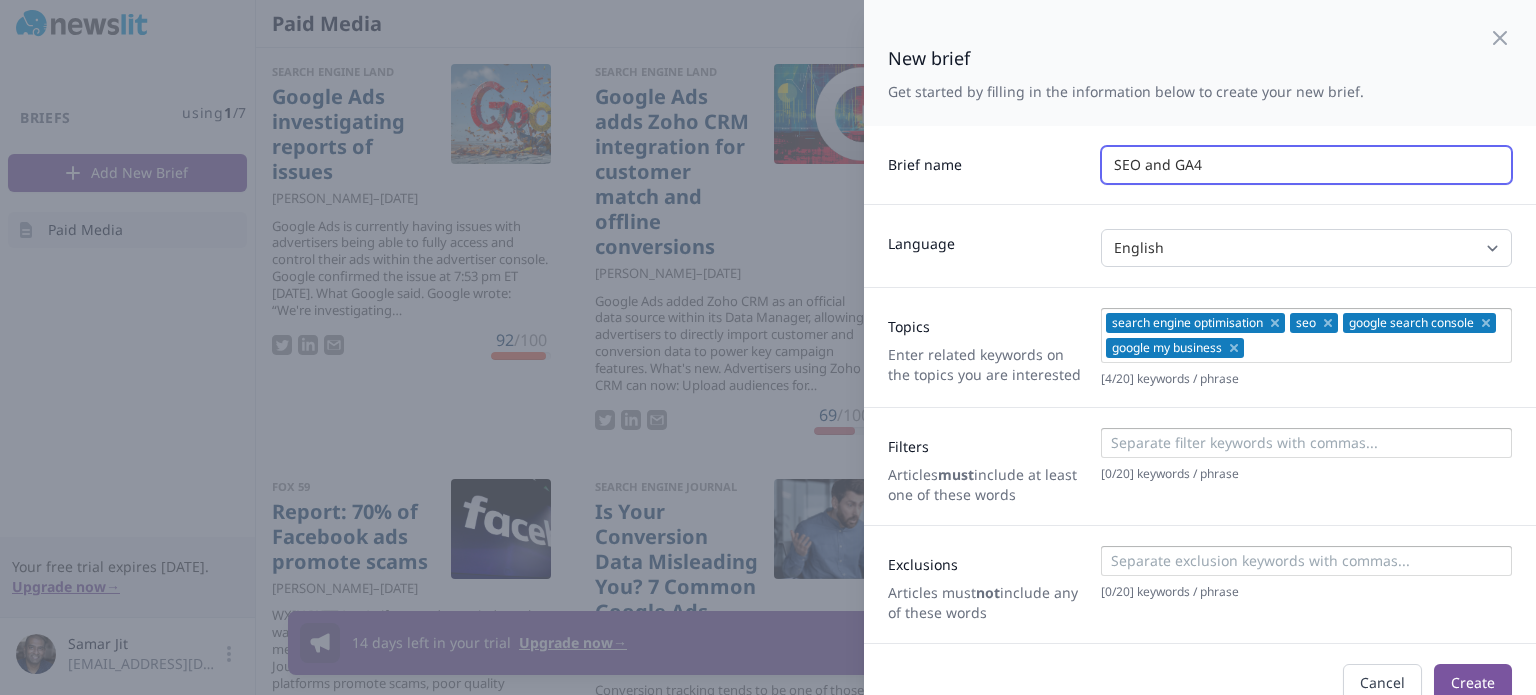 click on "SEO and GA4" at bounding box center (1306, 165) 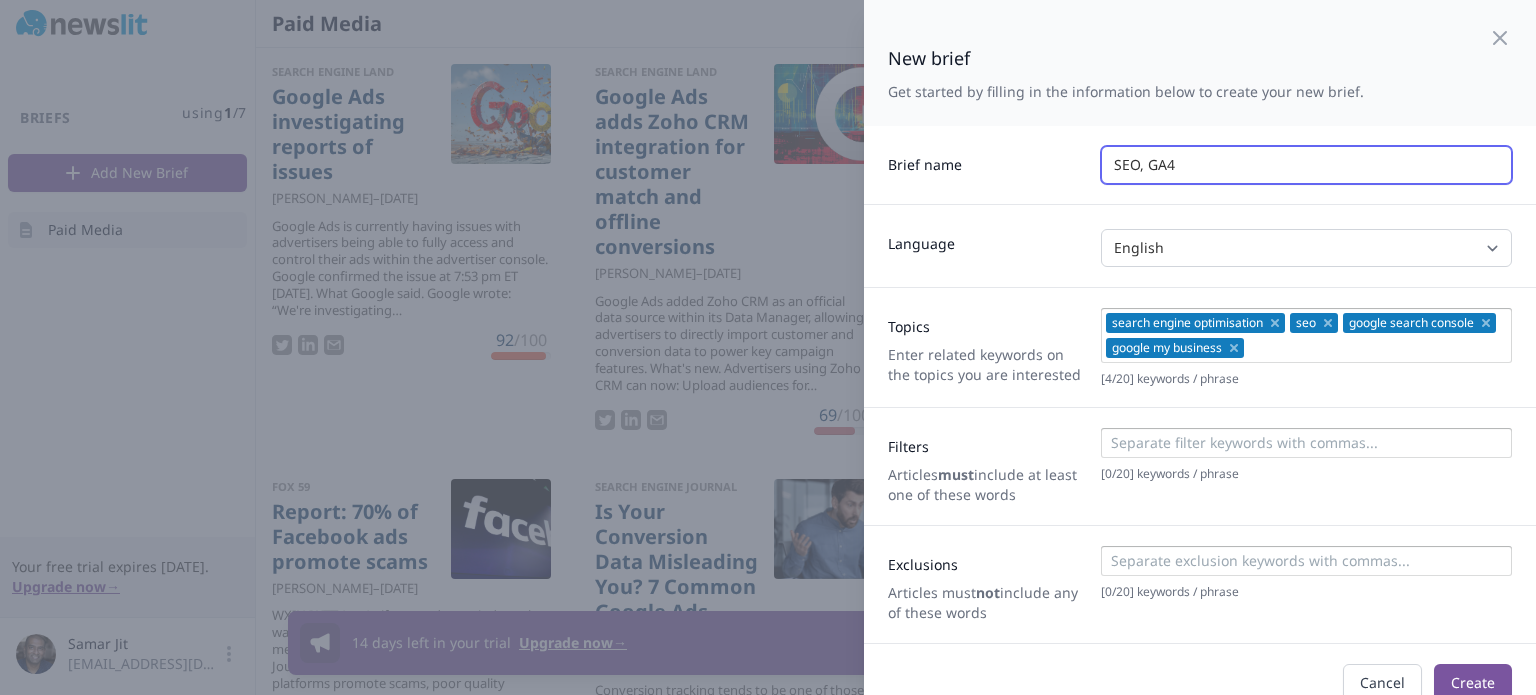 click on "SEO, GA4" at bounding box center (1306, 165) 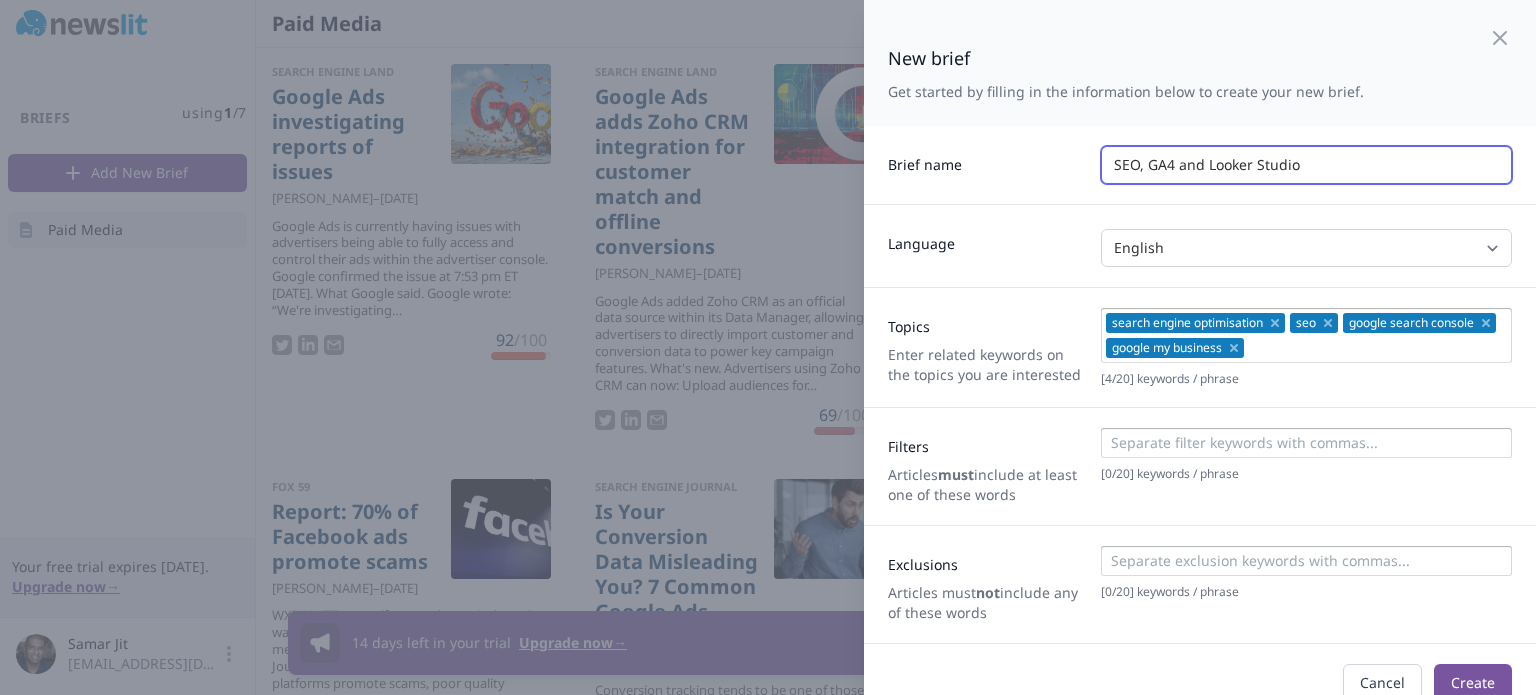 type on "SEO, GA4 and Looker Studio" 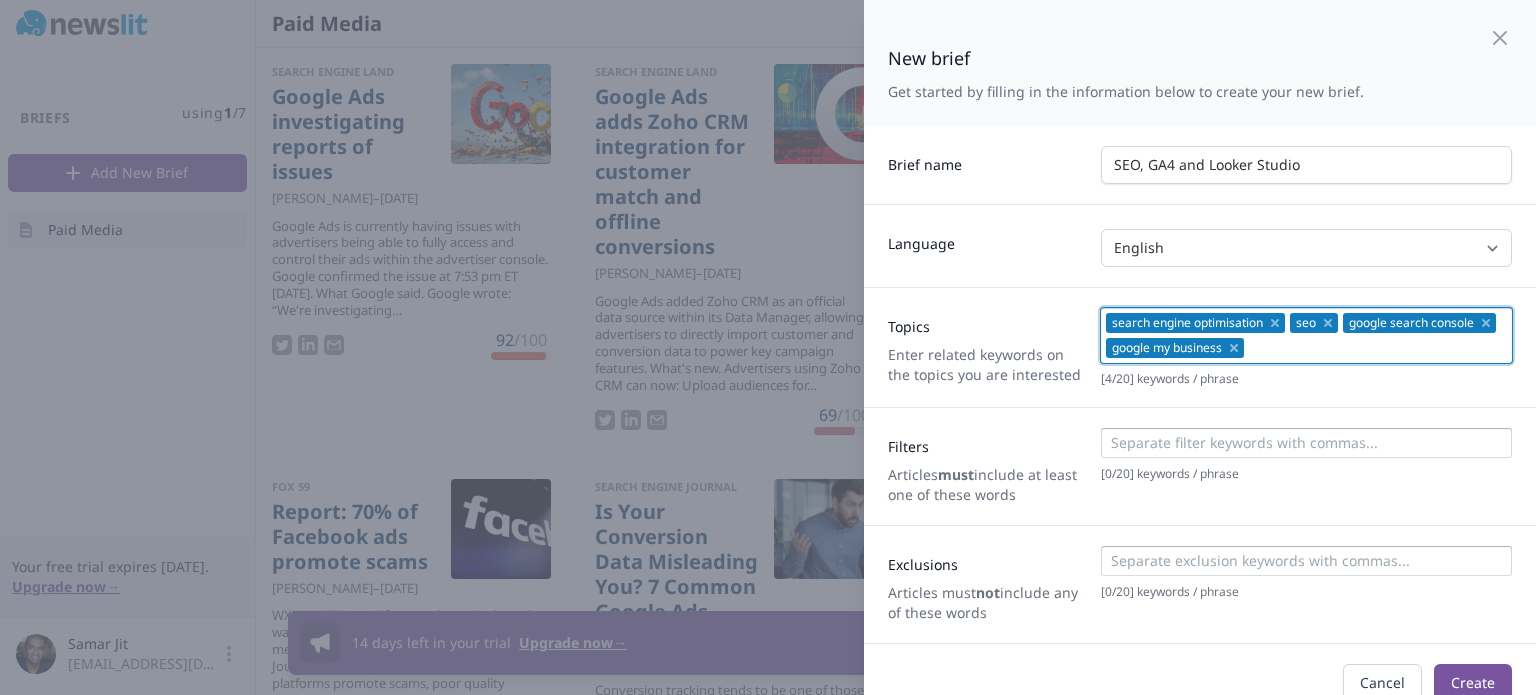 click at bounding box center (1377, 348) 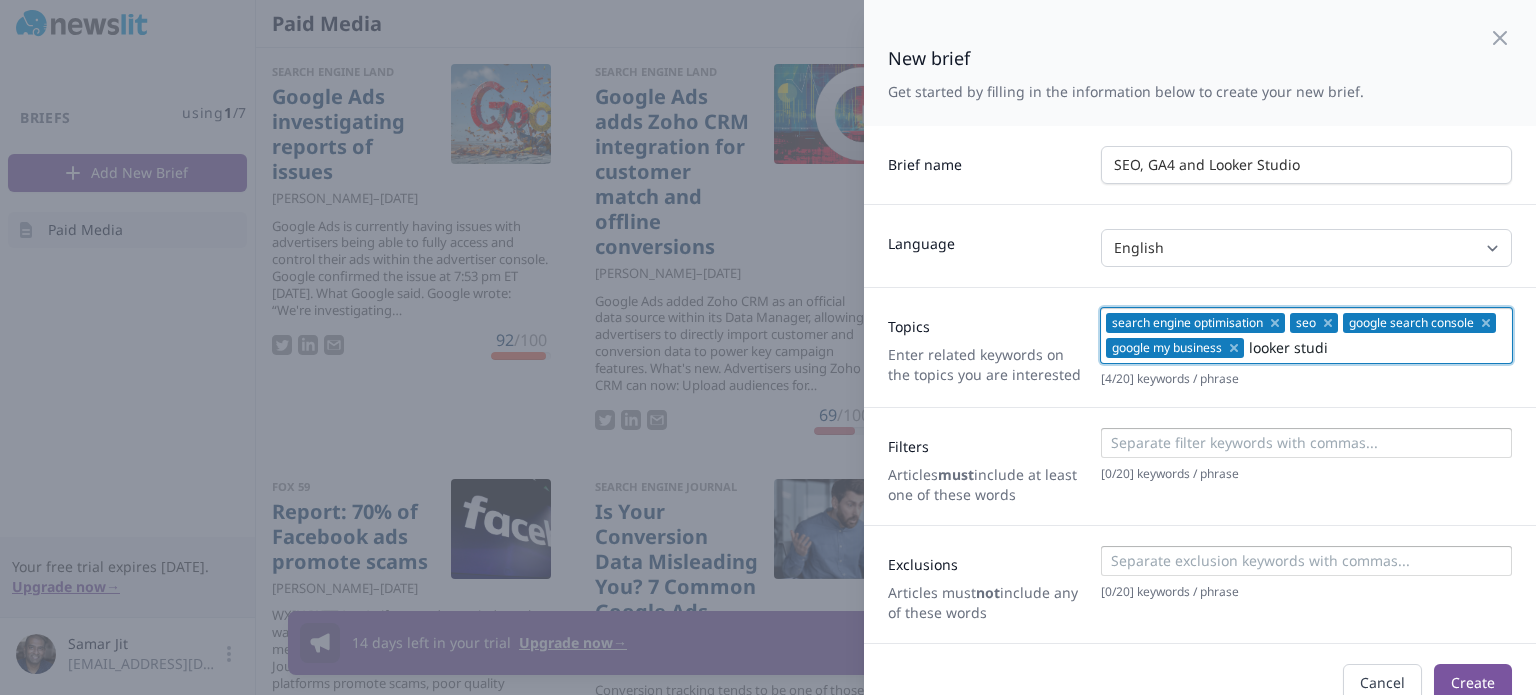 type on "looker studio" 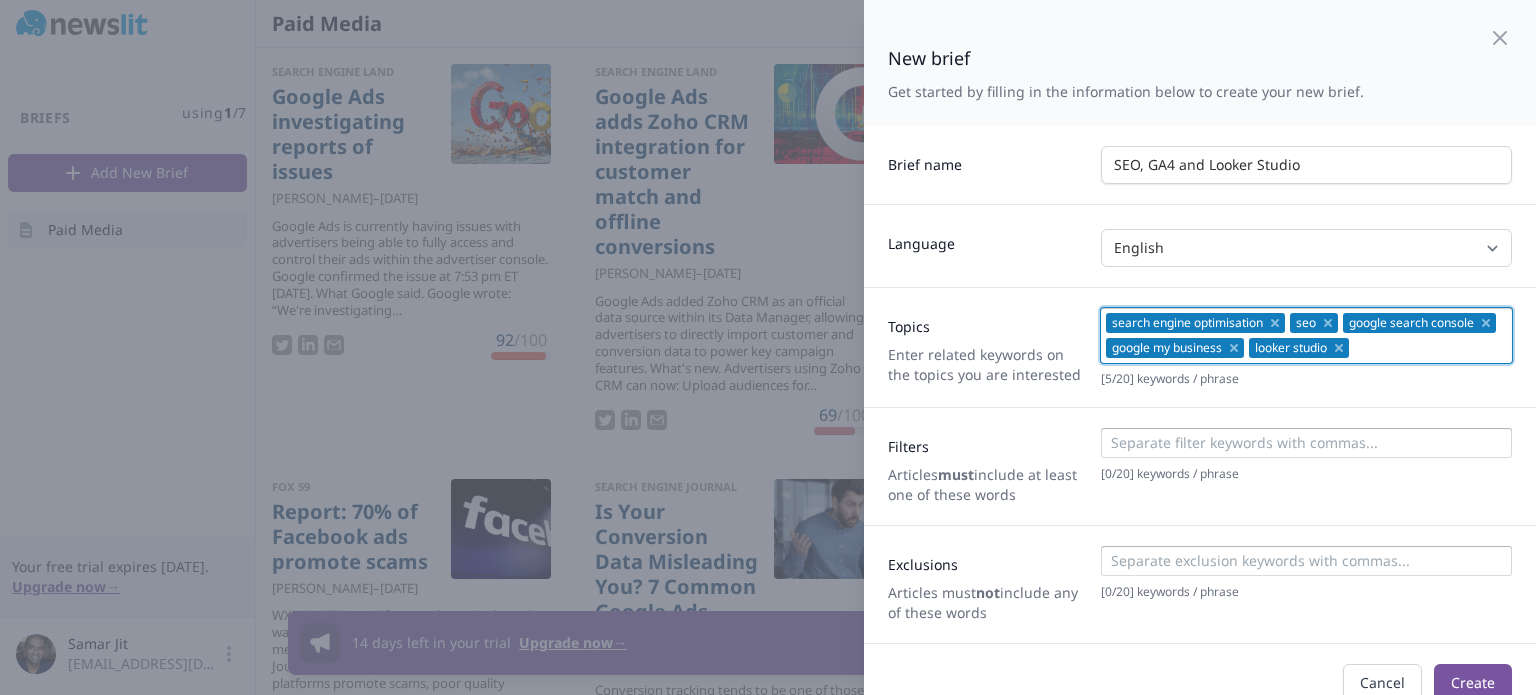 scroll, scrollTop: 0, scrollLeft: 0, axis: both 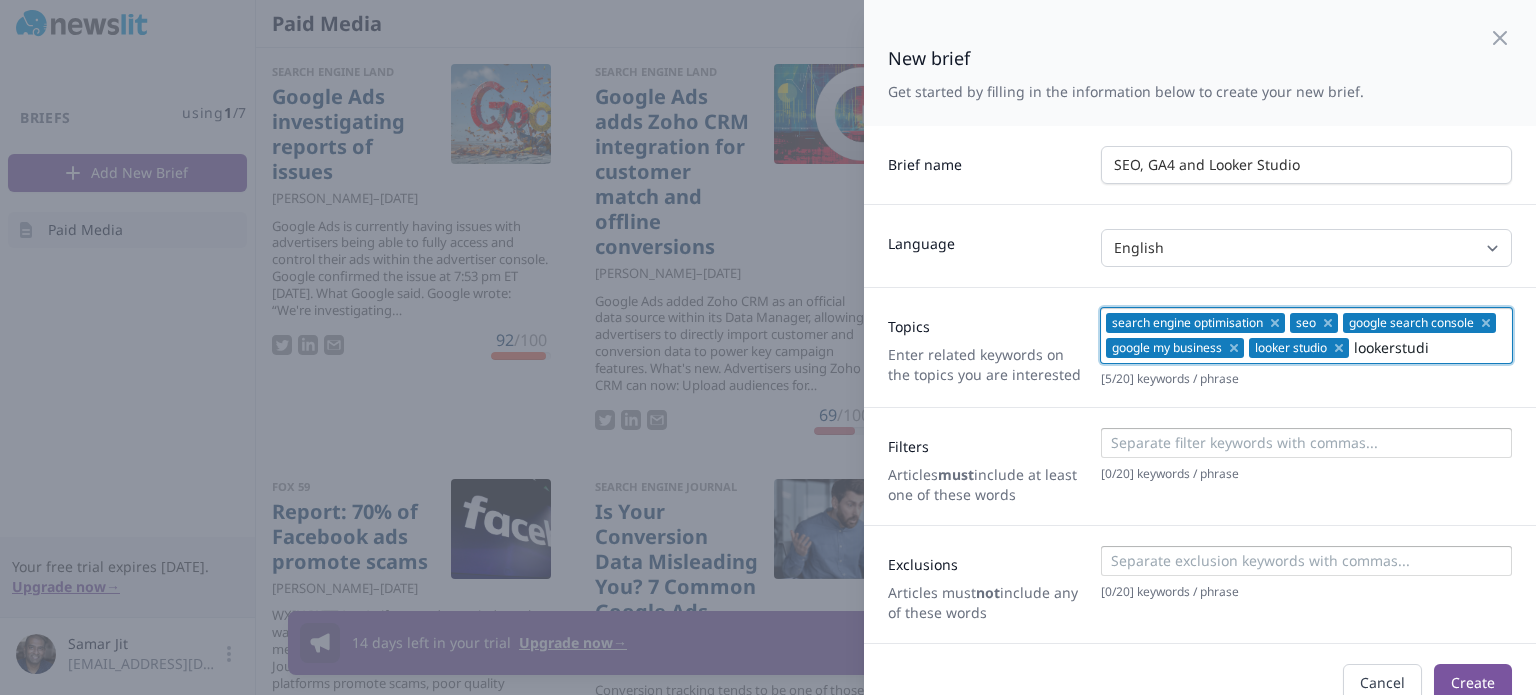 type on "lookerstudio" 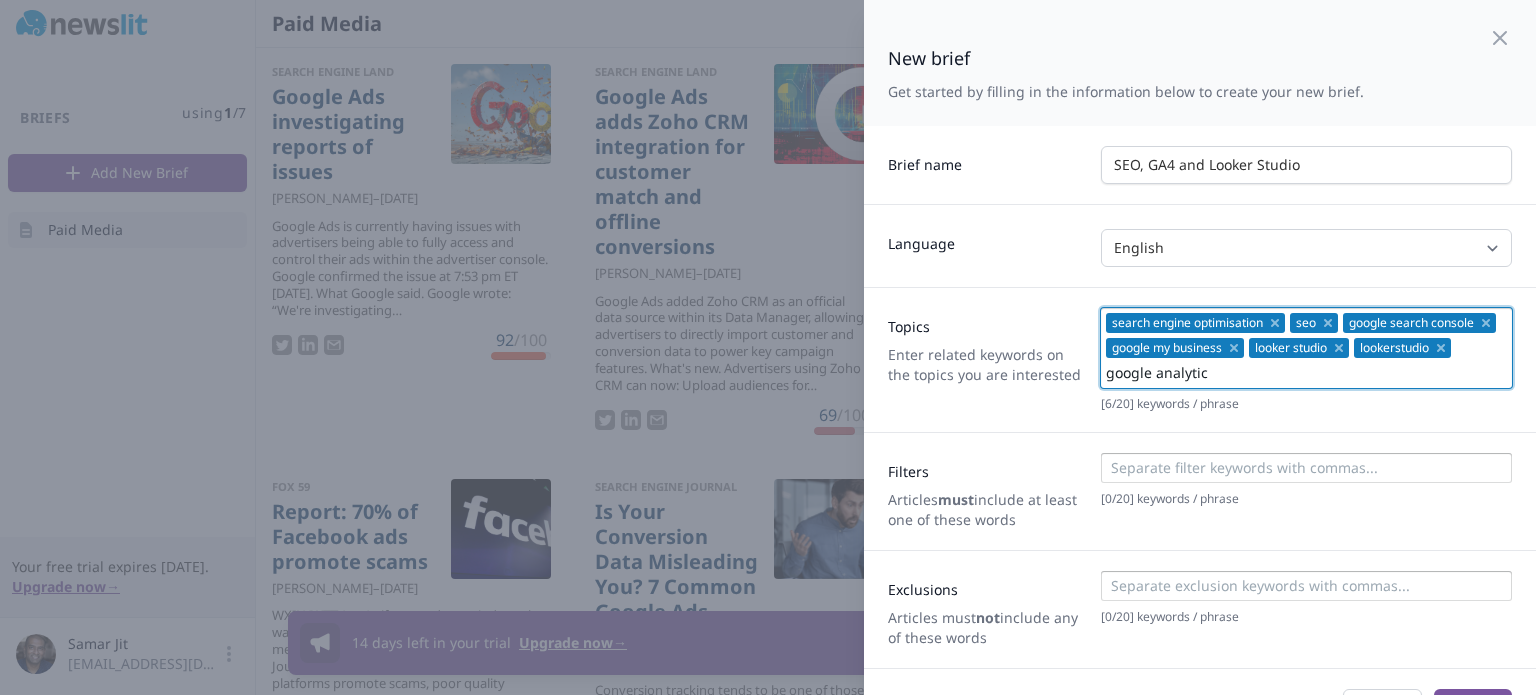 type on "google analytics" 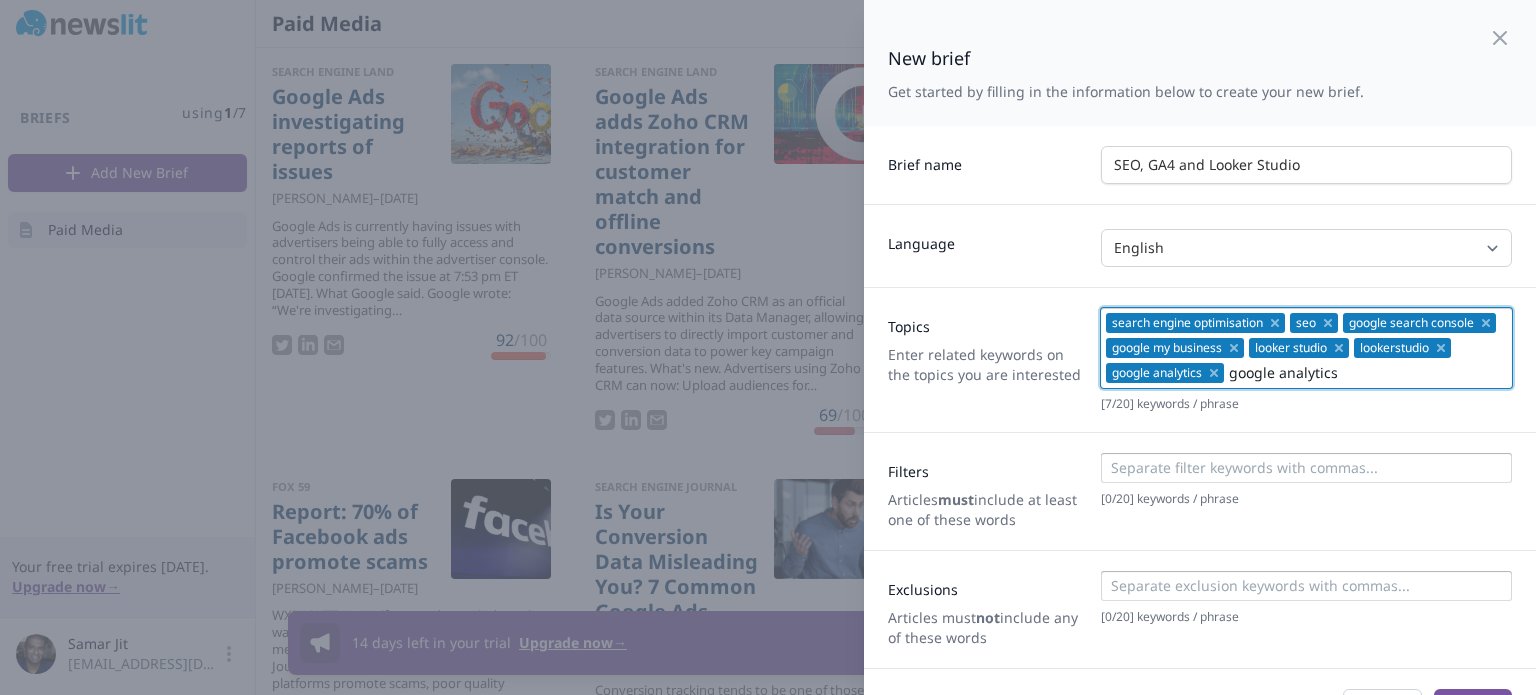 type on "google analytics 4" 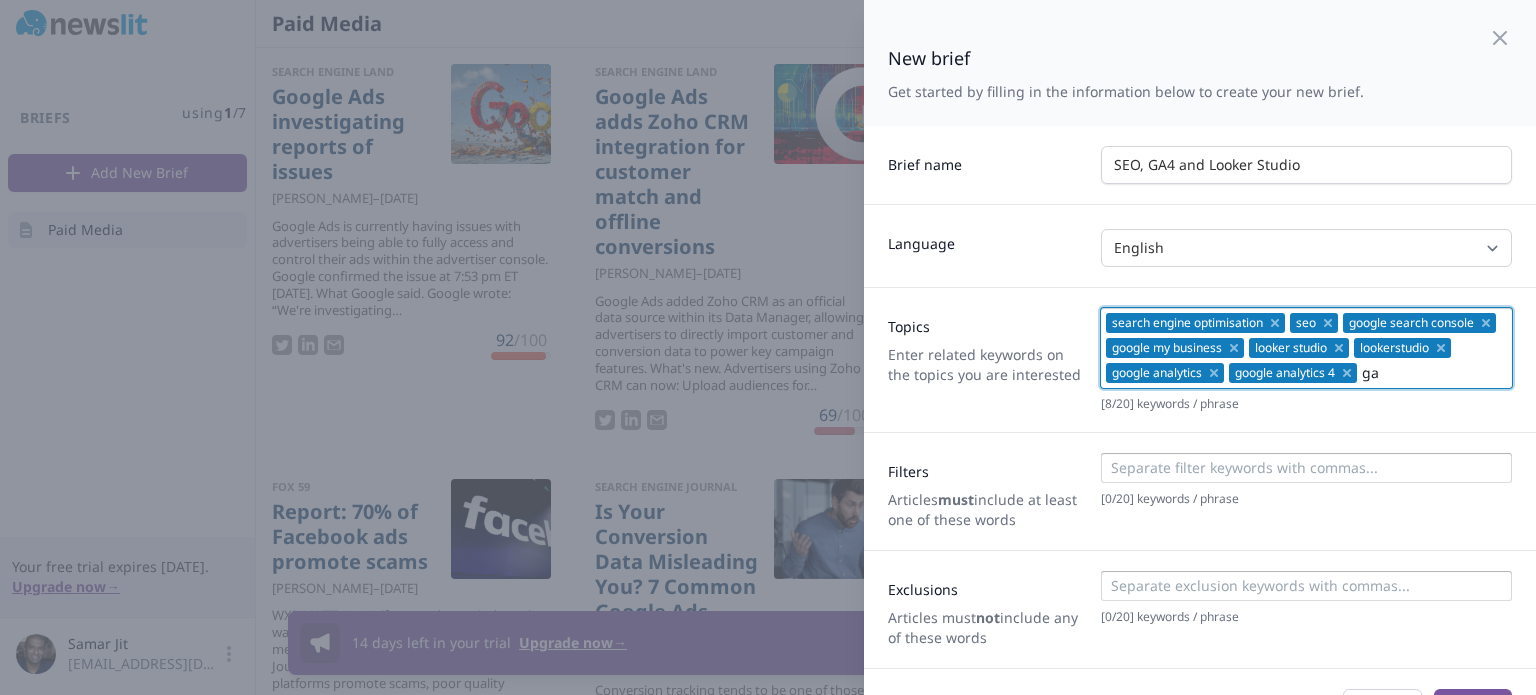 type on "ga4" 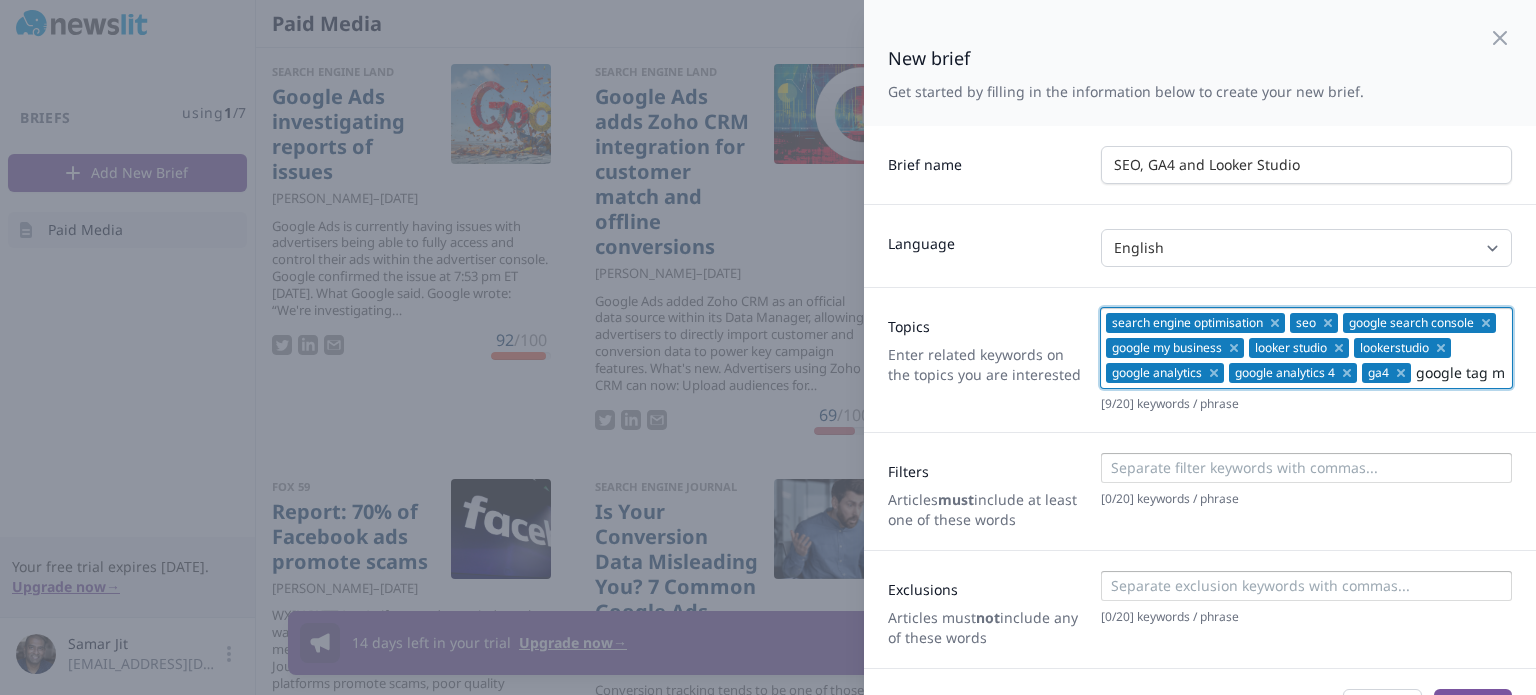 type on "google tag manager" 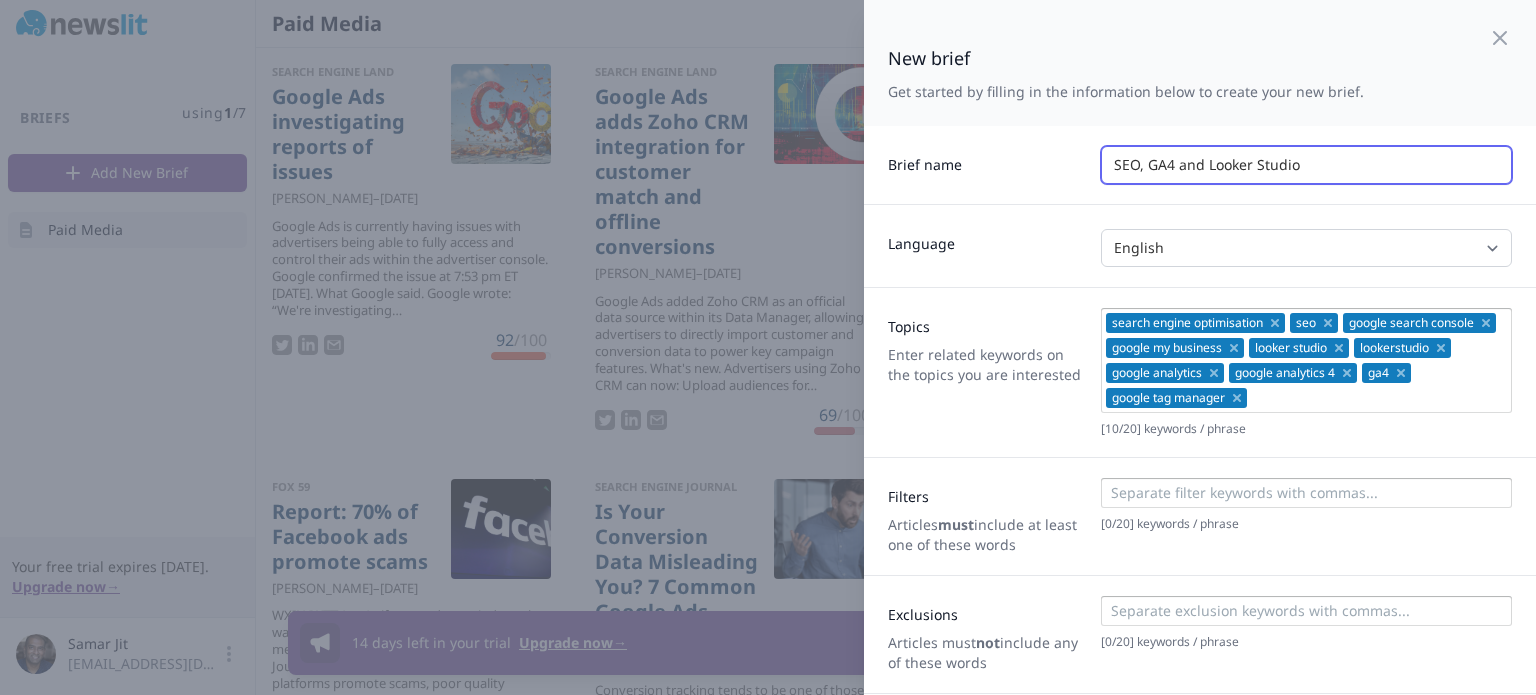 click on "SEO, GA4 and Looker Studio" at bounding box center (1306, 165) 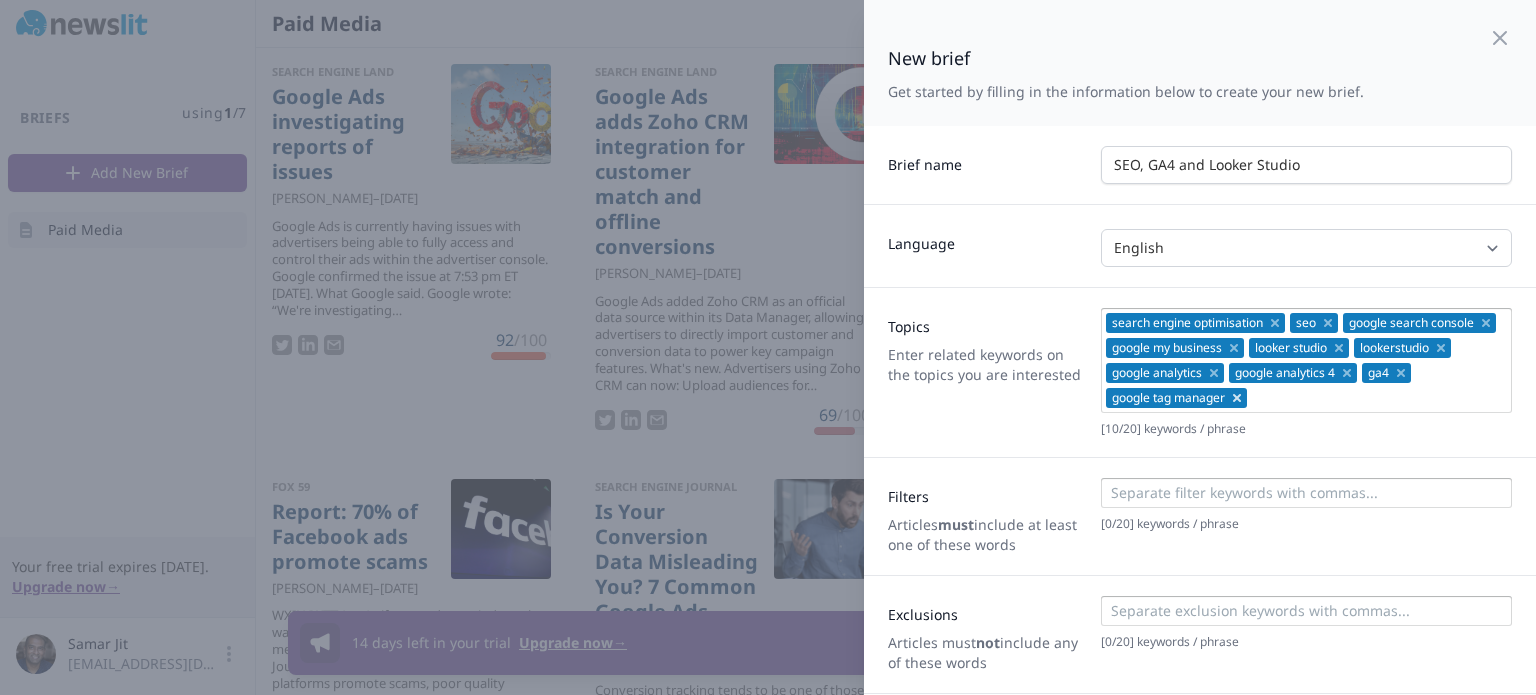 click 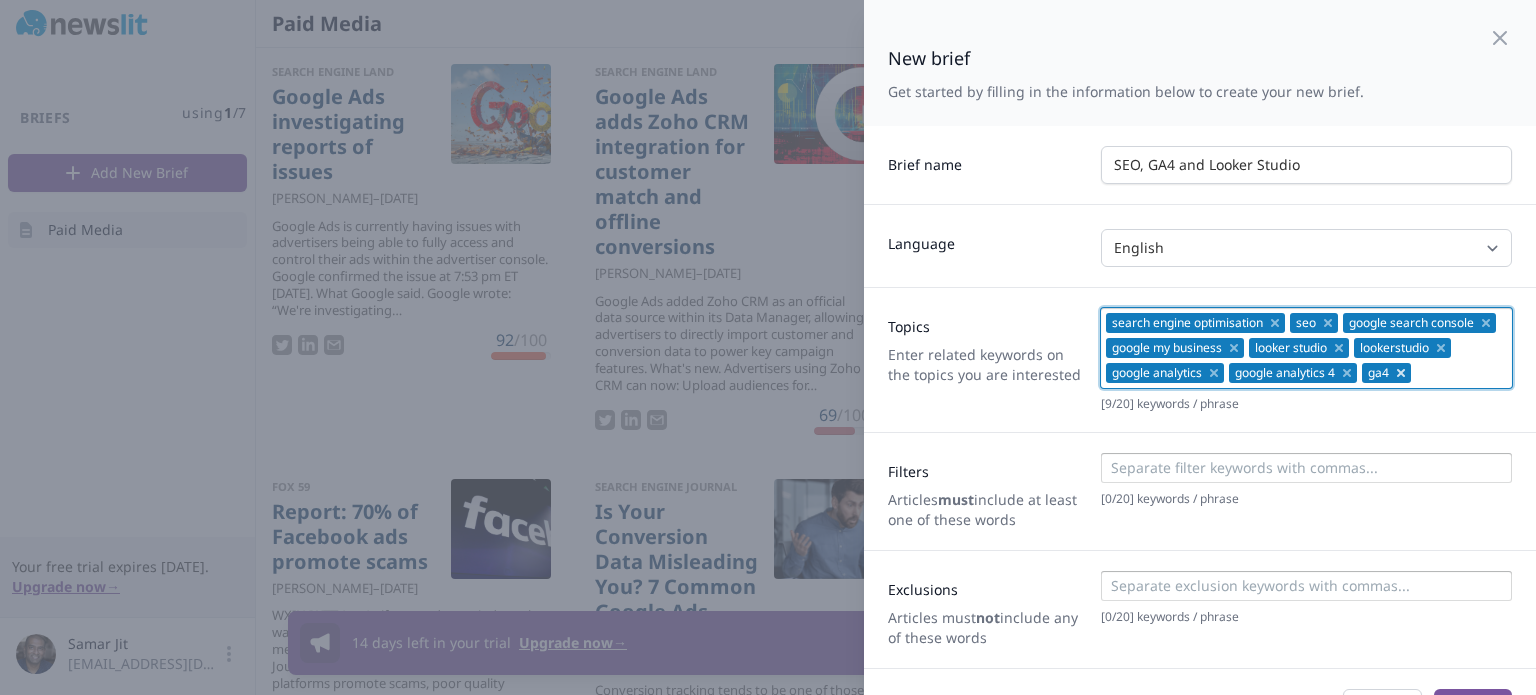 click 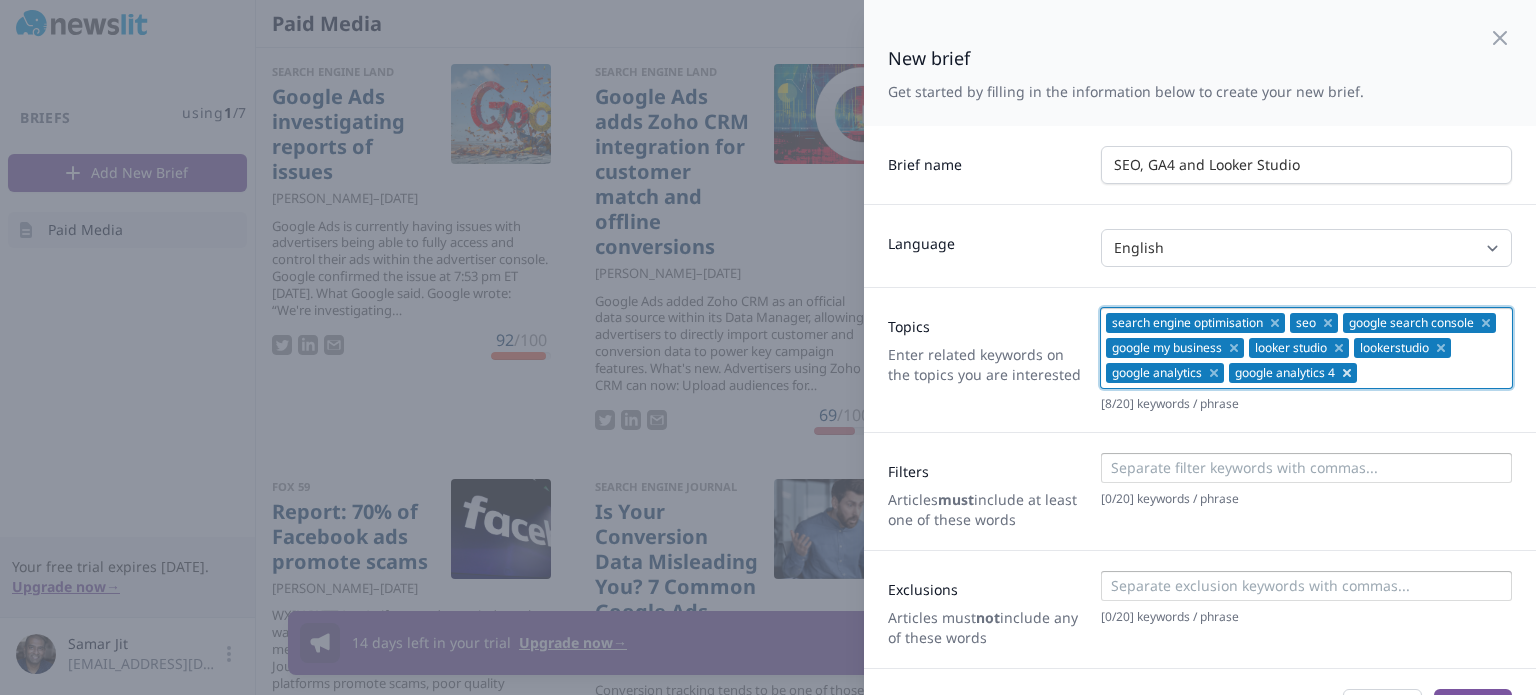 click 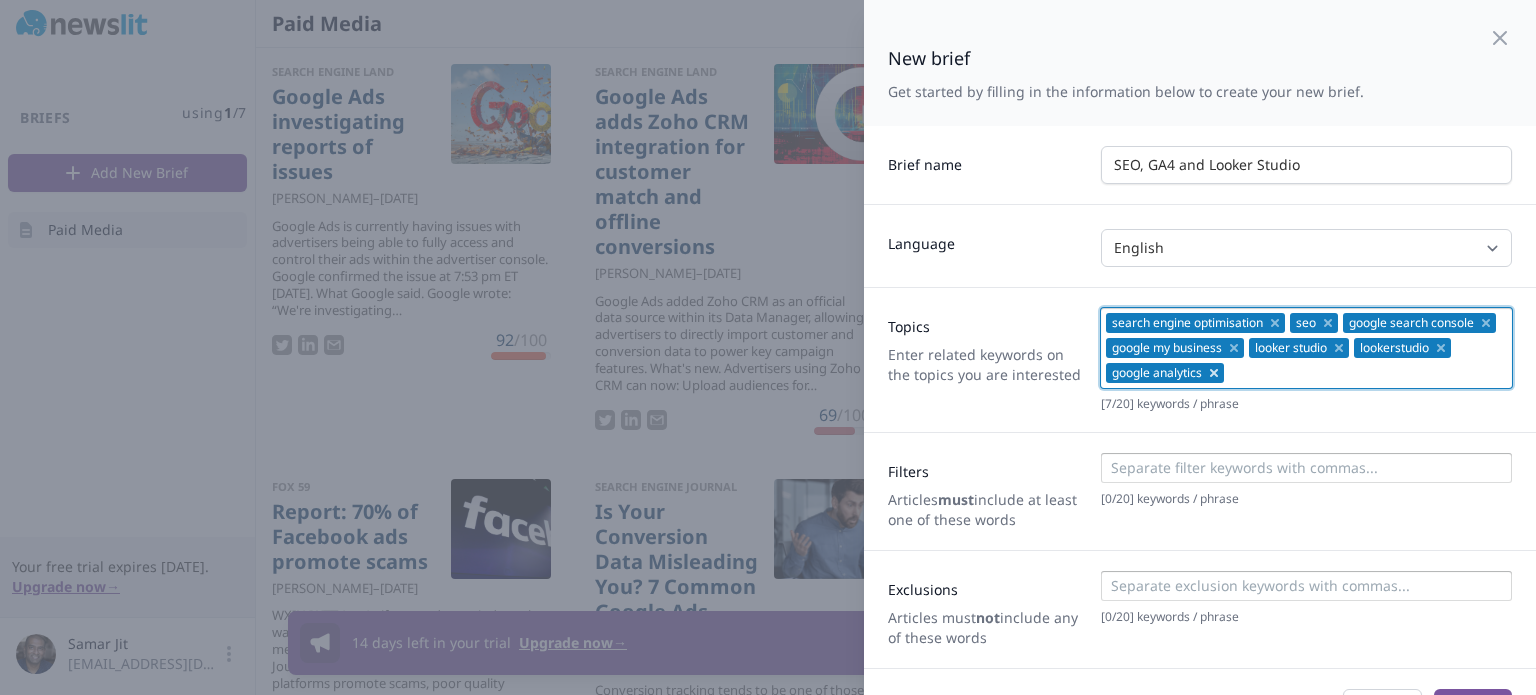 click 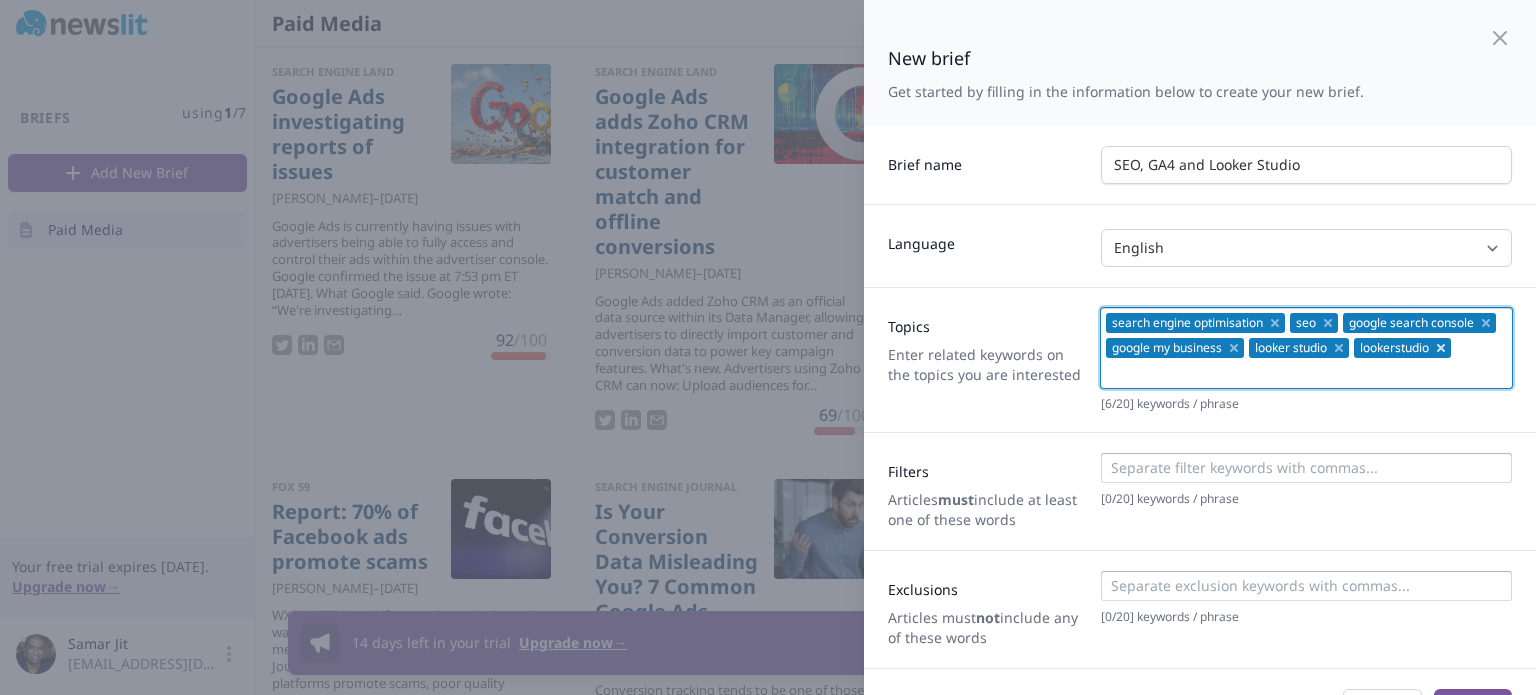 click 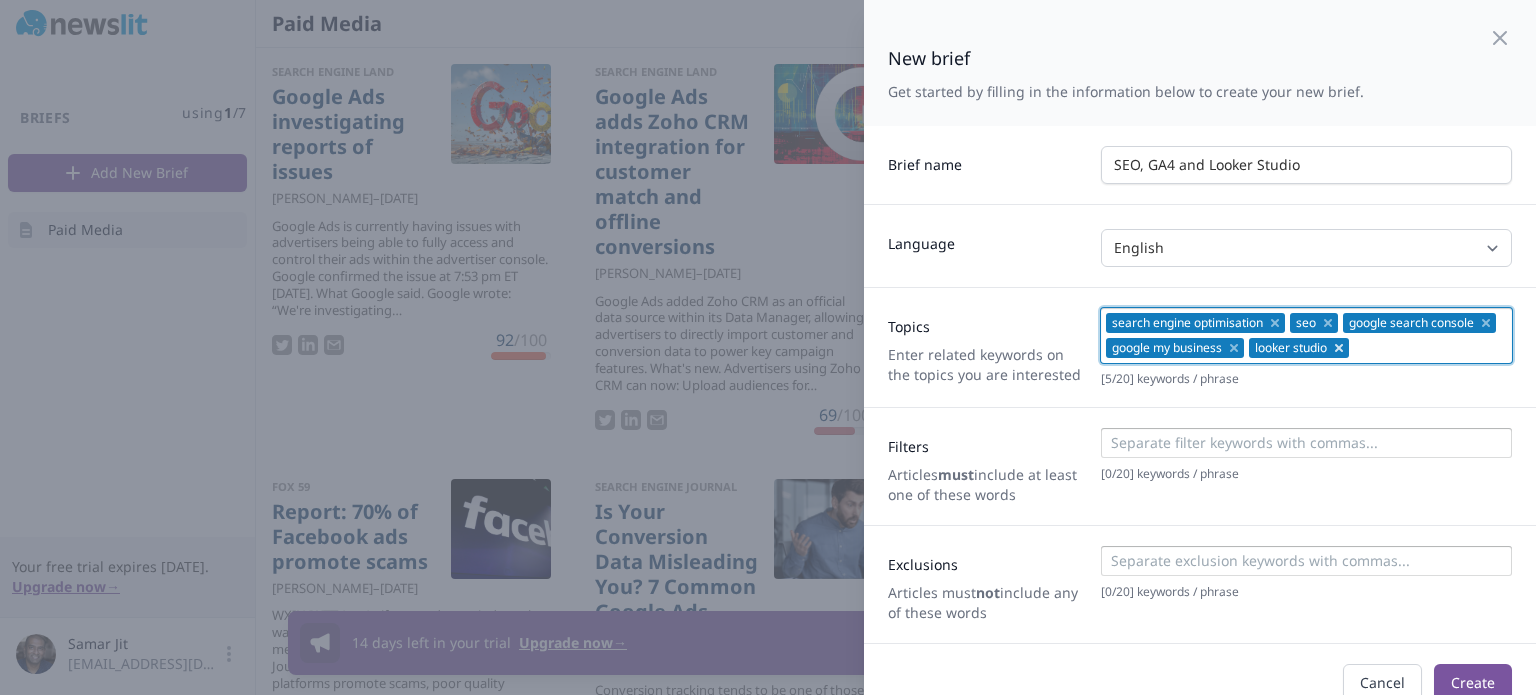 click 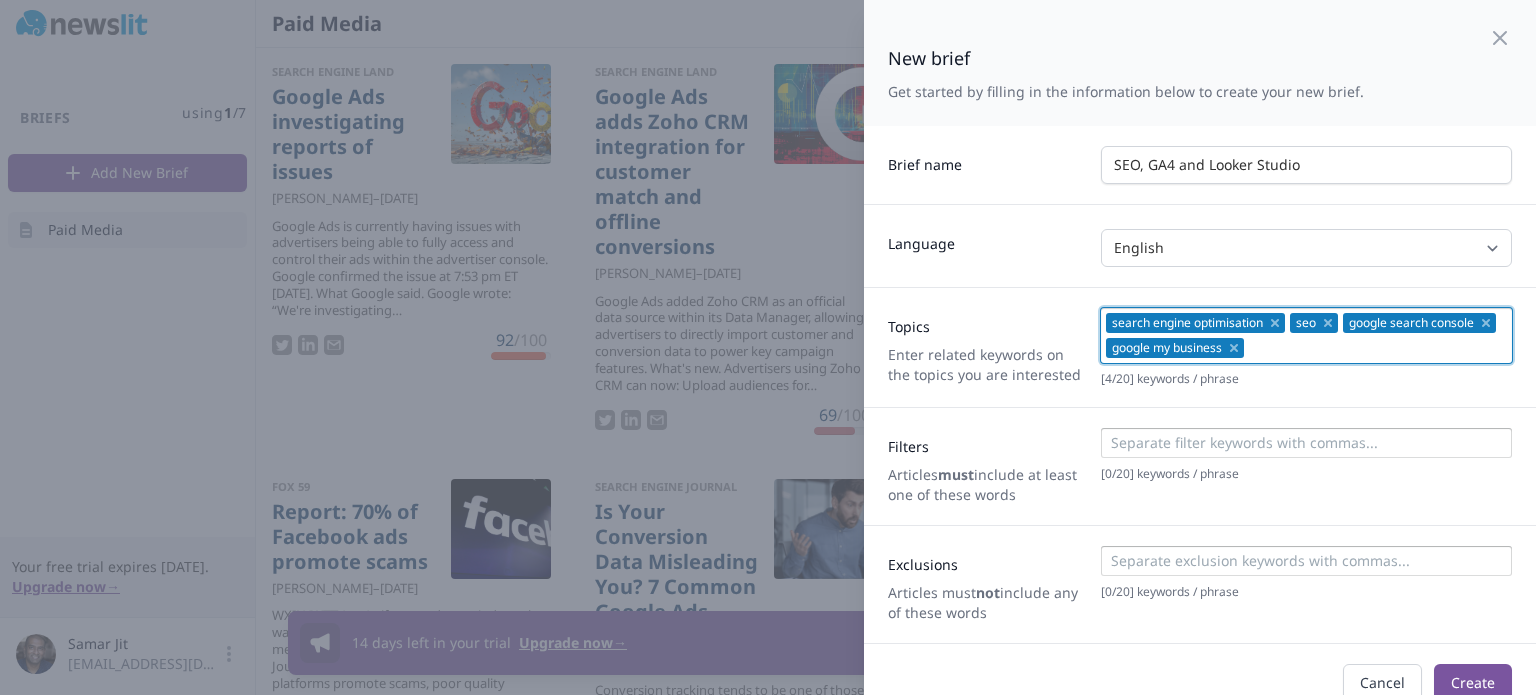 scroll, scrollTop: 24, scrollLeft: 0, axis: vertical 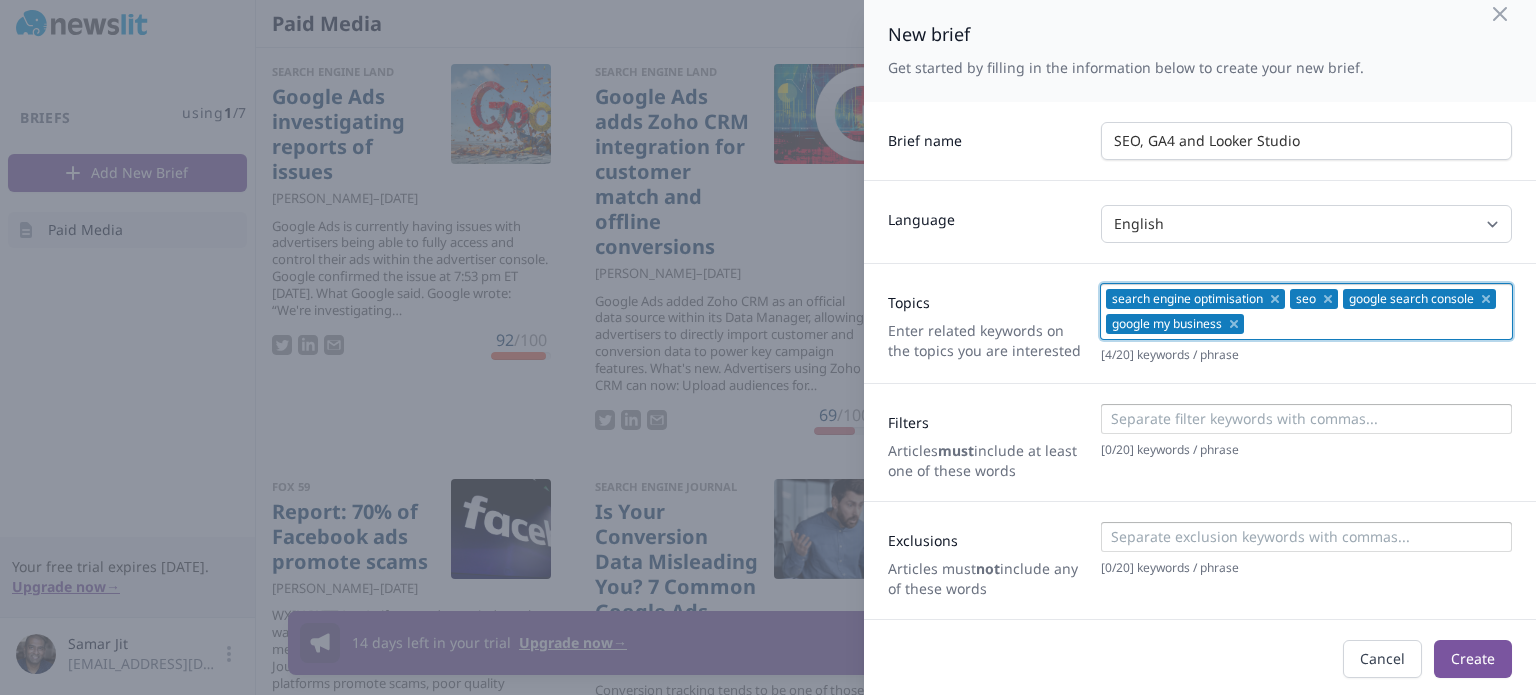 click at bounding box center [1305, 537] 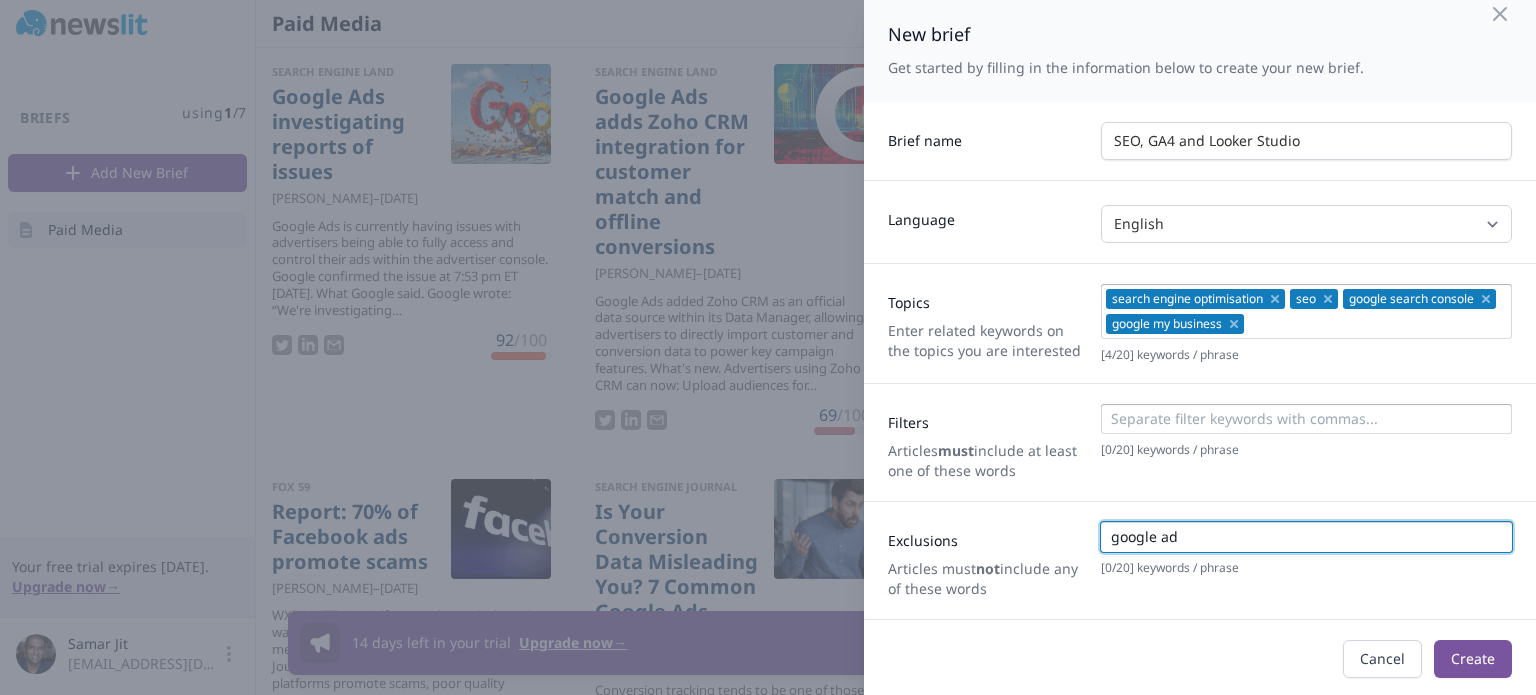 type on "google ads" 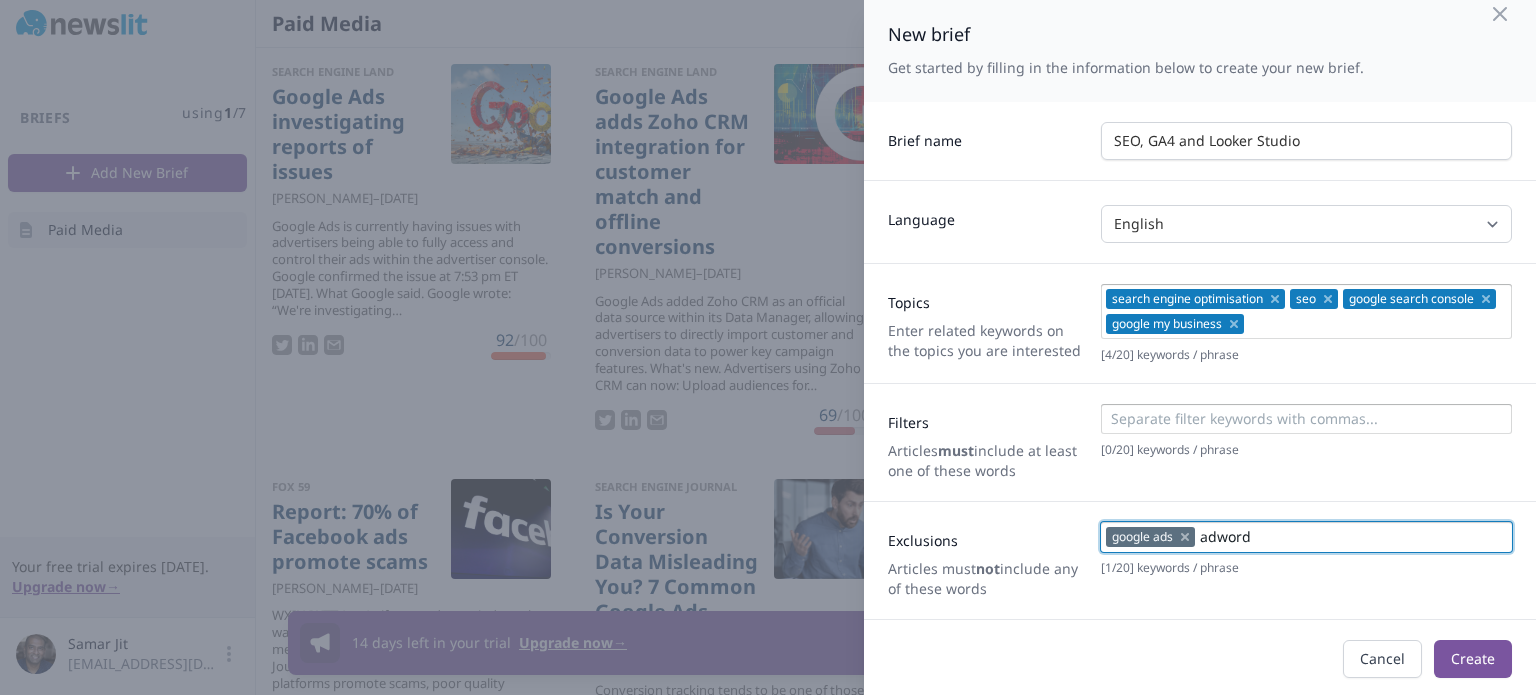 type on "adwords" 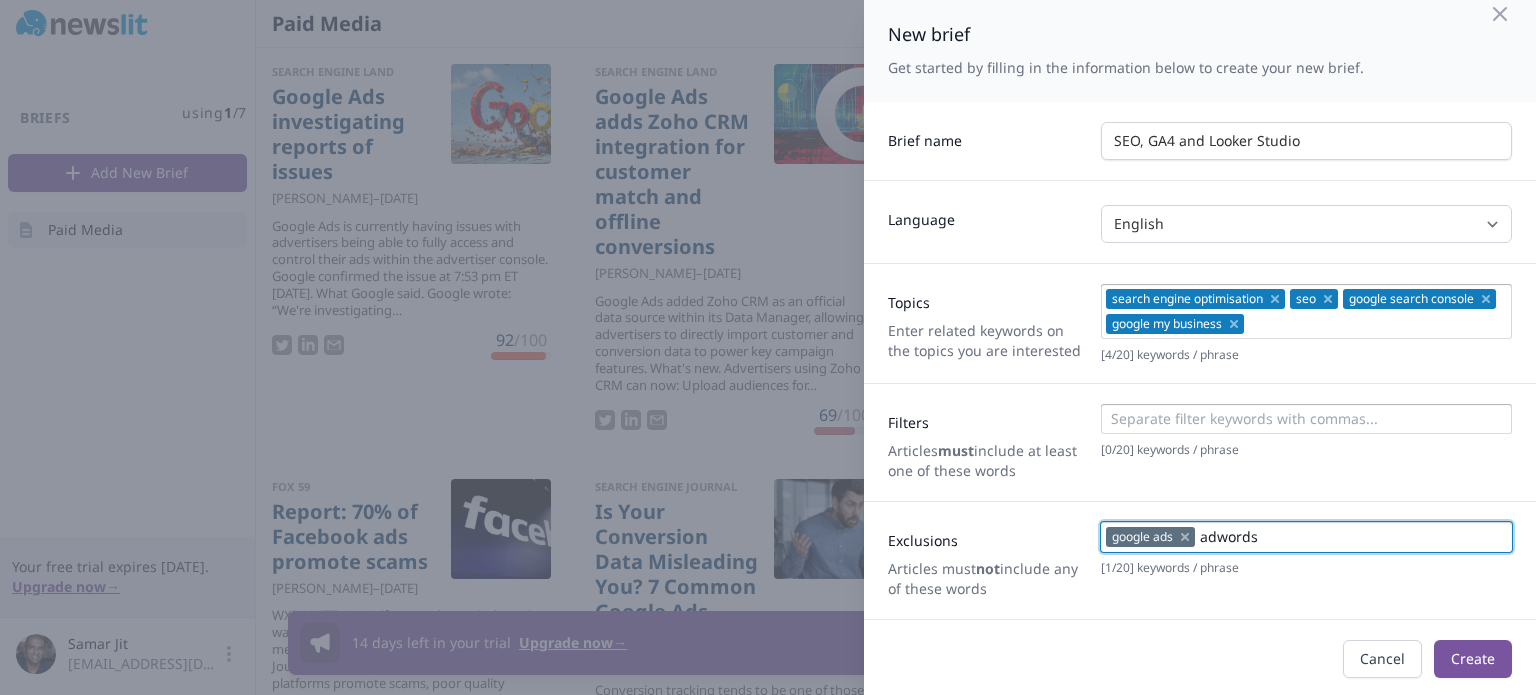 type 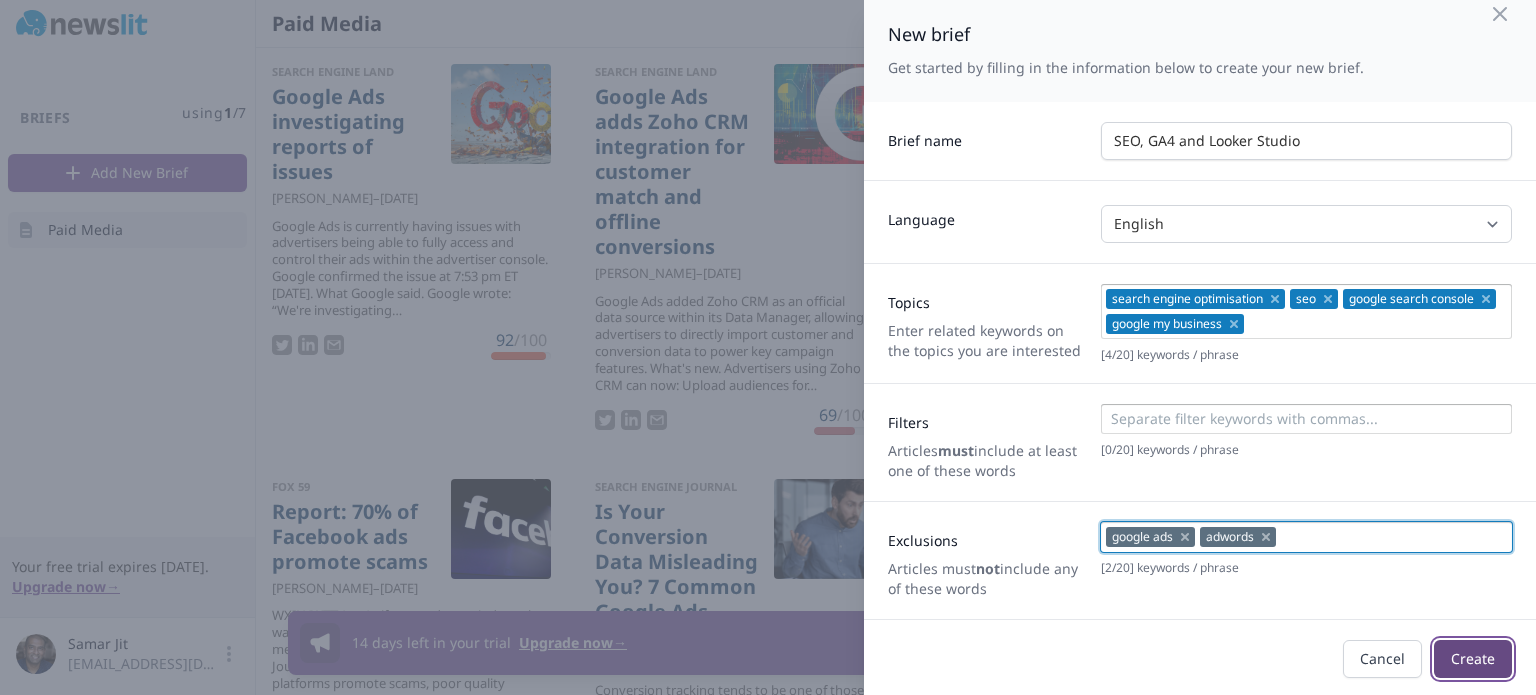 click on "Create" at bounding box center [1473, 659] 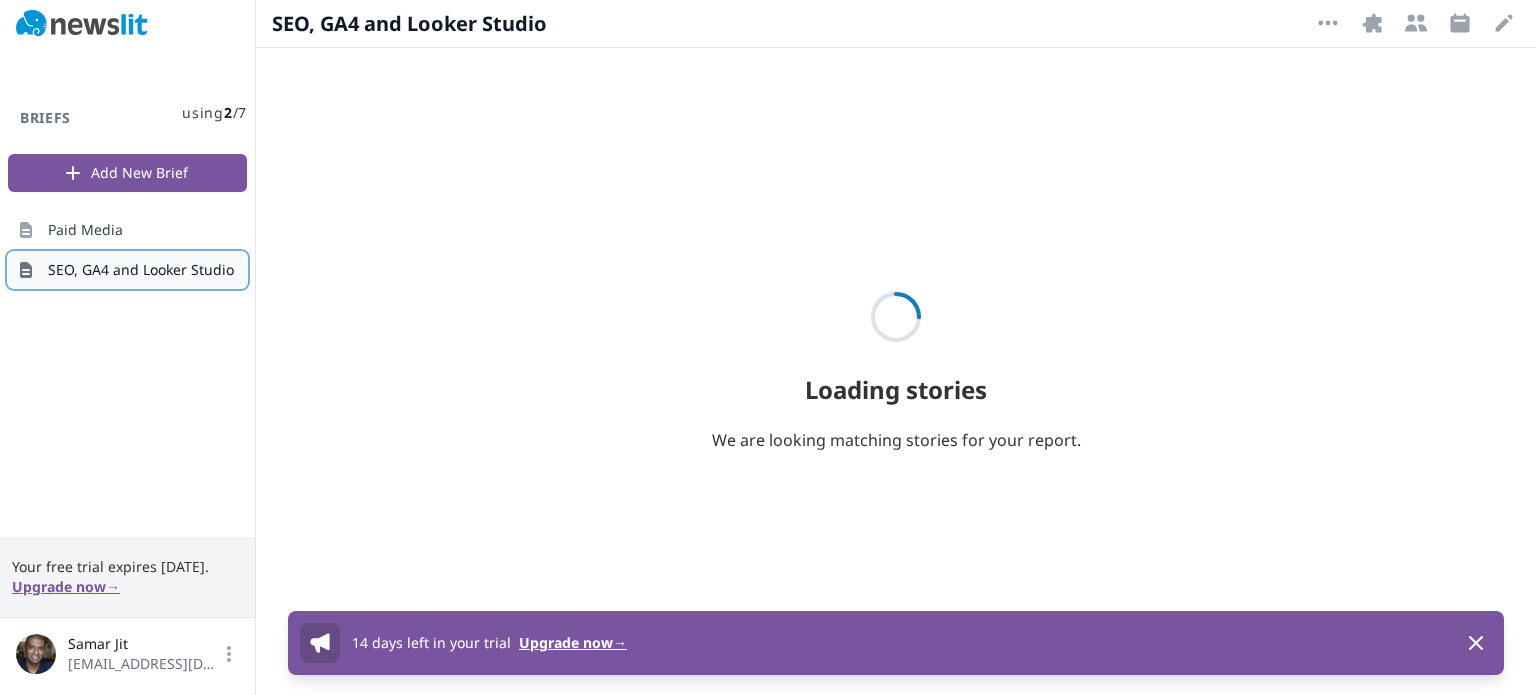 click on "SEO, GA4 and Looker Studio" at bounding box center (141, 270) 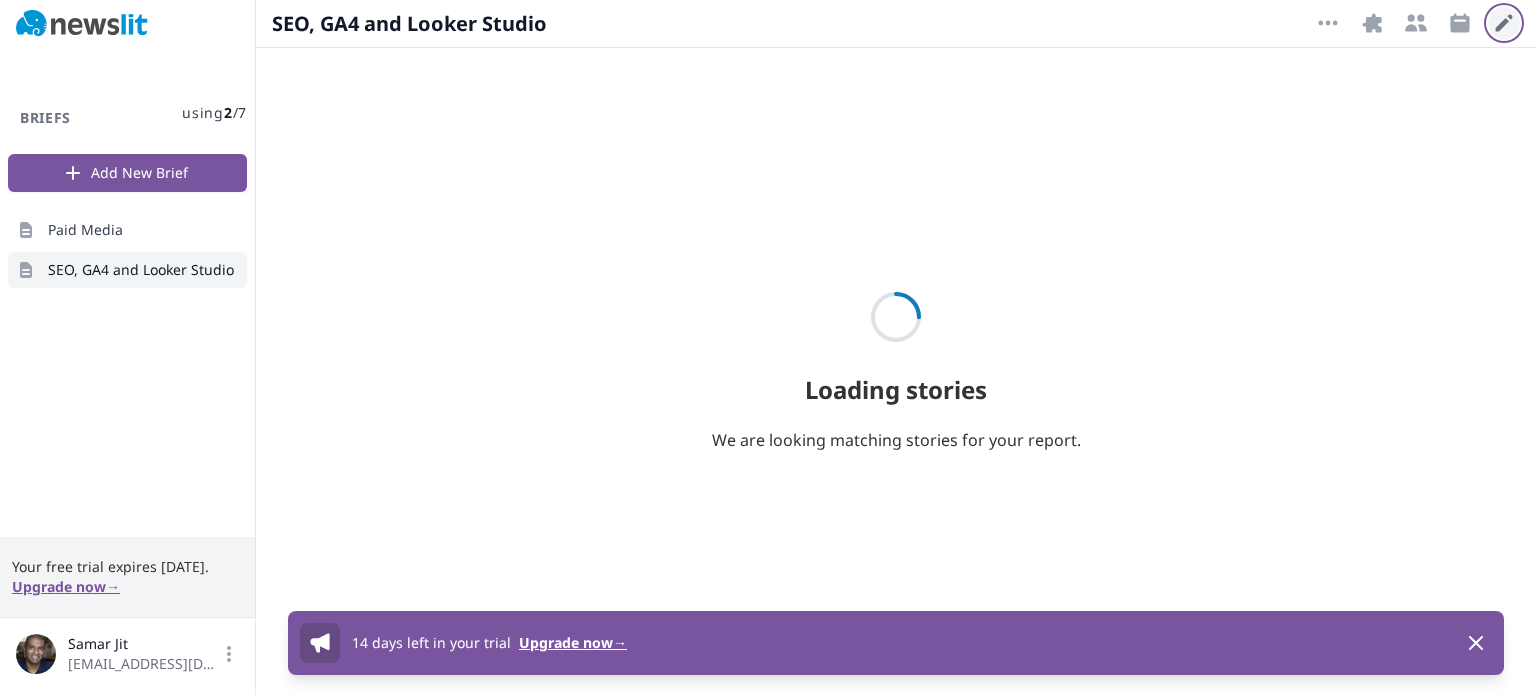 click 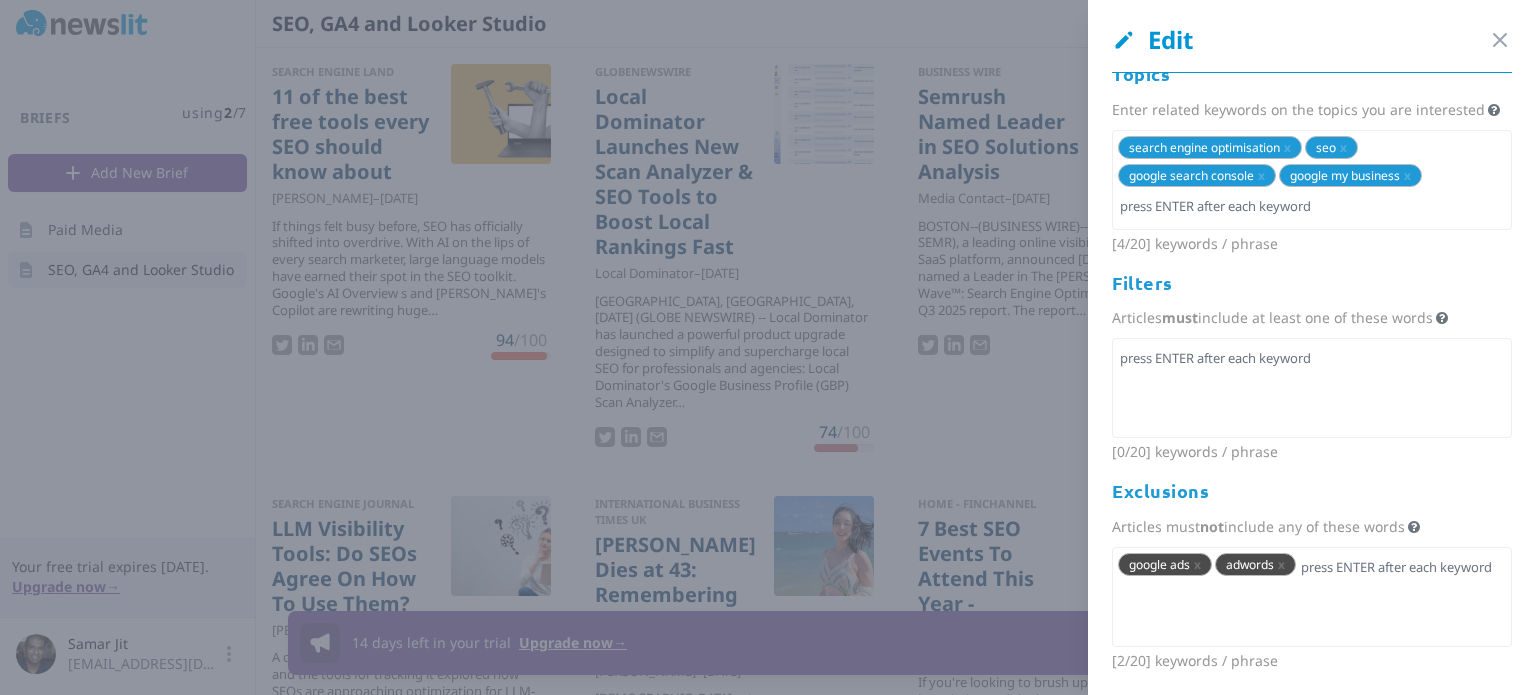 scroll, scrollTop: 0, scrollLeft: 0, axis: both 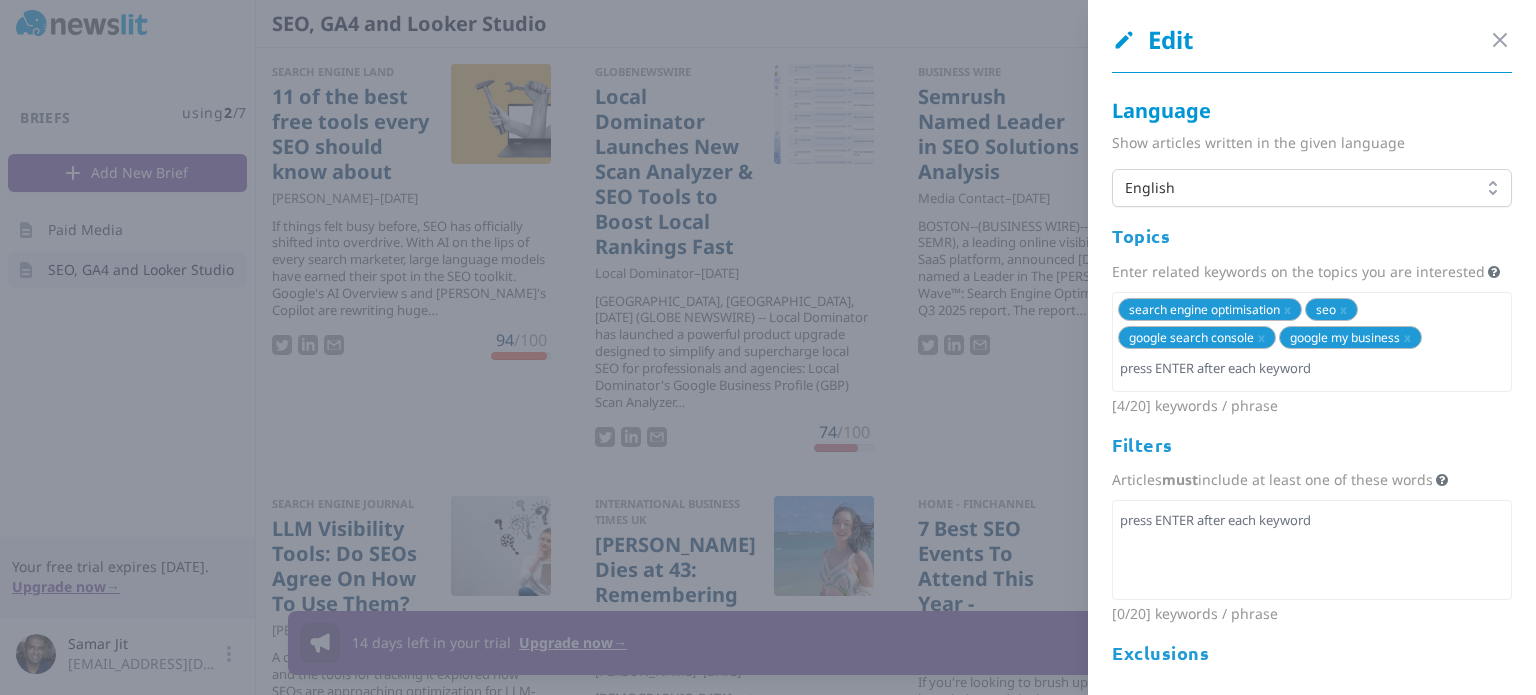 click on "Edit" at bounding box center [1152, 40] 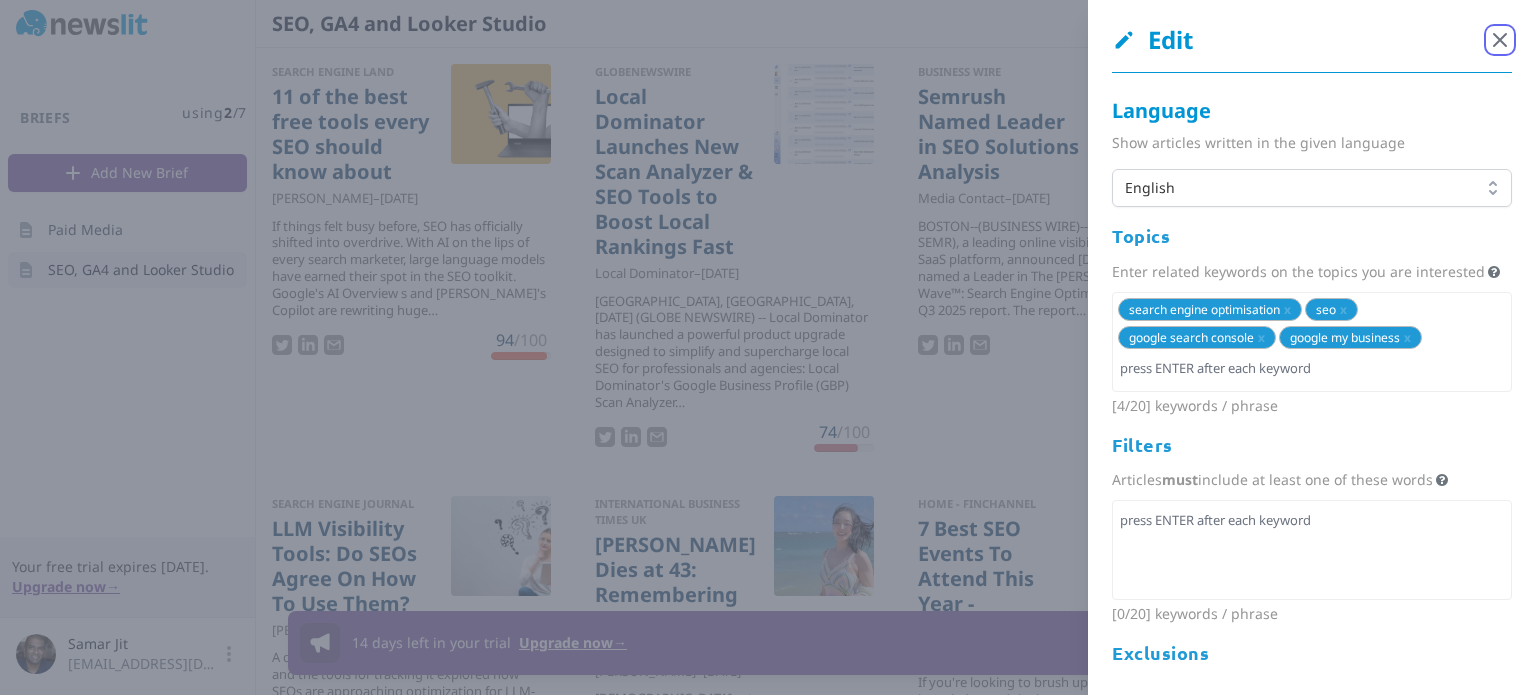 click 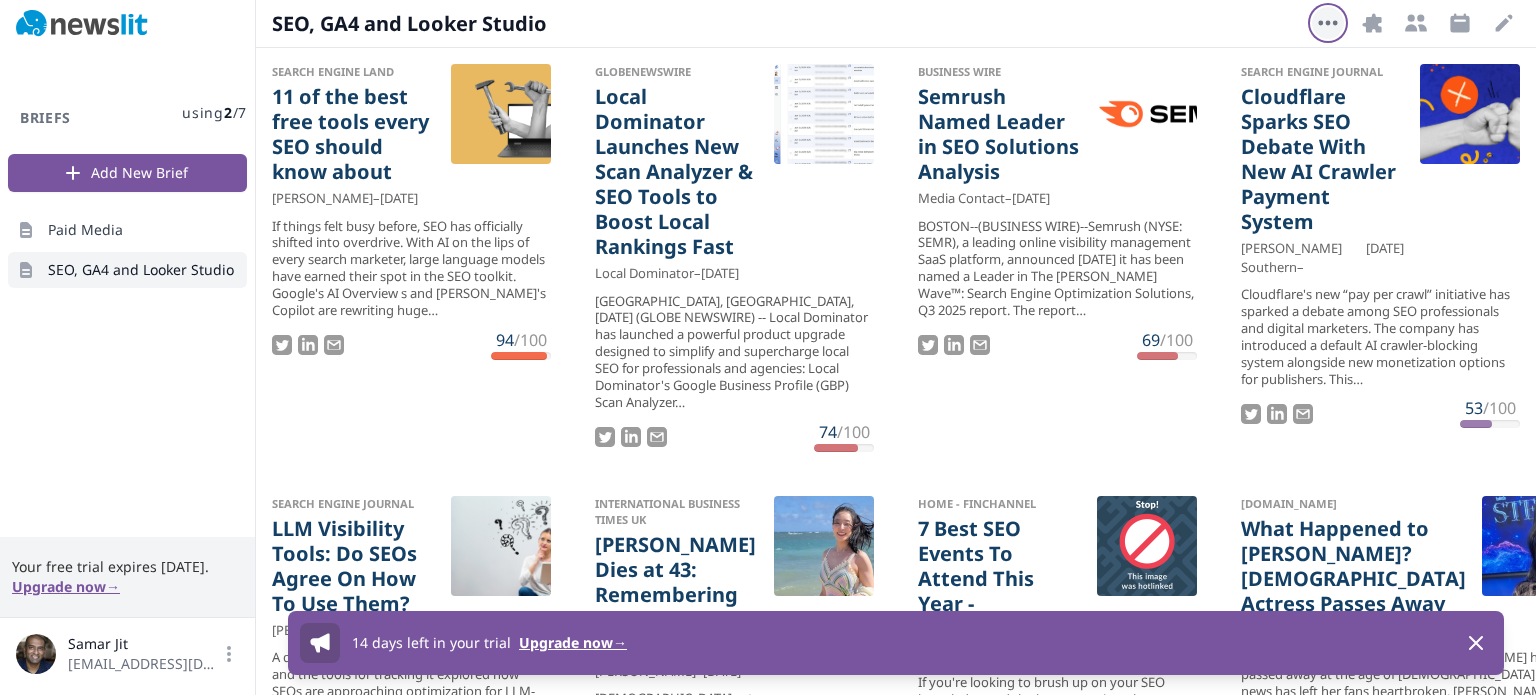 click 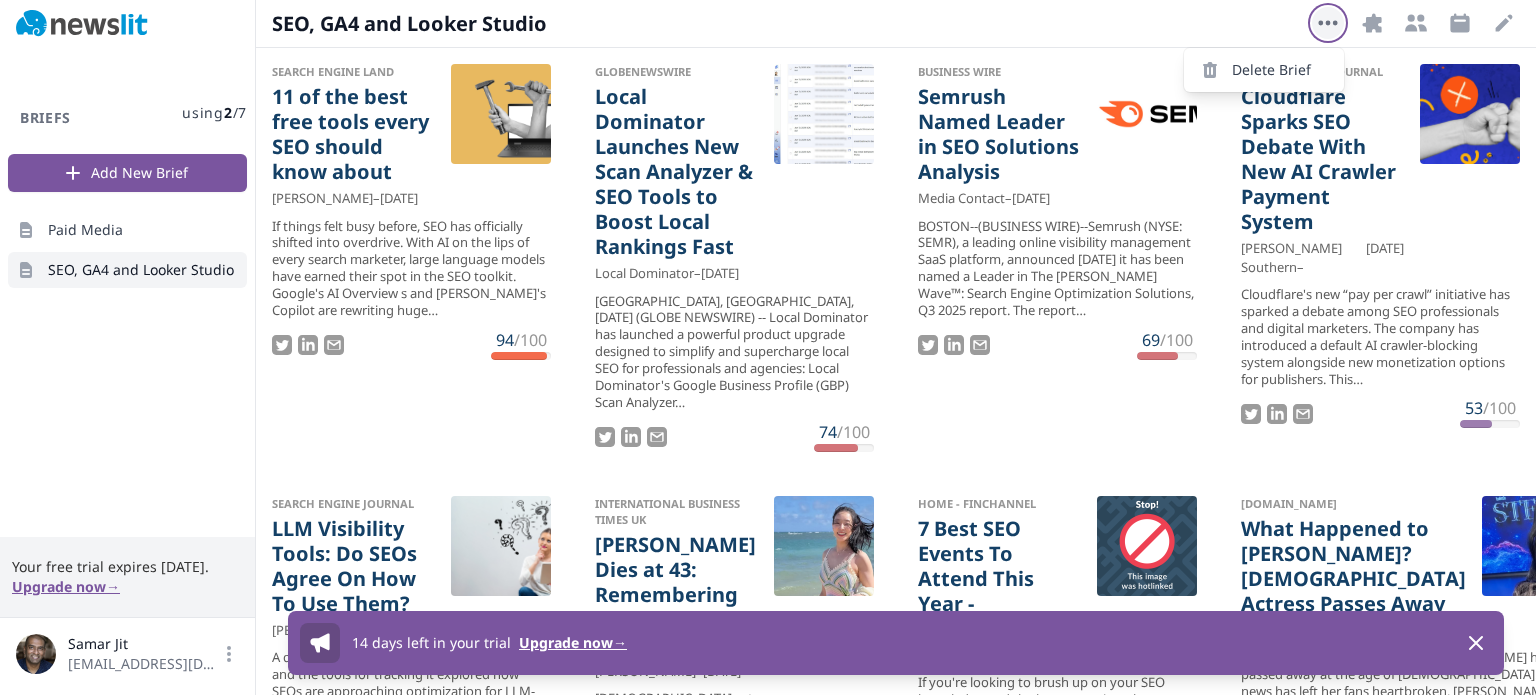 click 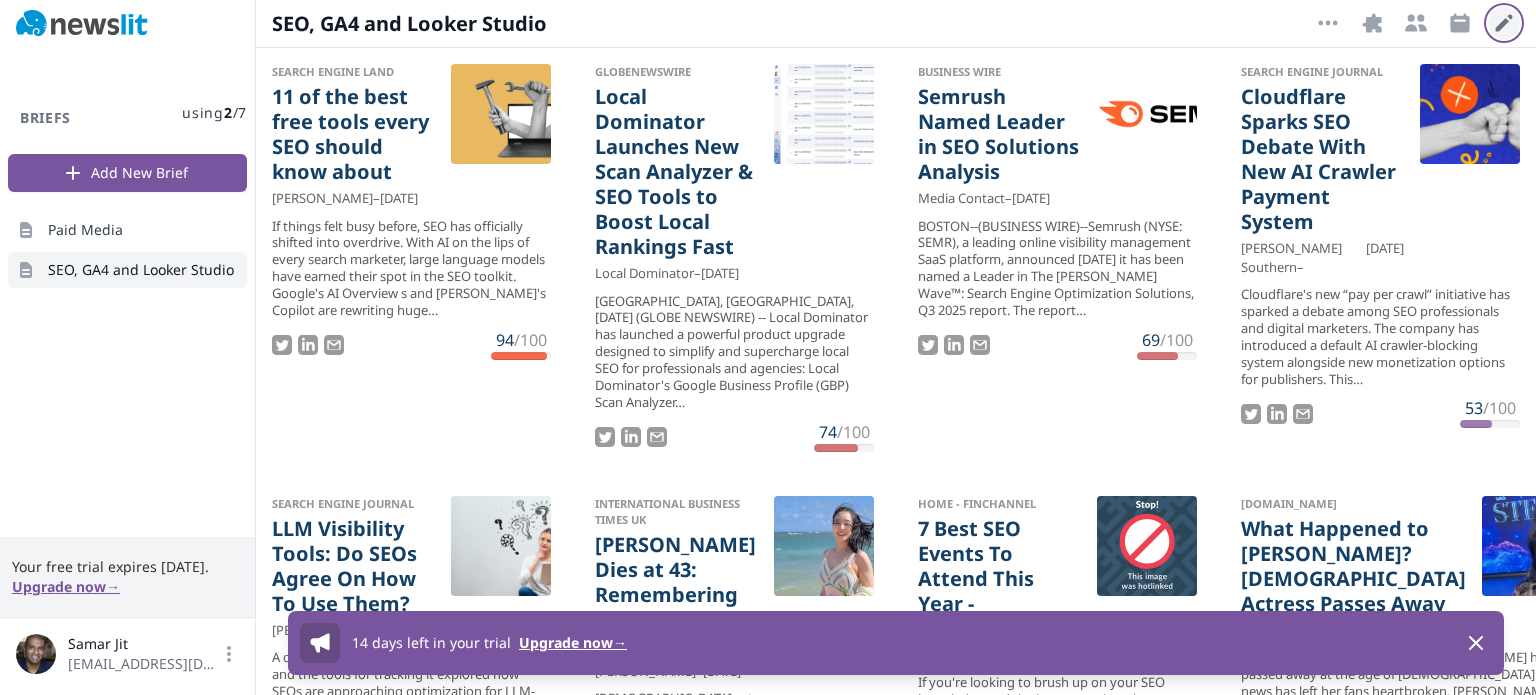 click 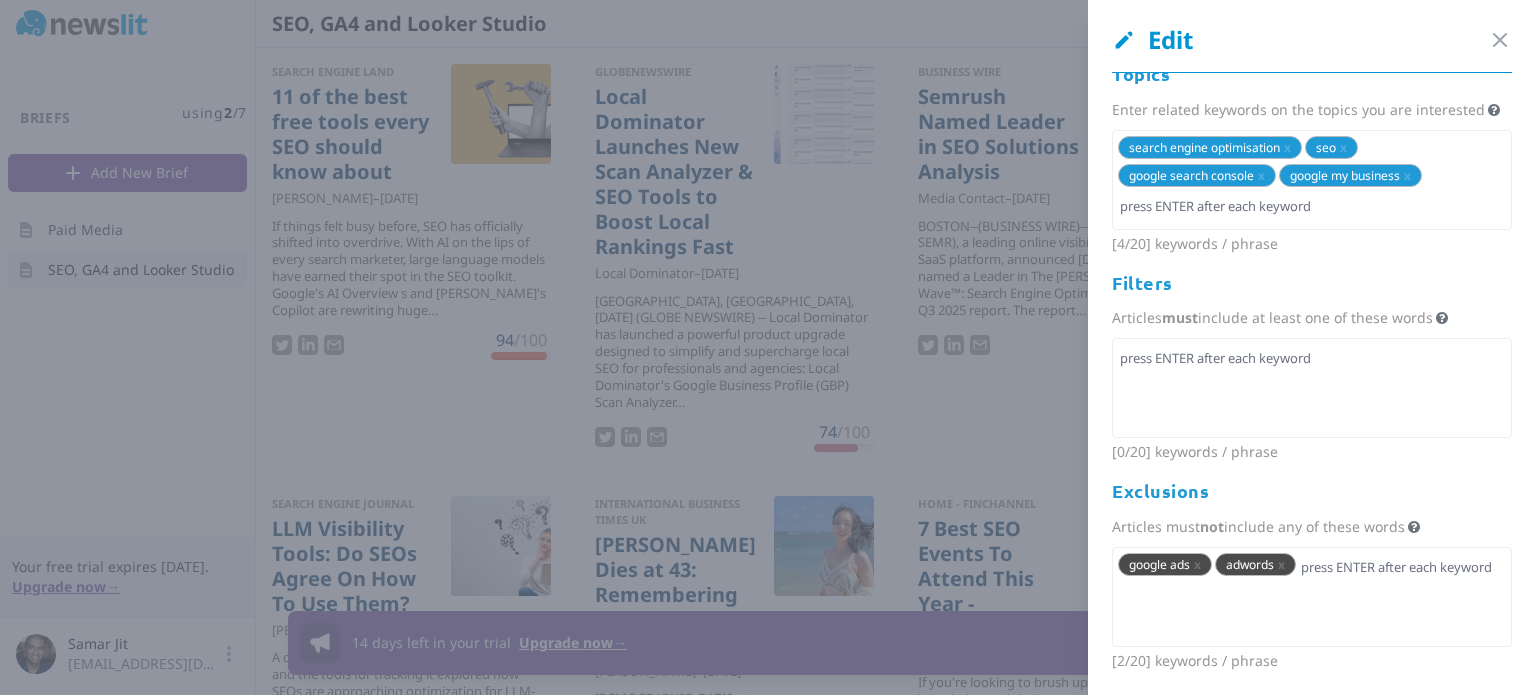 scroll, scrollTop: 0, scrollLeft: 0, axis: both 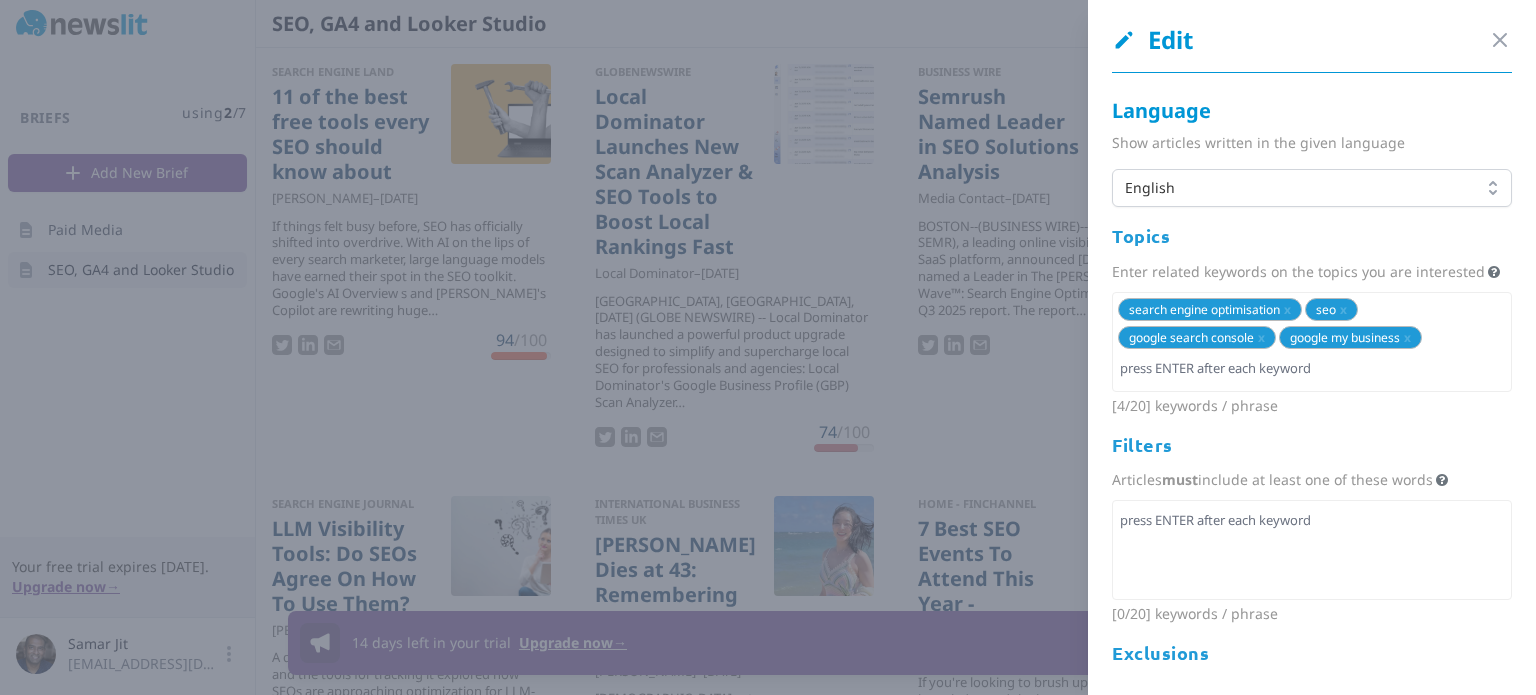 click on "Edit Close panel" at bounding box center (1312, 48) 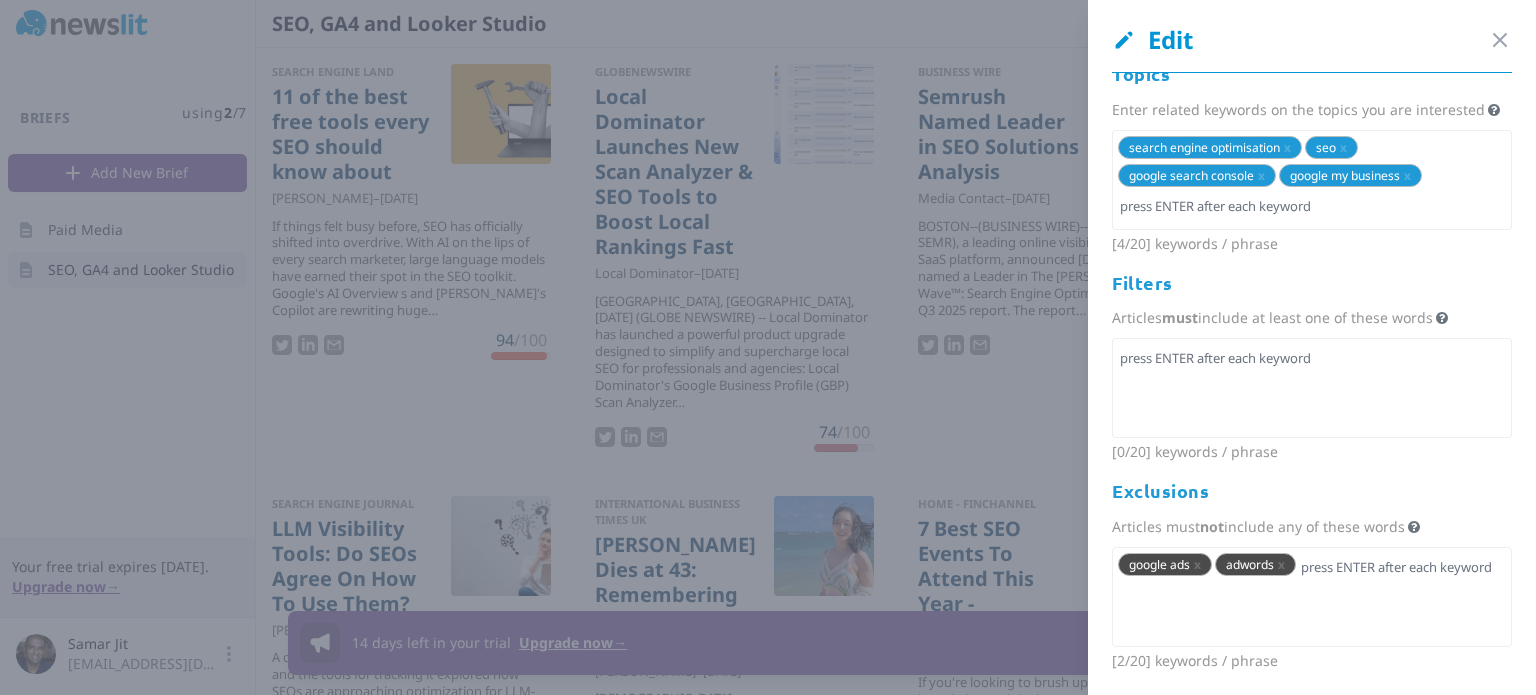 scroll, scrollTop: 81, scrollLeft: 0, axis: vertical 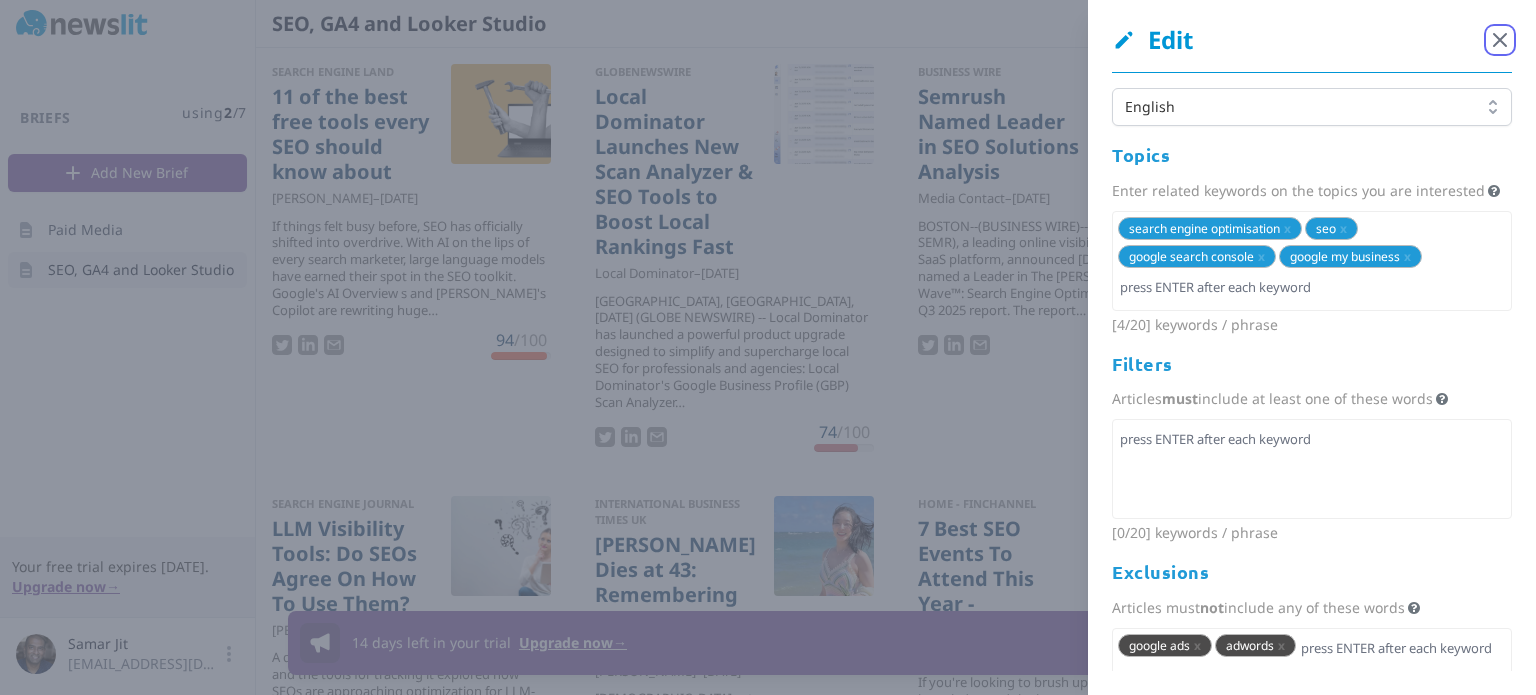 click 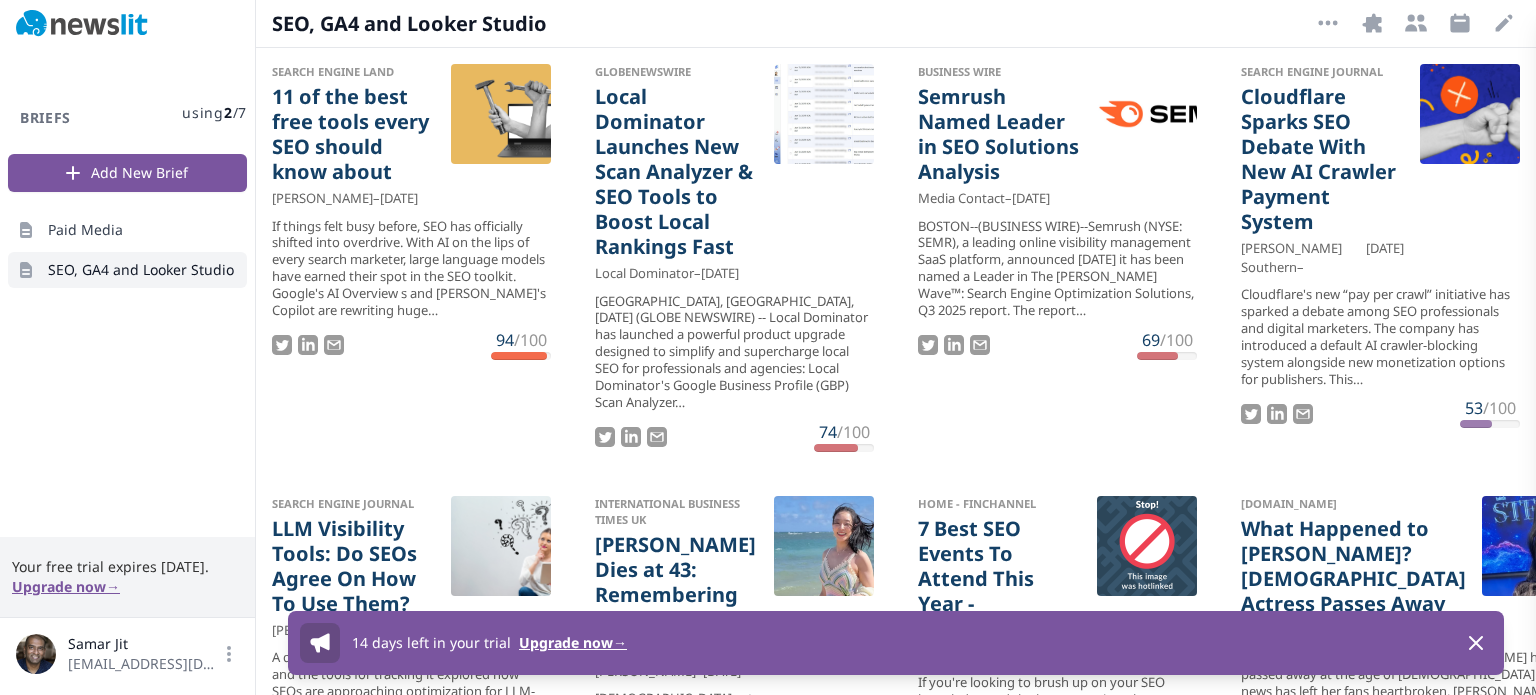 scroll, scrollTop: 0, scrollLeft: 0, axis: both 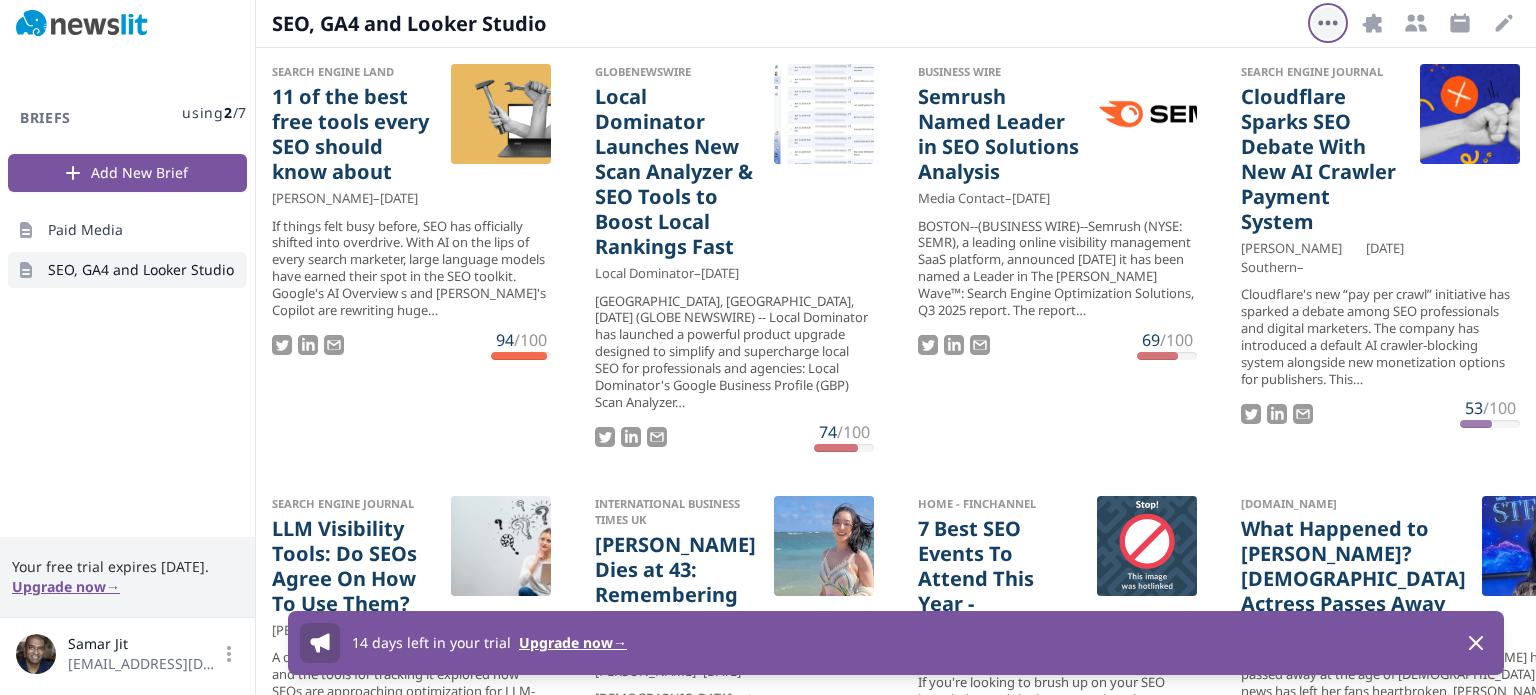 click on "More Options" at bounding box center (1328, 23) 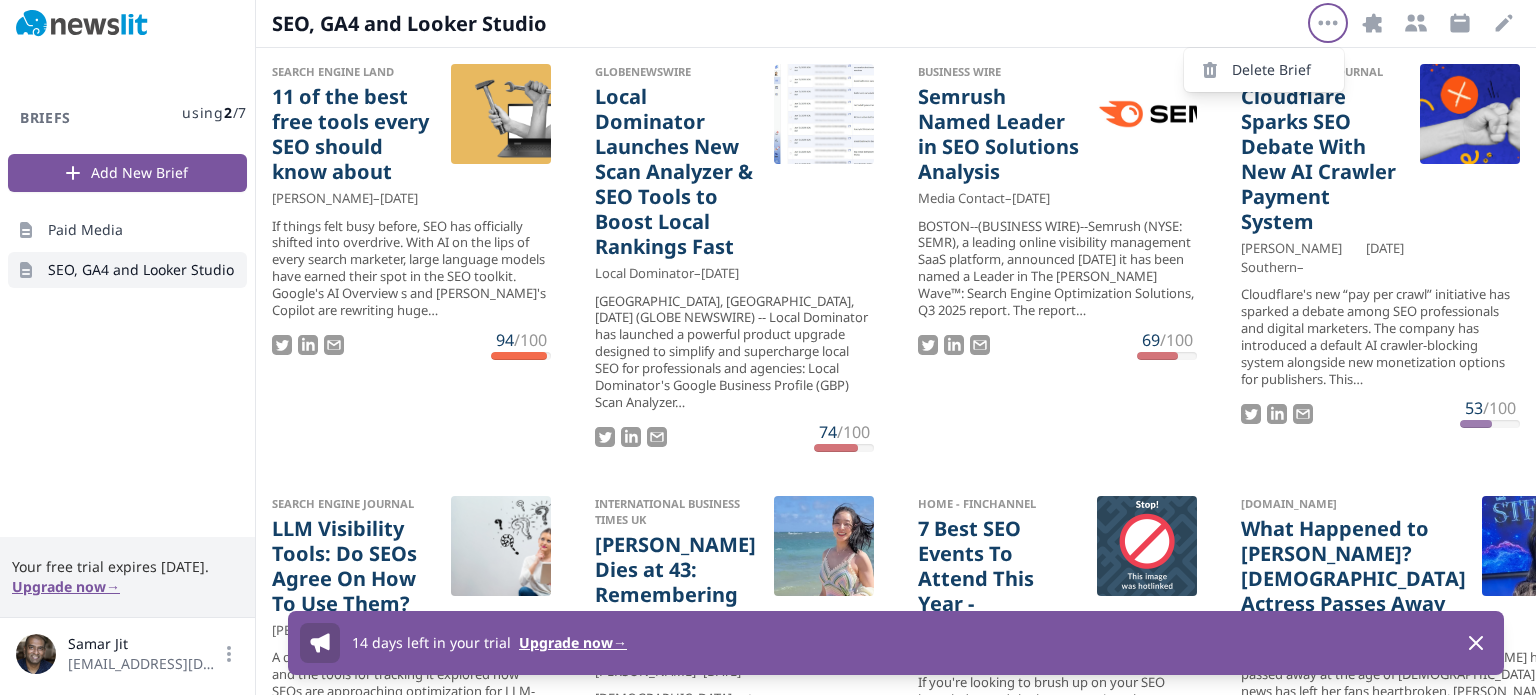 click on "SEO, GA4 and Looker Studio" at bounding box center (784, 24) 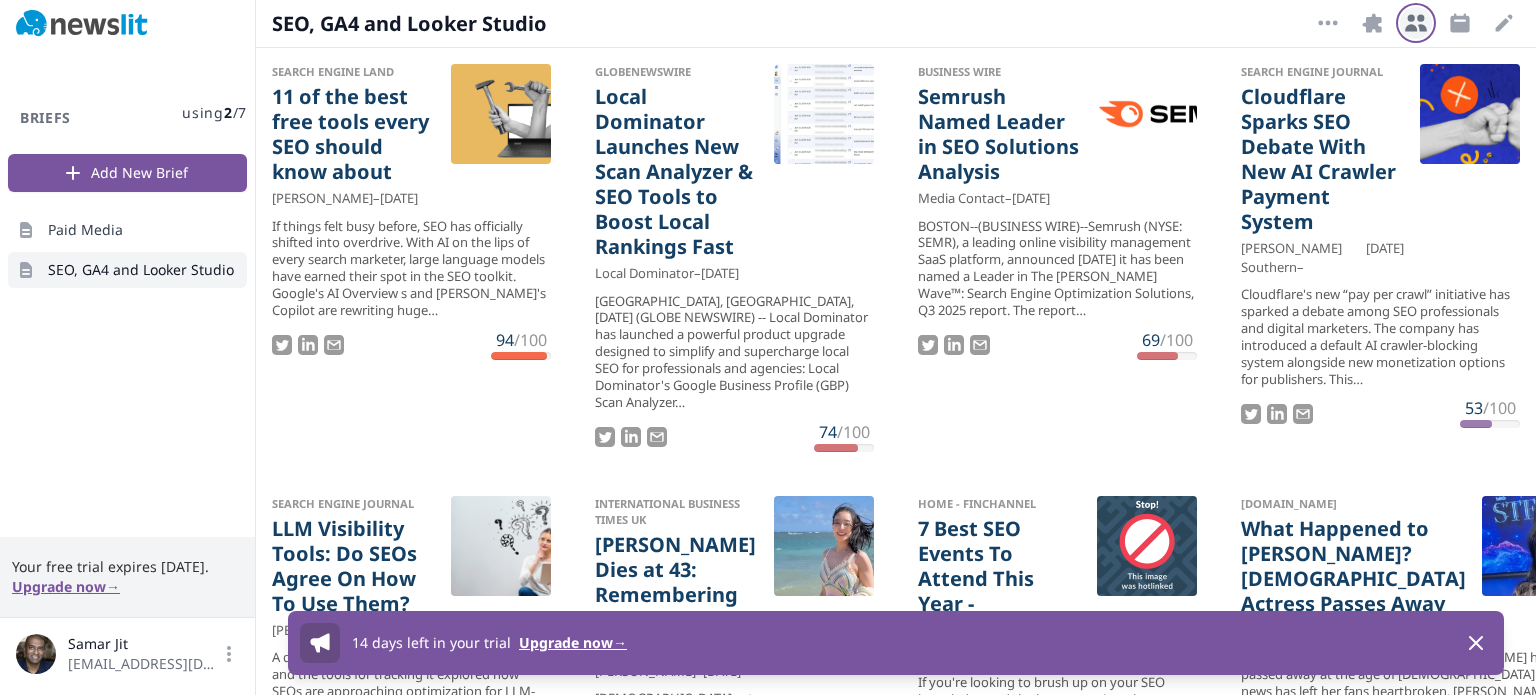 click on "Recipients" at bounding box center [1416, 23] 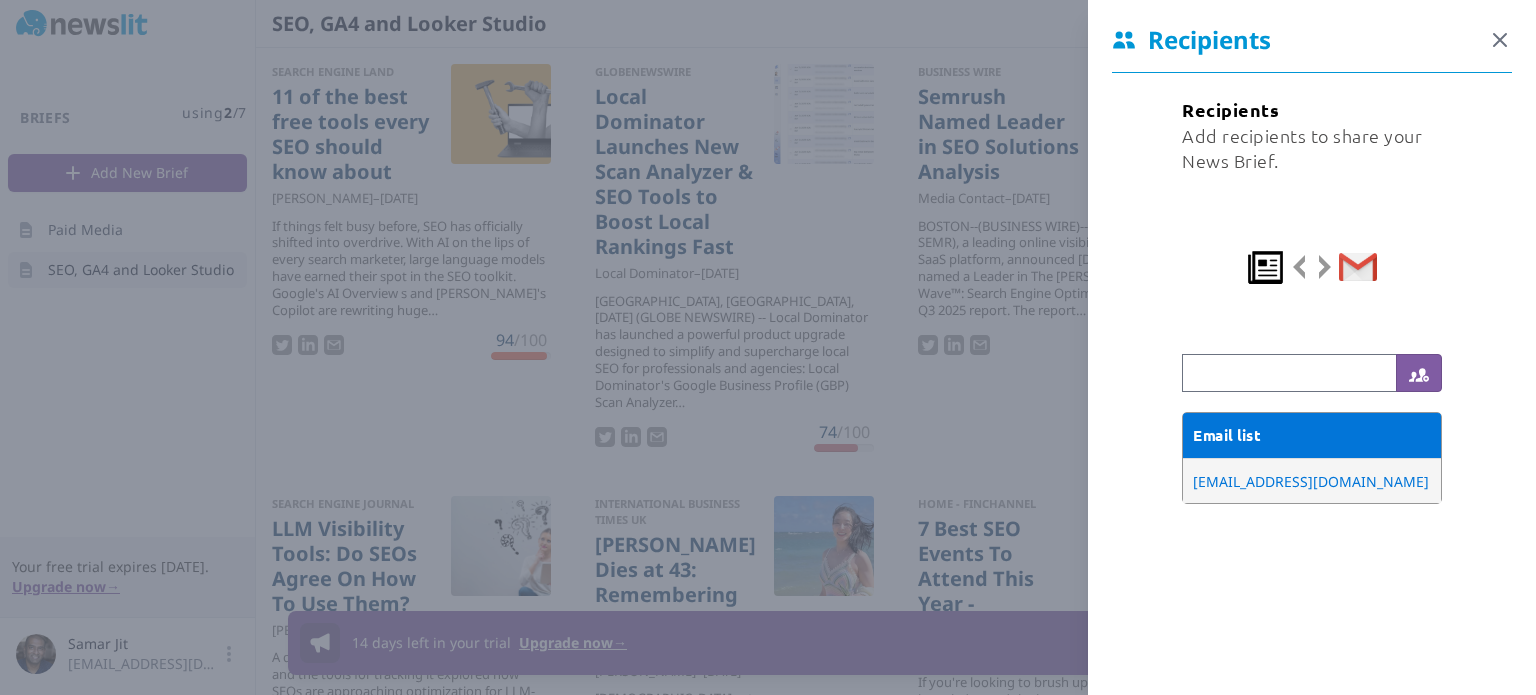 click 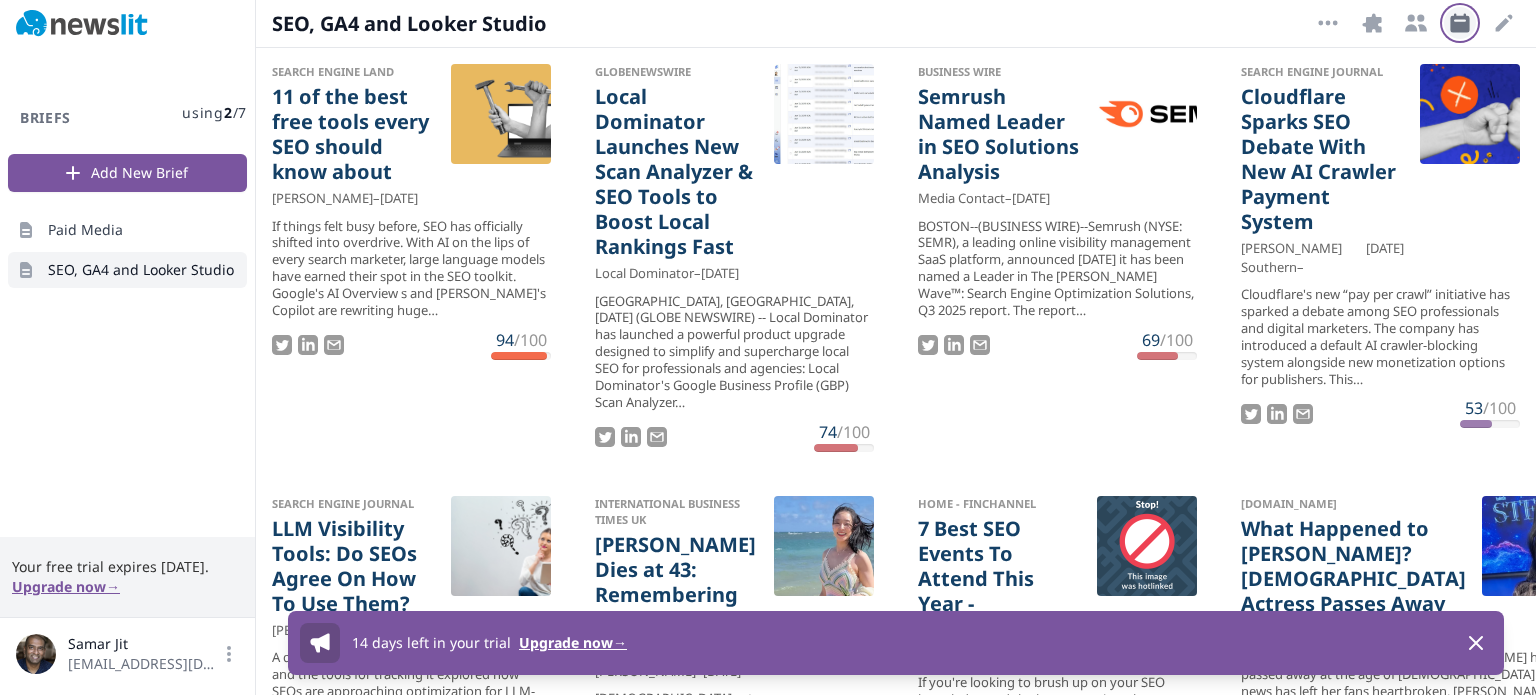 click 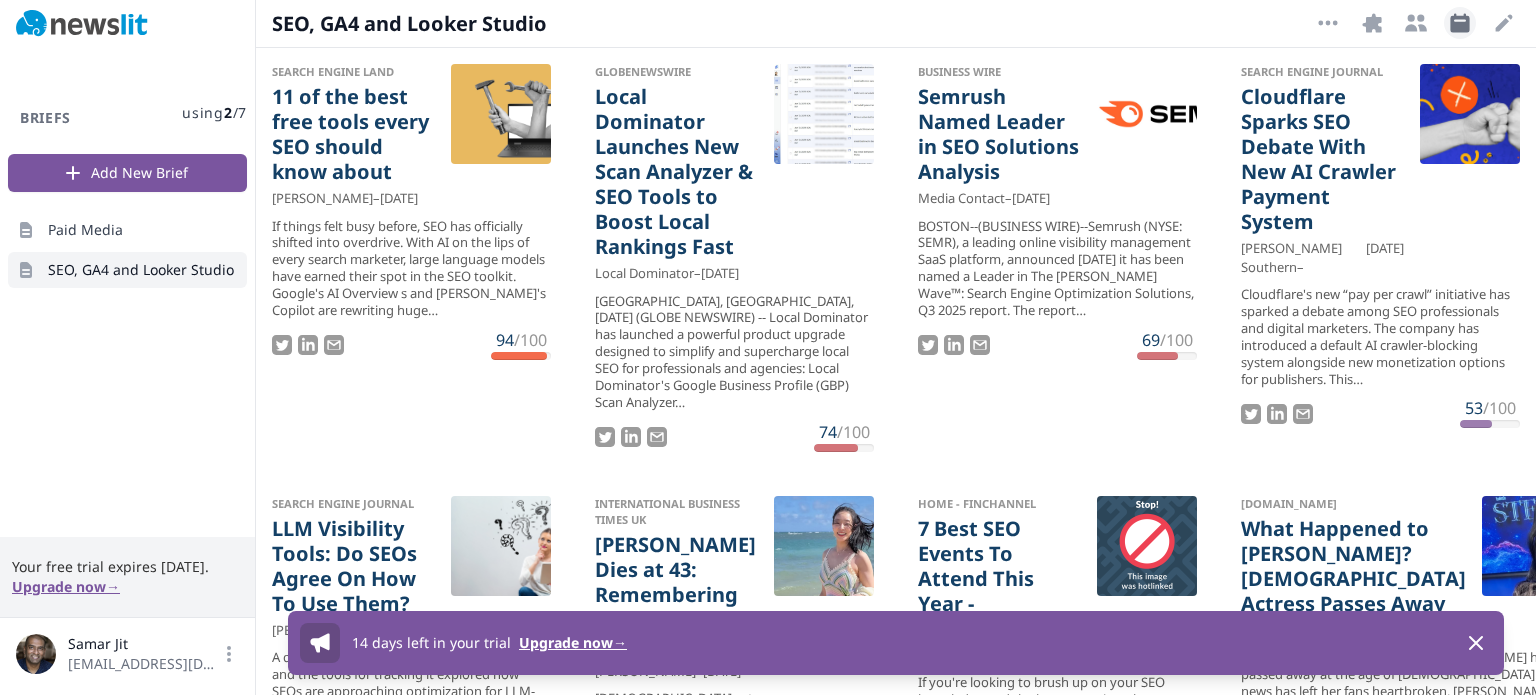 select on "9" 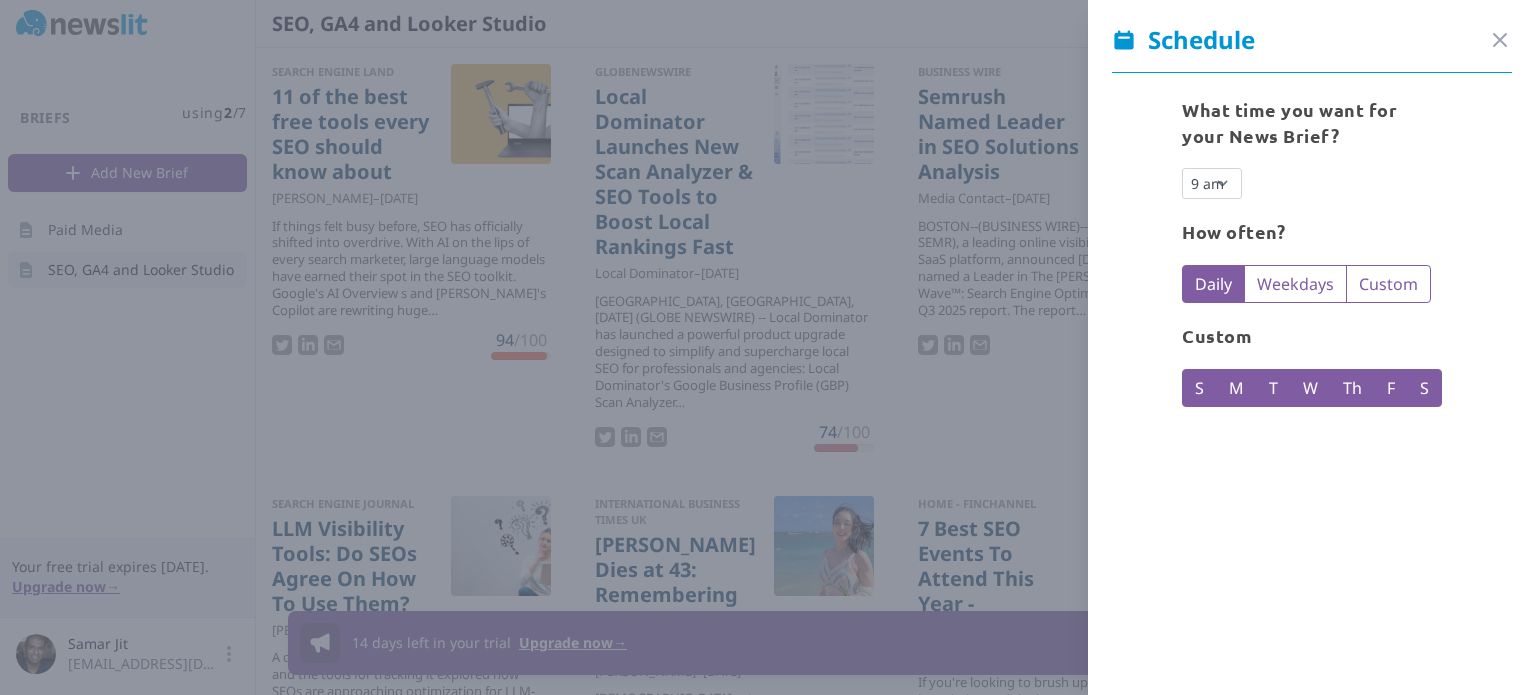drag, startPoint x: 1203, startPoint y: 392, endPoint x: 1219, endPoint y: 400, distance: 17.888544 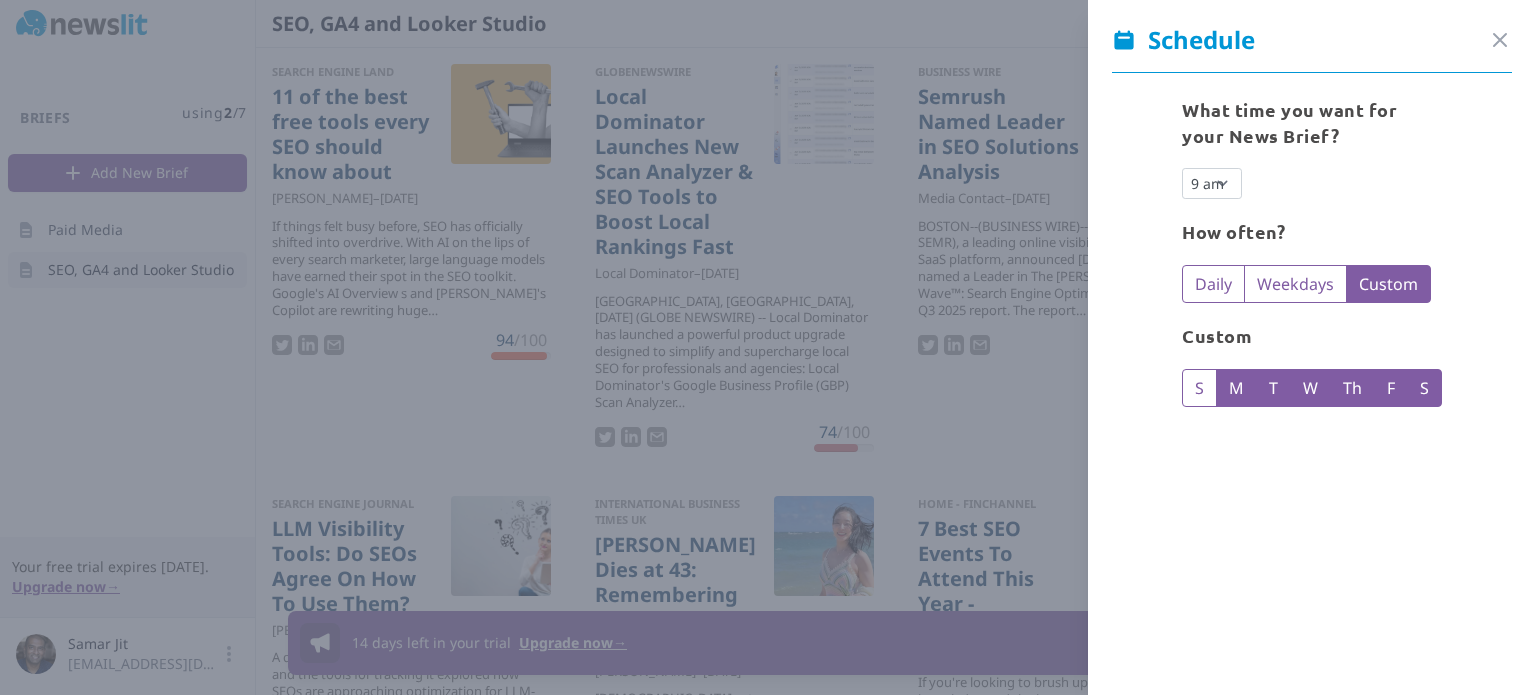 drag, startPoint x: 1267, startPoint y: 386, endPoint x: 1296, endPoint y: 398, distance: 31.38471 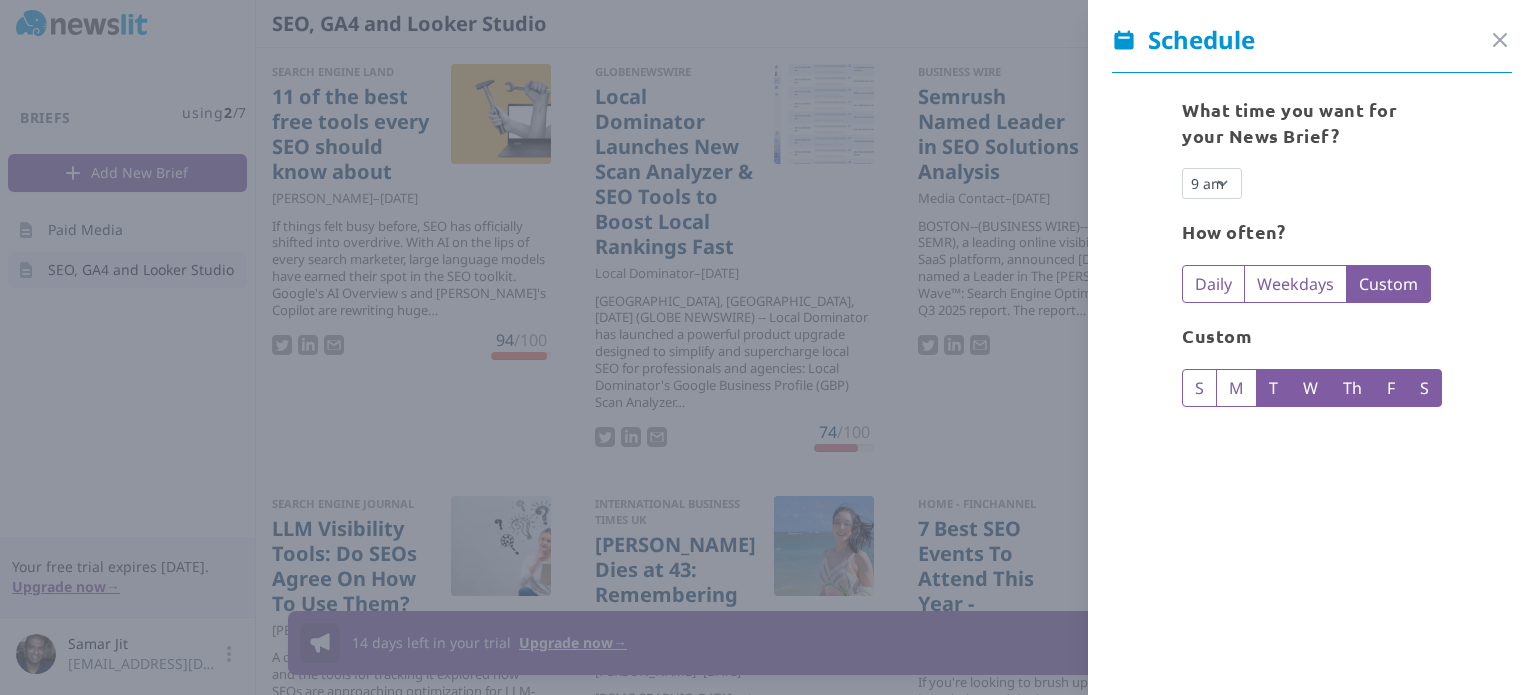 click on "W" at bounding box center [1310, 388] 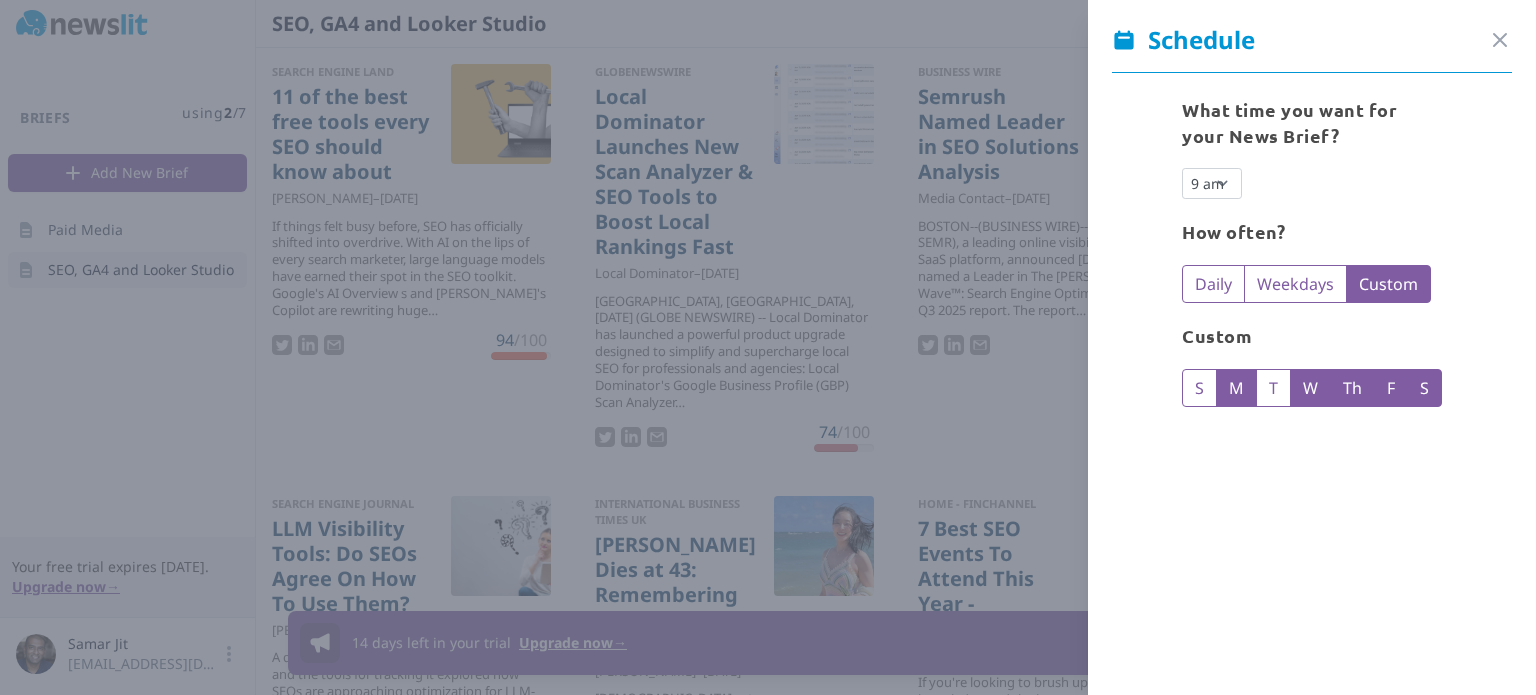 click on "F" at bounding box center (1391, 388) 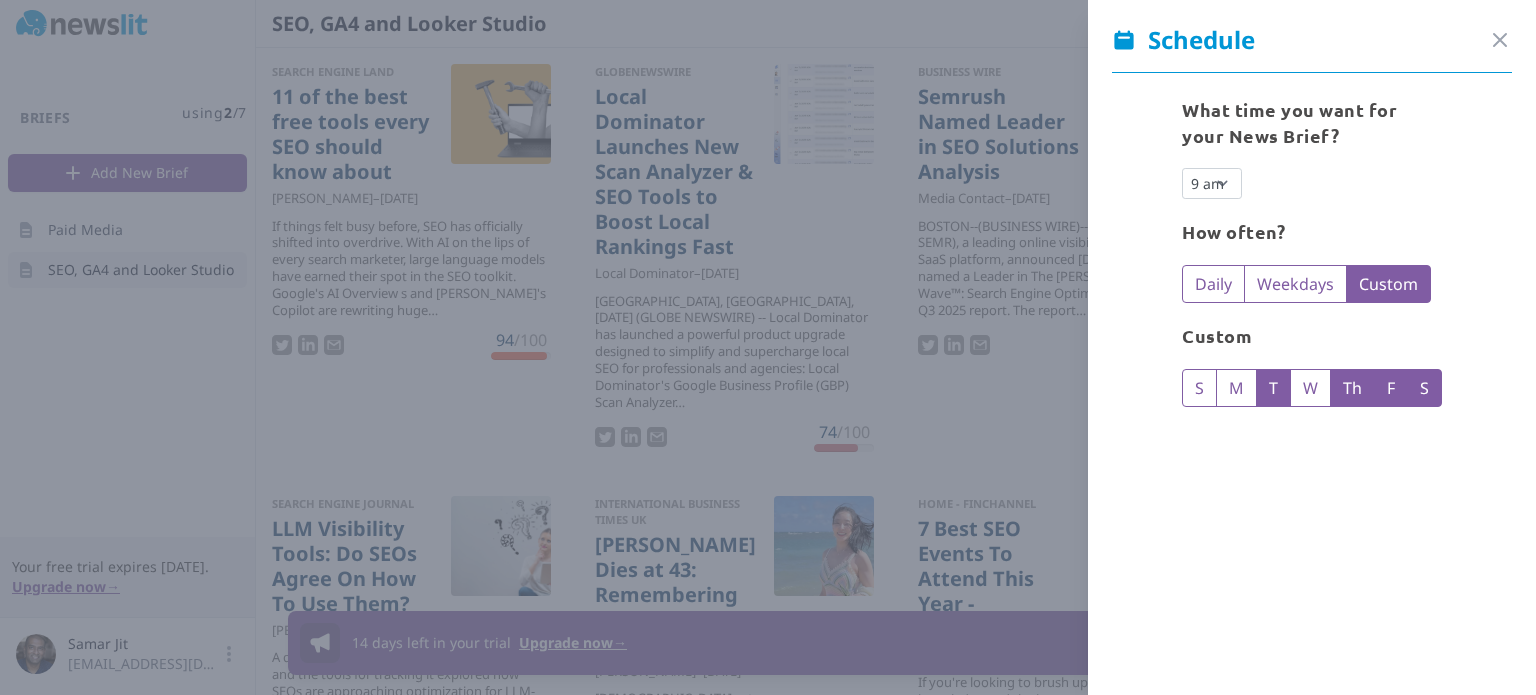 click on "What time you want for your News Brief? 12 am 1 am 2 am 3 am 4 am 5 am 6 am 7 am 8 am 9 am 10 am 11 am 12 pm 1 pm 2 pm 3 pm 4 pm 5 pm 6 pm 7 pm 8 pm 9 pm 10 pm 11 pm How often? Daily Weekdays Custom Custom S M T W Th F S" at bounding box center (1312, 262) 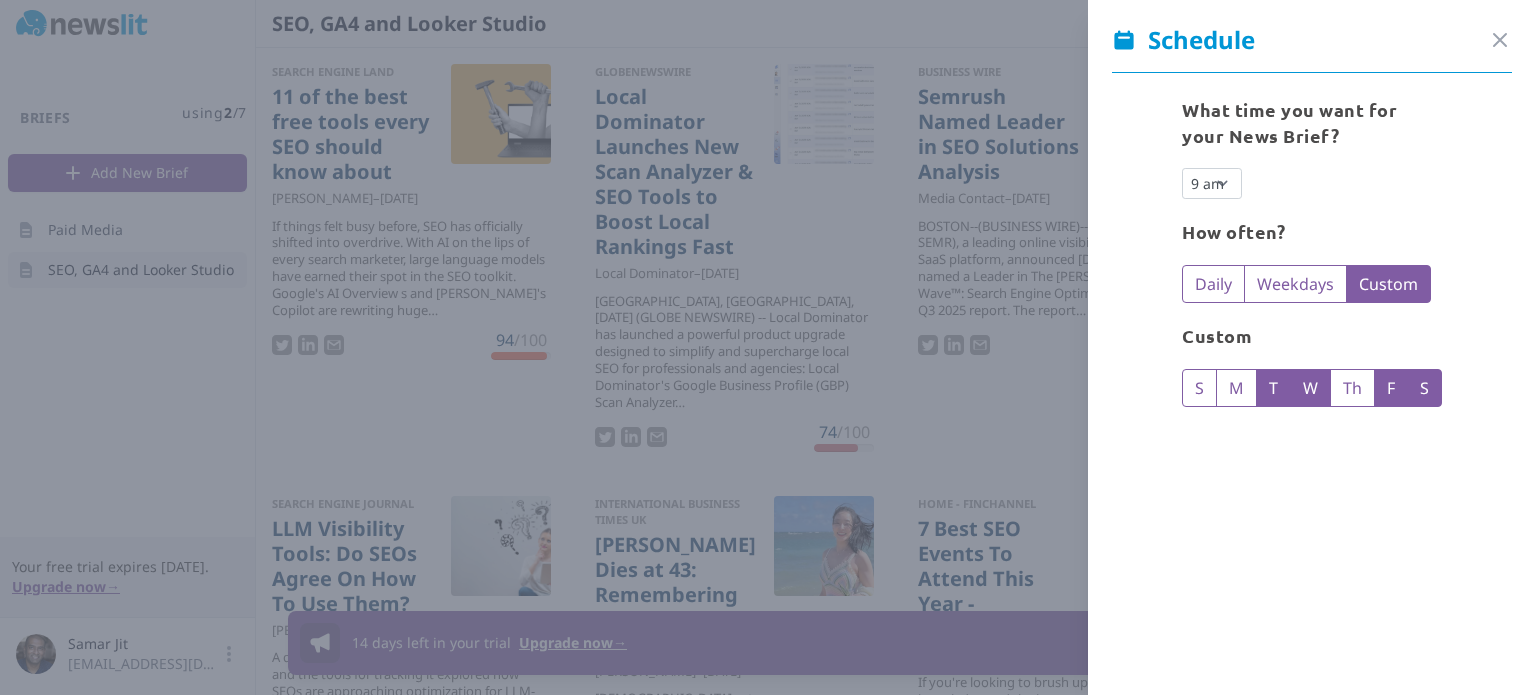 checkbox on "true" 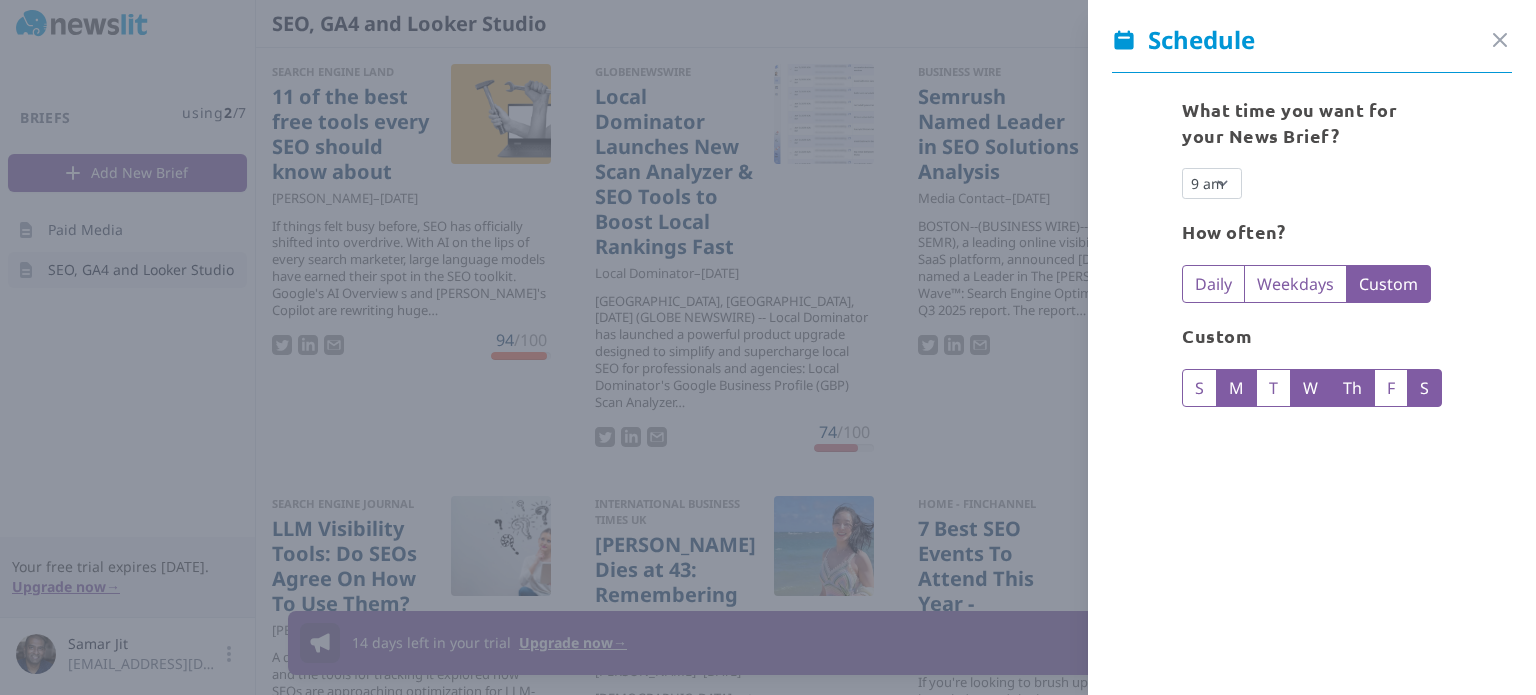 click on "S" at bounding box center [1424, 388] 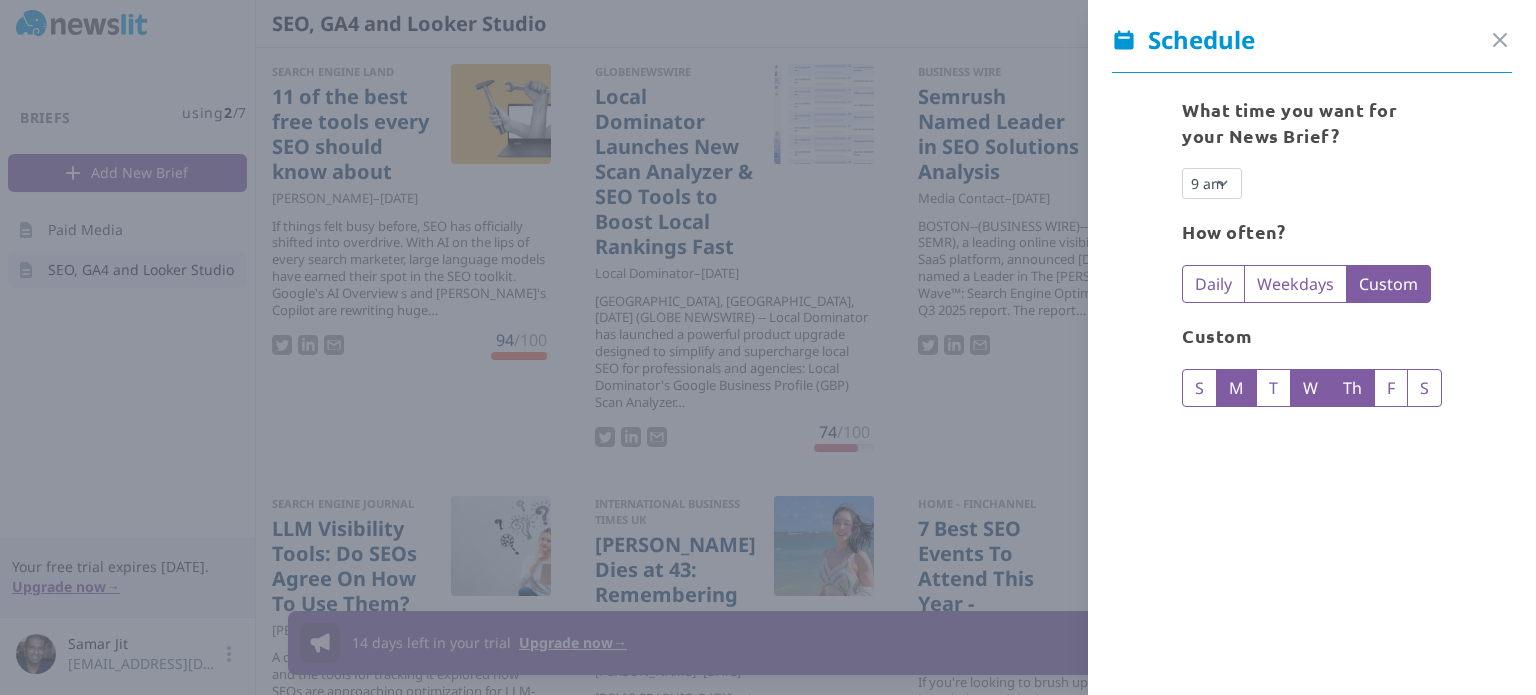 checkbox on "false" 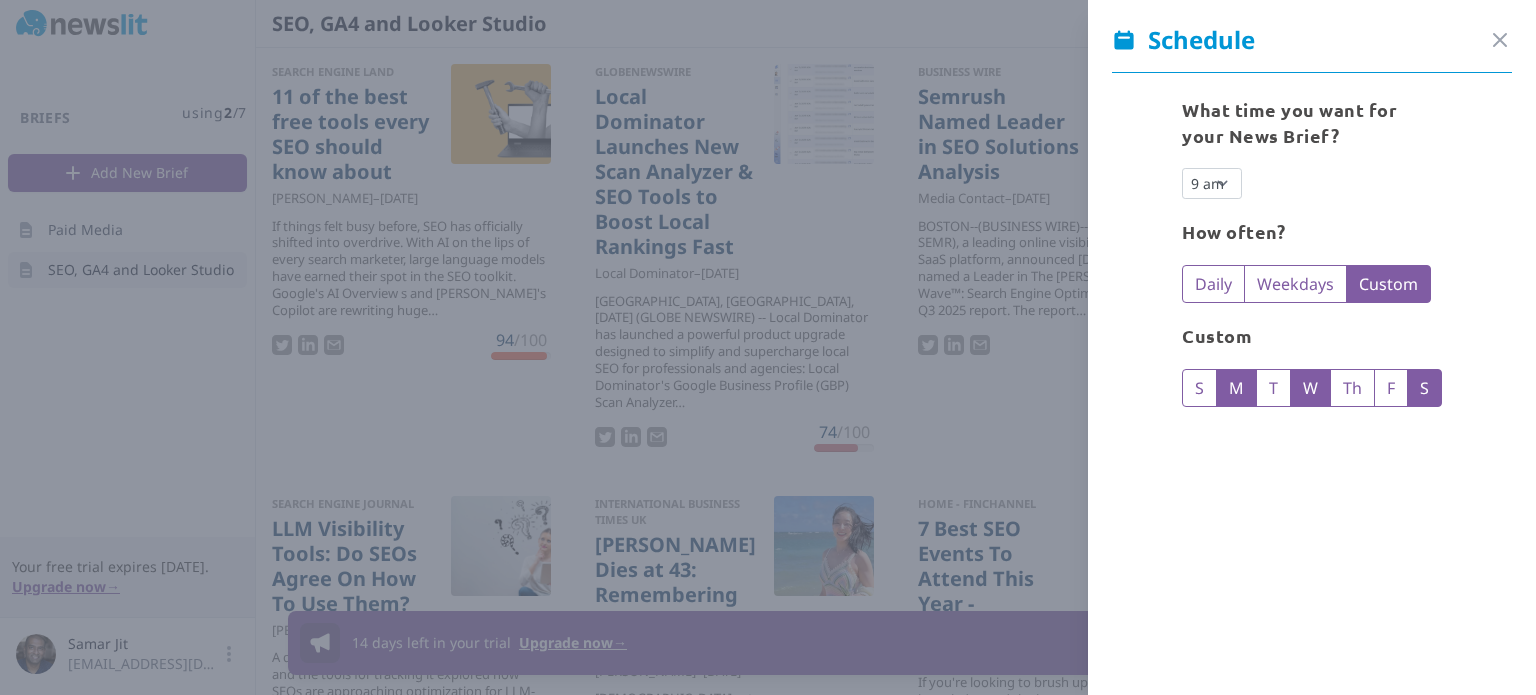 checkbox on "false" 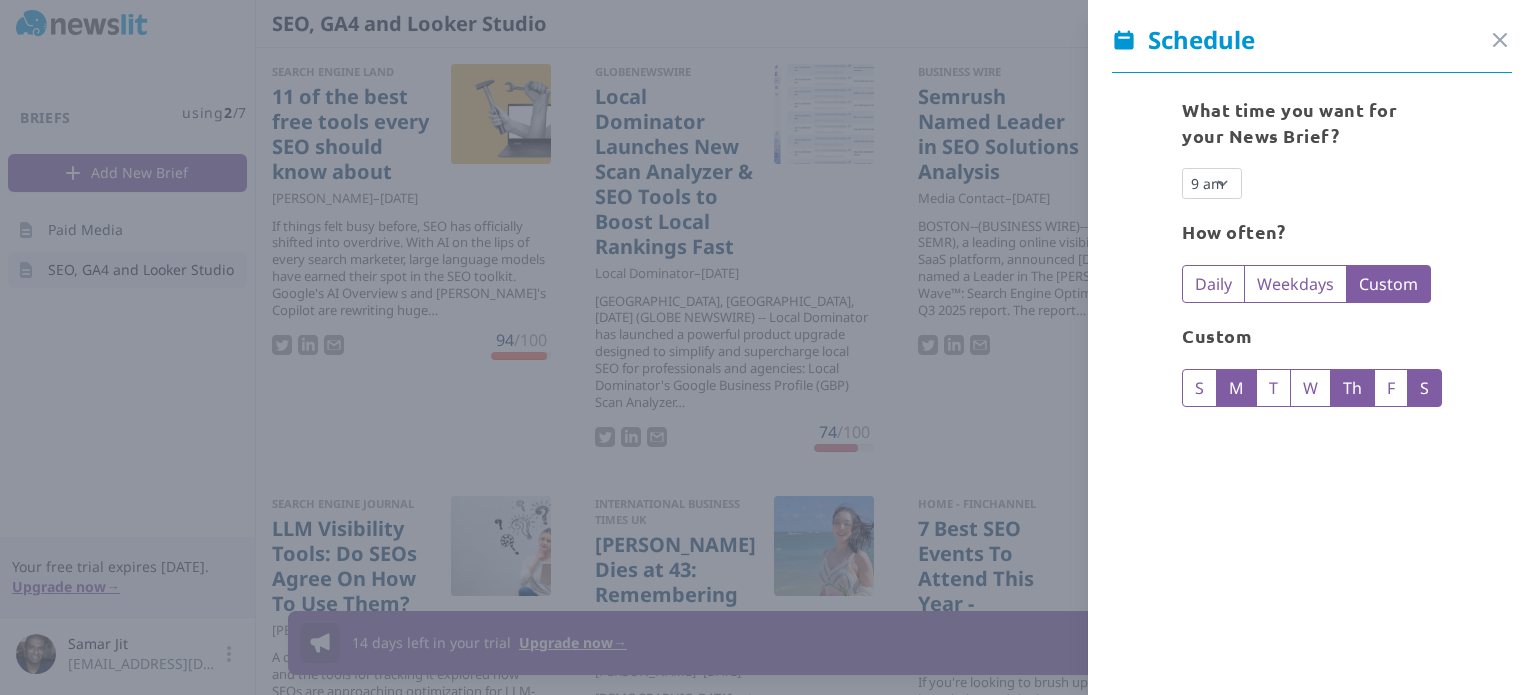 click on "Th" at bounding box center [1352, 388] 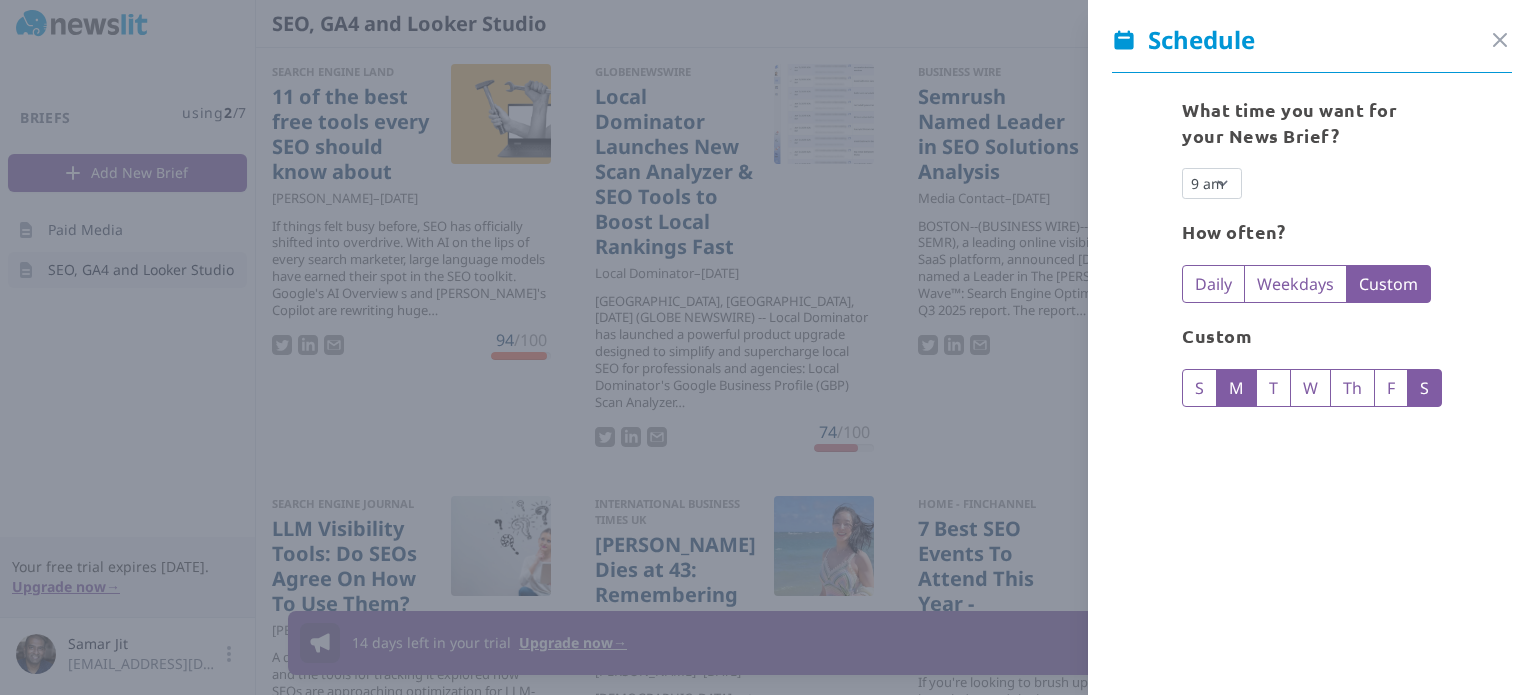 click on "What time you want for your News Brief? 12 am 1 am 2 am 3 am 4 am 5 am 6 am 7 am 8 am 9 am 10 am 11 am 12 pm 1 pm 2 pm 3 pm 4 pm 5 pm 6 pm 7 pm 8 pm 9 pm 10 pm 11 pm How often? Daily Weekdays Custom Custom S M T W Th F S" at bounding box center (1312, 262) 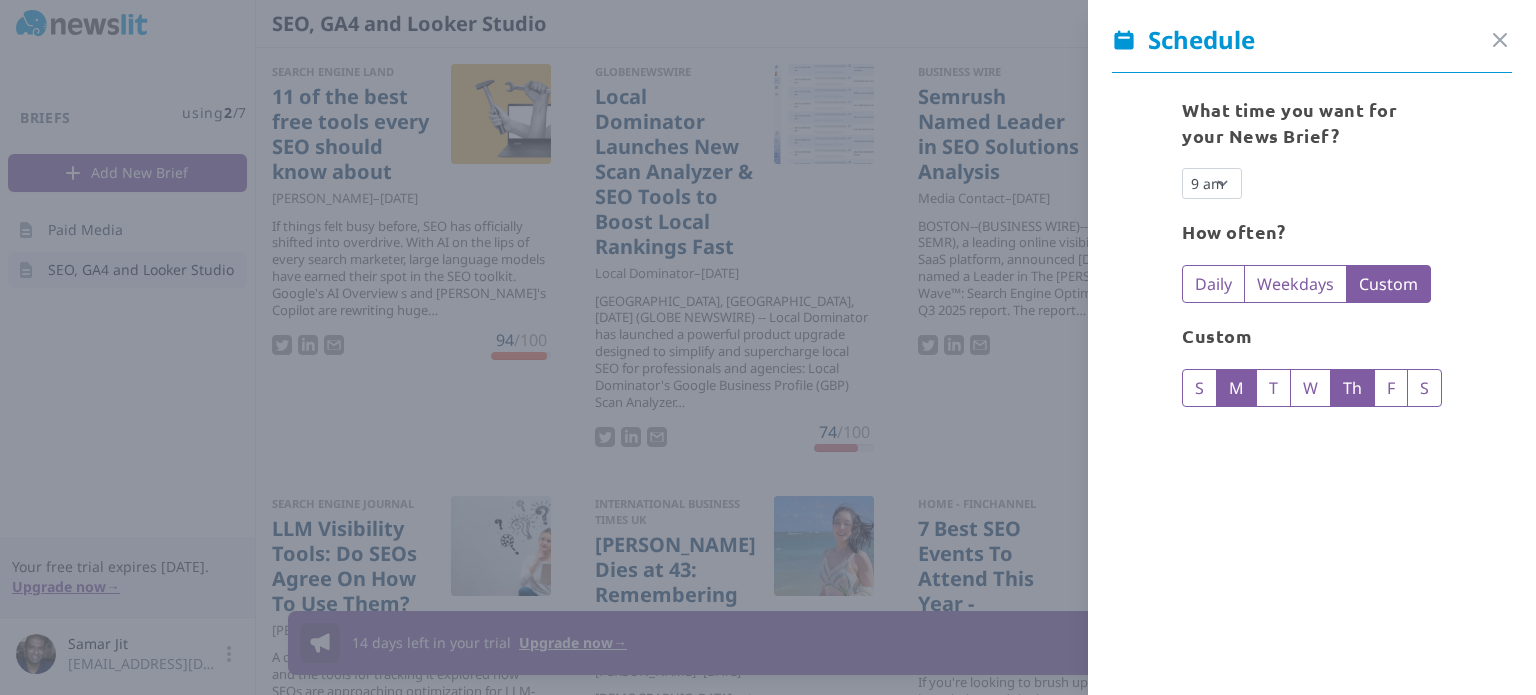 click on "Th" at bounding box center [1352, 388] 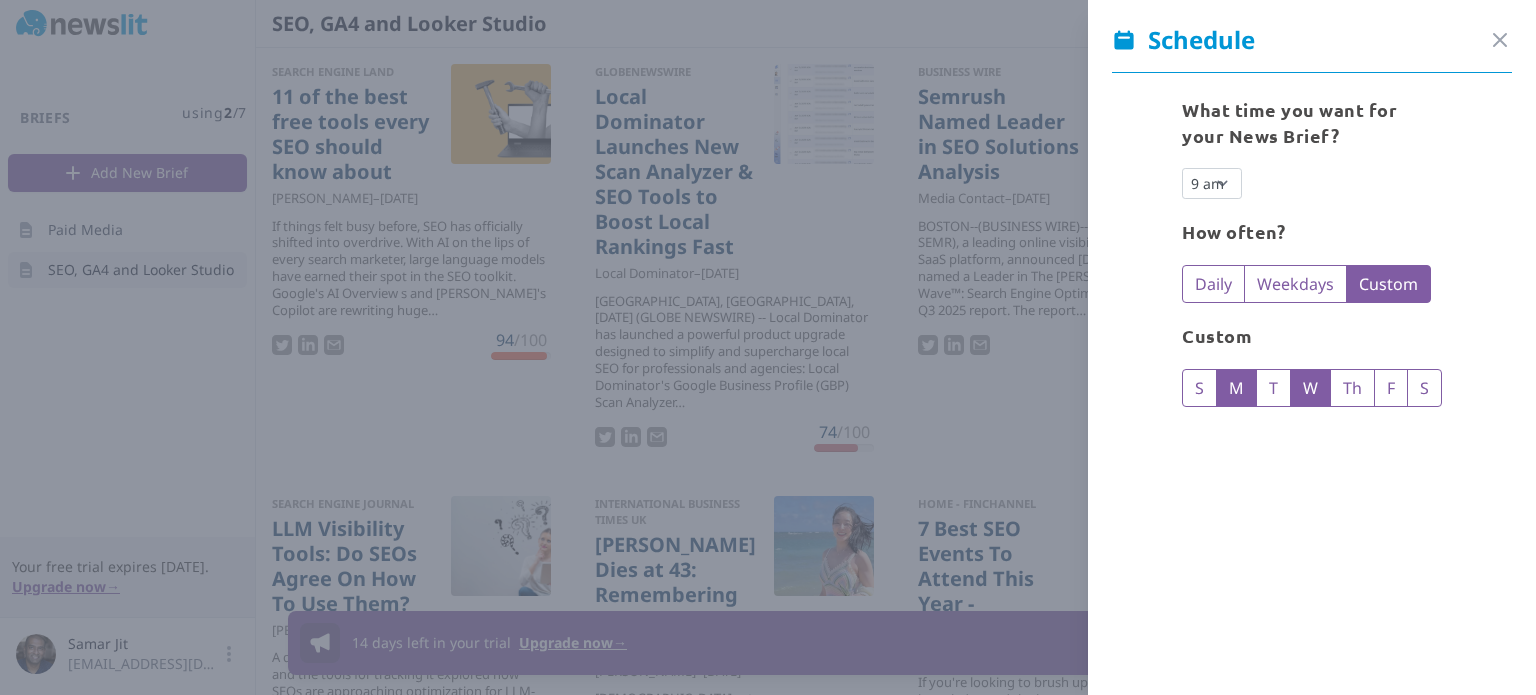 click on "W" at bounding box center [1310, 388] 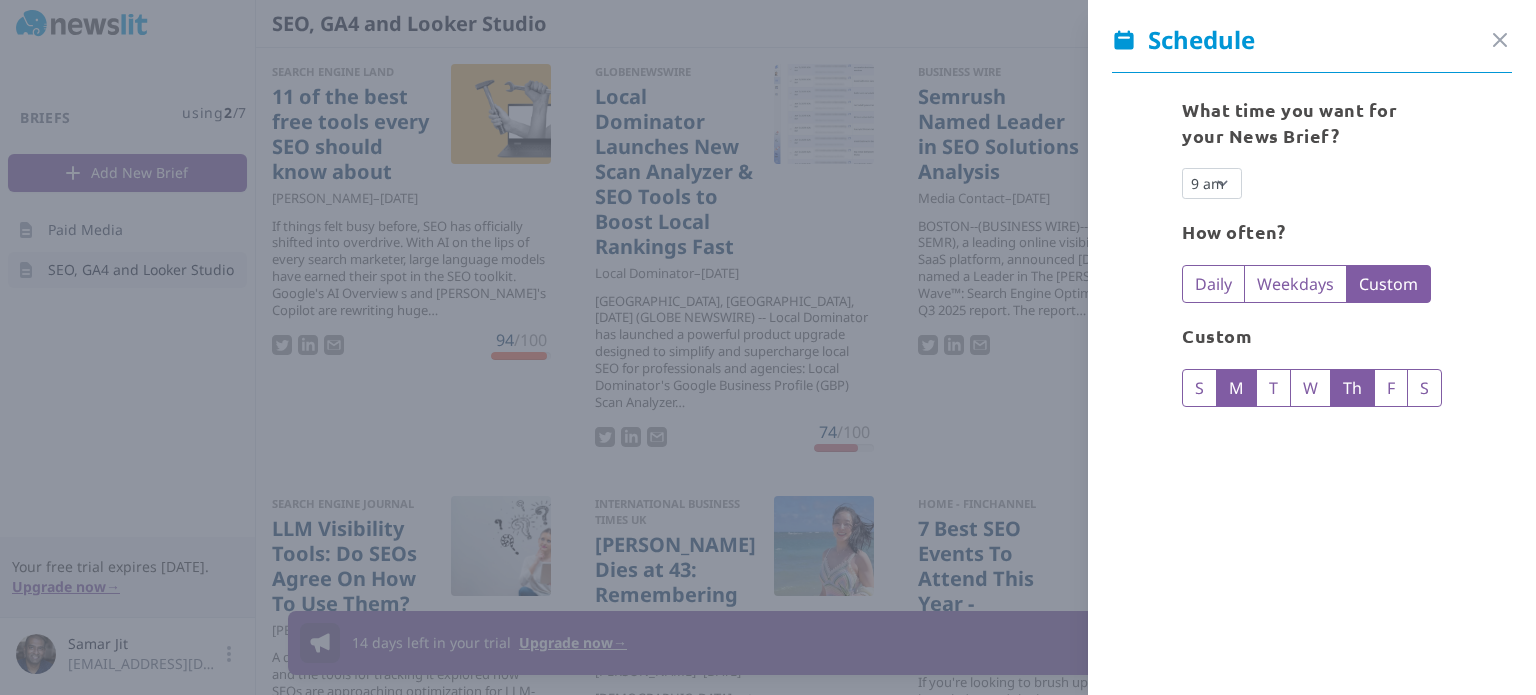 click on "Th" at bounding box center (1352, 388) 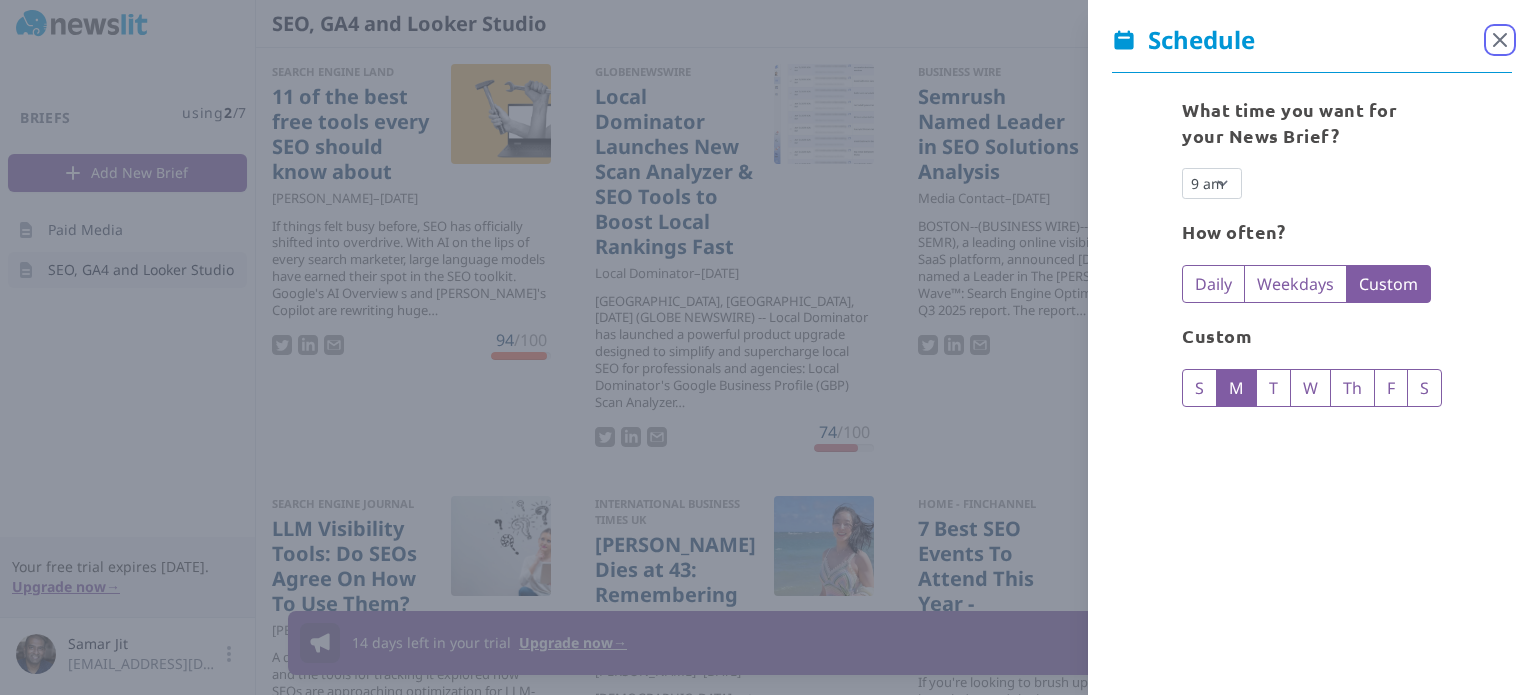 click 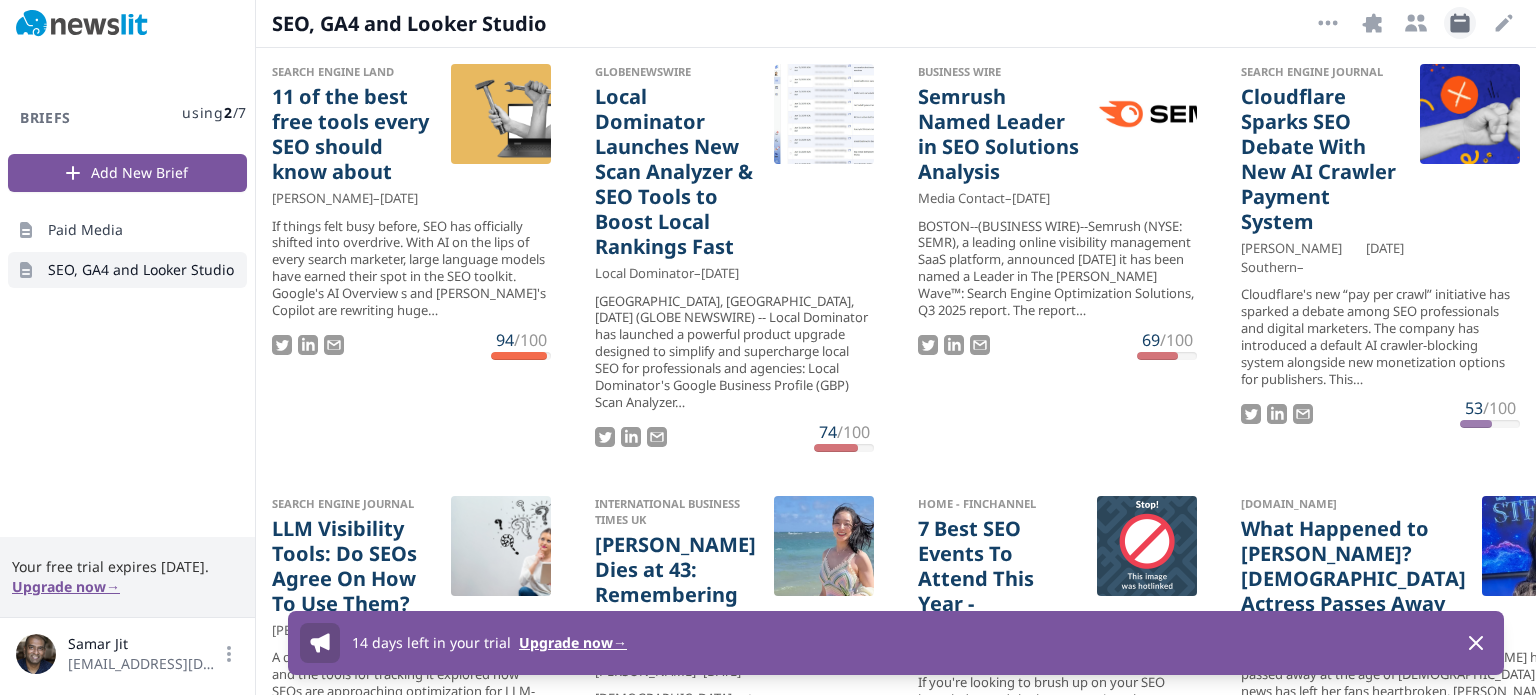 drag, startPoint x: 1433, startPoint y: 26, endPoint x: 1469, endPoint y: 26, distance: 36 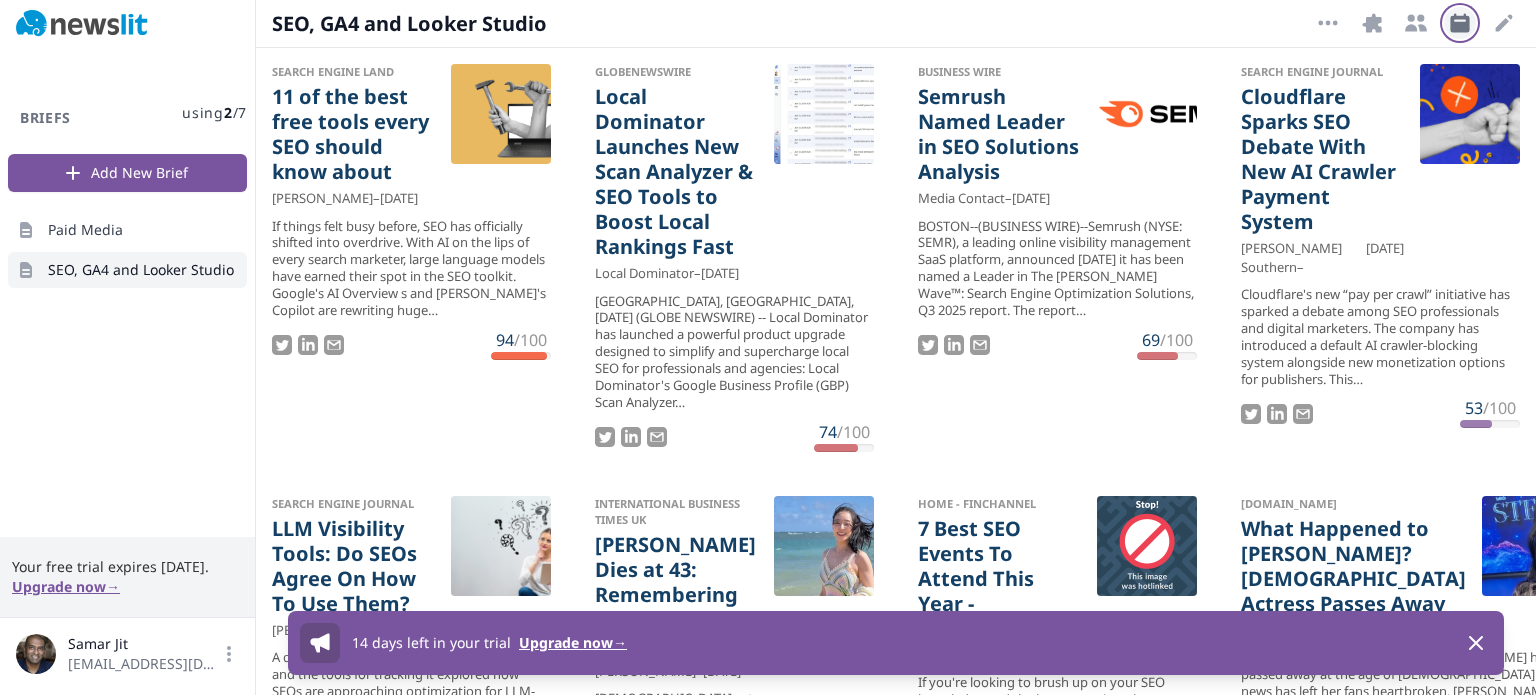 click 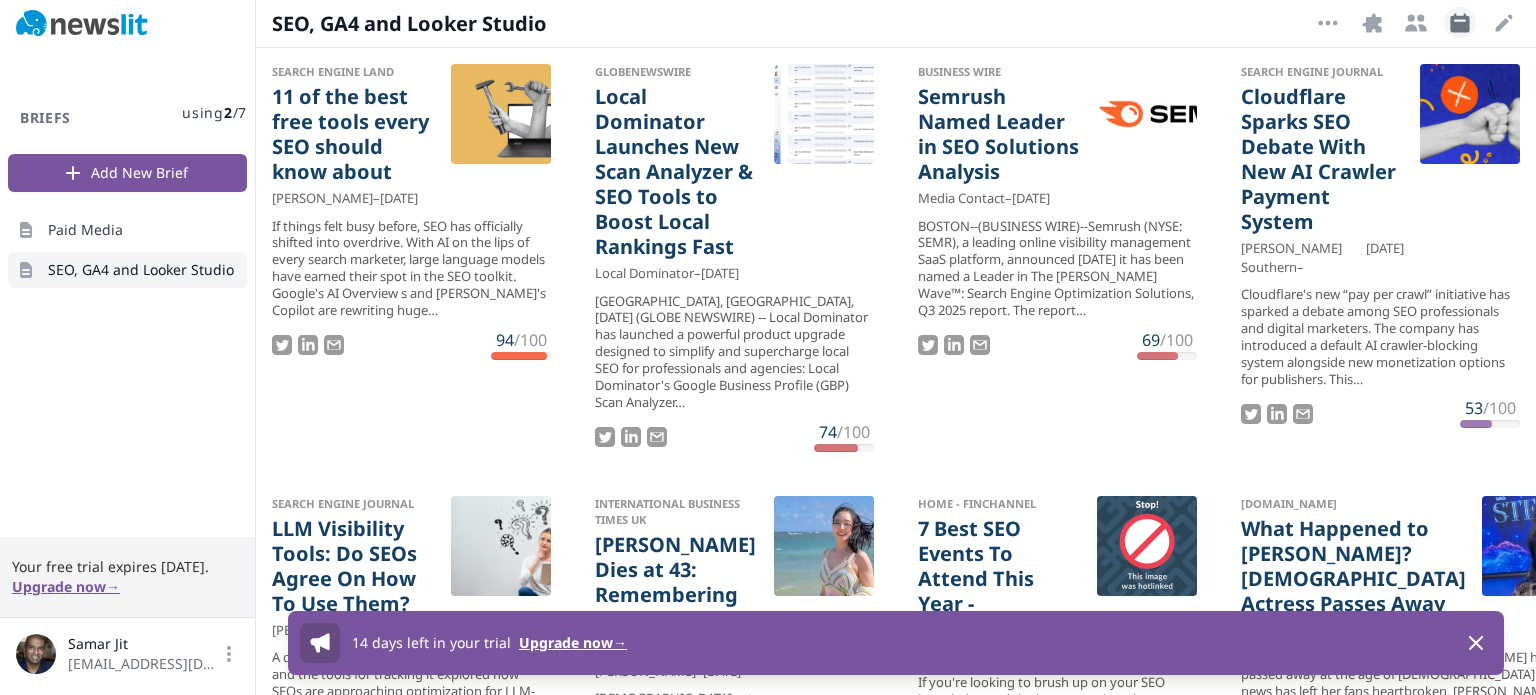 select on "9" 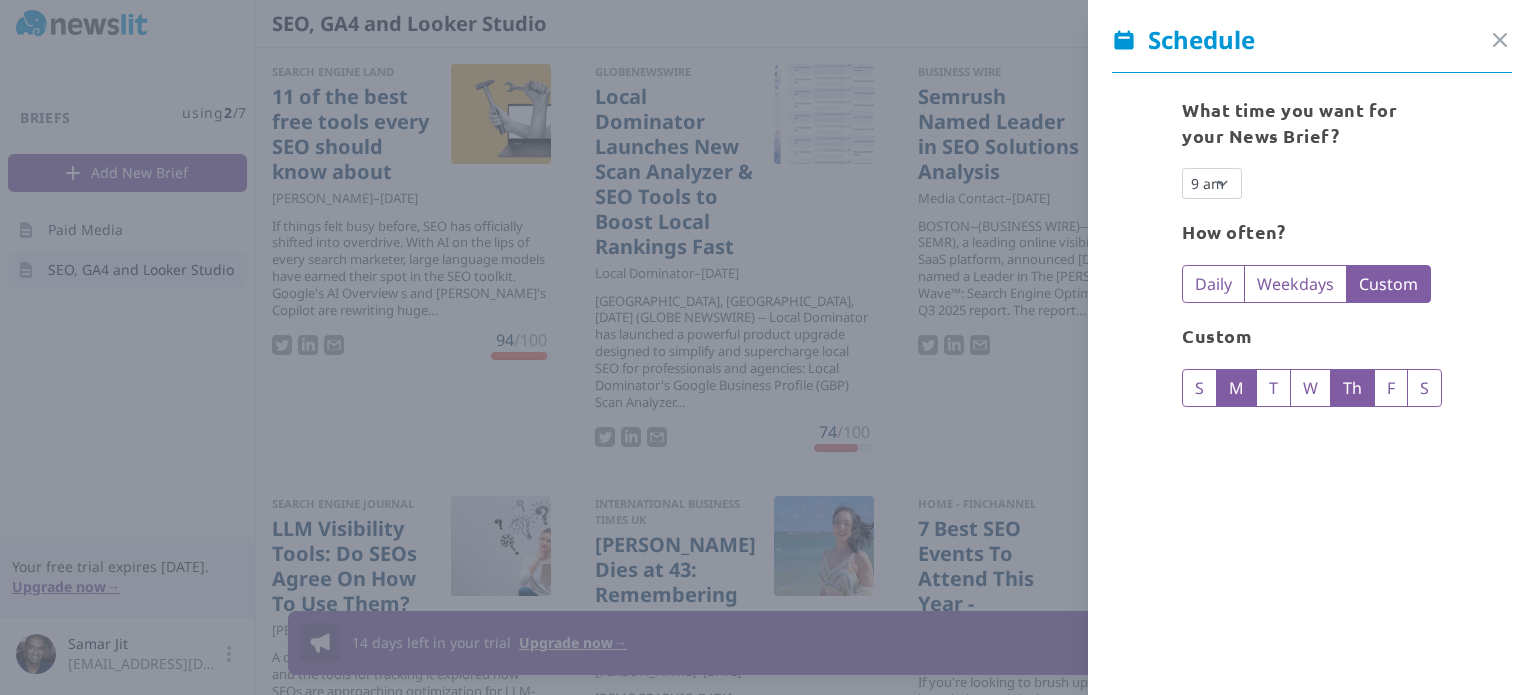 click on "Th" at bounding box center [1352, 388] 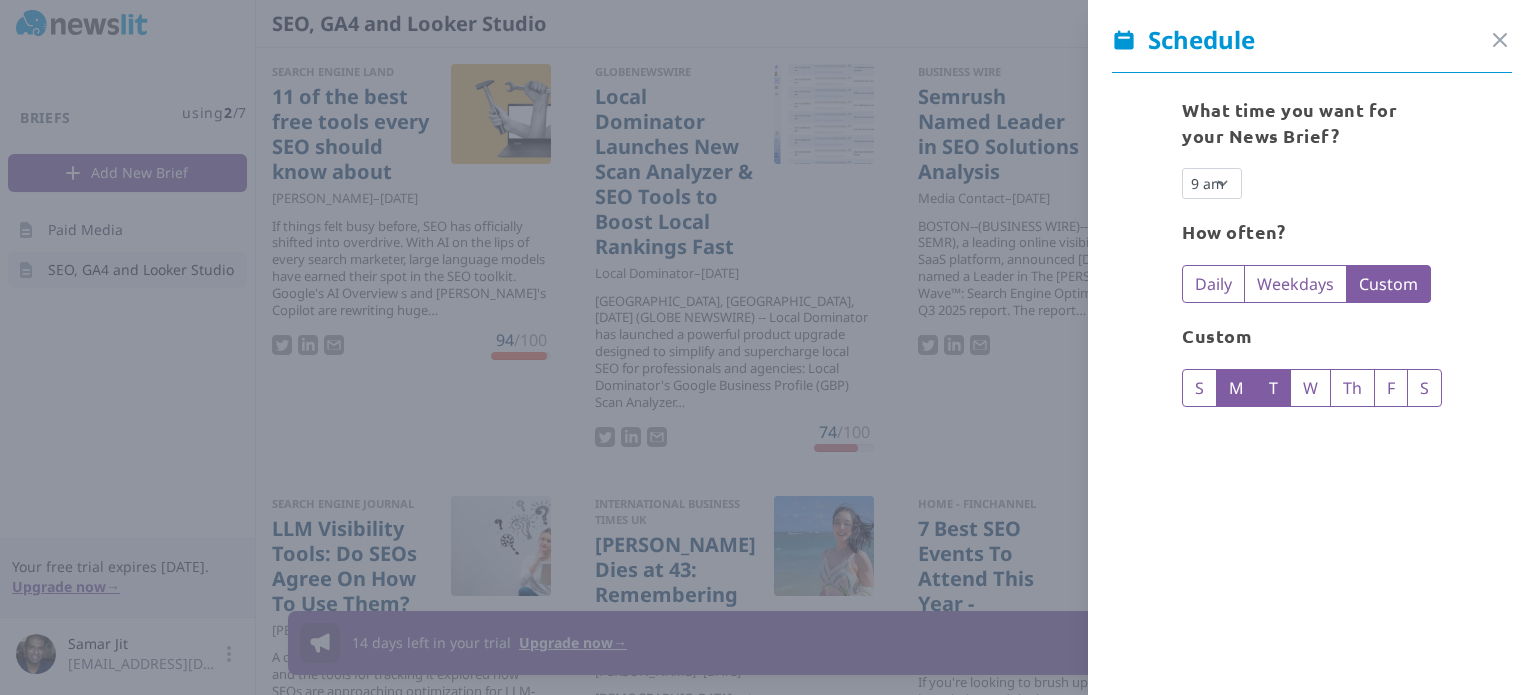 click on "T" at bounding box center [1273, 388] 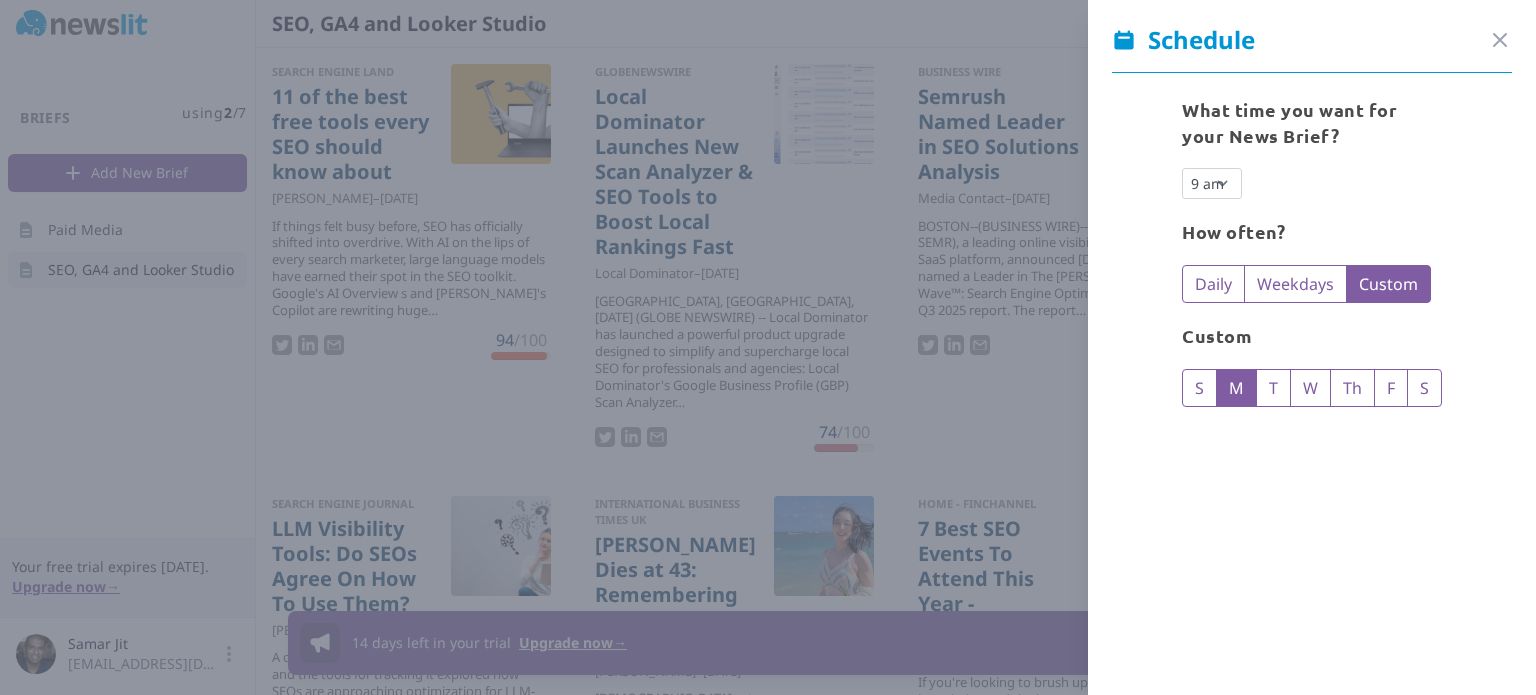 click on "M" at bounding box center [1236, 388] 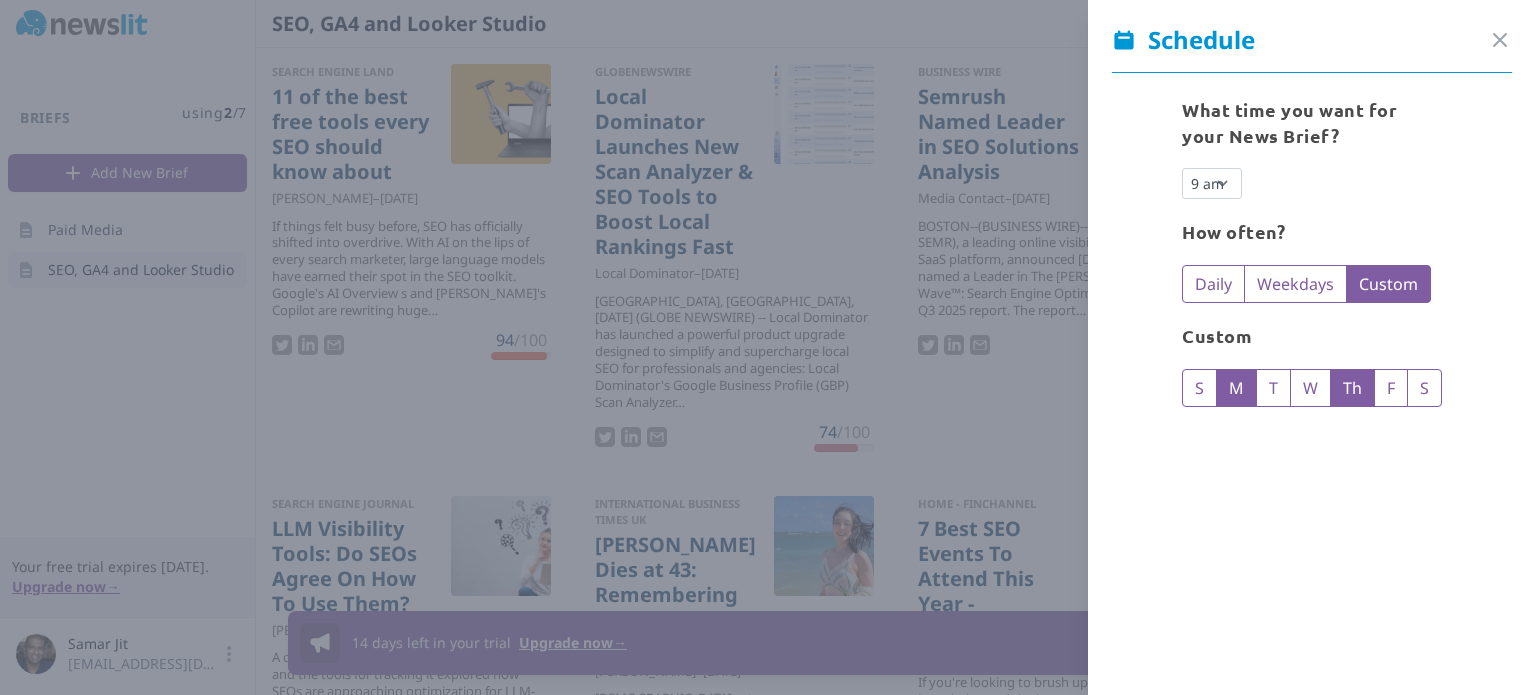 click on "Th" at bounding box center (1352, 388) 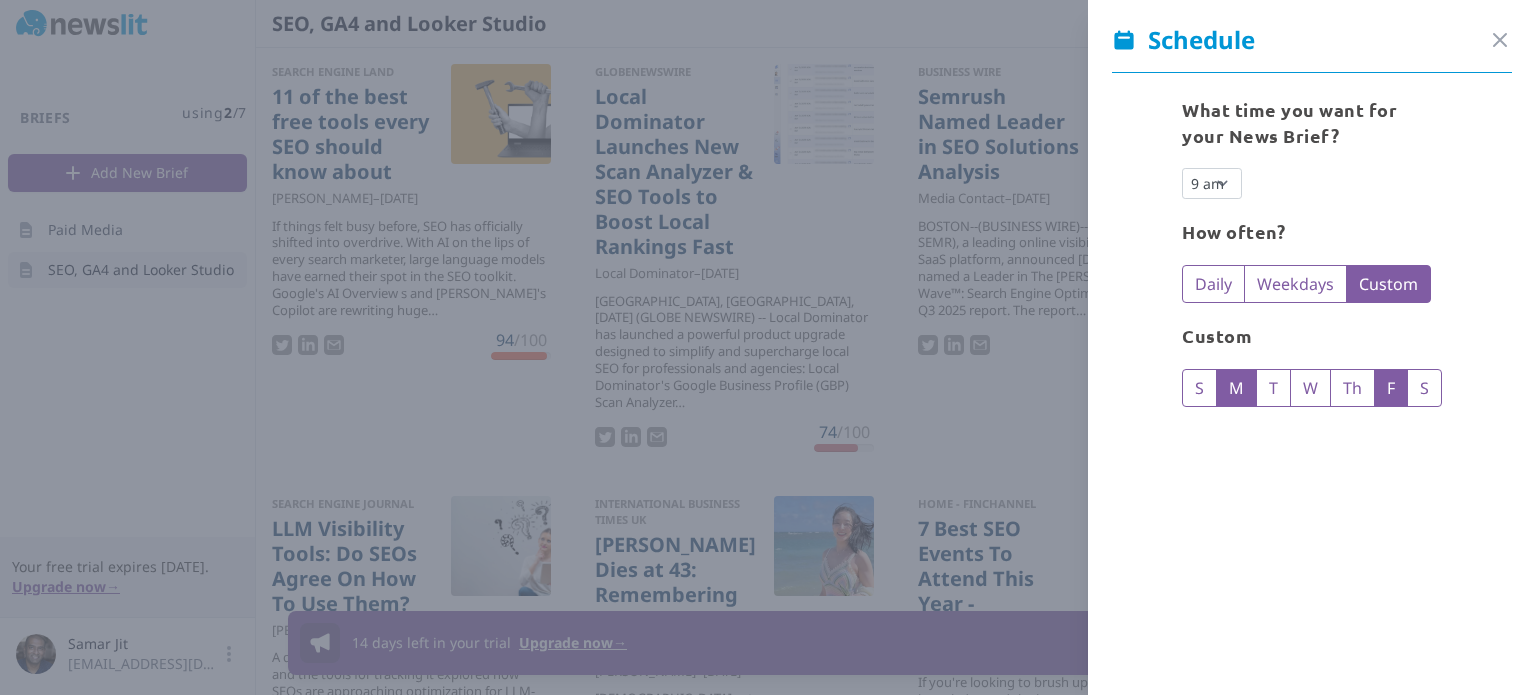 click on "F" at bounding box center (1391, 388) 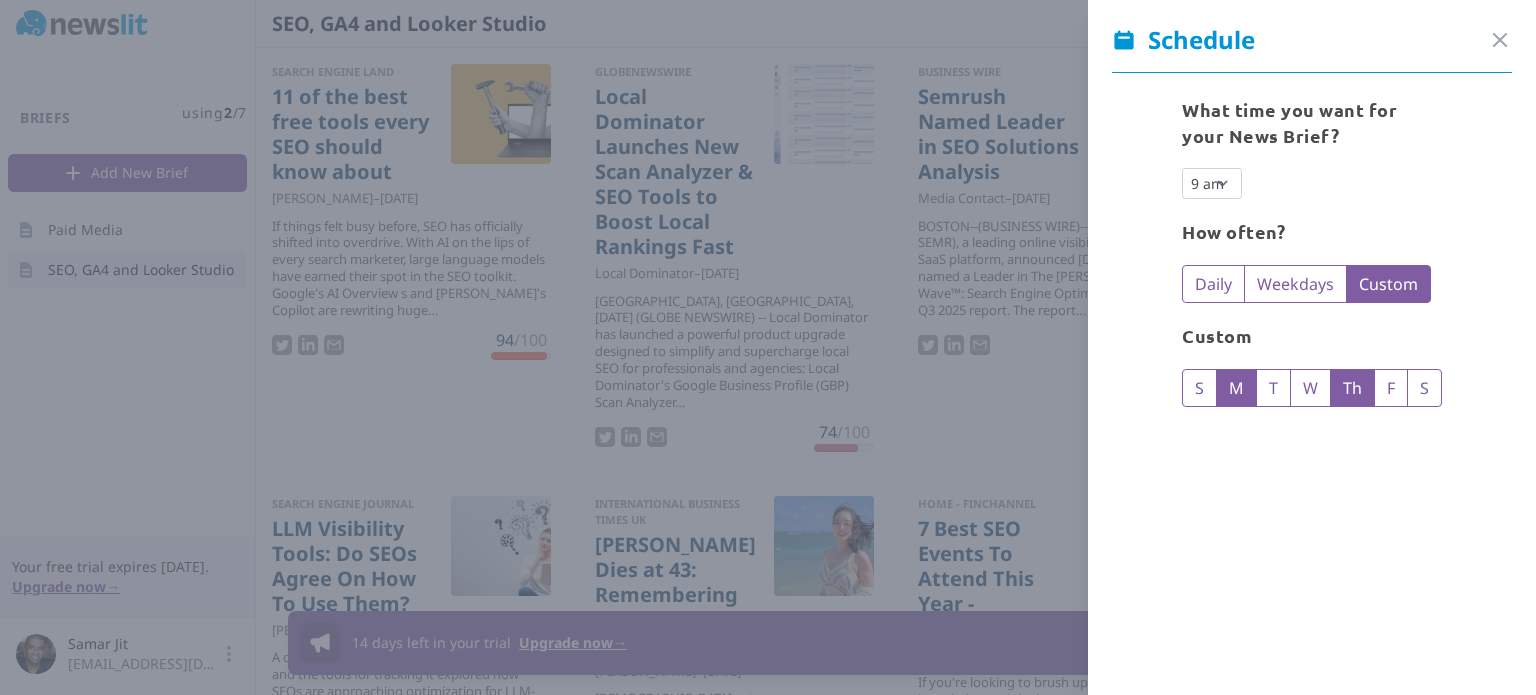 click on "Th" at bounding box center (1352, 388) 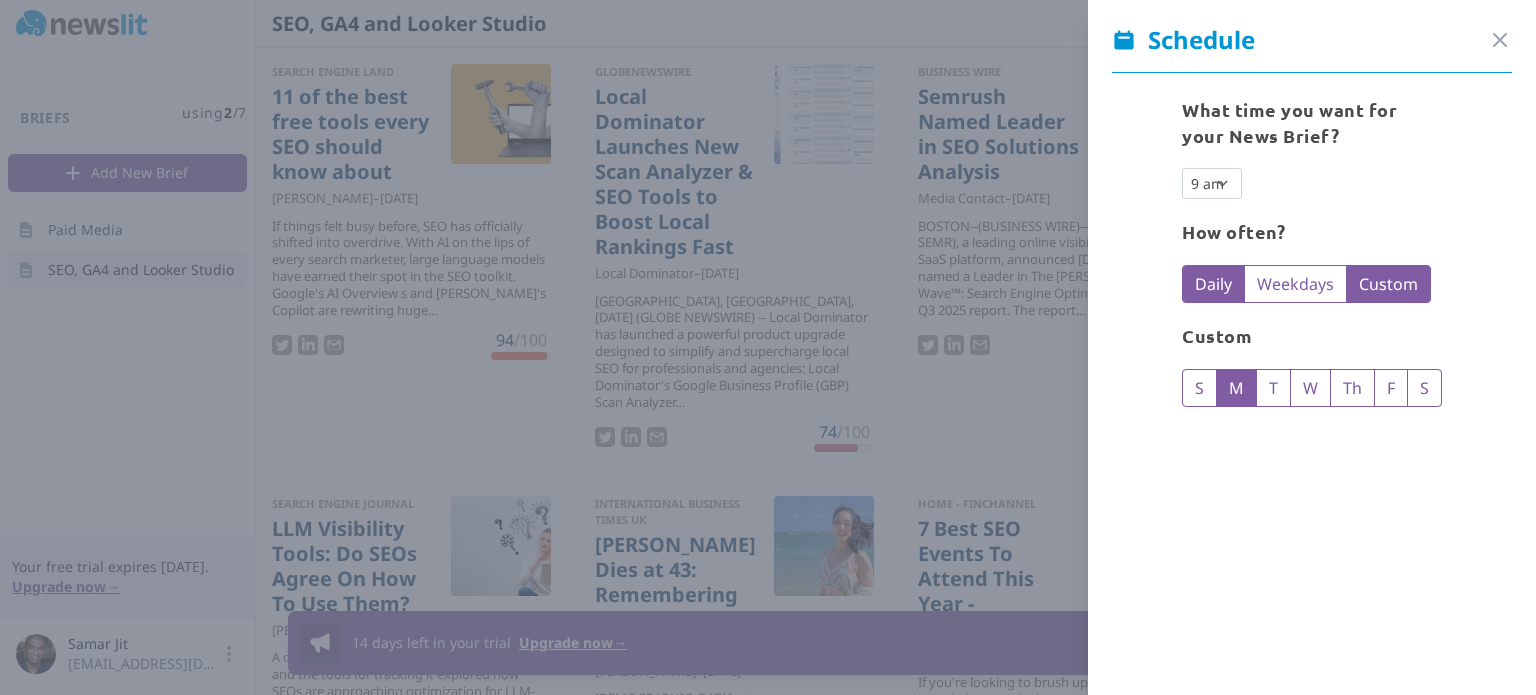 click on "Daily" at bounding box center (1213, 284) 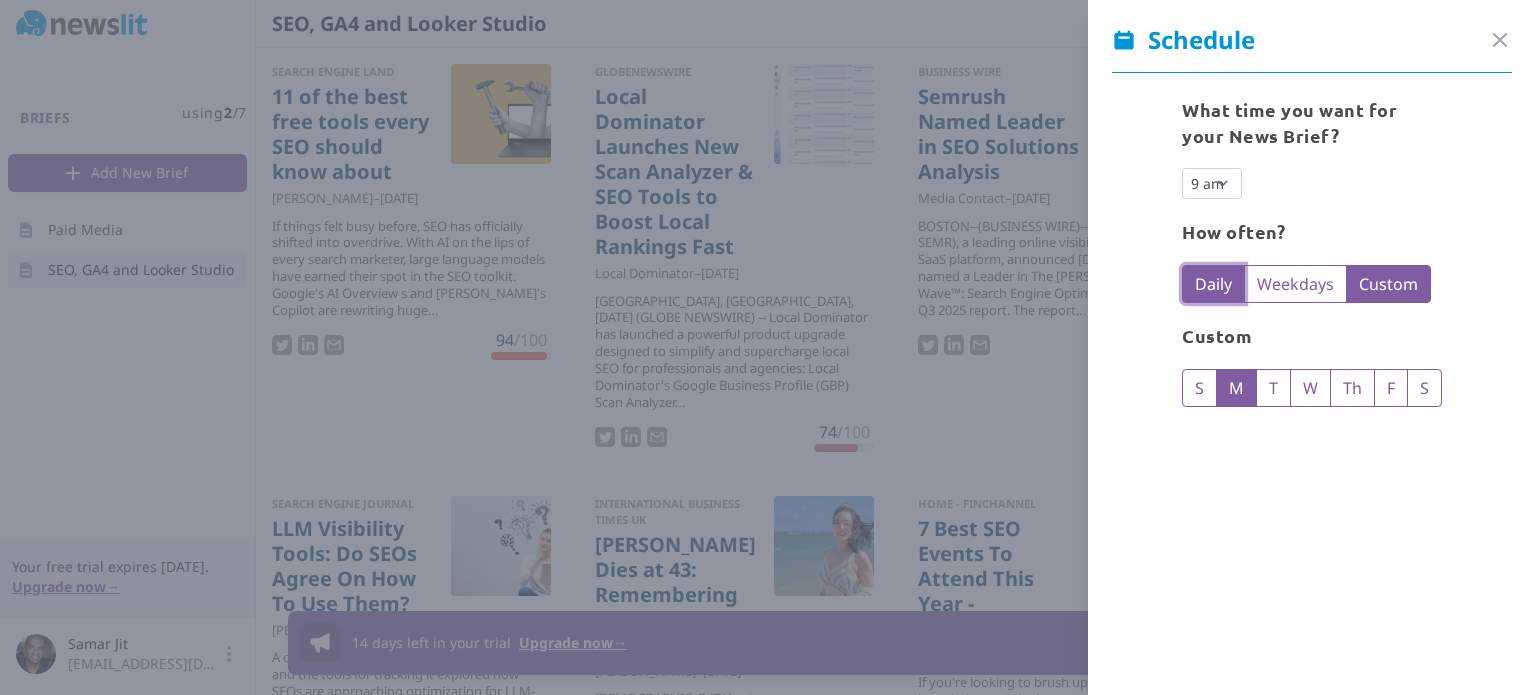 radio on "true" 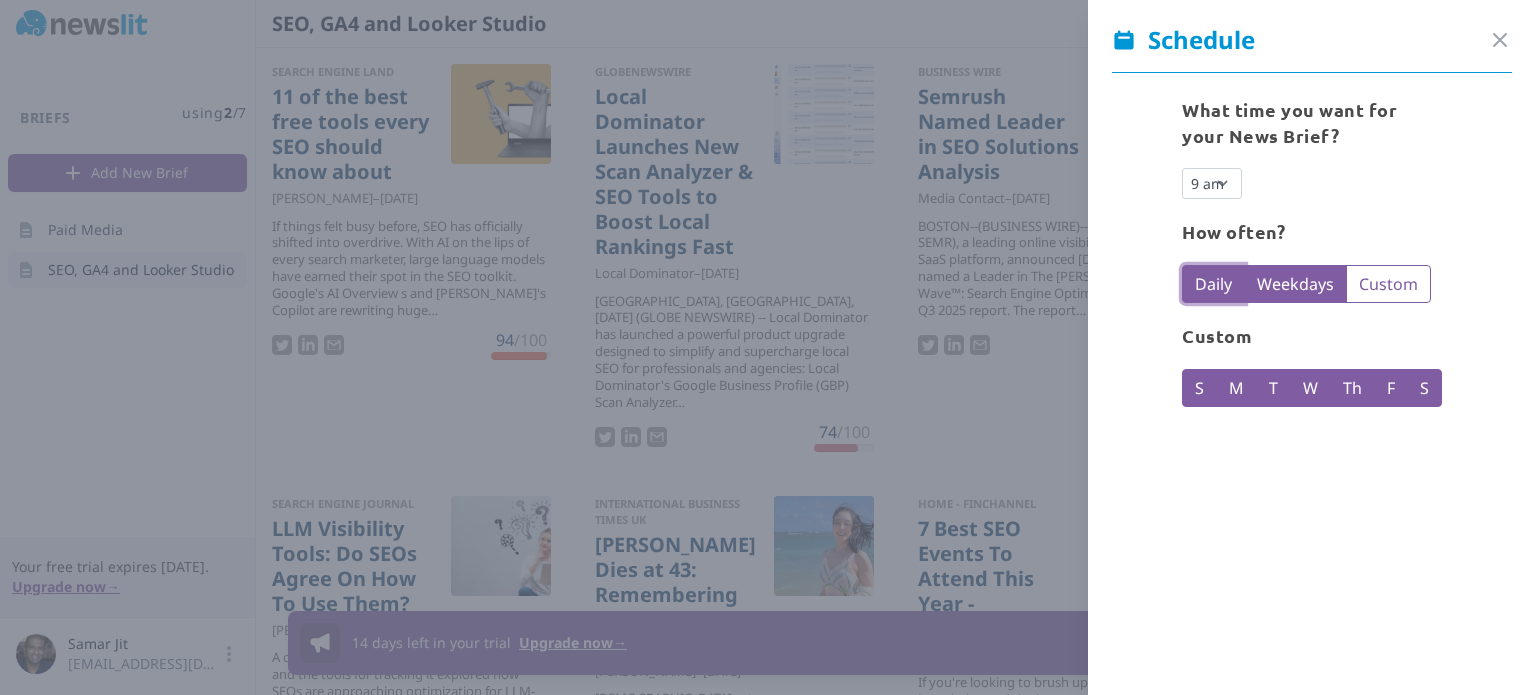 click on "Weekdays" at bounding box center [1295, 284] 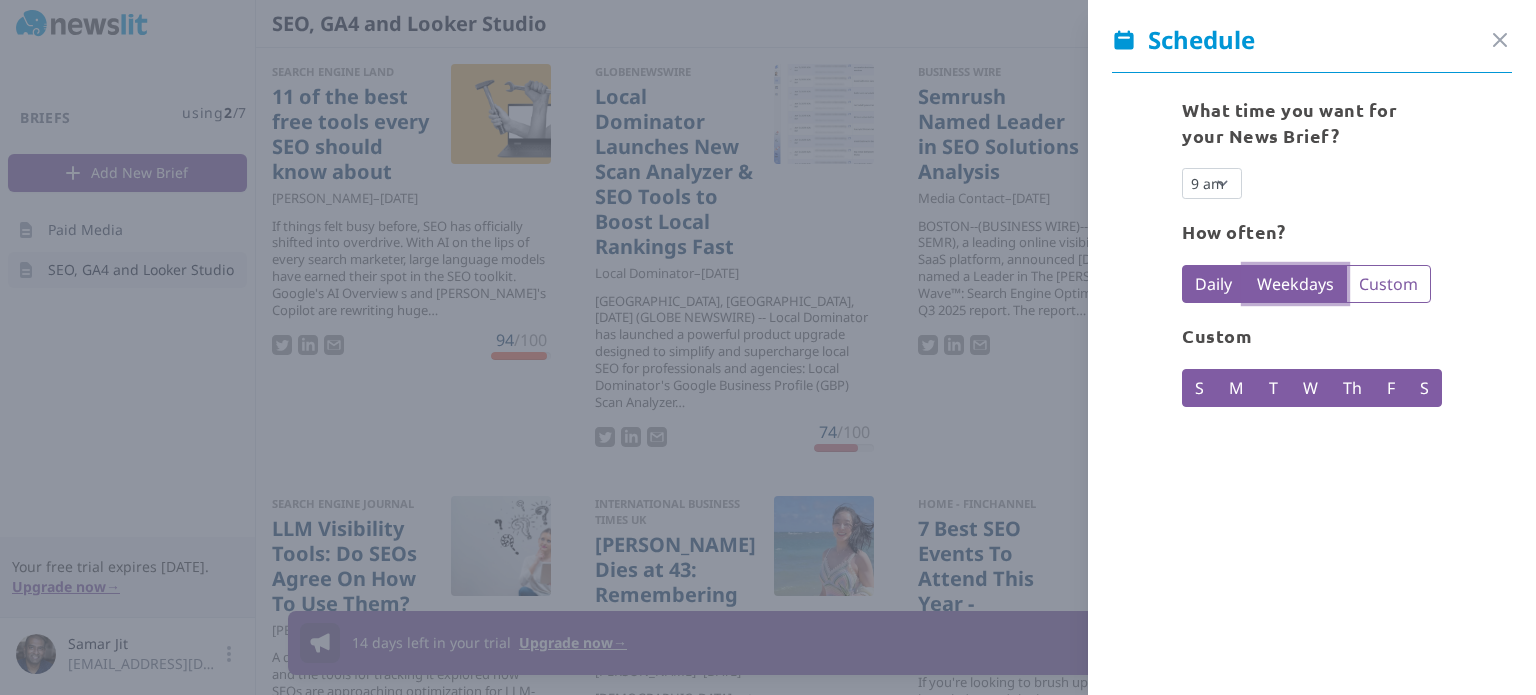 radio on "false" 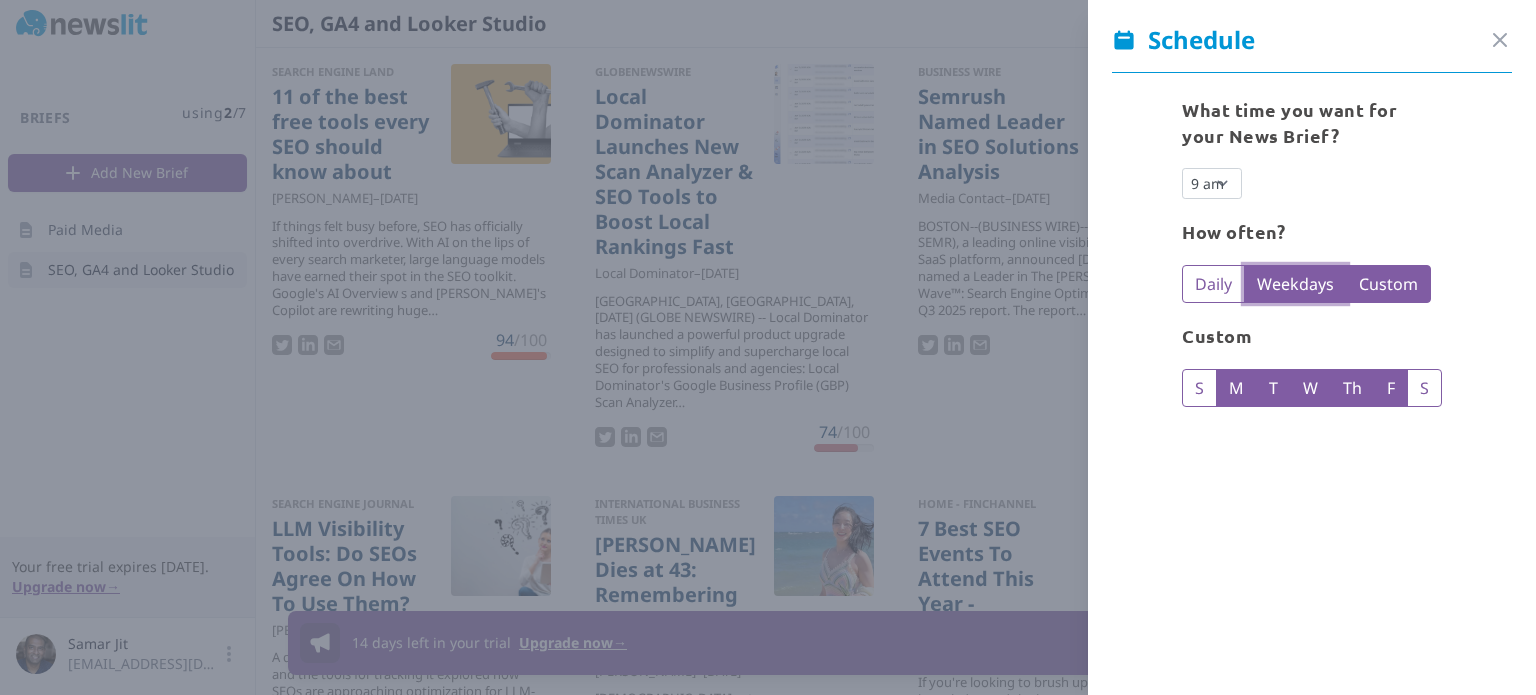 click on "Custom" at bounding box center (1388, 284) 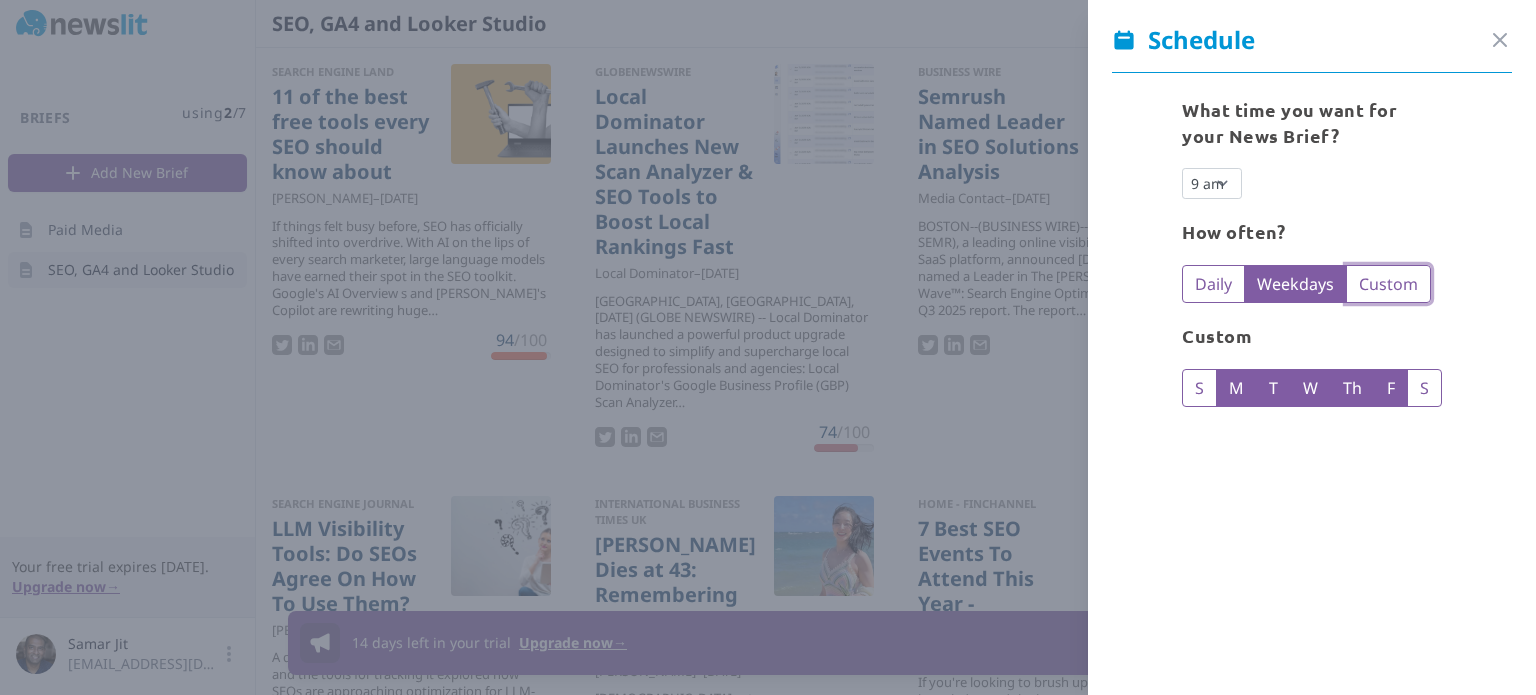 click on "T" at bounding box center [1273, 388] 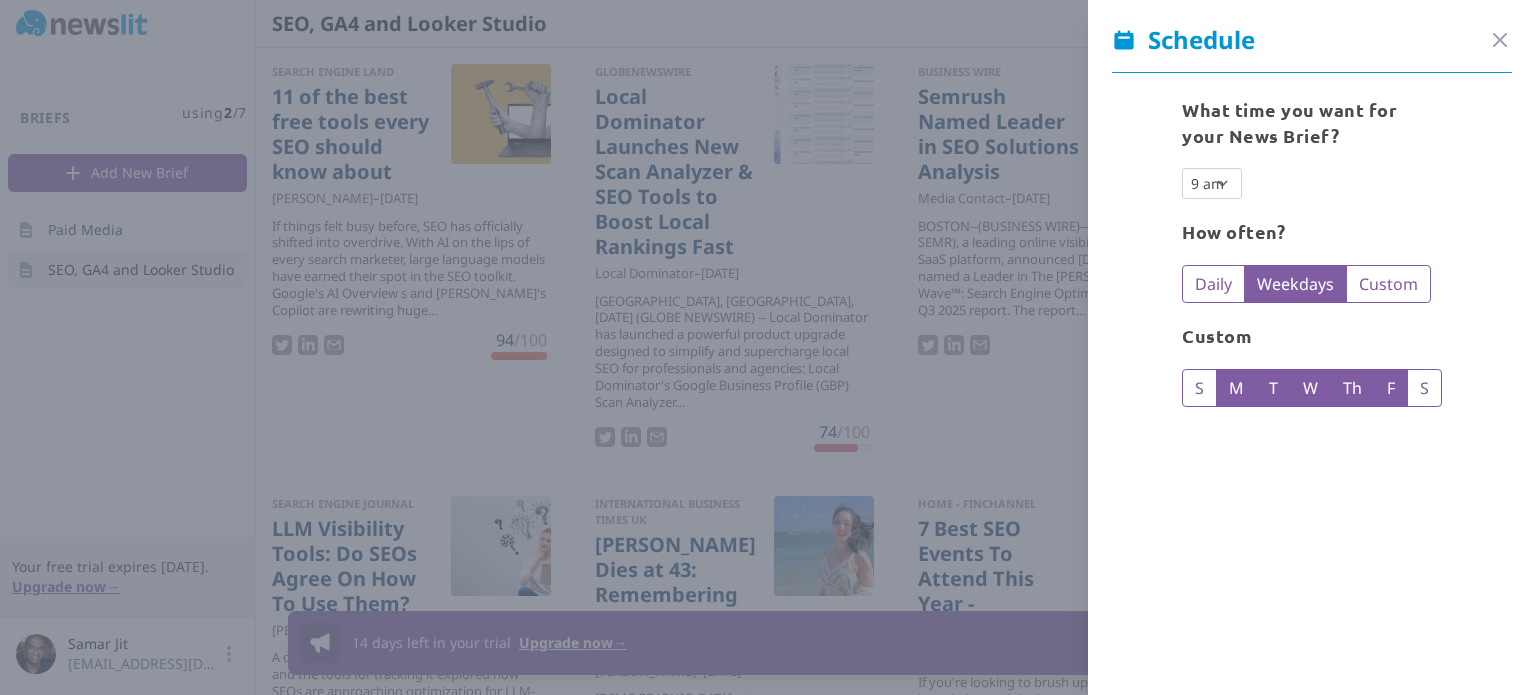 radio on "false" 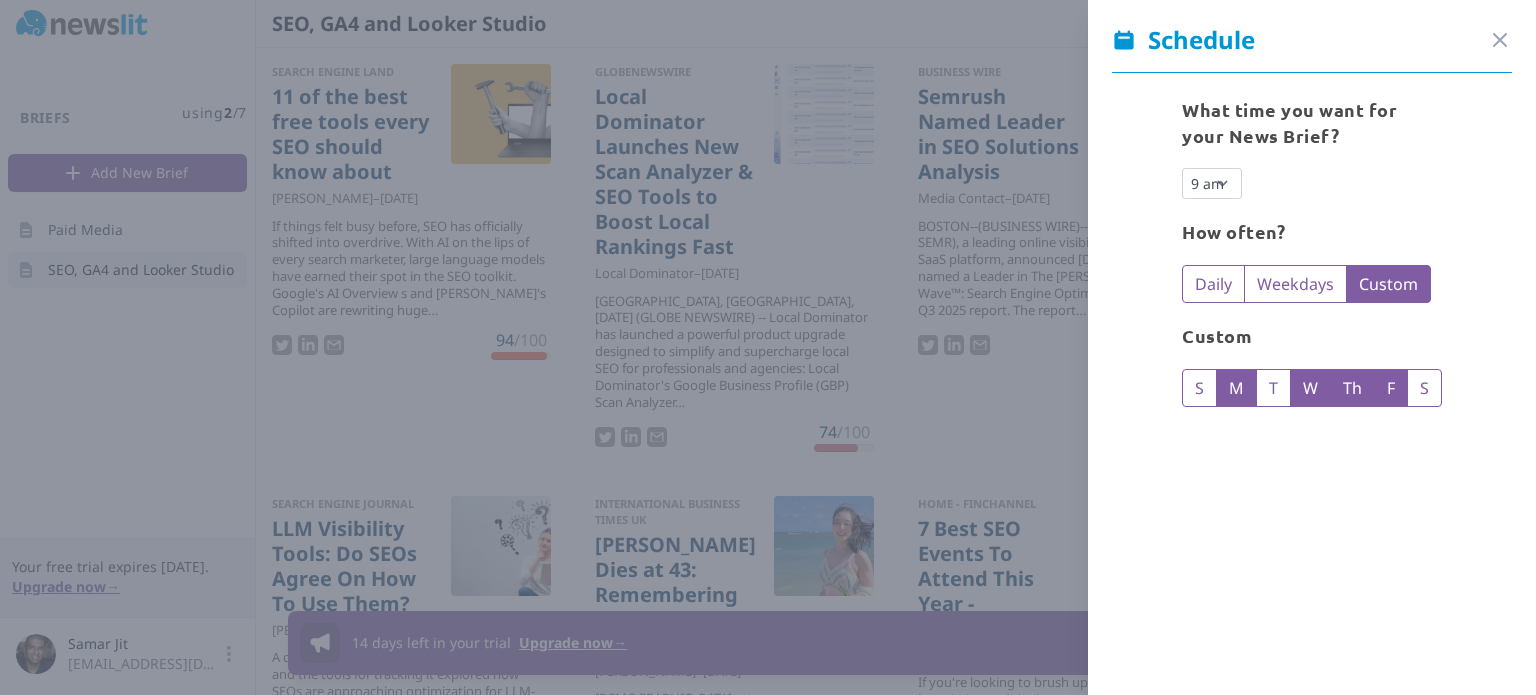 click on "W" at bounding box center [1310, 388] 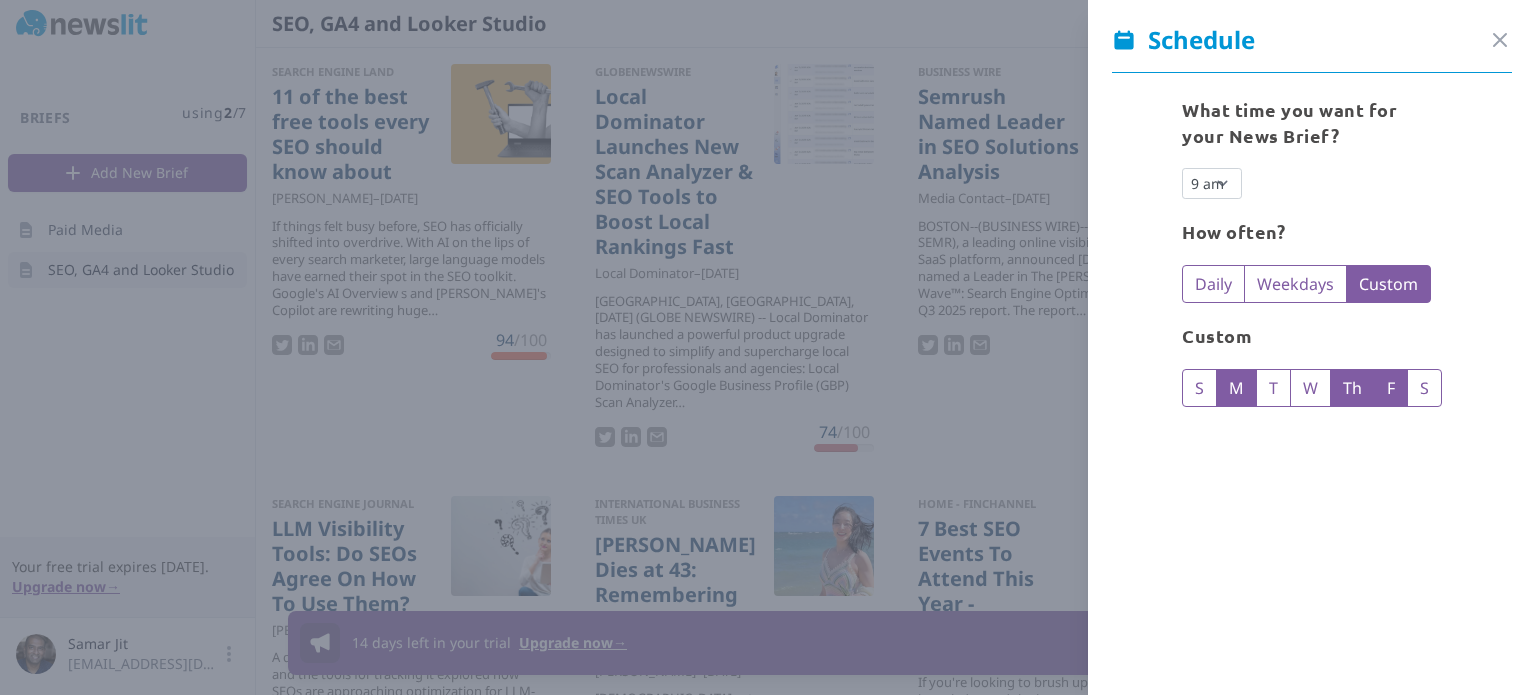 click on "F" at bounding box center [1391, 388] 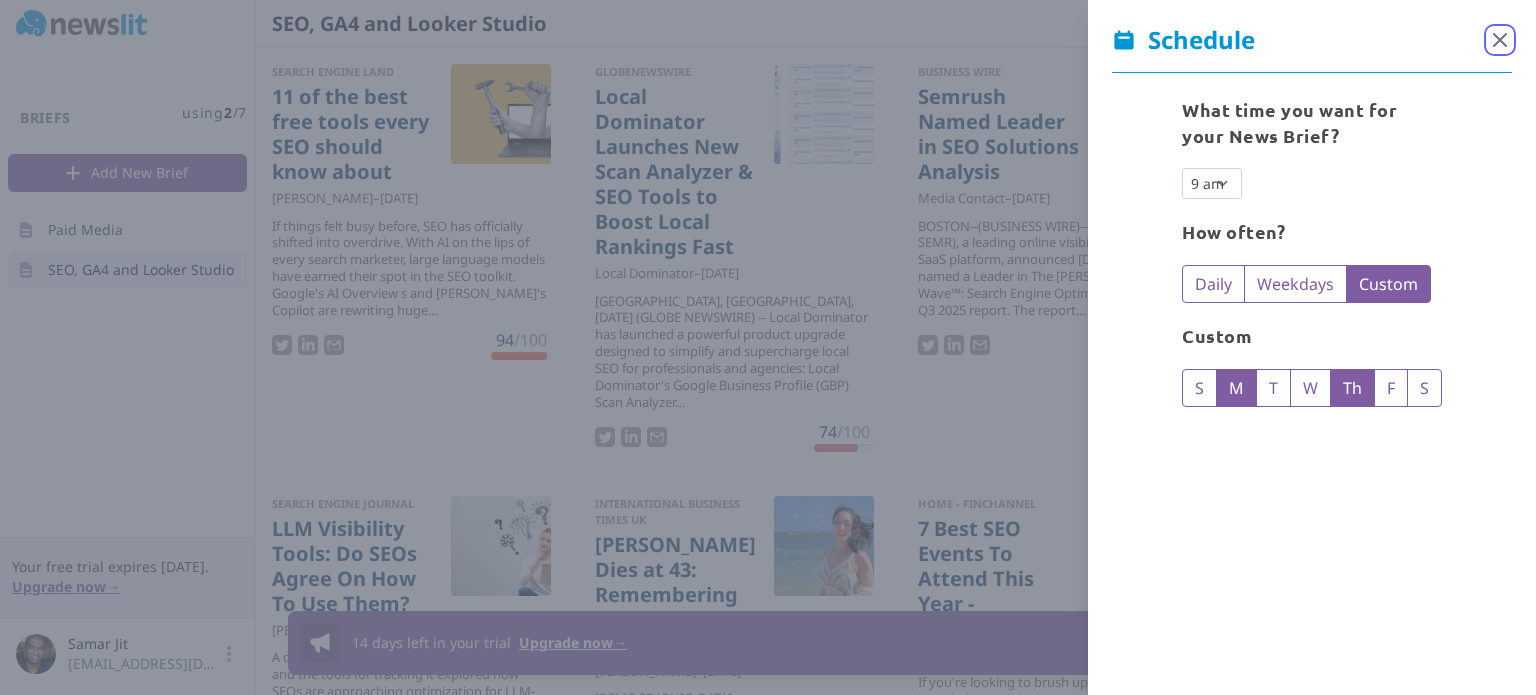 click 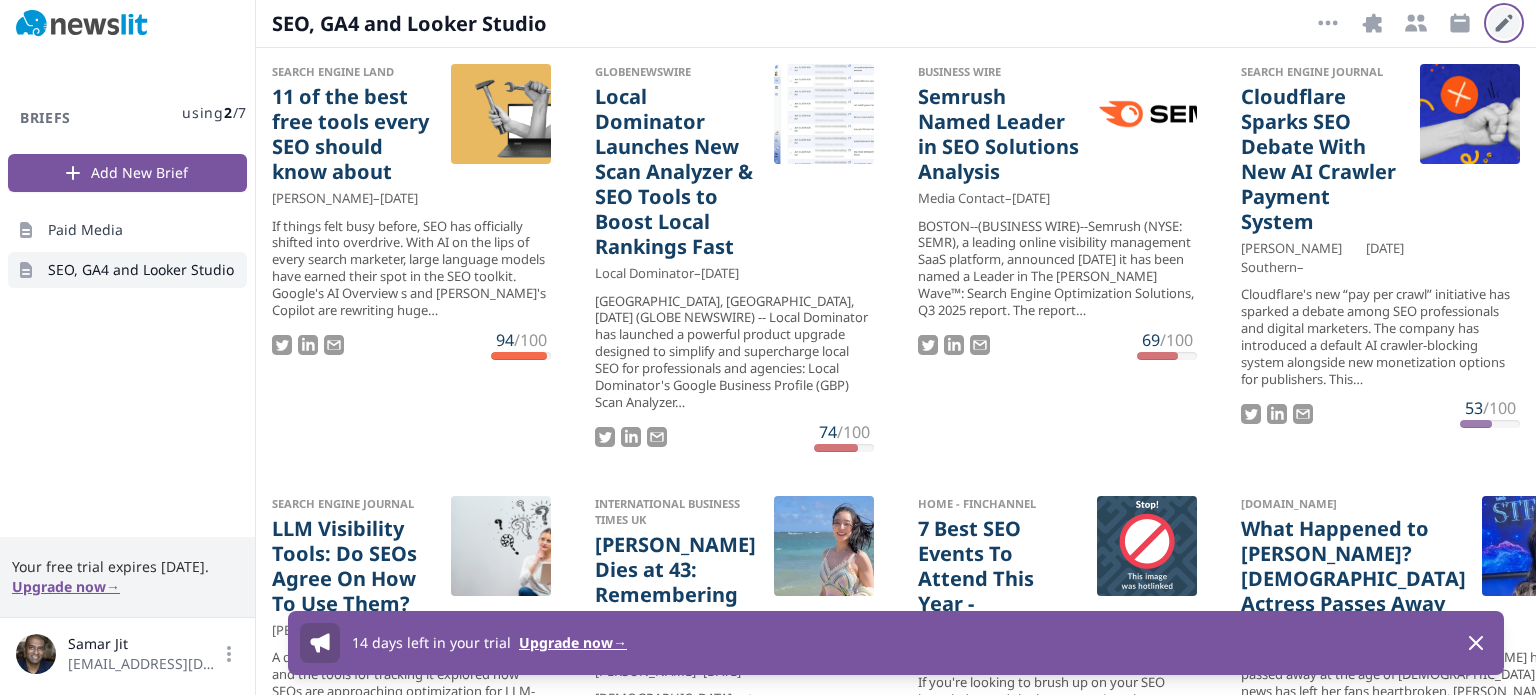 click 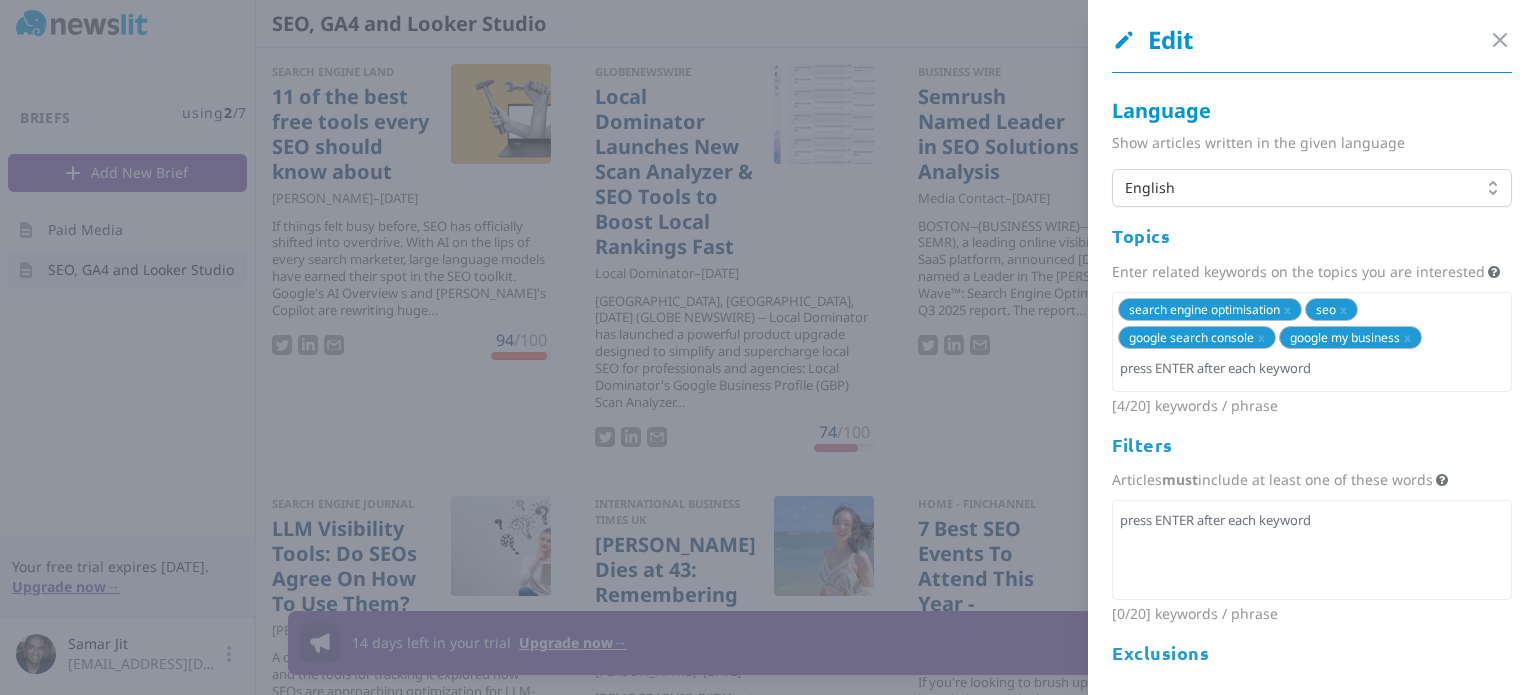 scroll, scrollTop: 181, scrollLeft: 0, axis: vertical 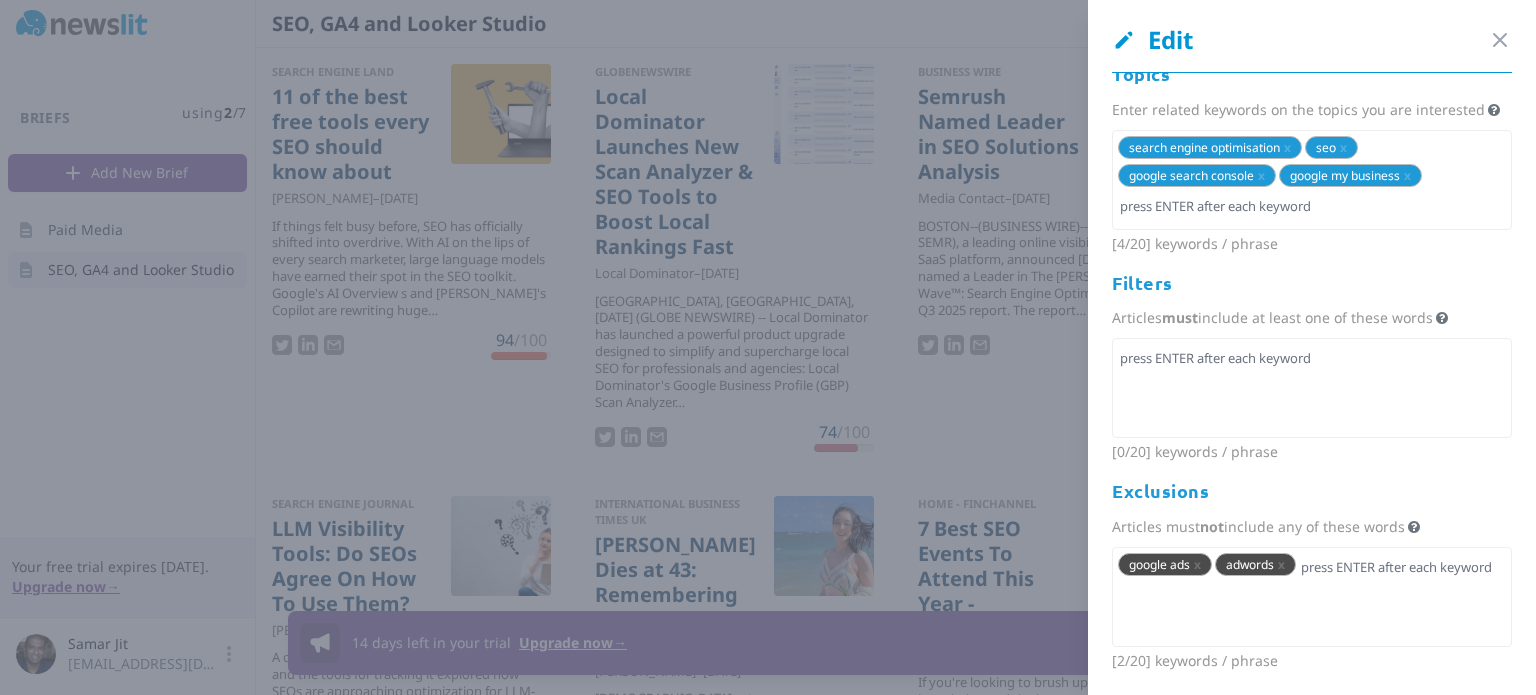 click at bounding box center [768, 347] 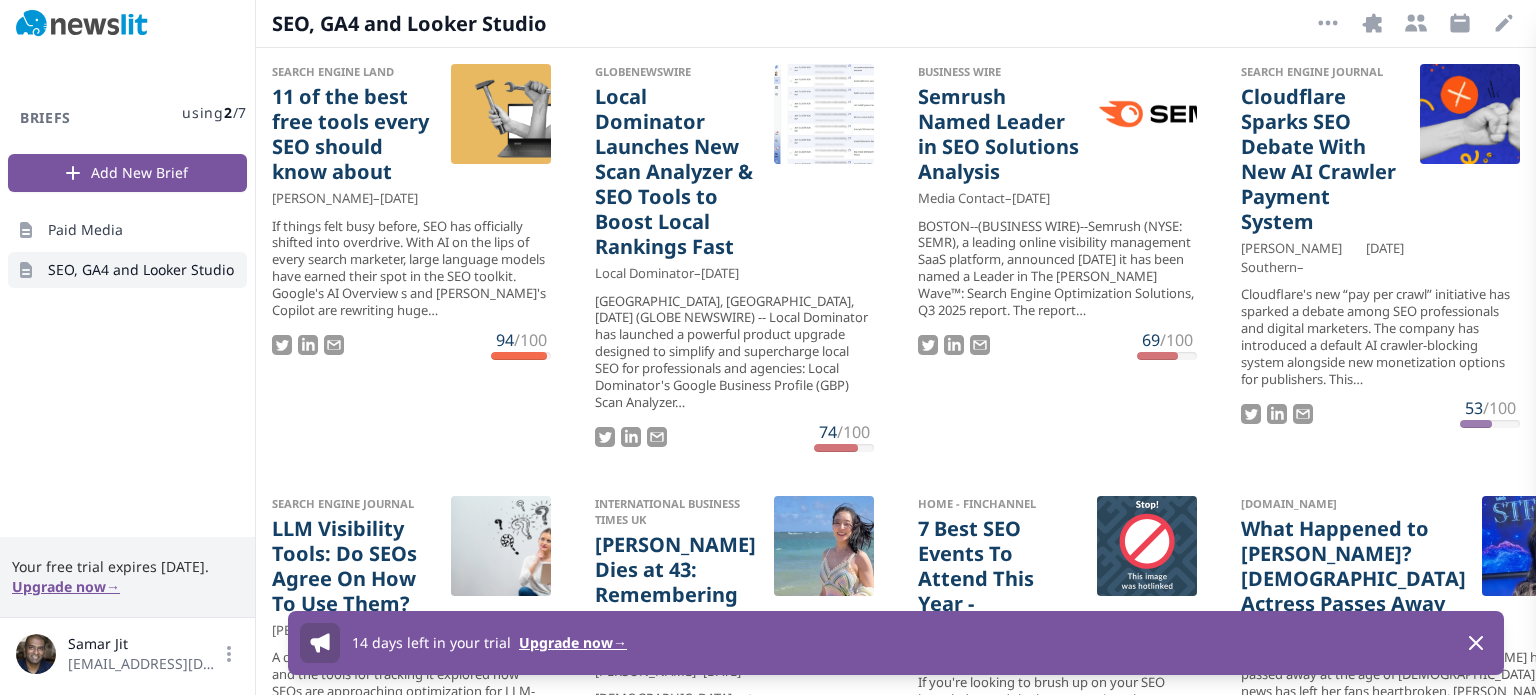 scroll, scrollTop: 0, scrollLeft: 0, axis: both 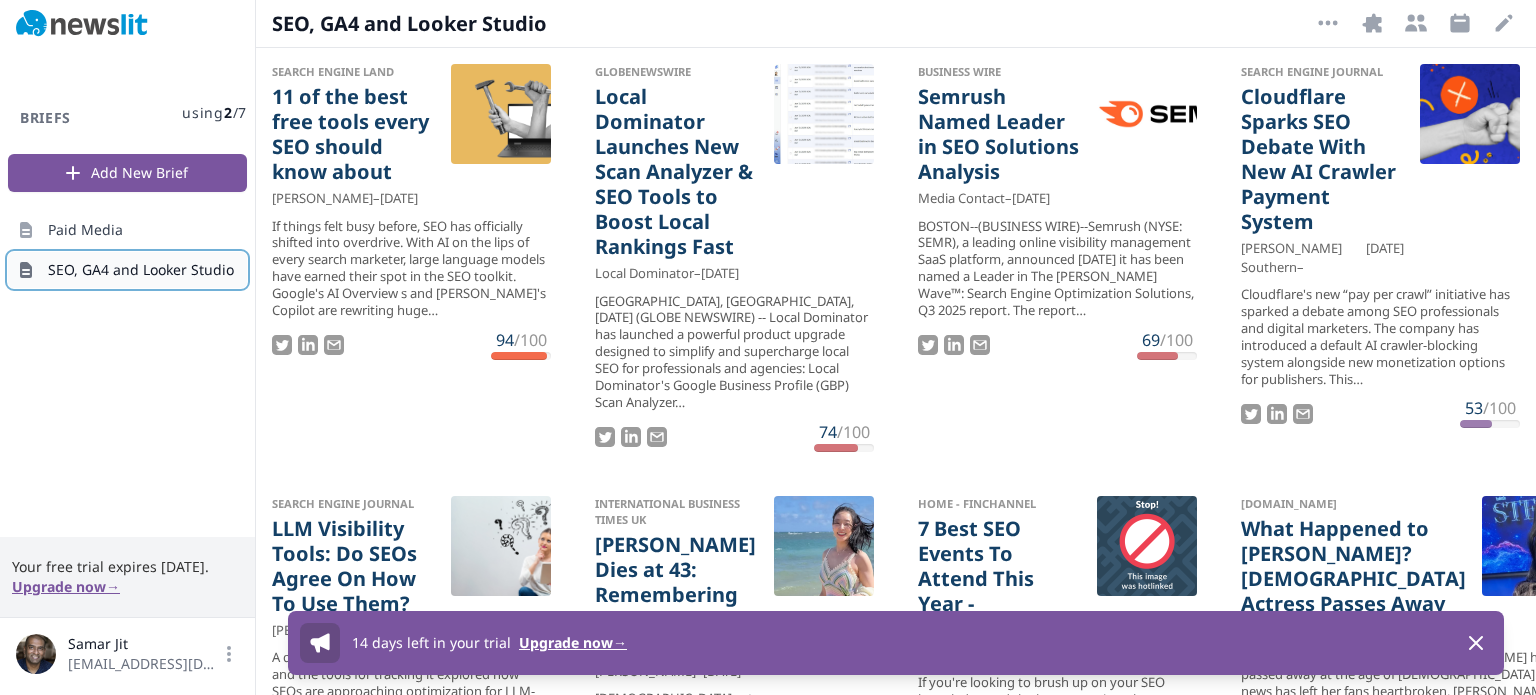 drag, startPoint x: 96, startPoint y: 267, endPoint x: 68, endPoint y: 275, distance: 29.12044 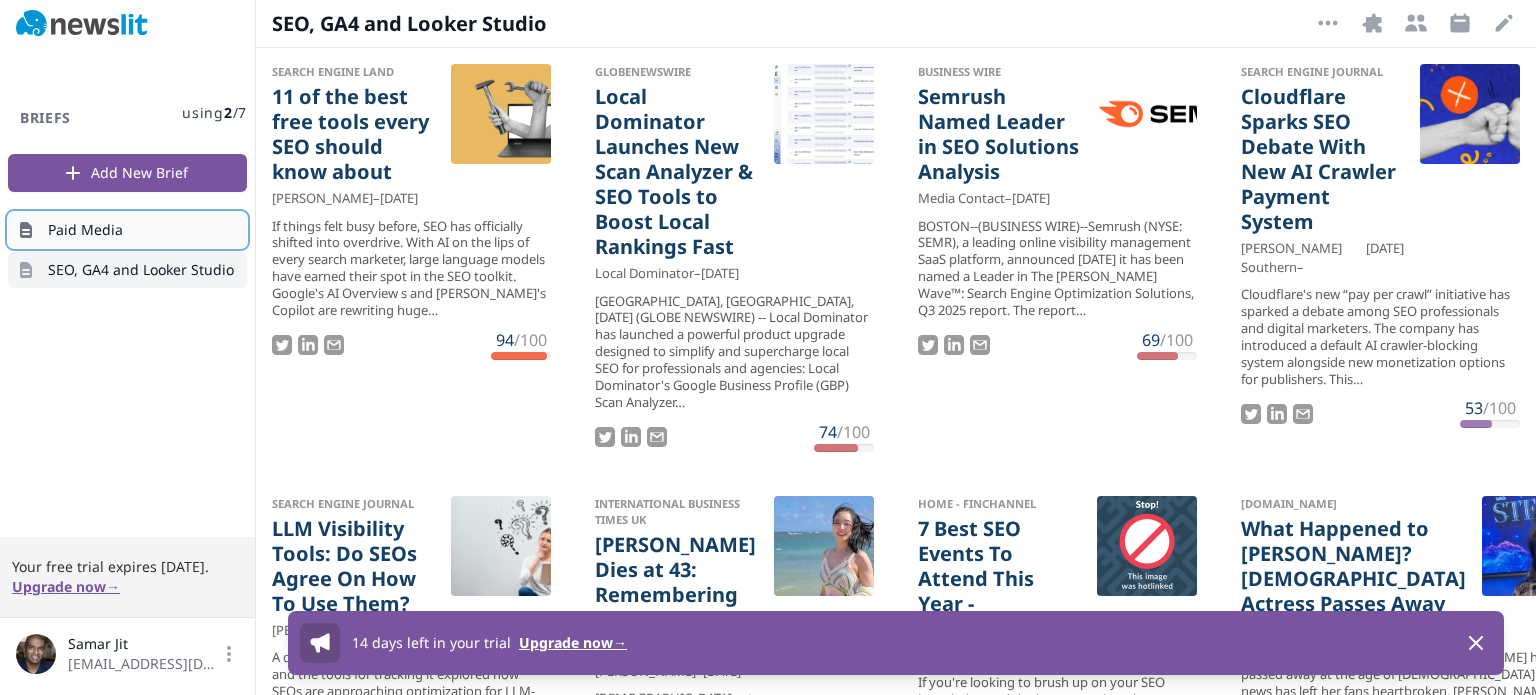 click on "Paid Media" at bounding box center [127, 230] 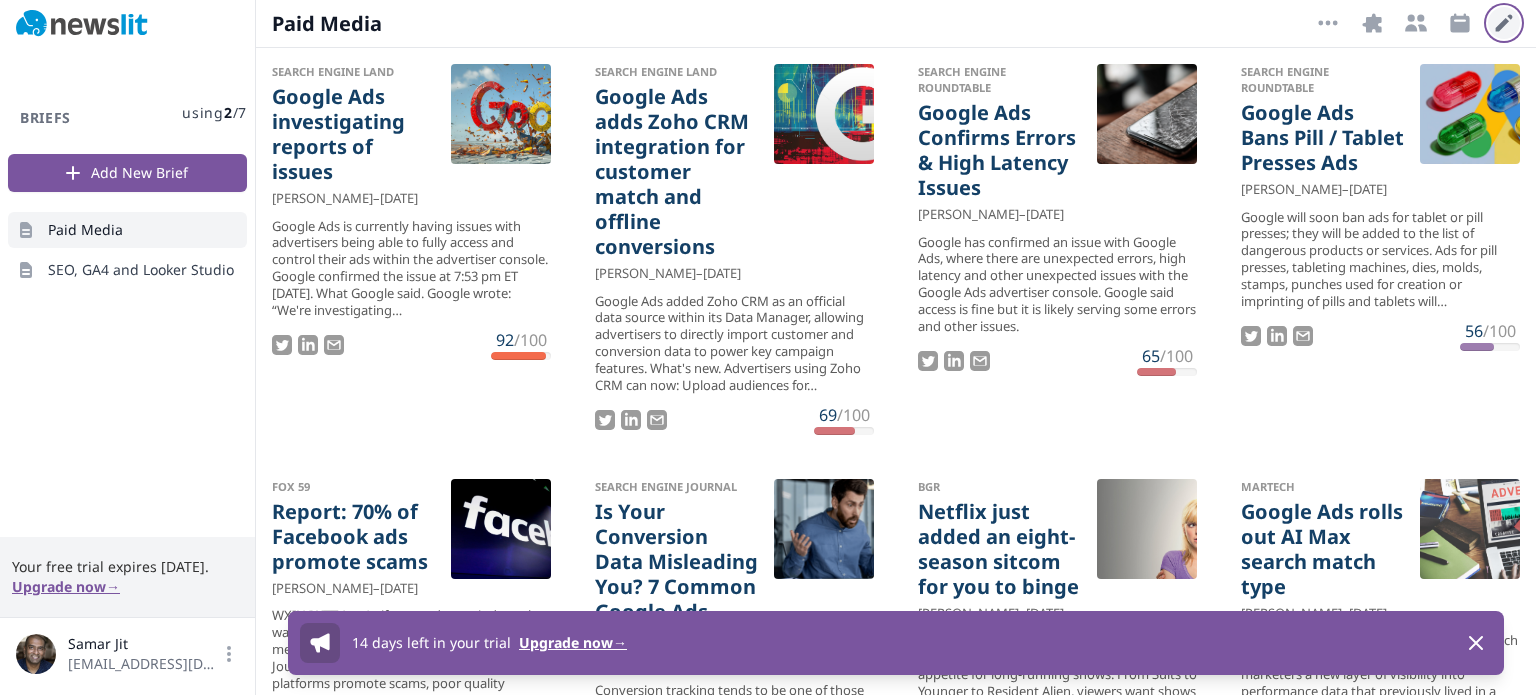 click 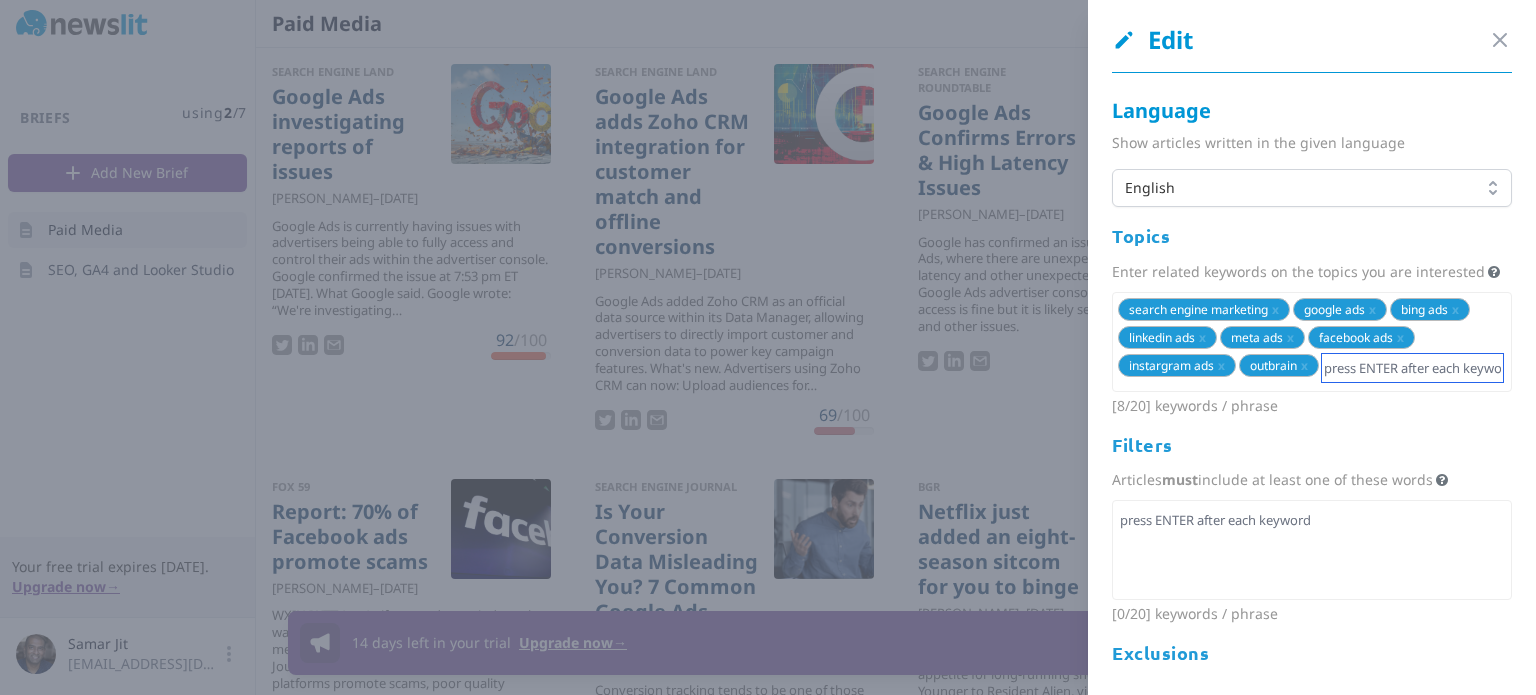 click at bounding box center [1412, 368] 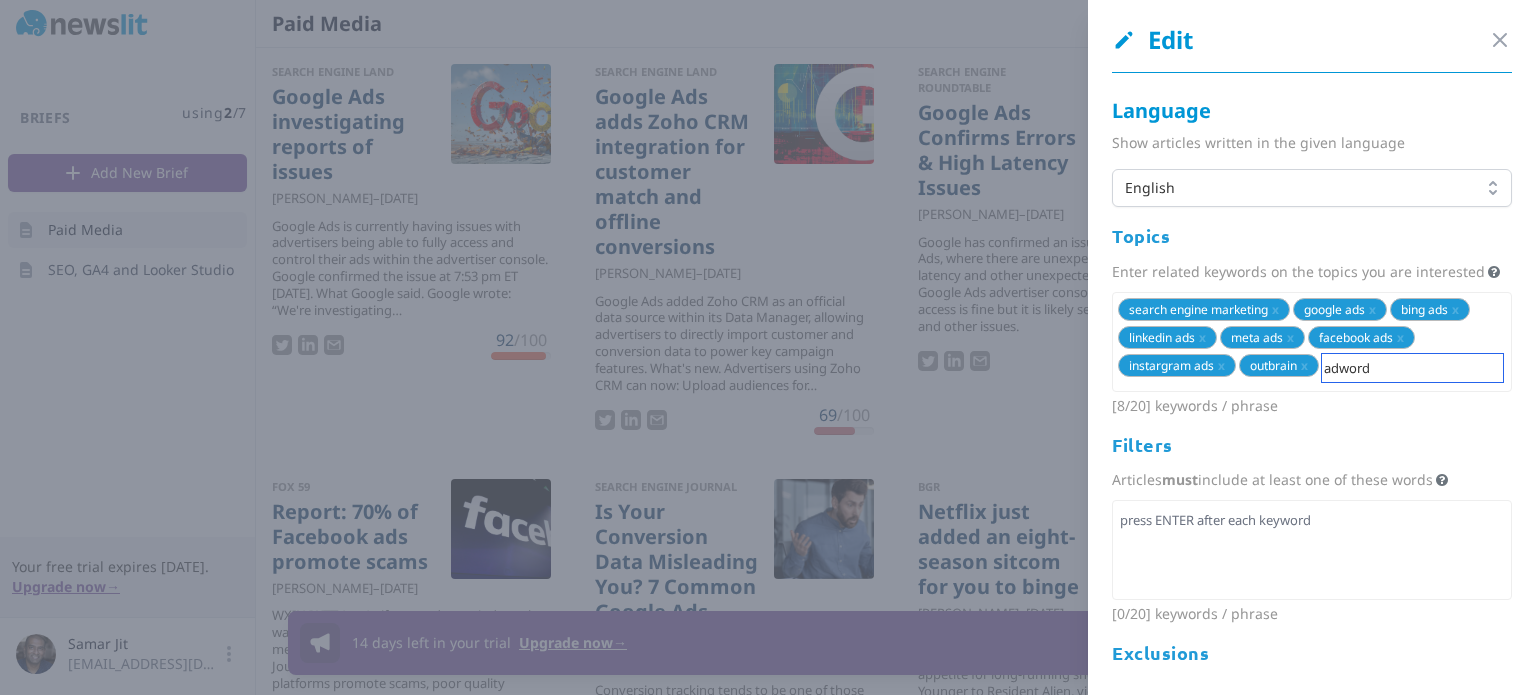 type on "adwords" 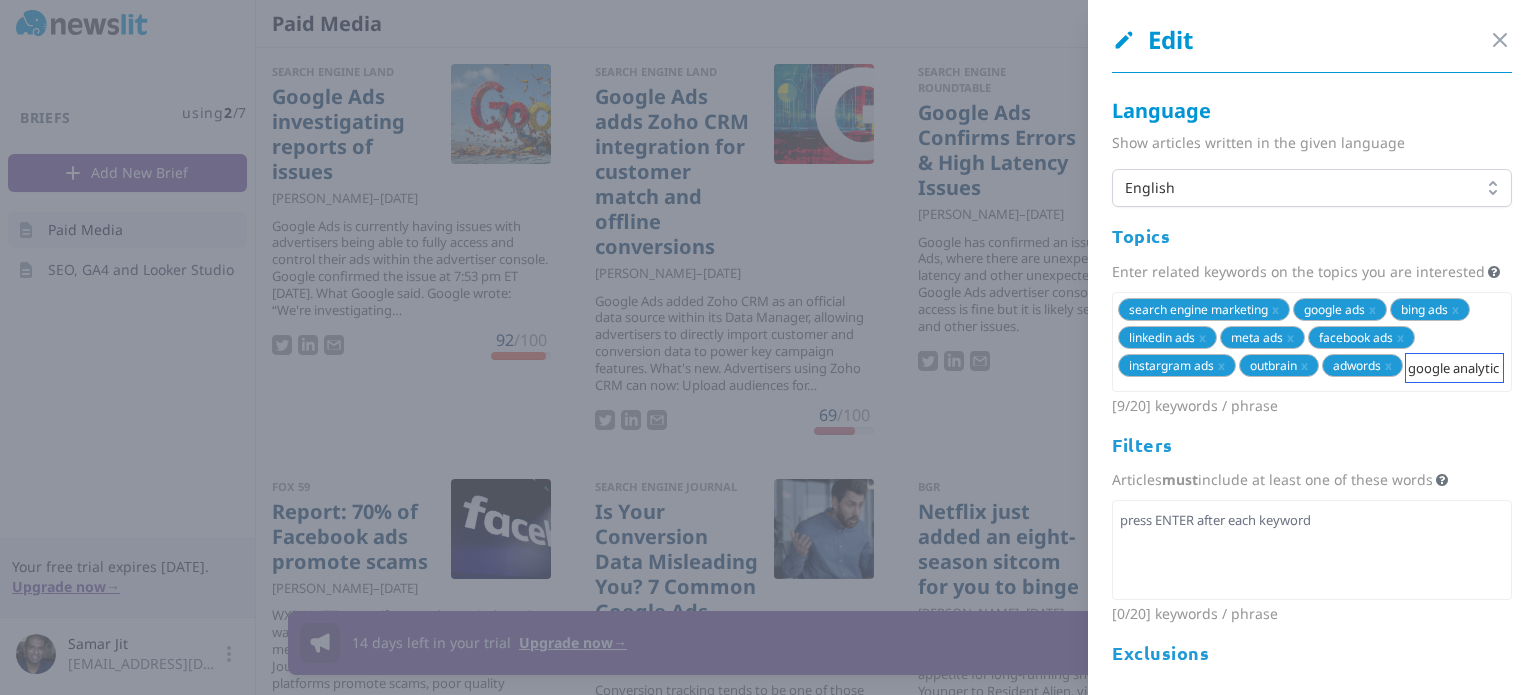 type on "google analytics" 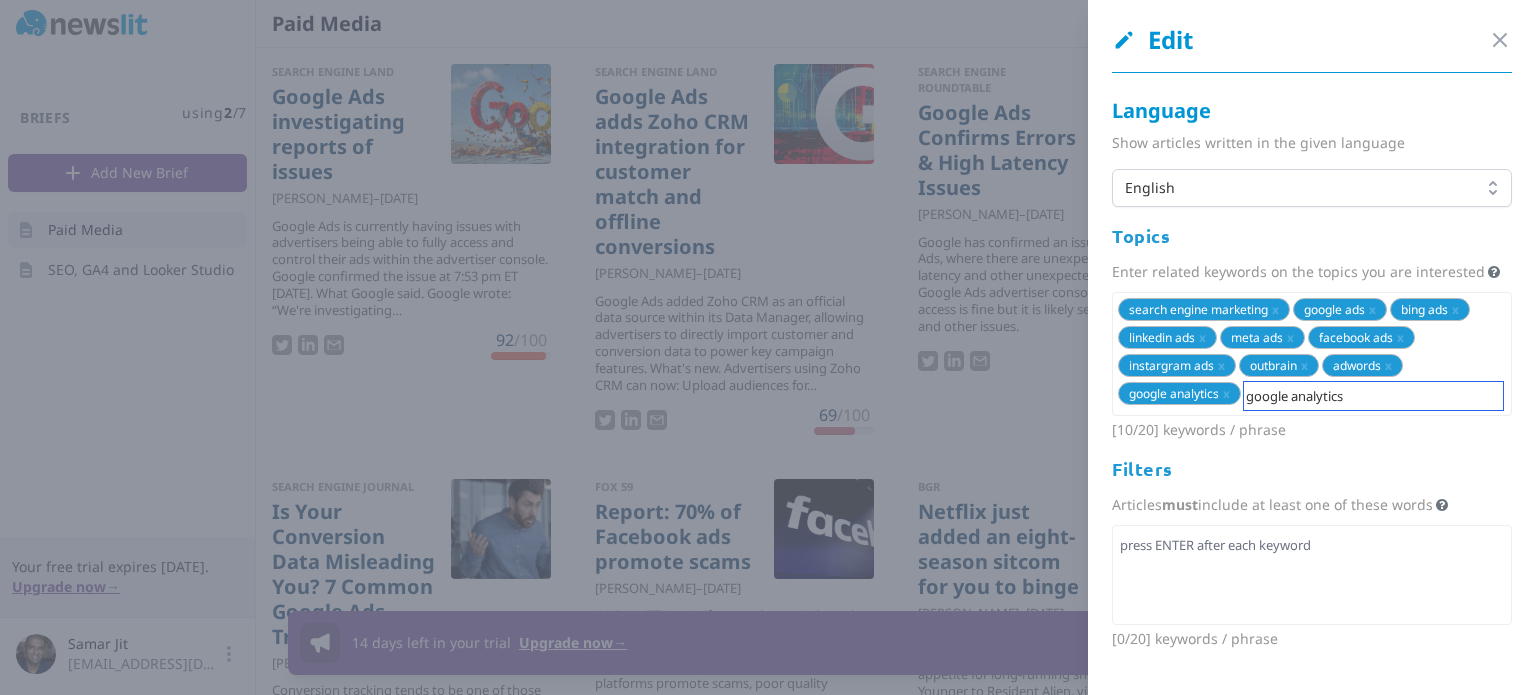 type on "google analytics 4" 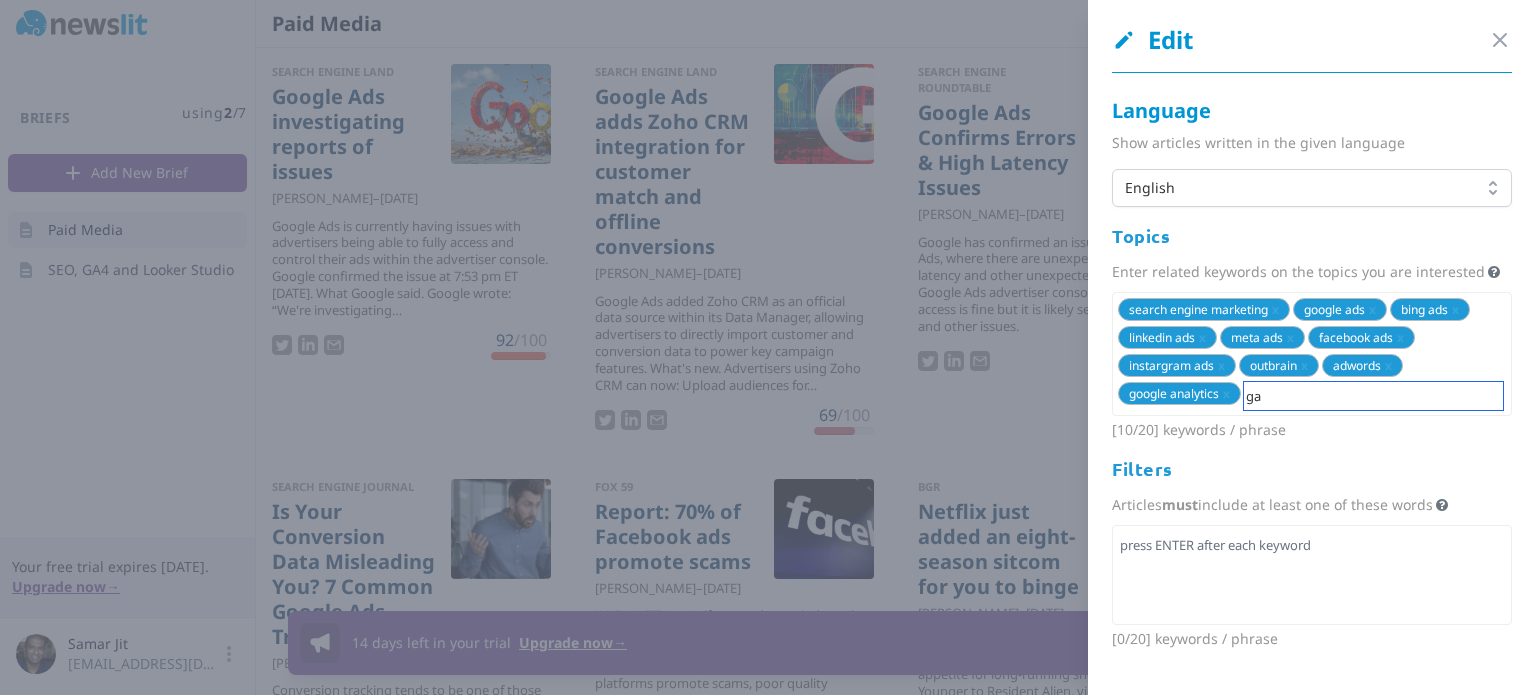 type on "ga4" 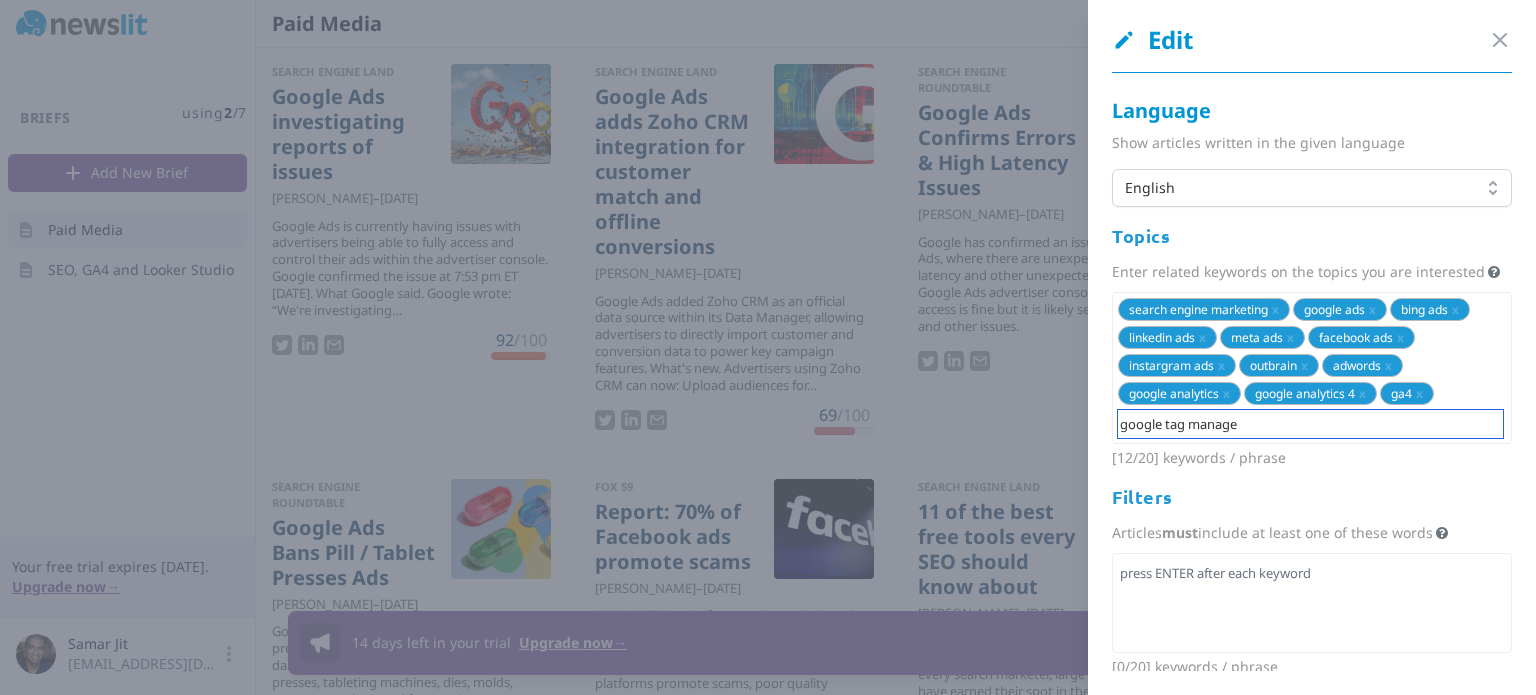 type on "google tag manager" 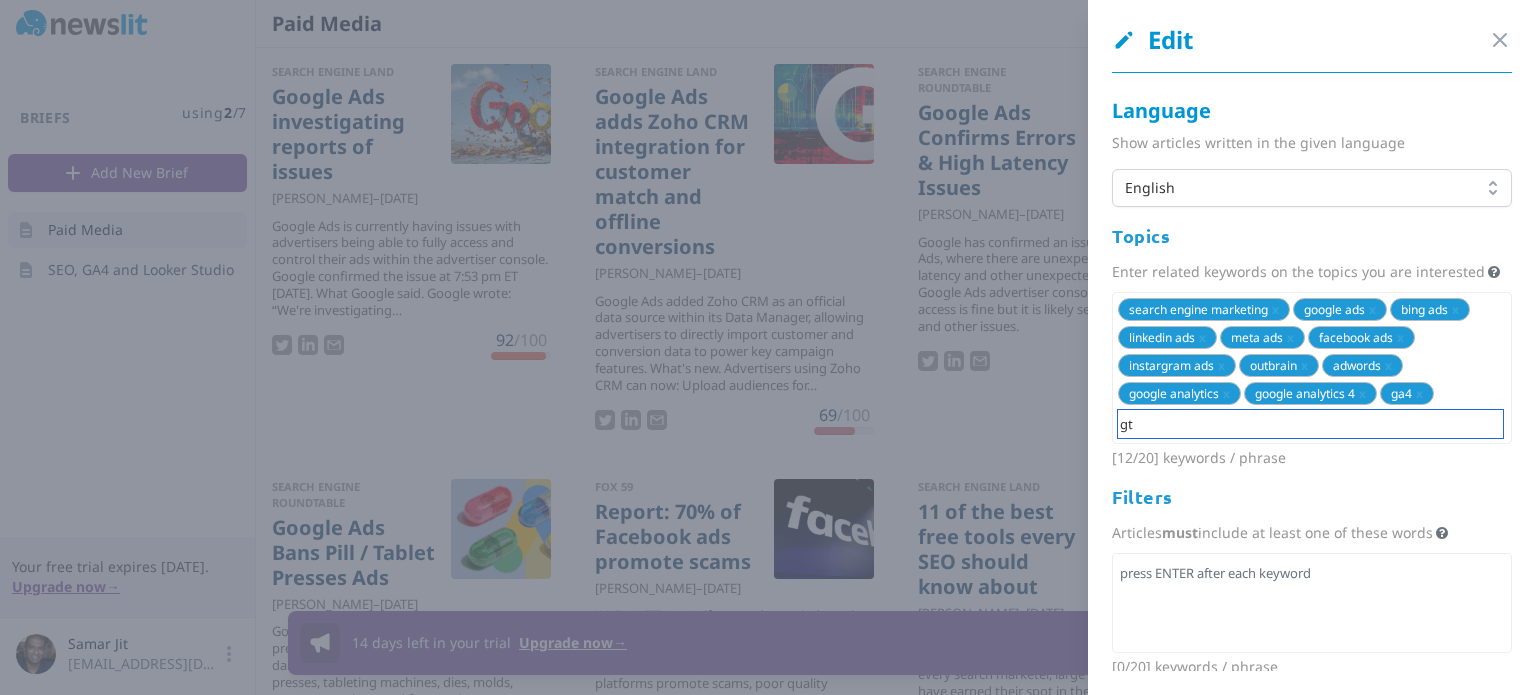 type on "gtm" 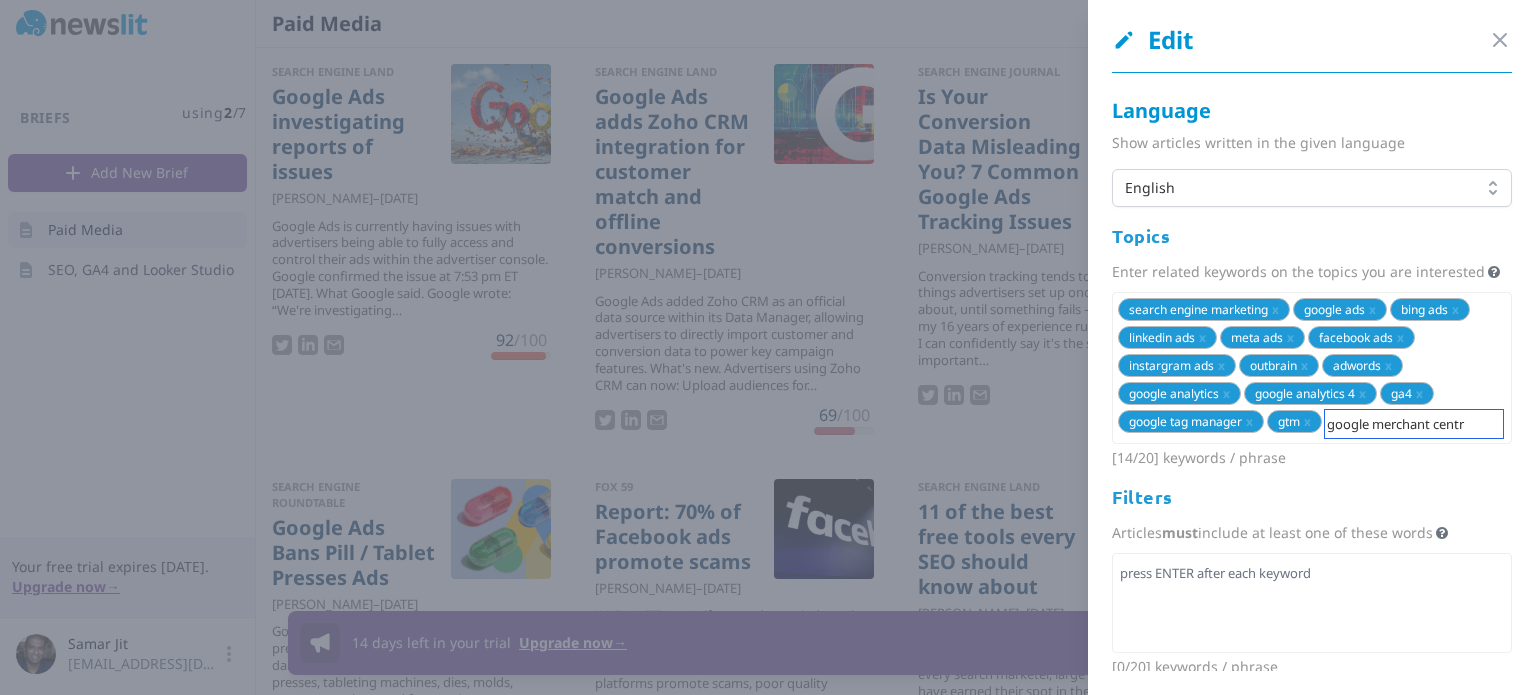 type on "google merchant centre" 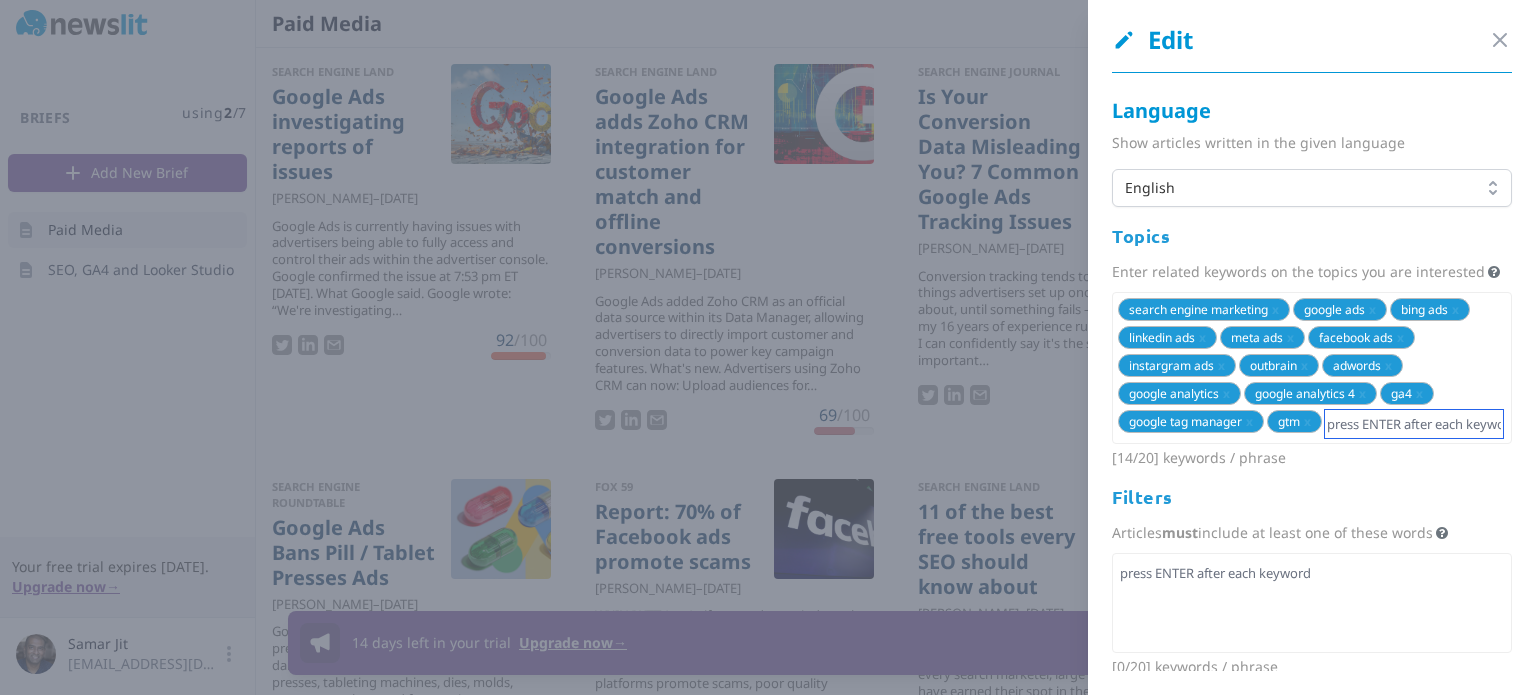 scroll, scrollTop: 0, scrollLeft: 0, axis: both 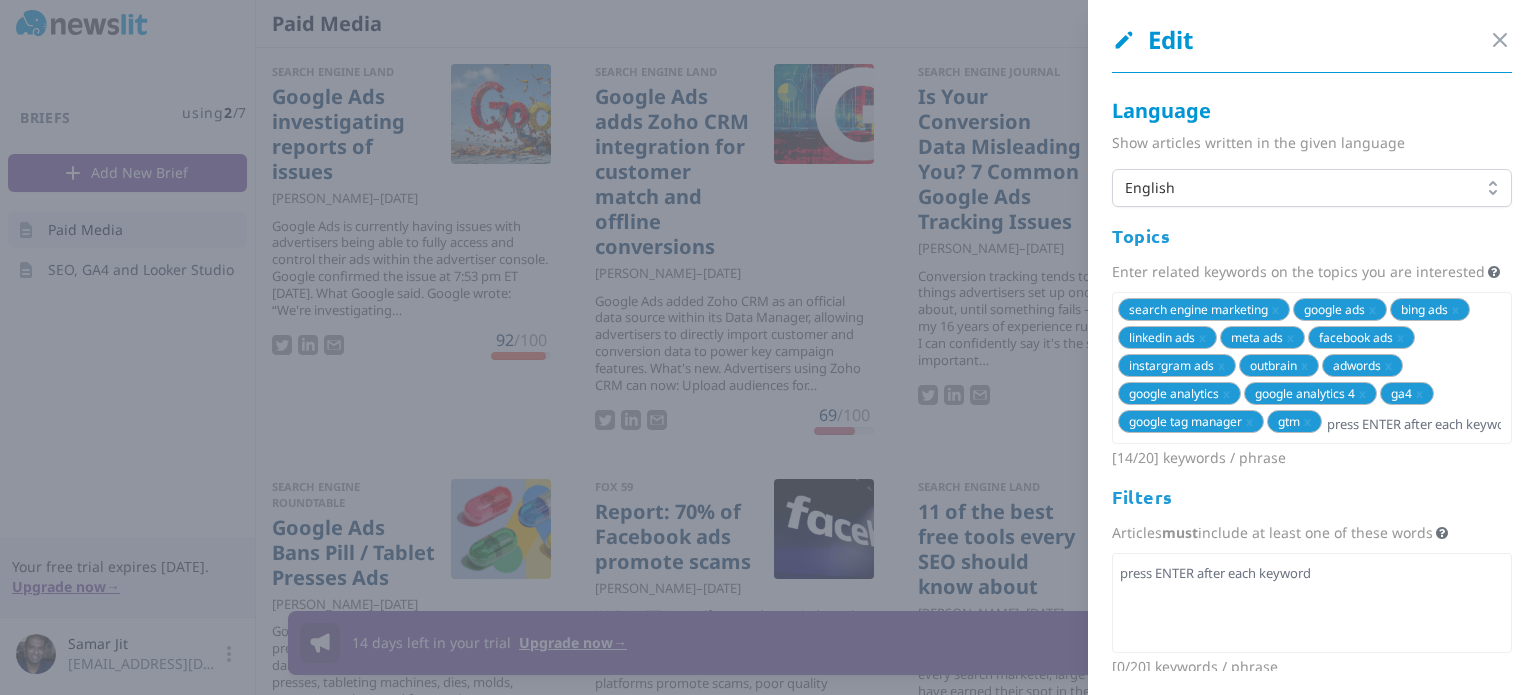 click on "x" at bounding box center (1307, 421) 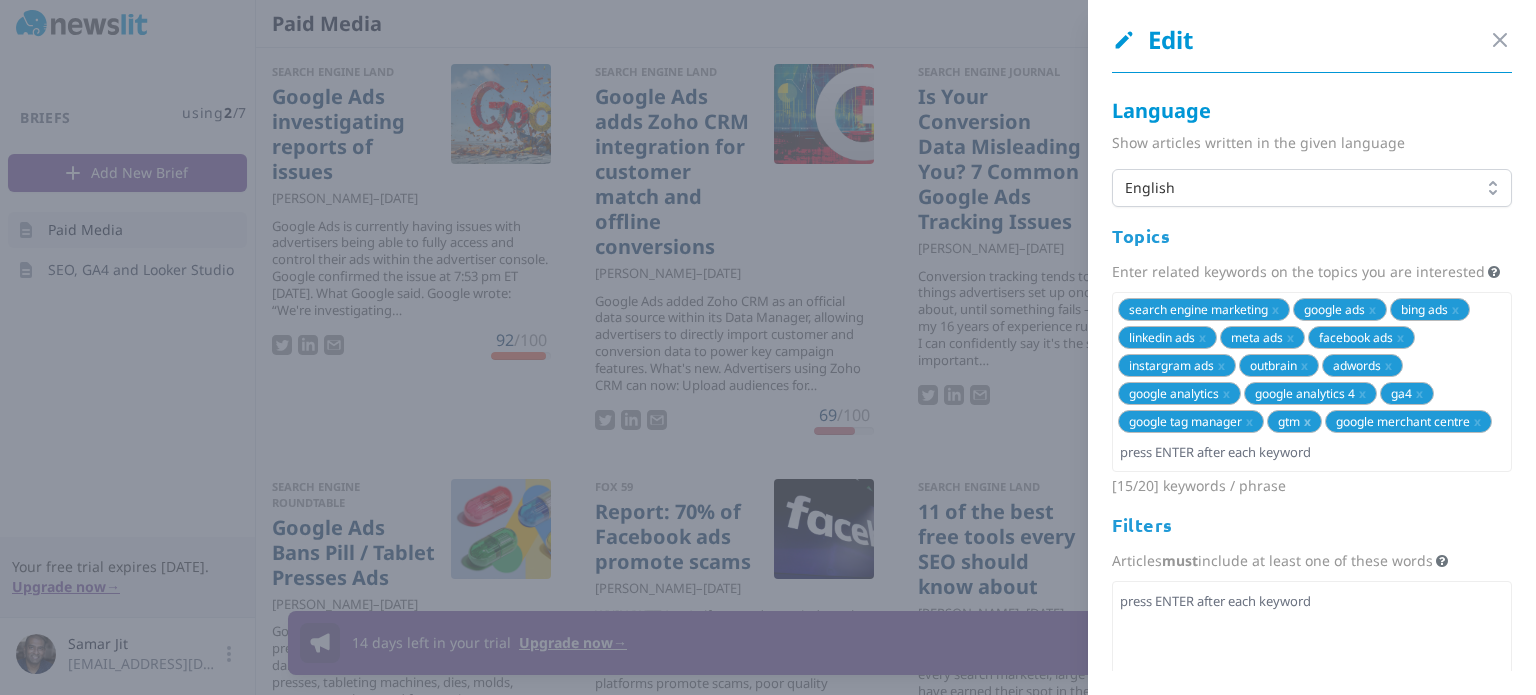 click on "x" at bounding box center [1307, 421] 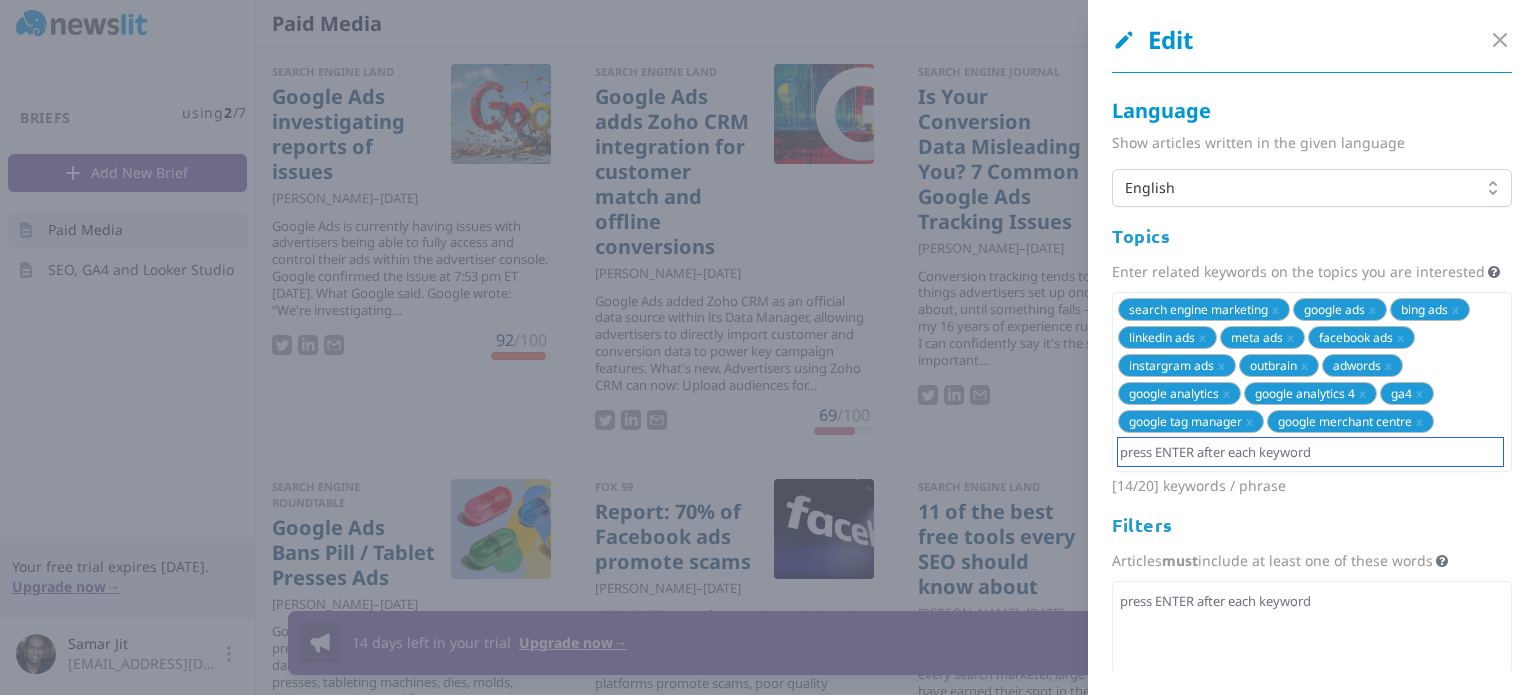 click at bounding box center (1310, 452) 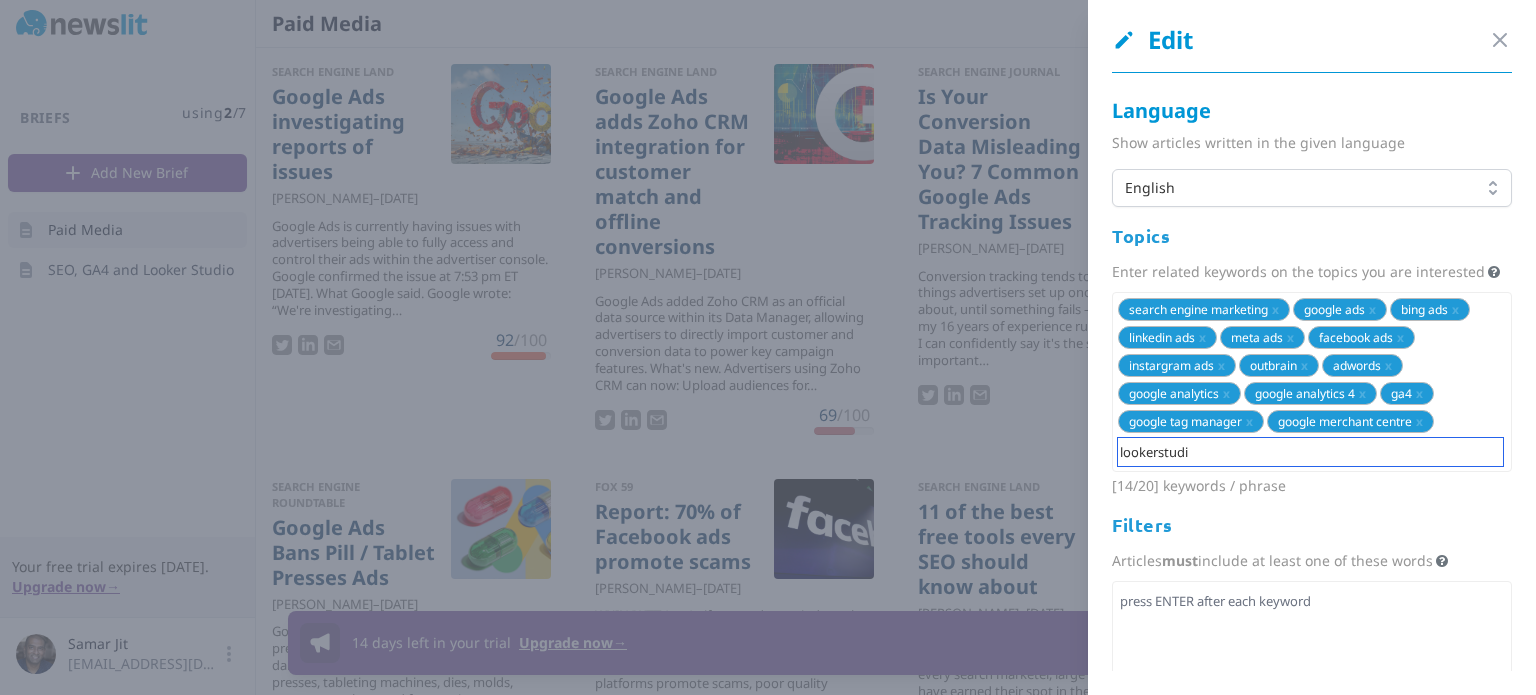 type on "lookerstudio" 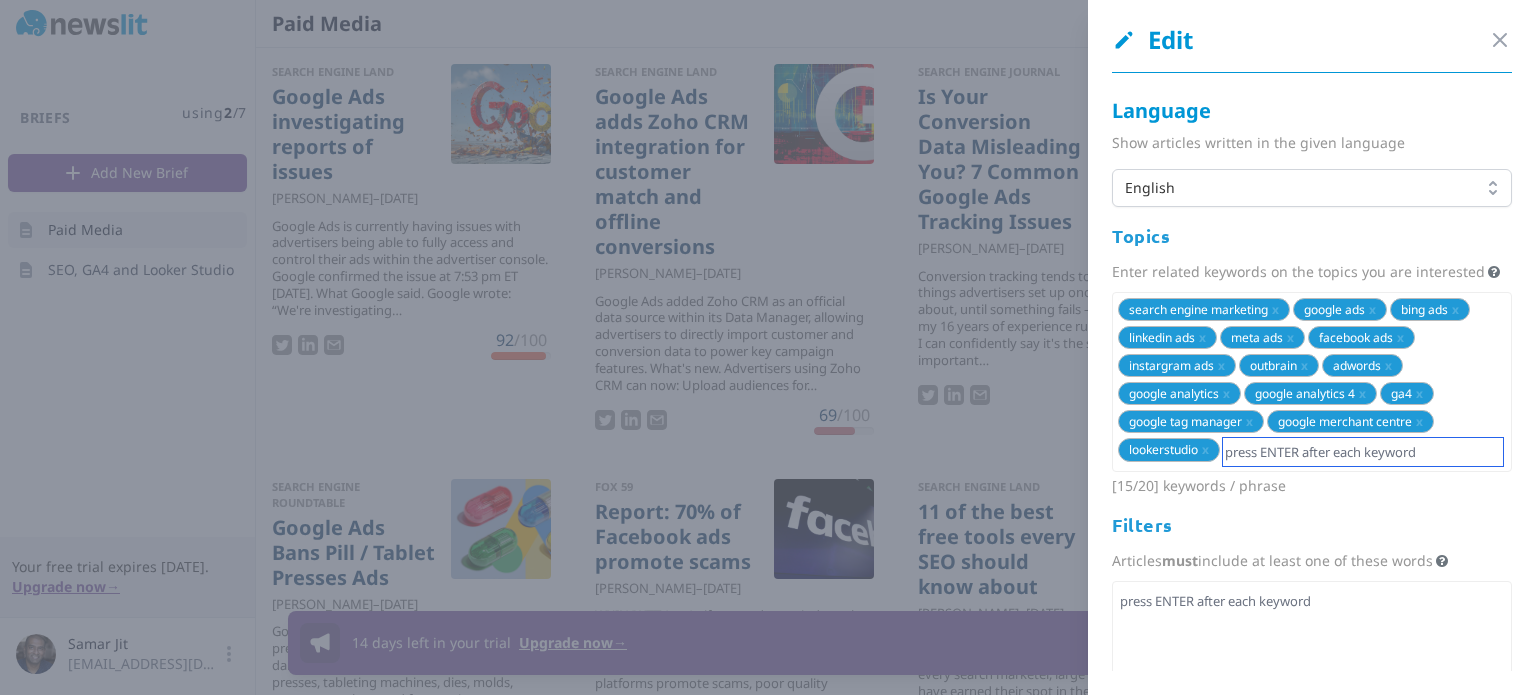 click at bounding box center [1363, 452] 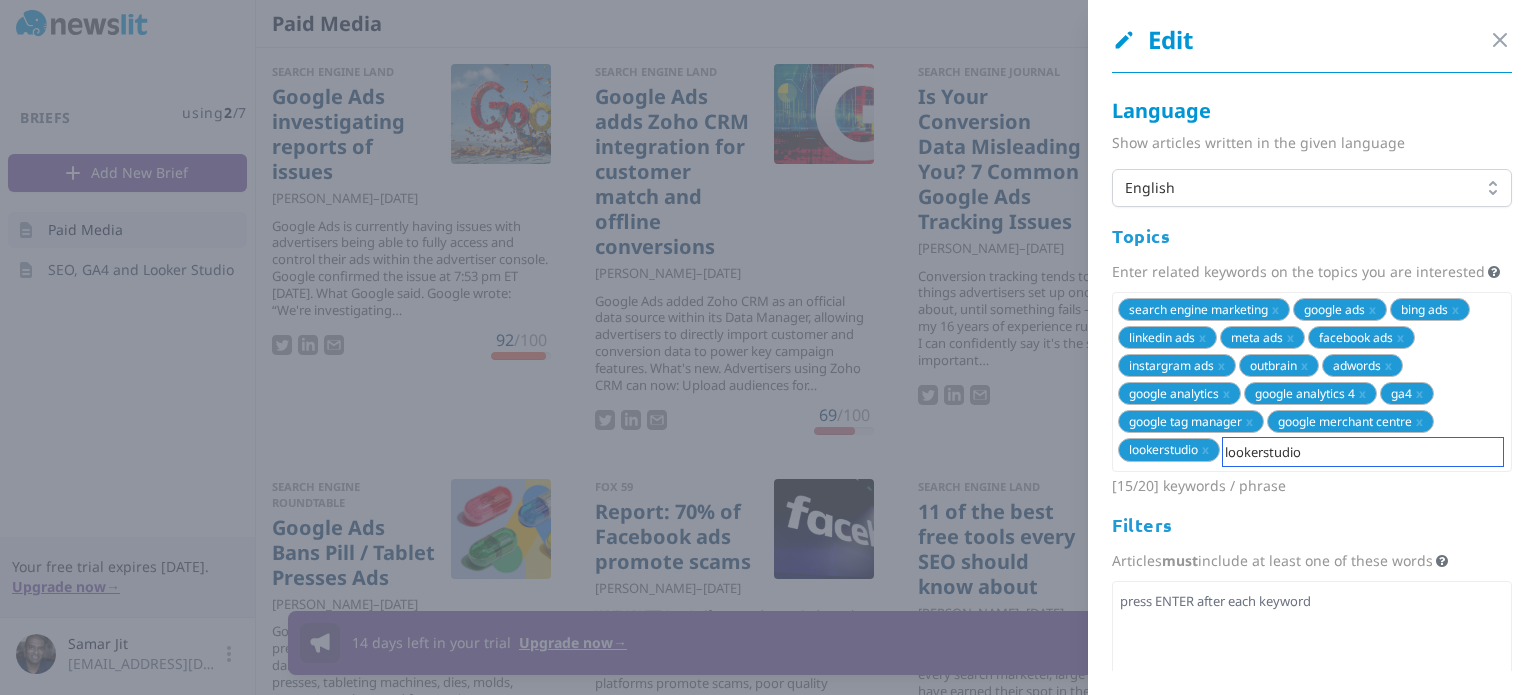 click on "lookerstudio" at bounding box center (1363, 452) 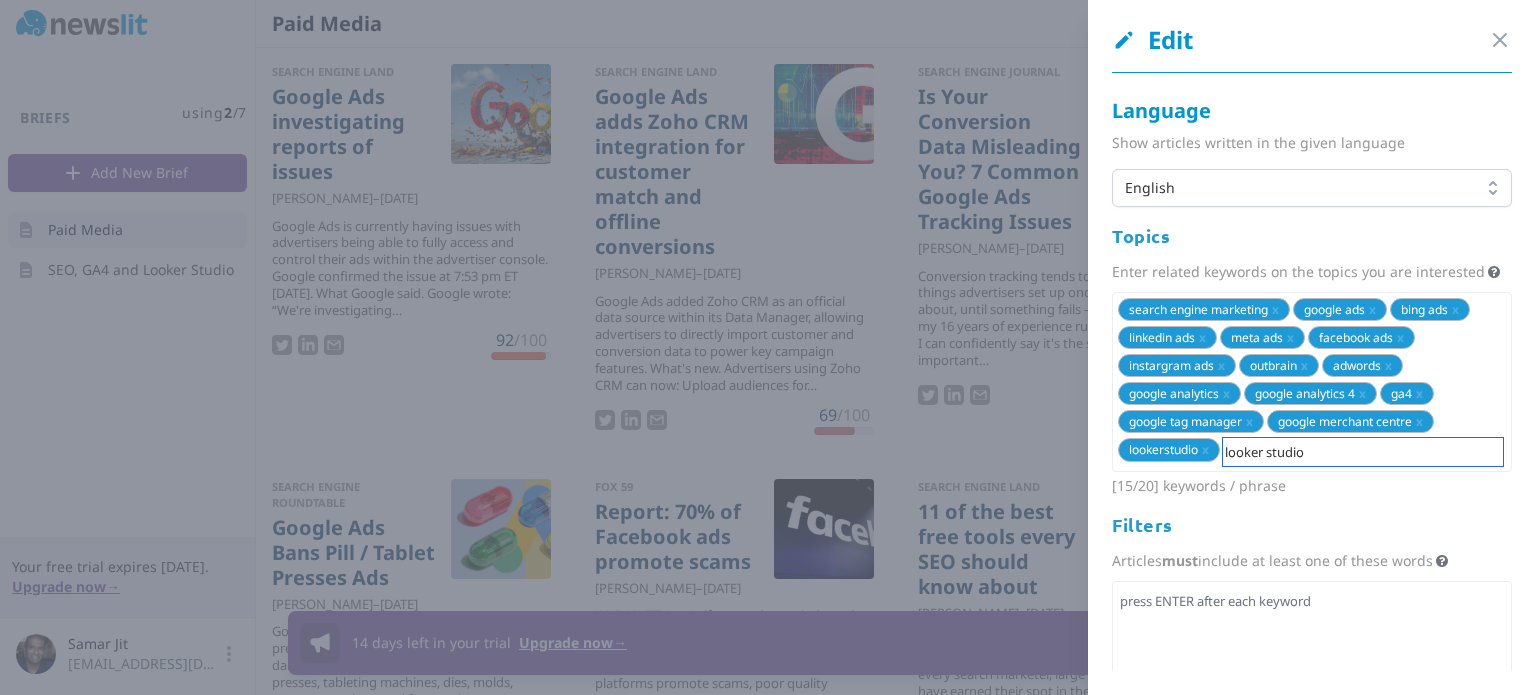 click on "looker studio" at bounding box center (1363, 452) 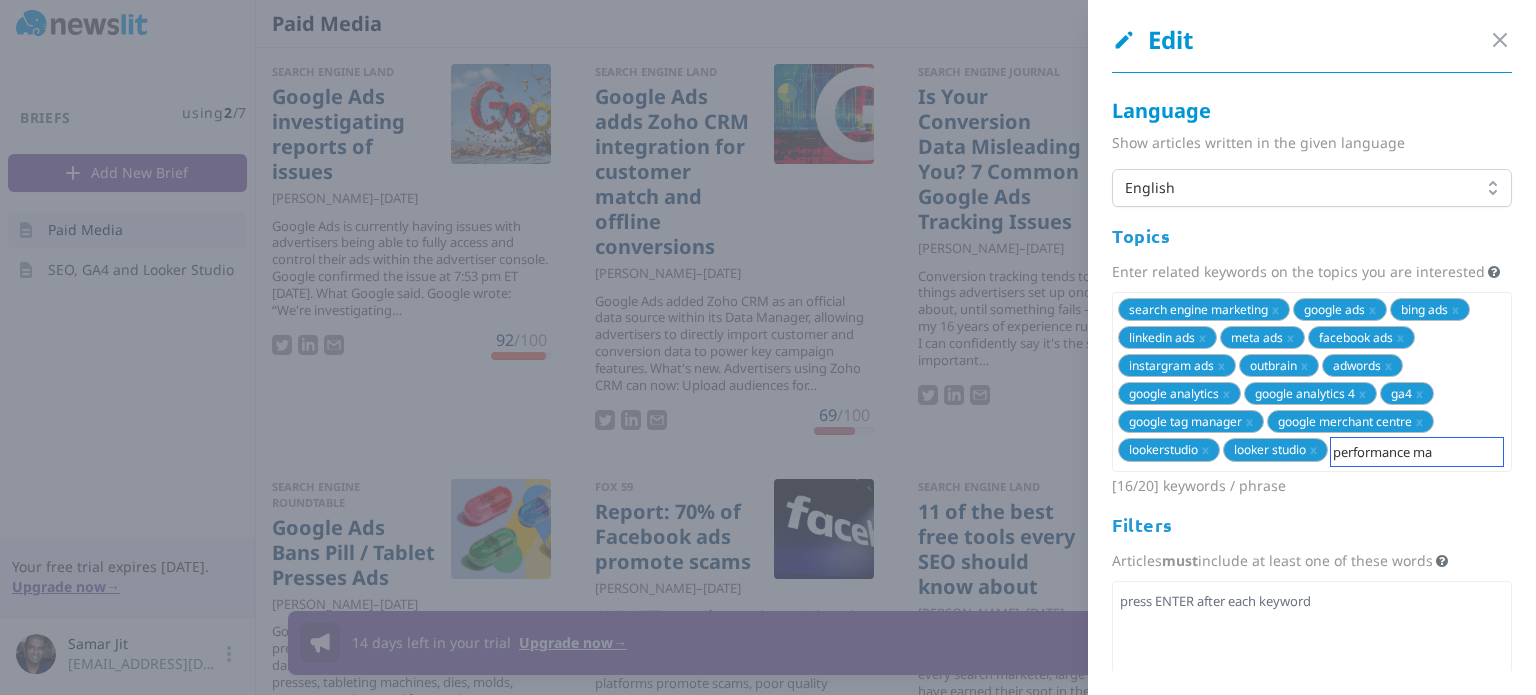 type on "performance max" 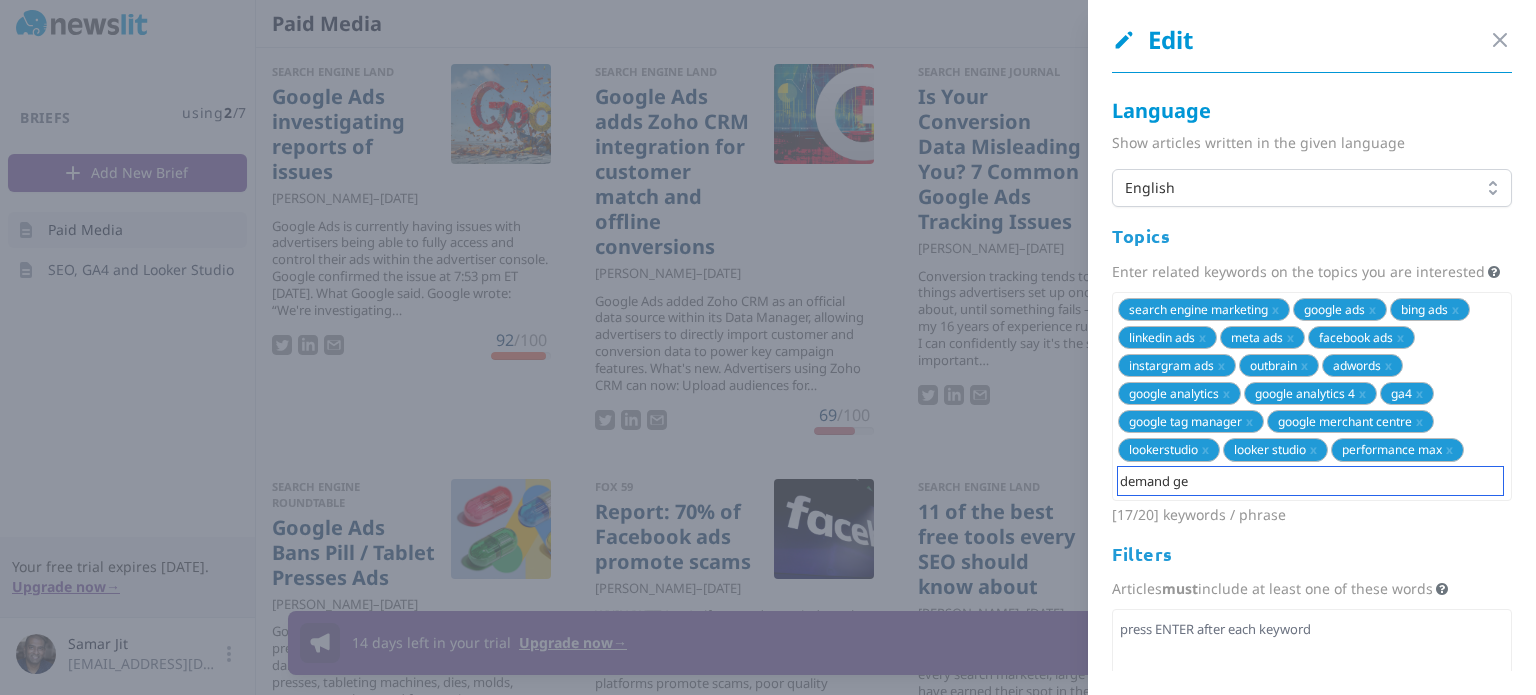 type on "demand gen" 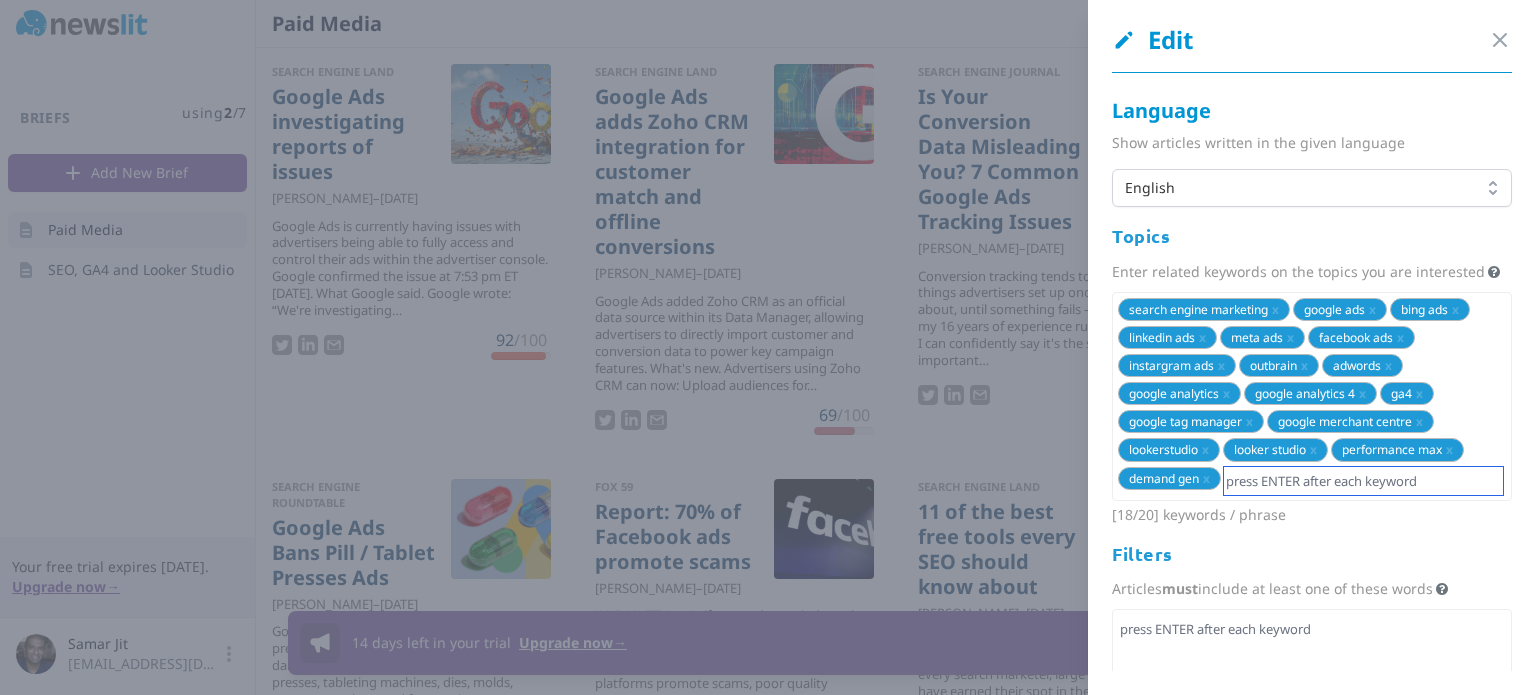 scroll, scrollTop: 287, scrollLeft: 0, axis: vertical 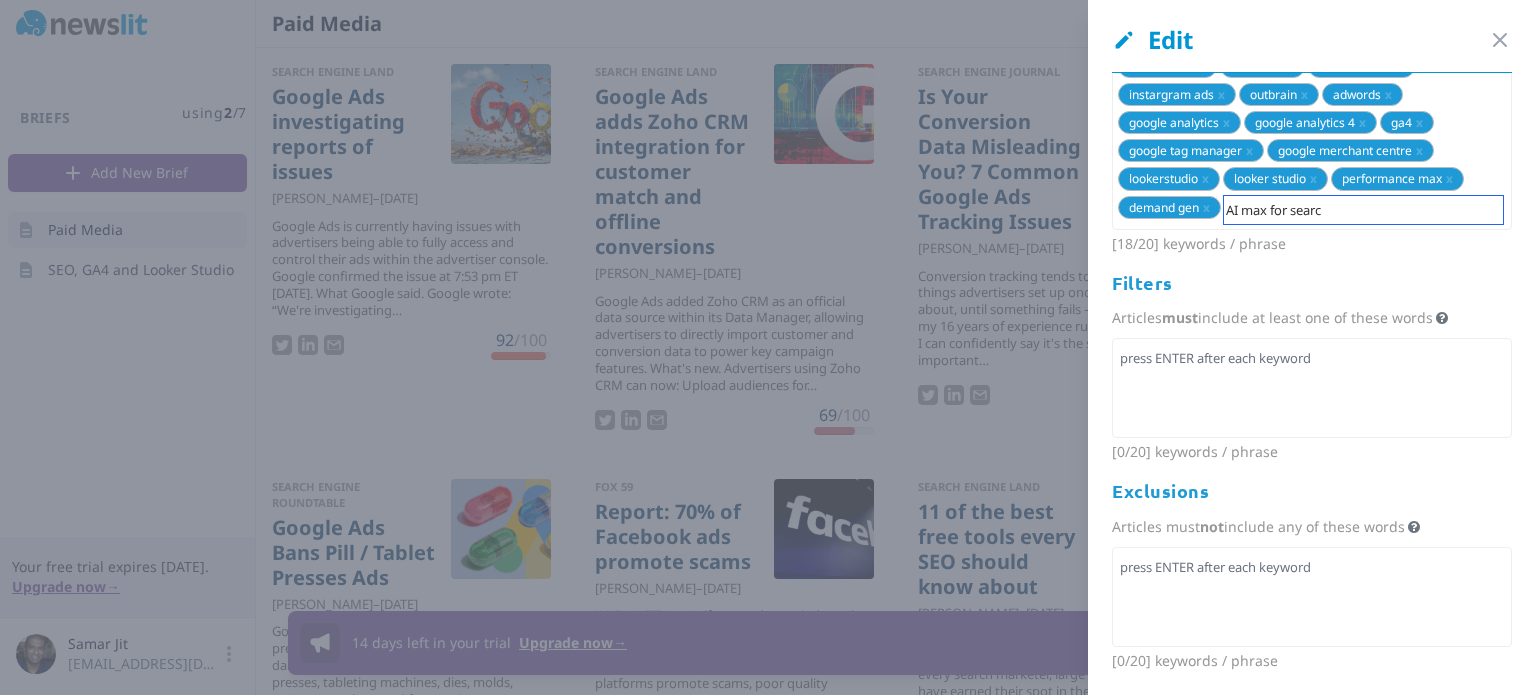 type on "AI max for search" 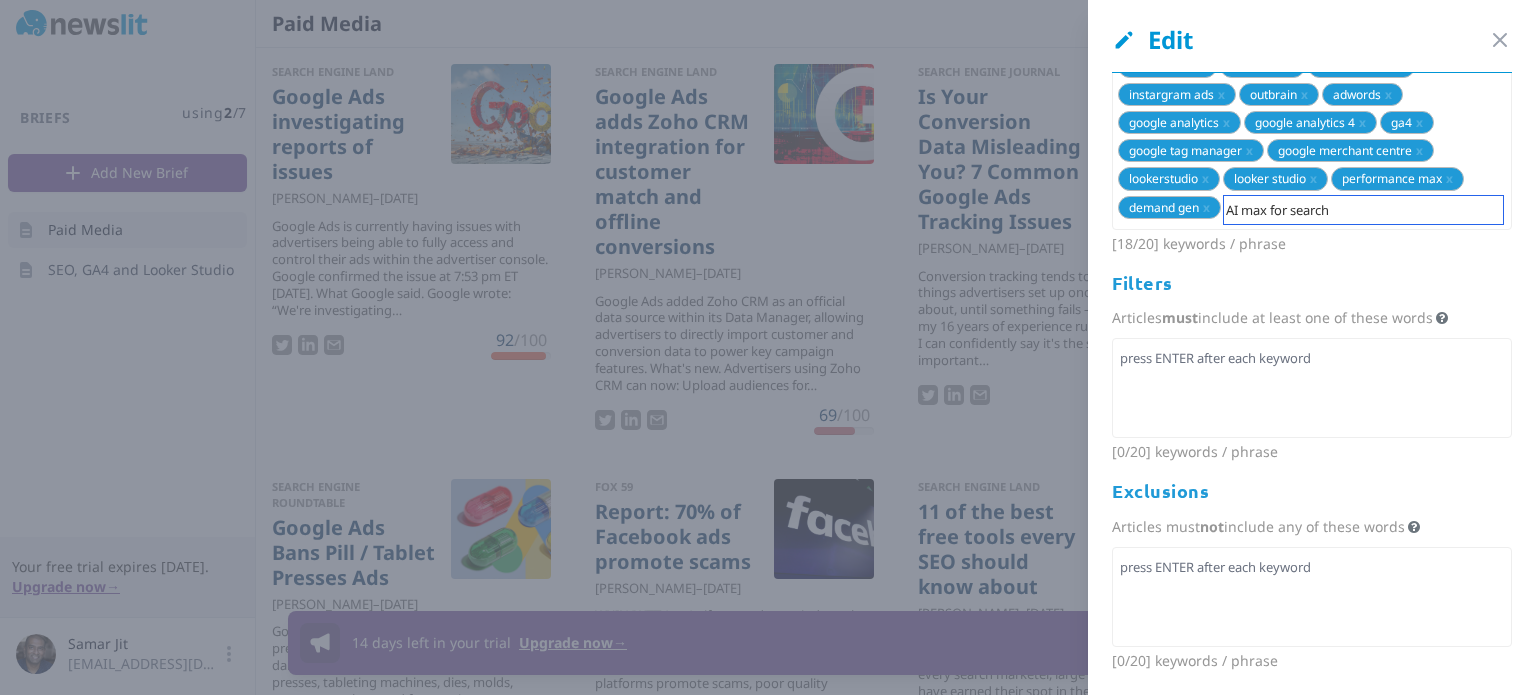 type 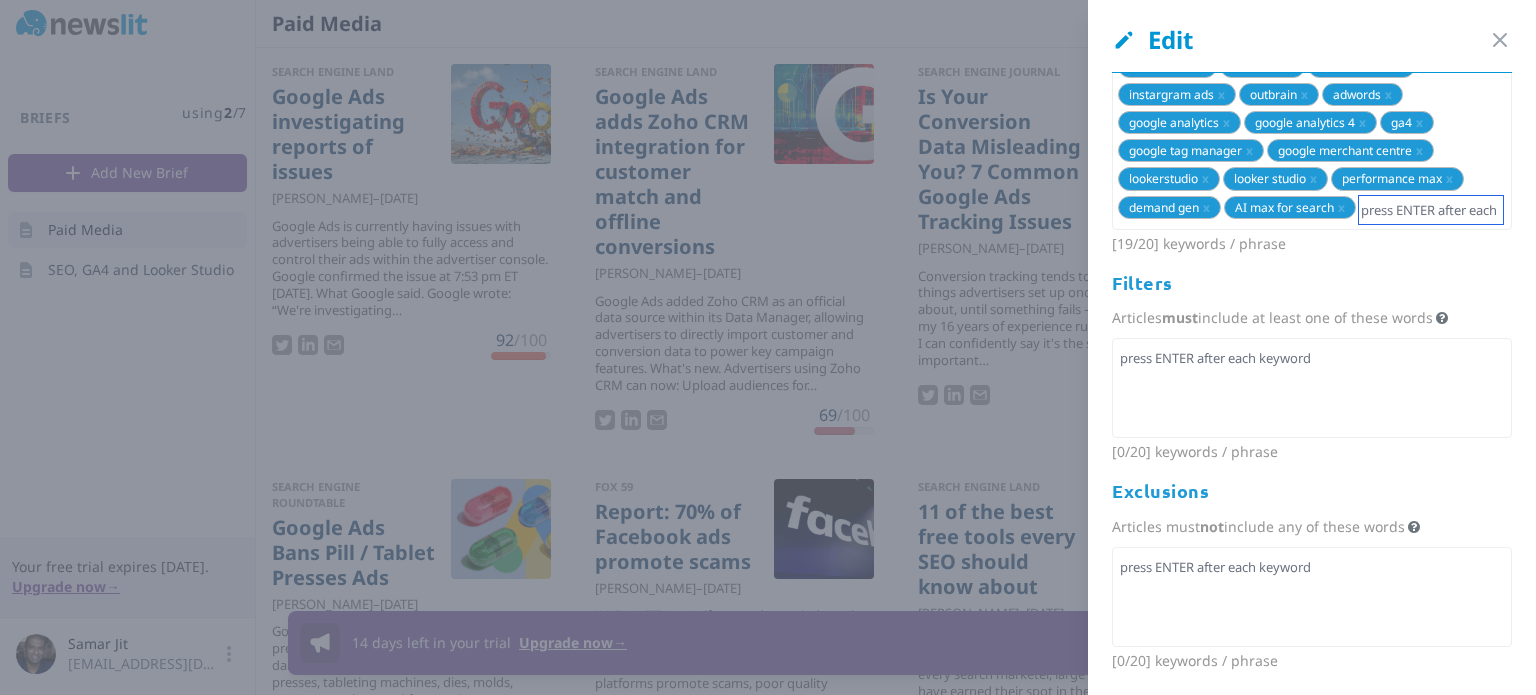 scroll, scrollTop: 0, scrollLeft: 0, axis: both 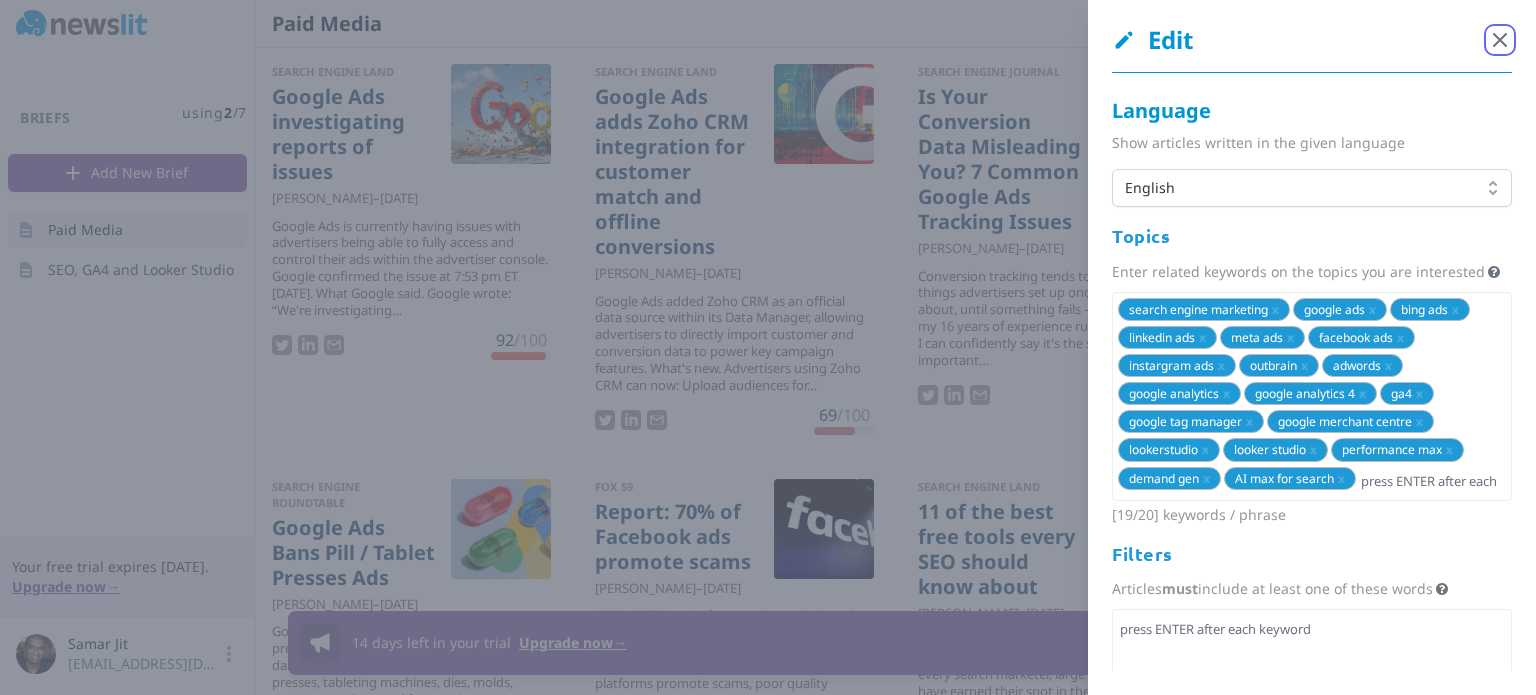 click 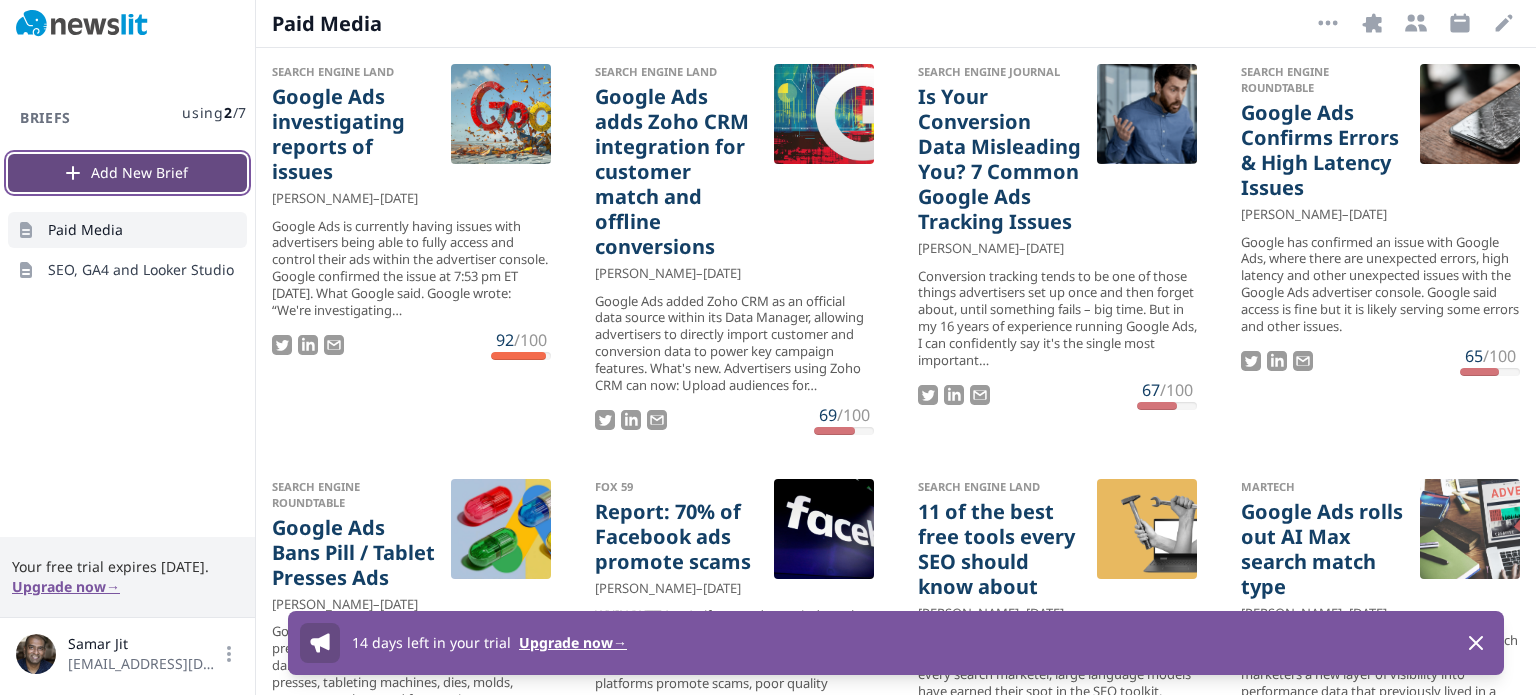 click on "Add New Brief" at bounding box center [127, 173] 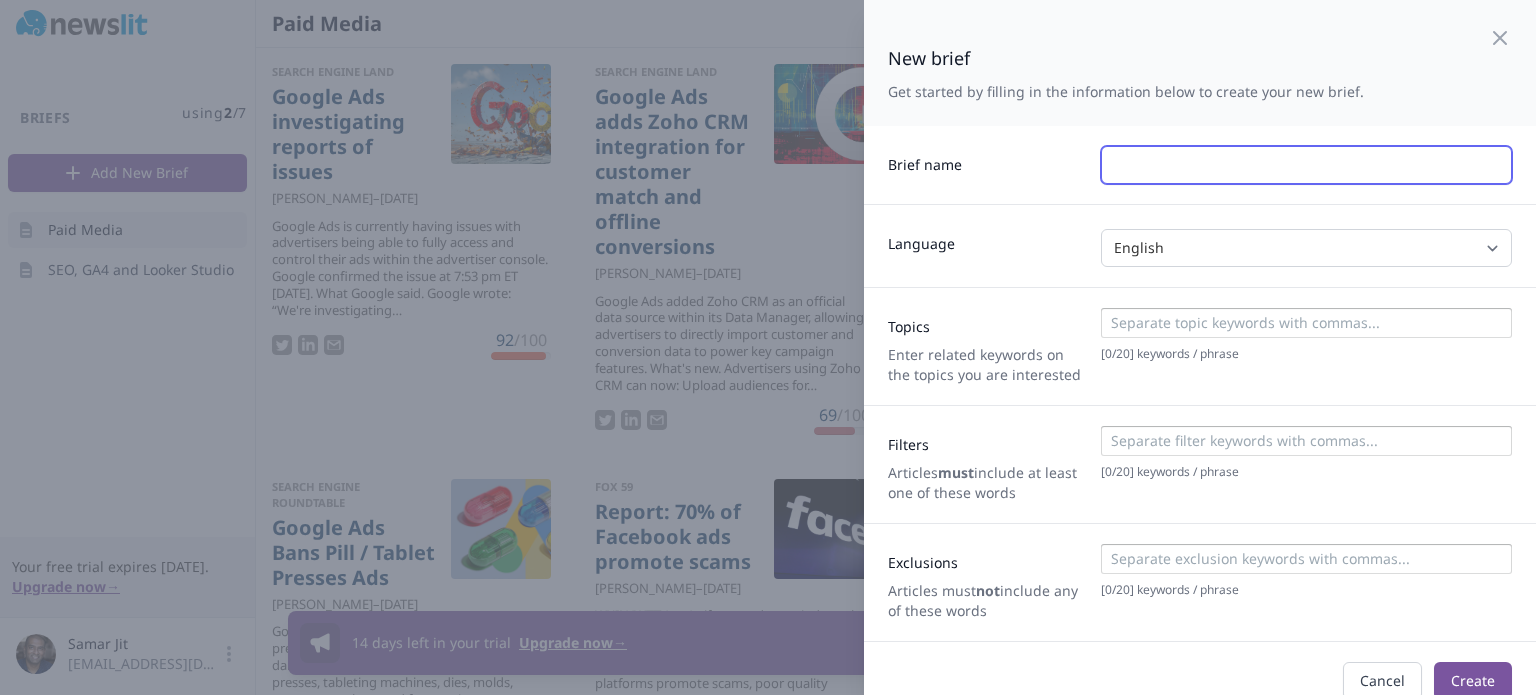click at bounding box center [1306, 165] 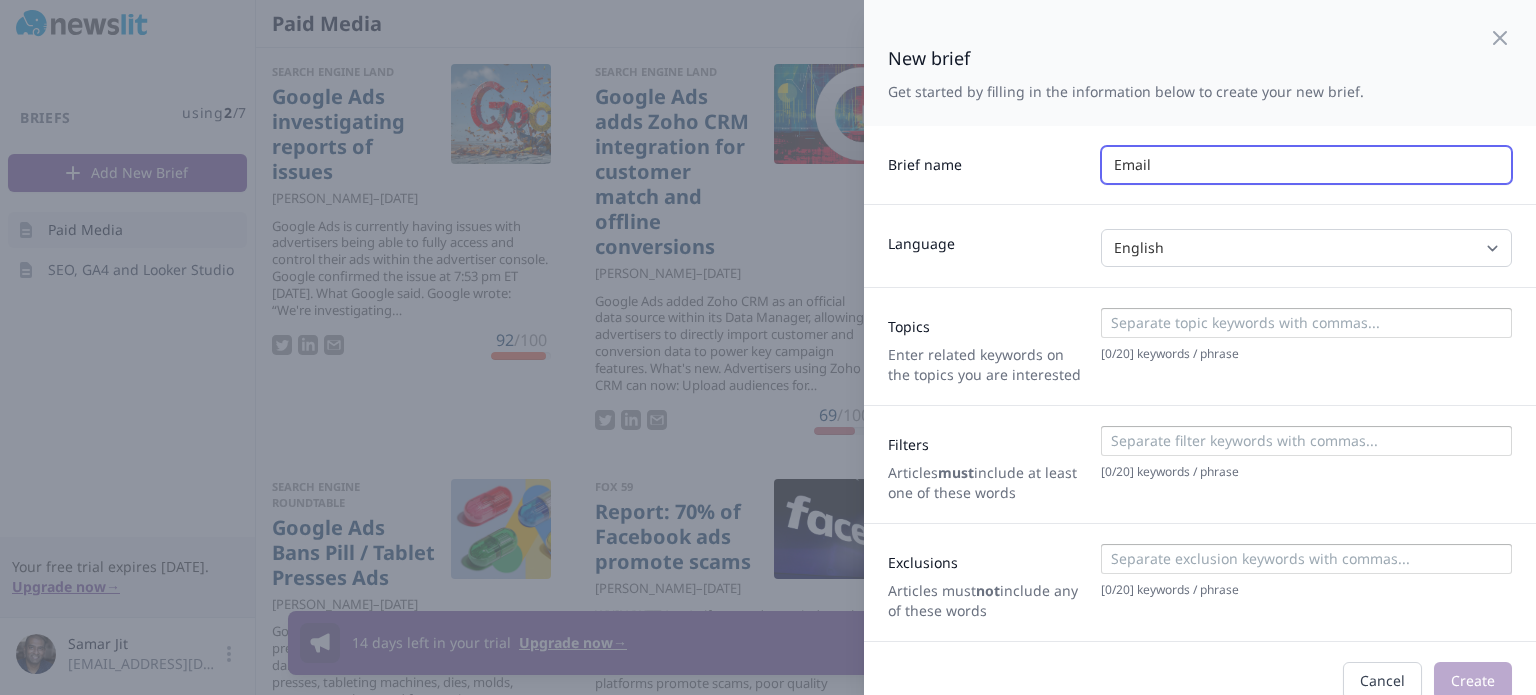 type on "Email" 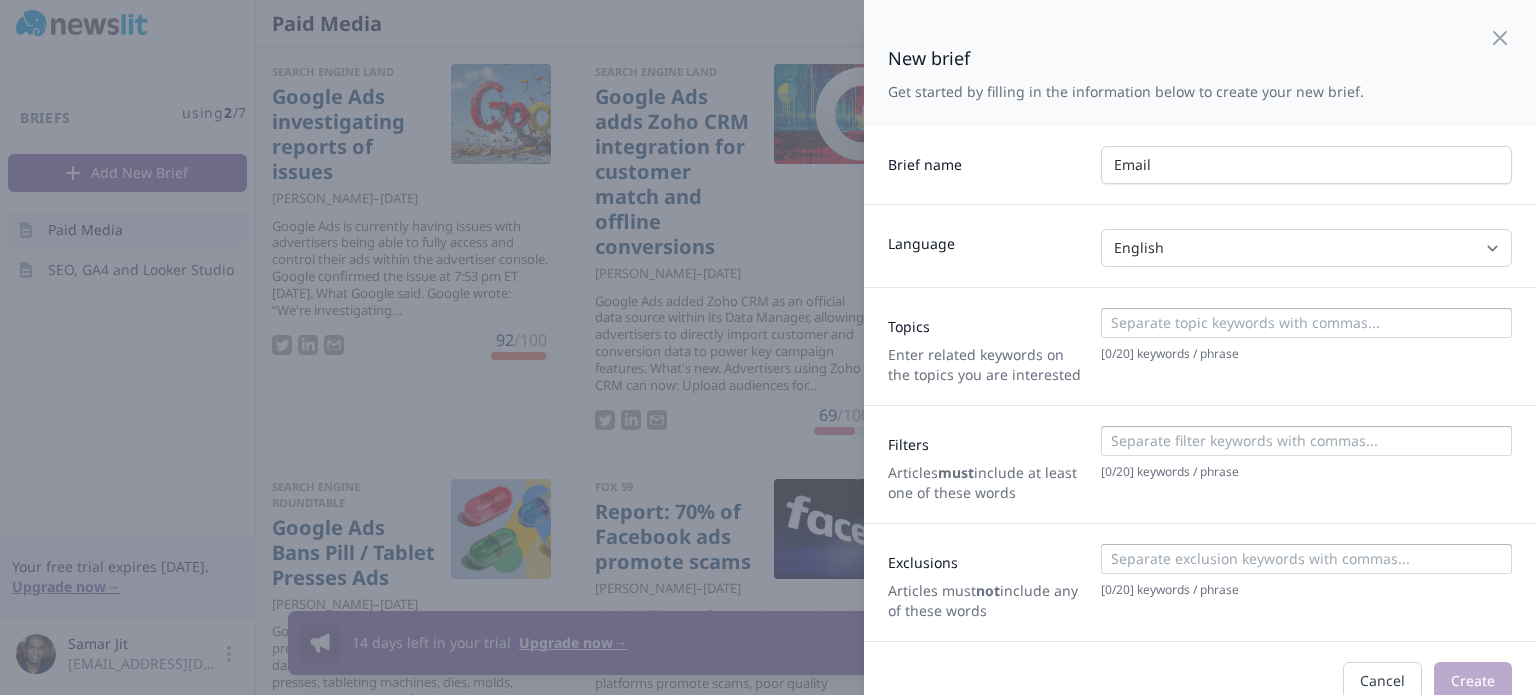 click at bounding box center (1305, 323) 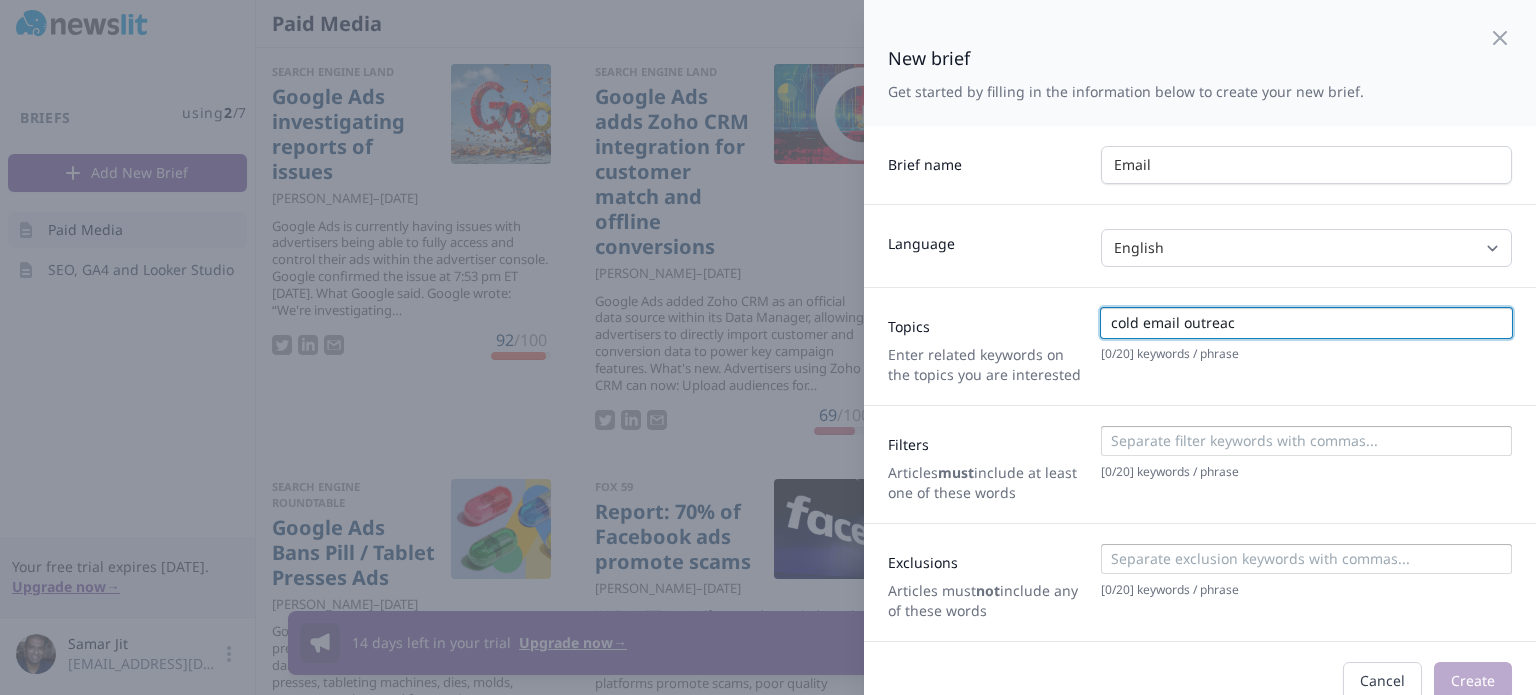 type on "cold email outreach" 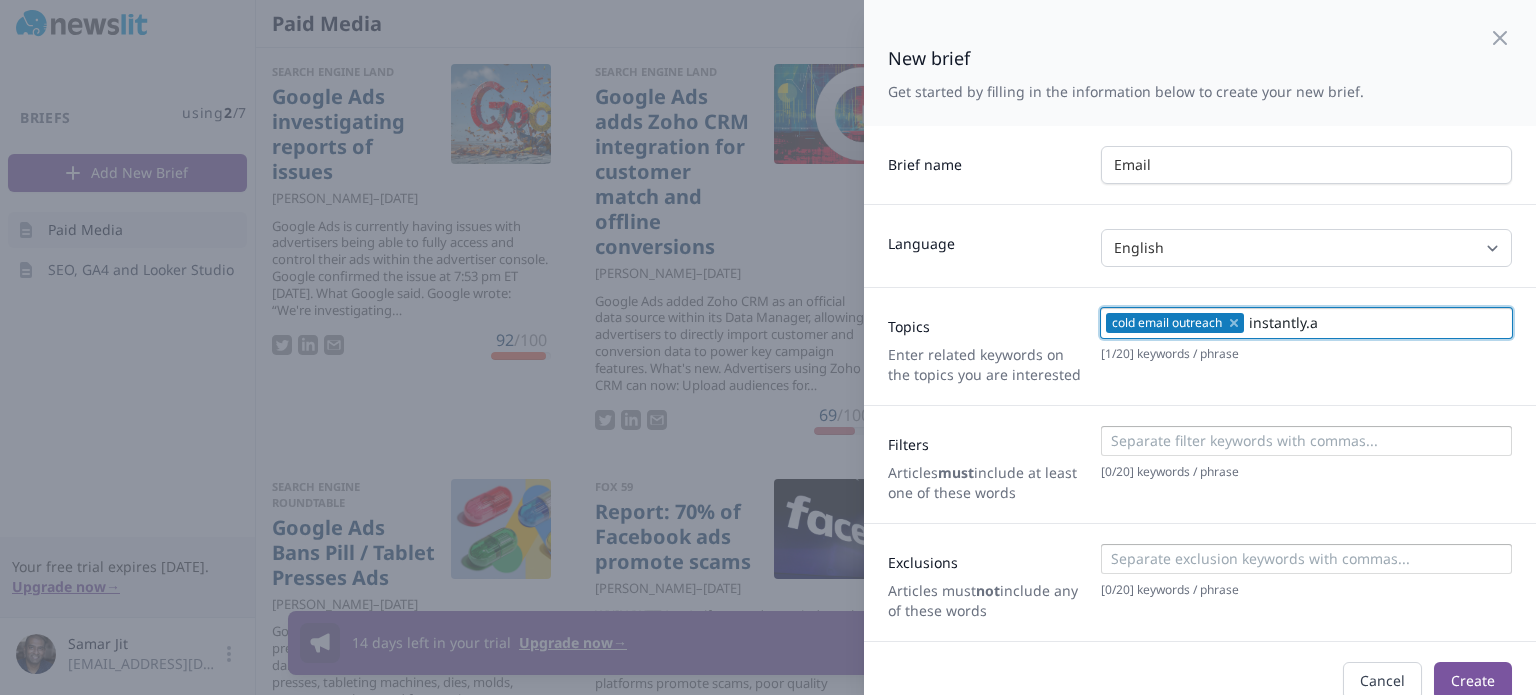 type on "[URL]" 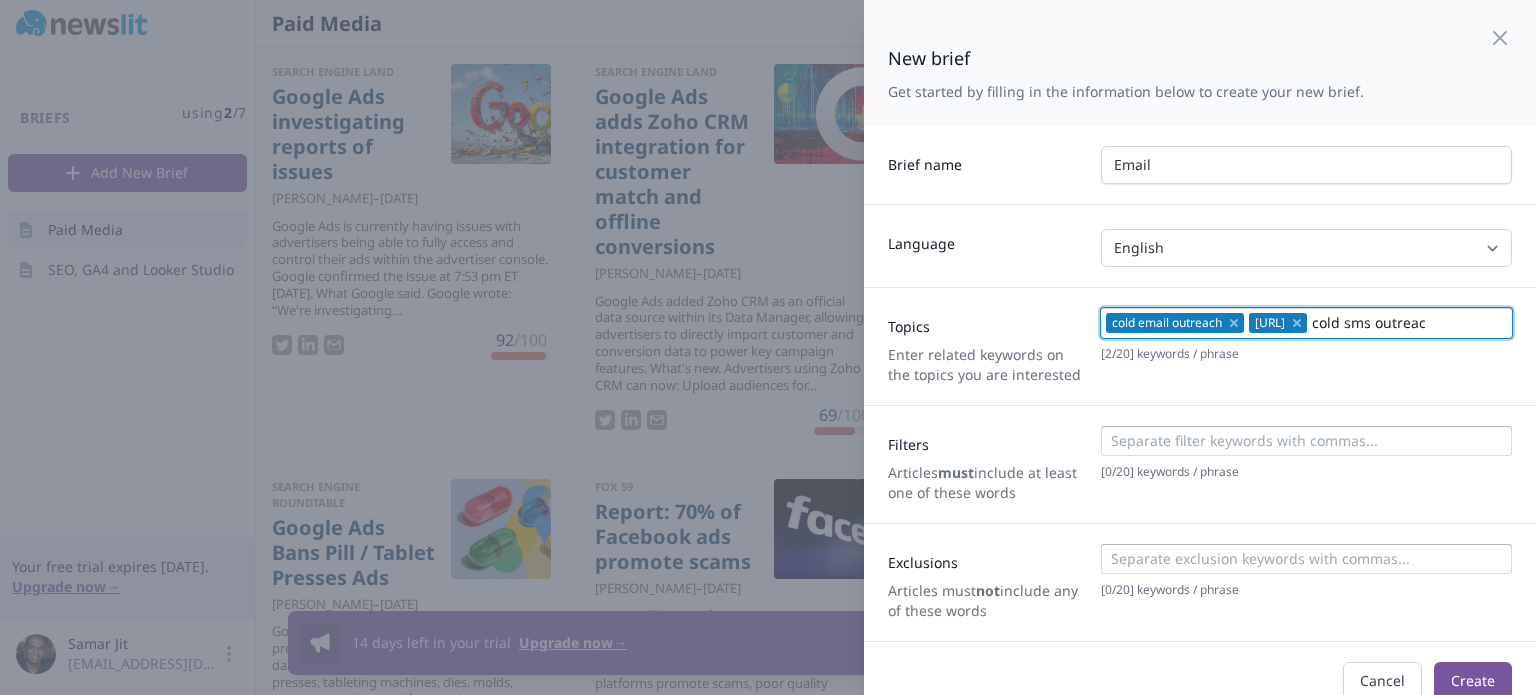 type on "cold sms outreach" 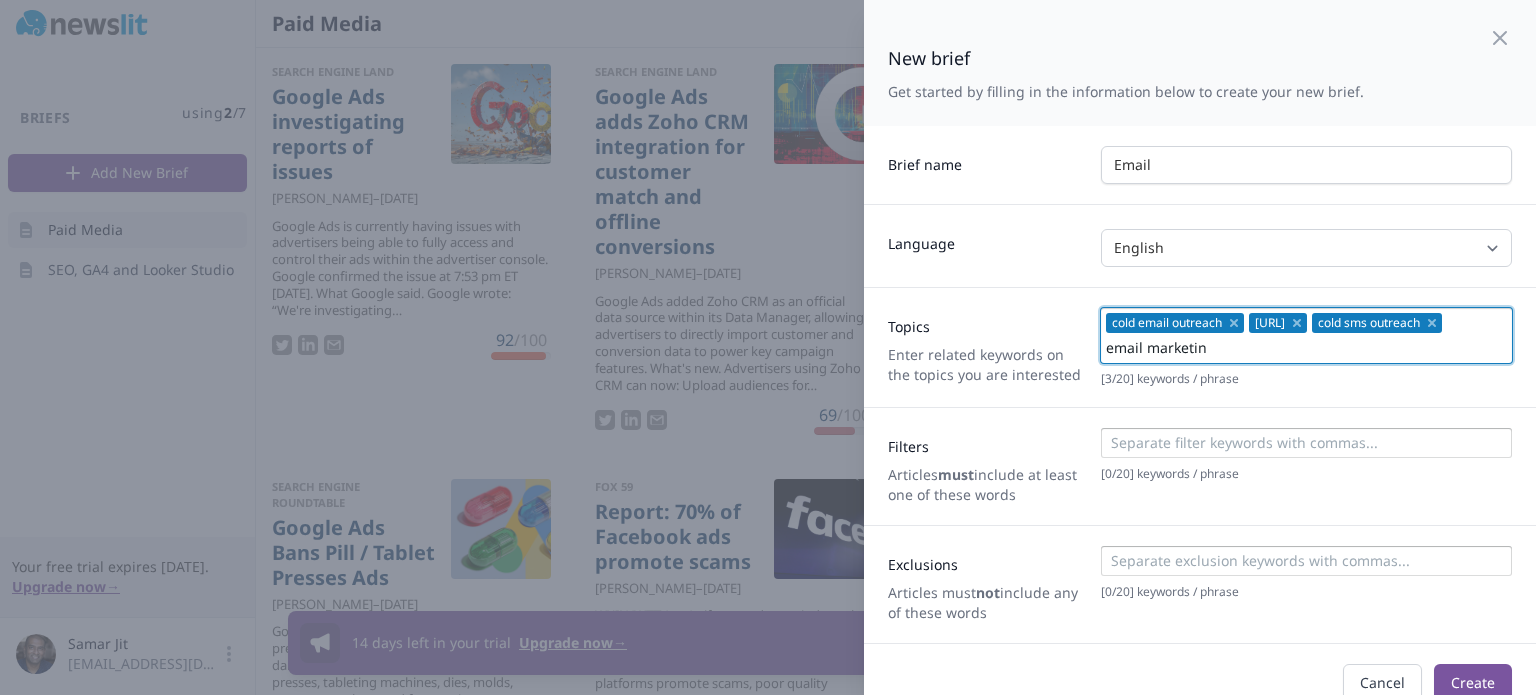 type on "email marketing" 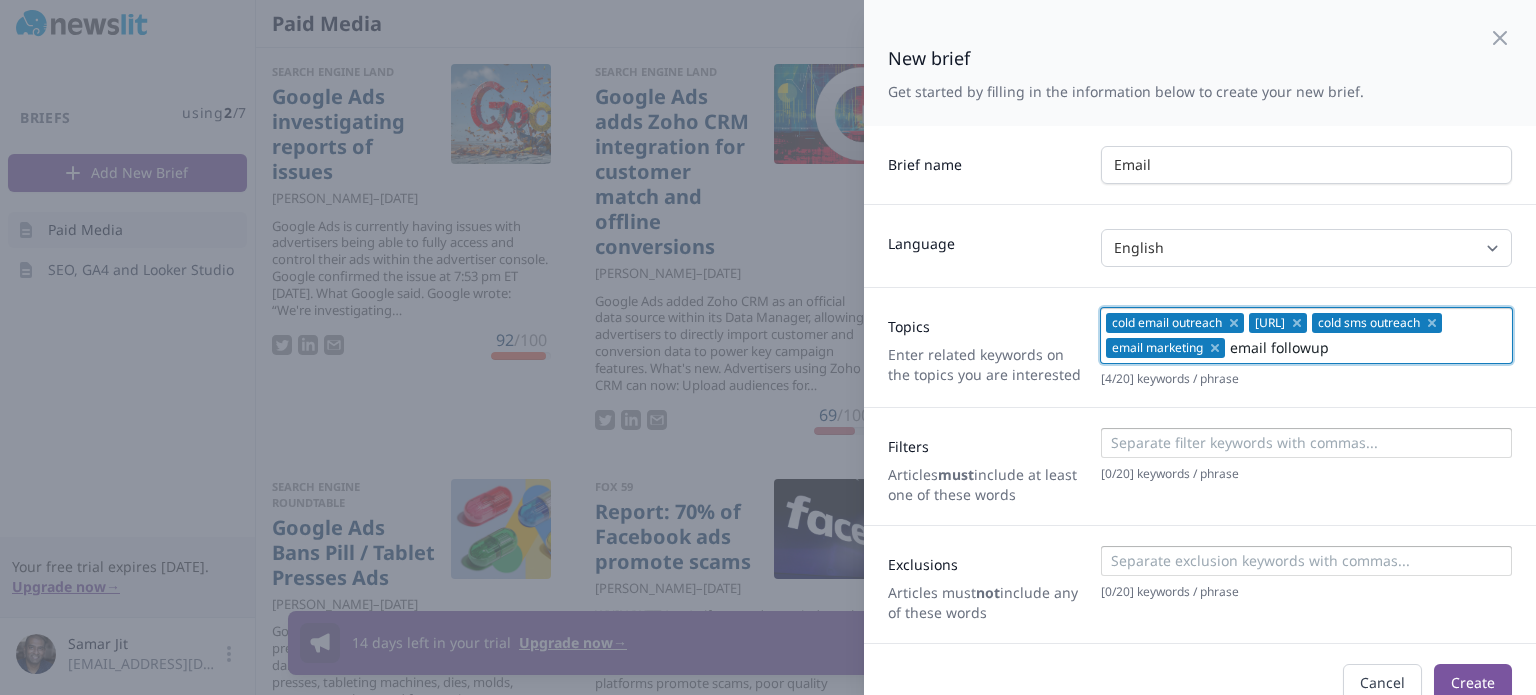 type on "email followups" 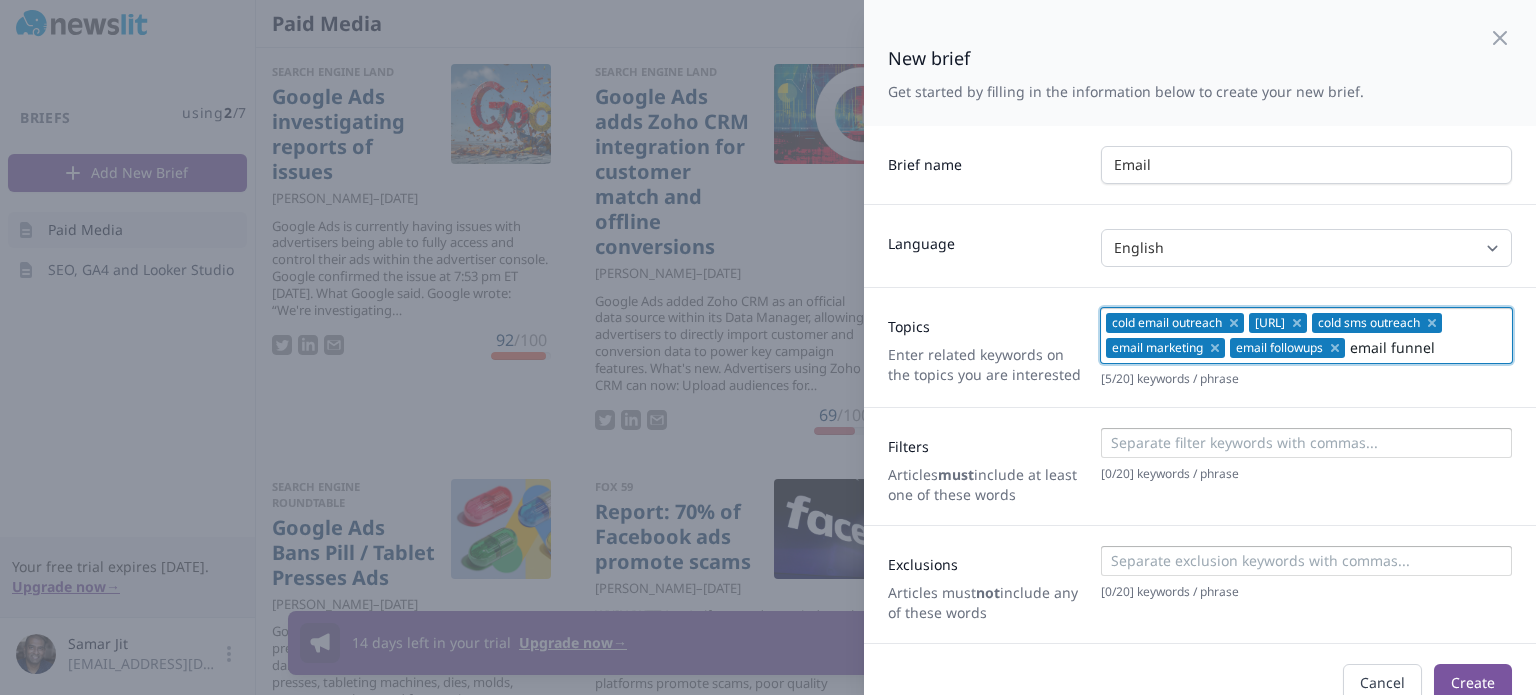 type on "email funnels" 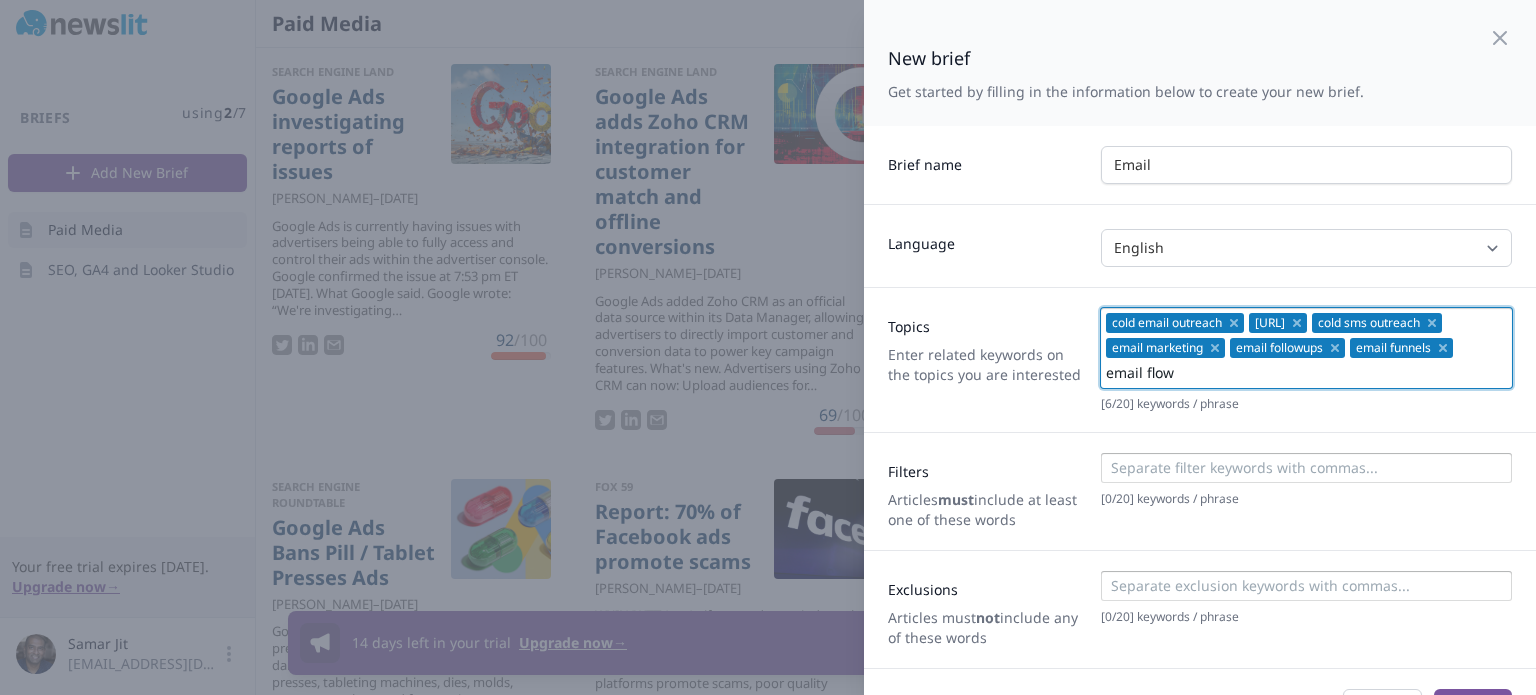 type on "email flows" 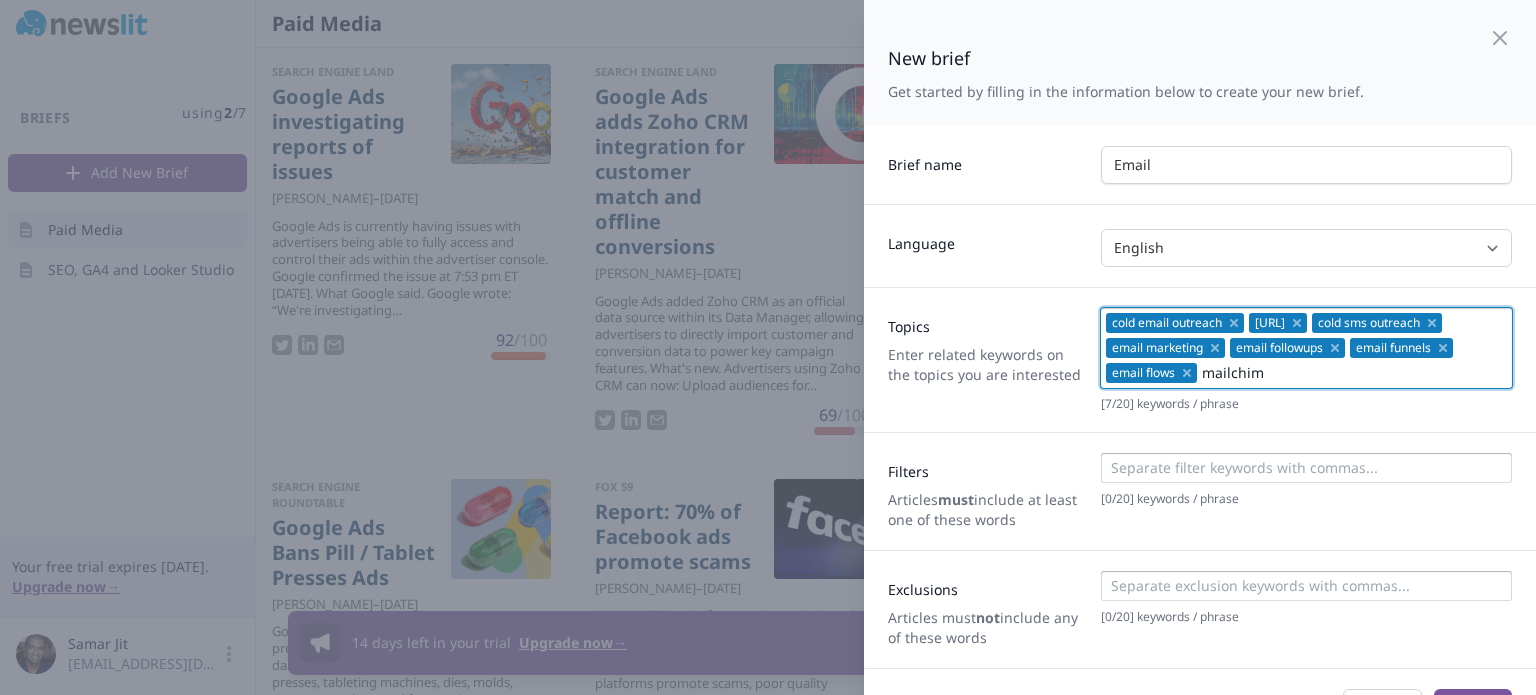 type on "mailchimp" 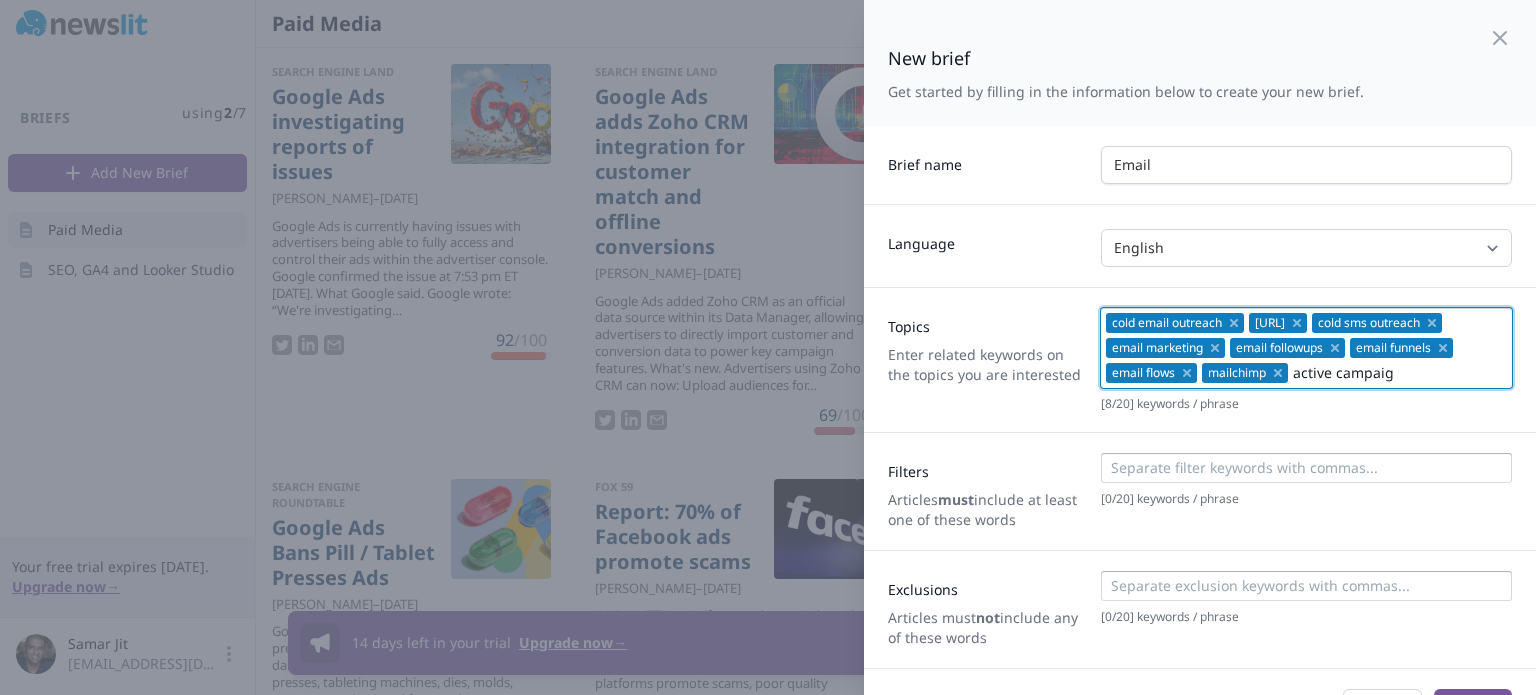 type on "active campaign" 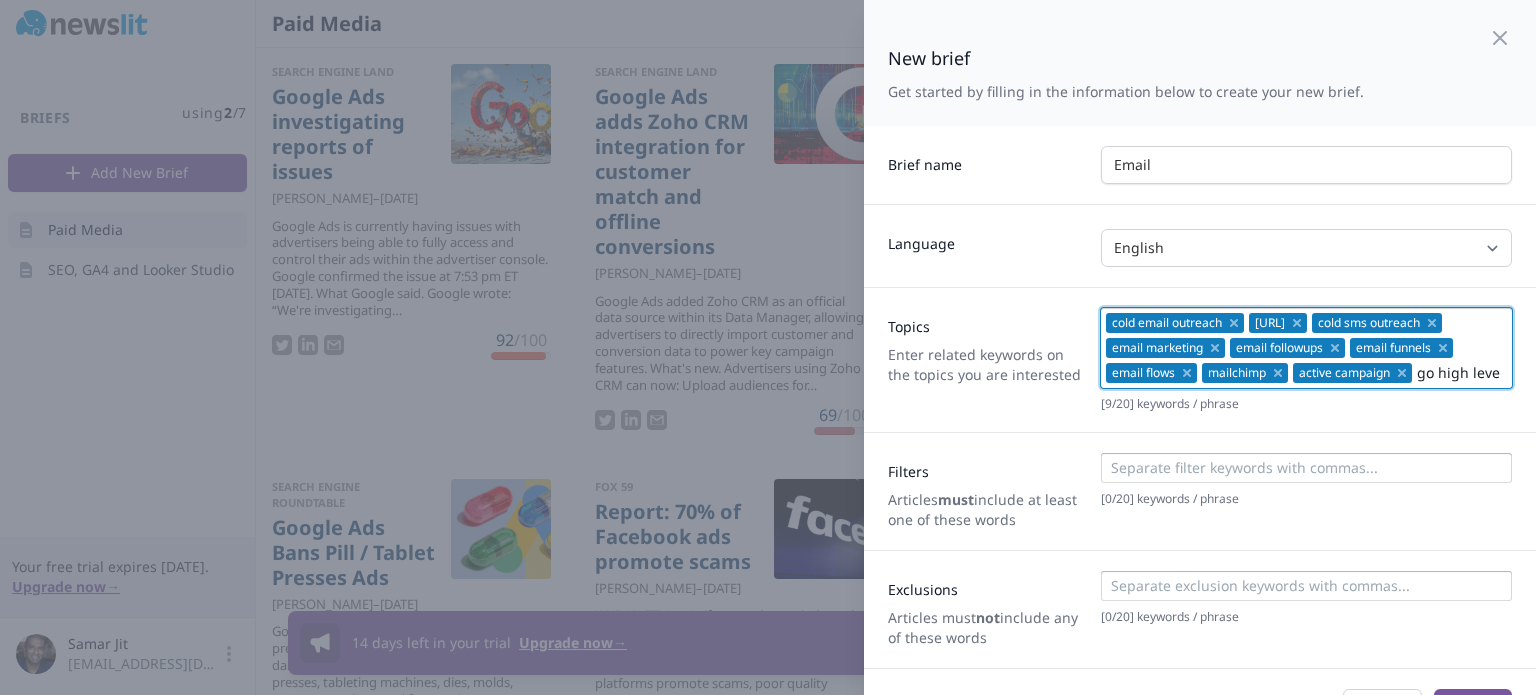 type on "go high level" 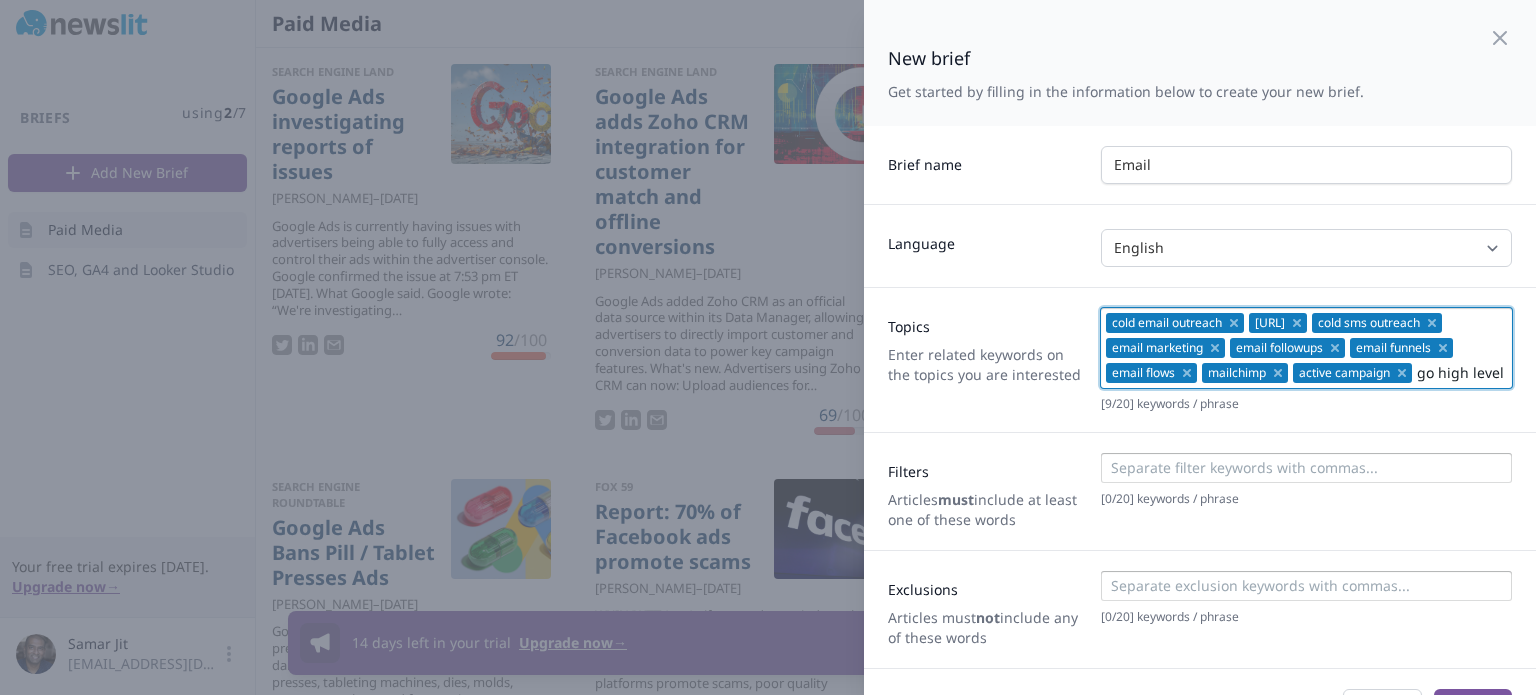 type 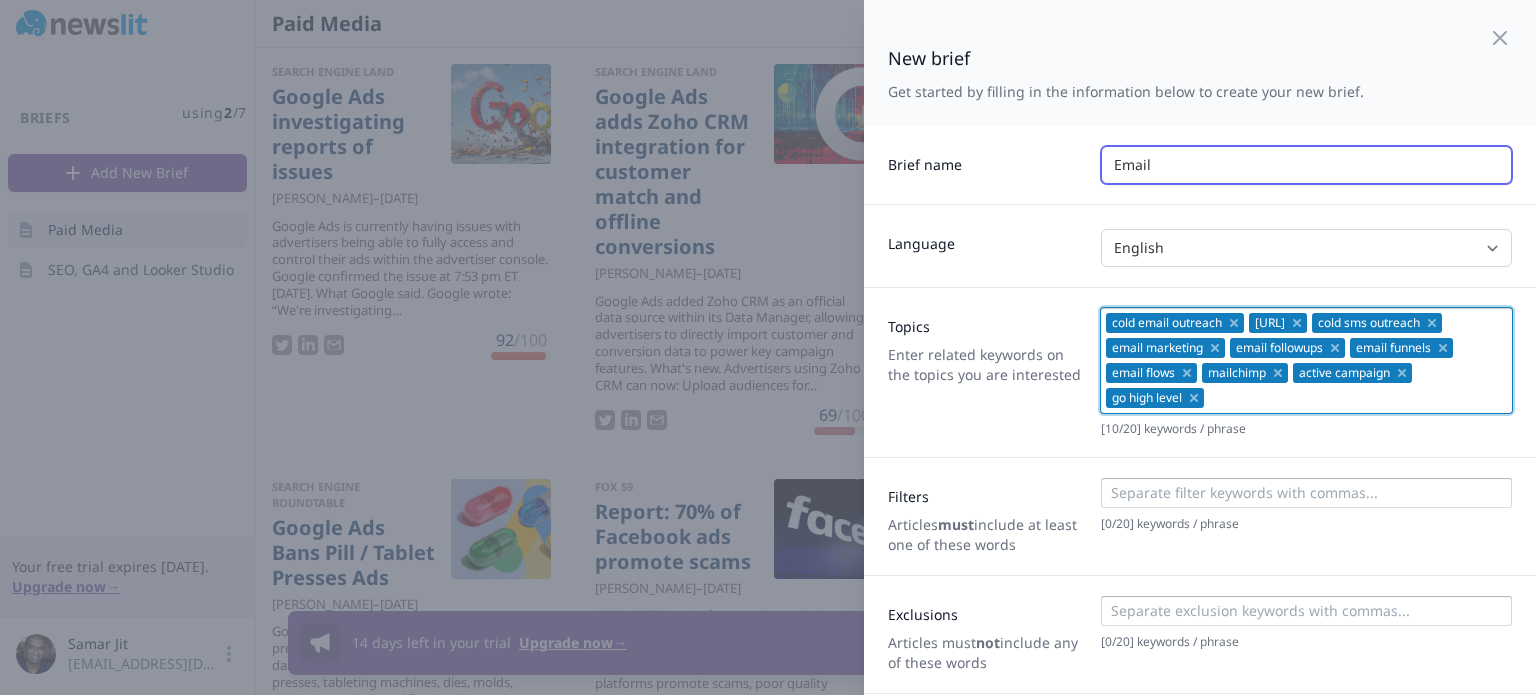 click on "Email" at bounding box center [1306, 165] 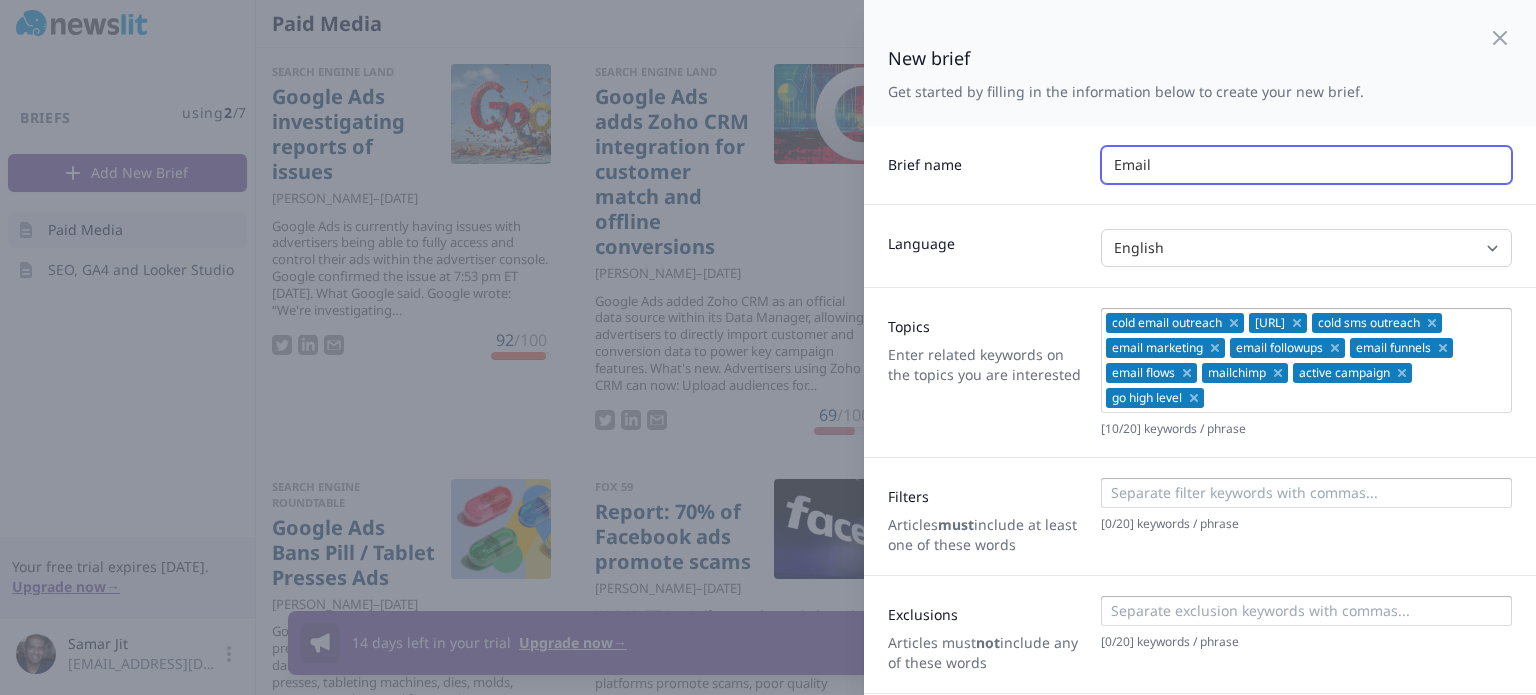 click on "Email" at bounding box center (1306, 165) 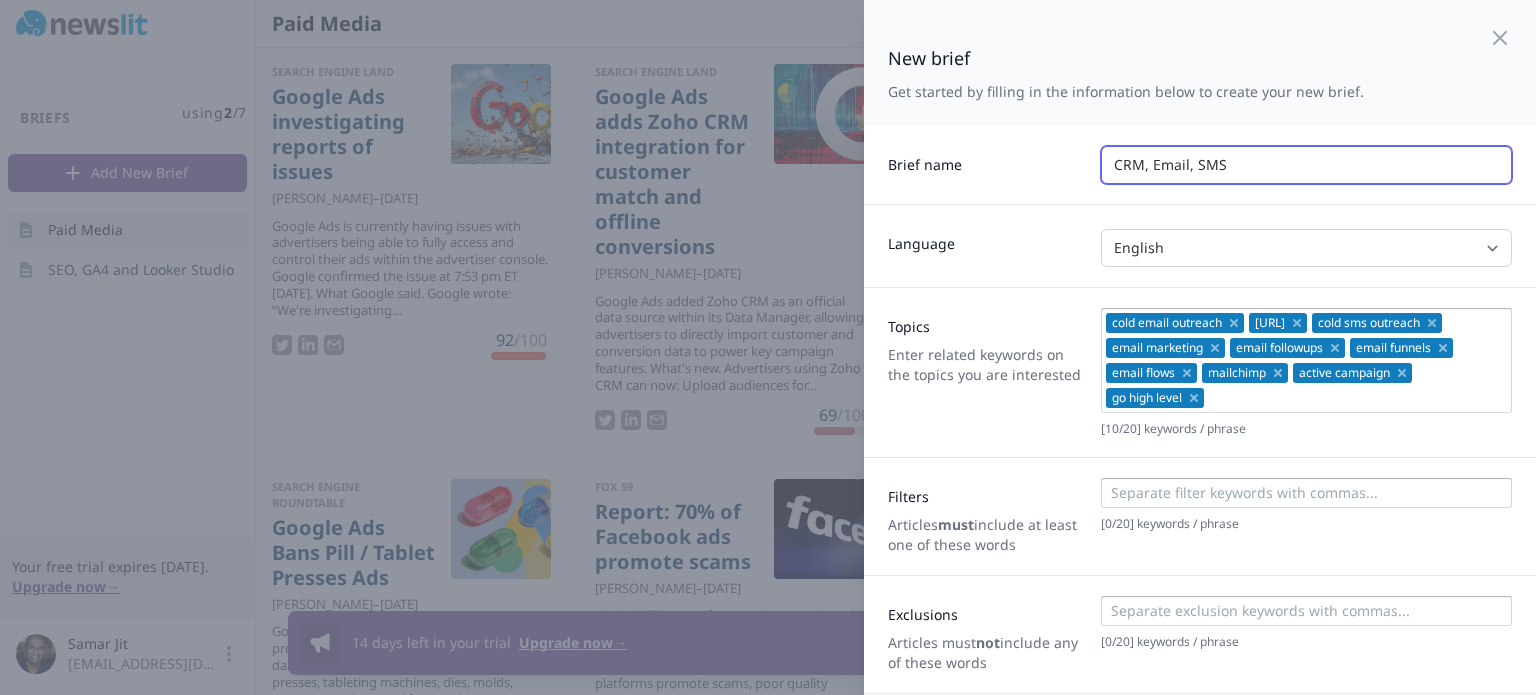 type on "CRM, Email, SMS" 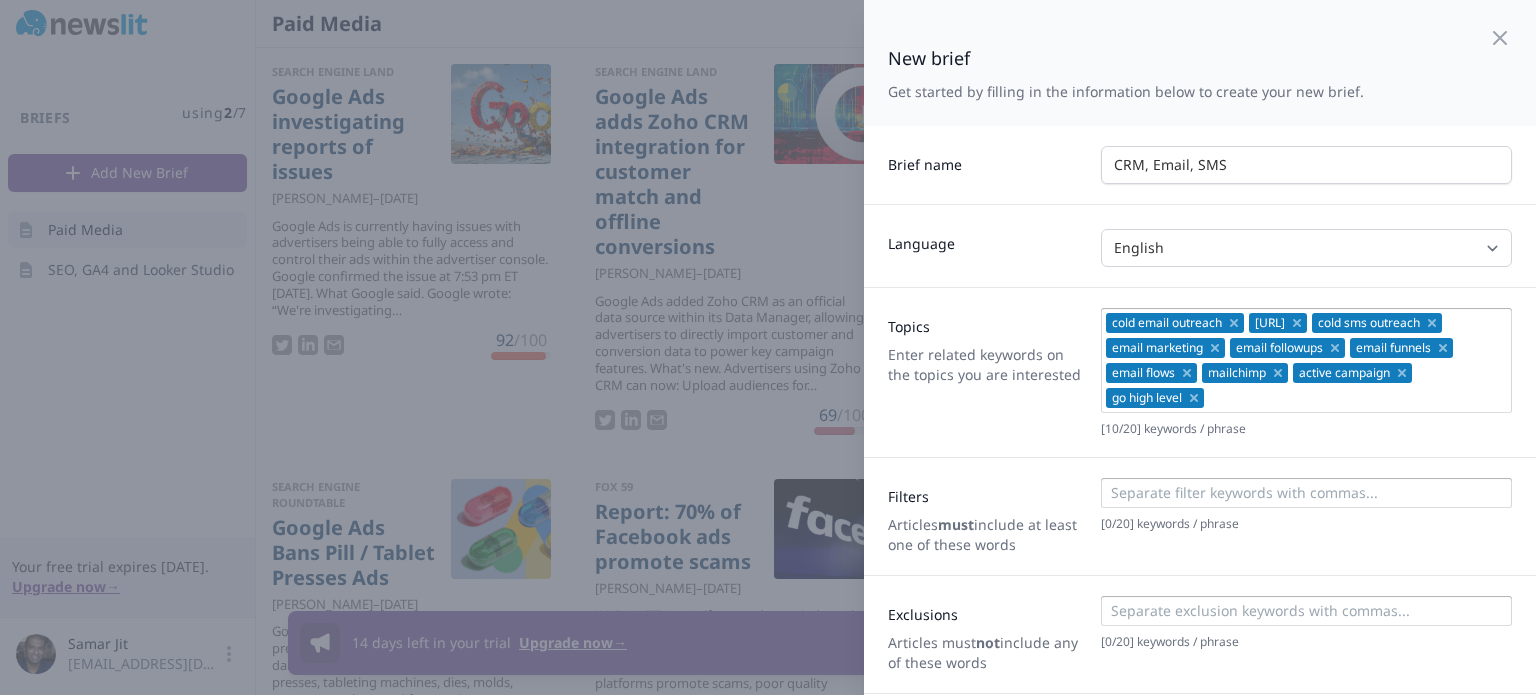 click on "cold email outreach instantly.ai cold sms outreach email marketing email followups email funnels email flows mailchimp active campaign go high level" at bounding box center [1305, 363] 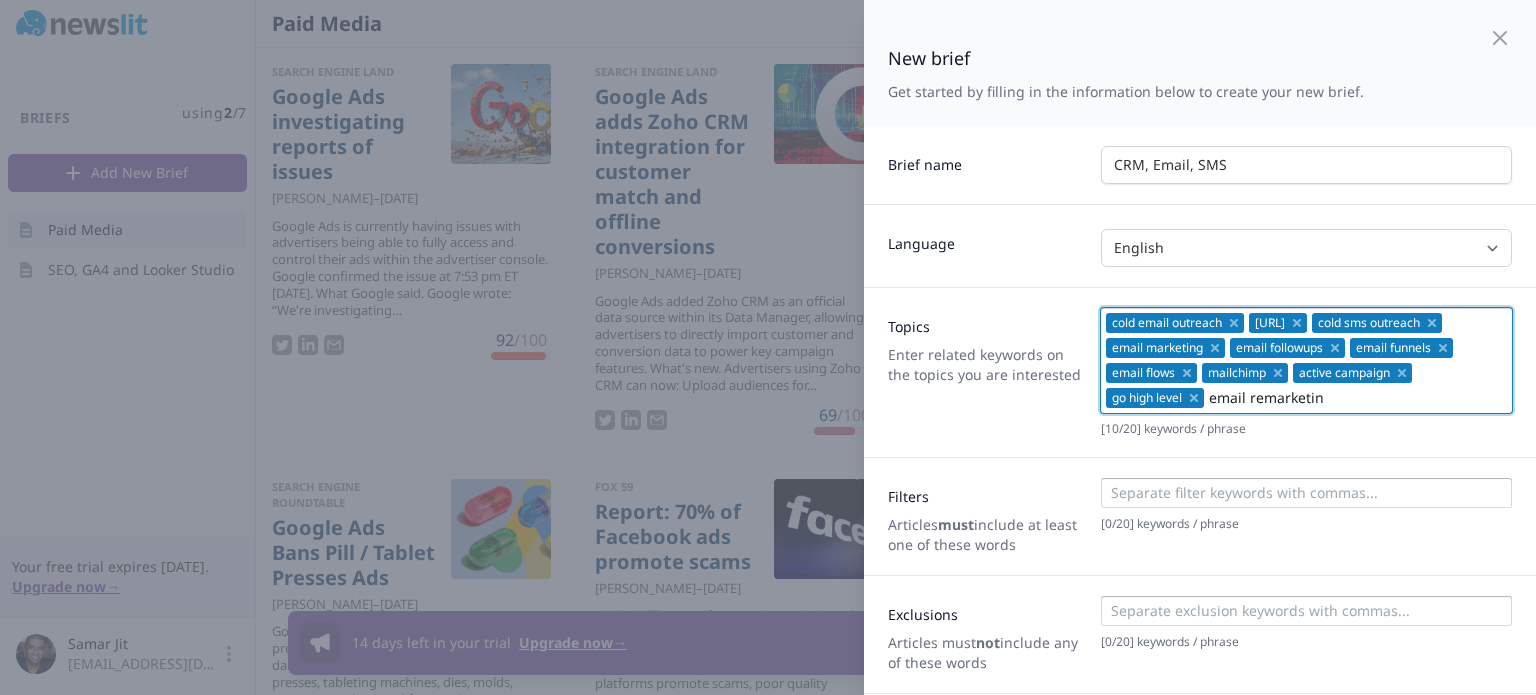type on "email remarketing" 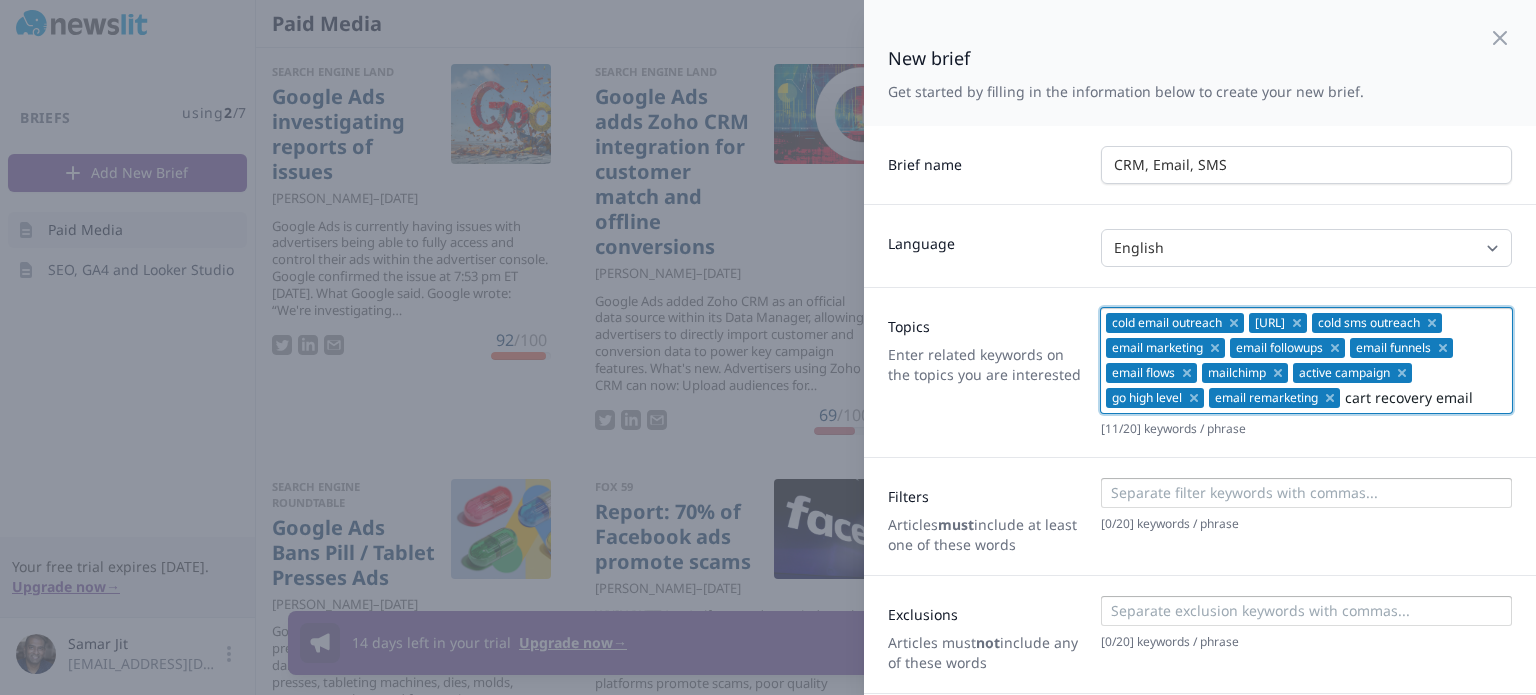 type on "cart recovery emails" 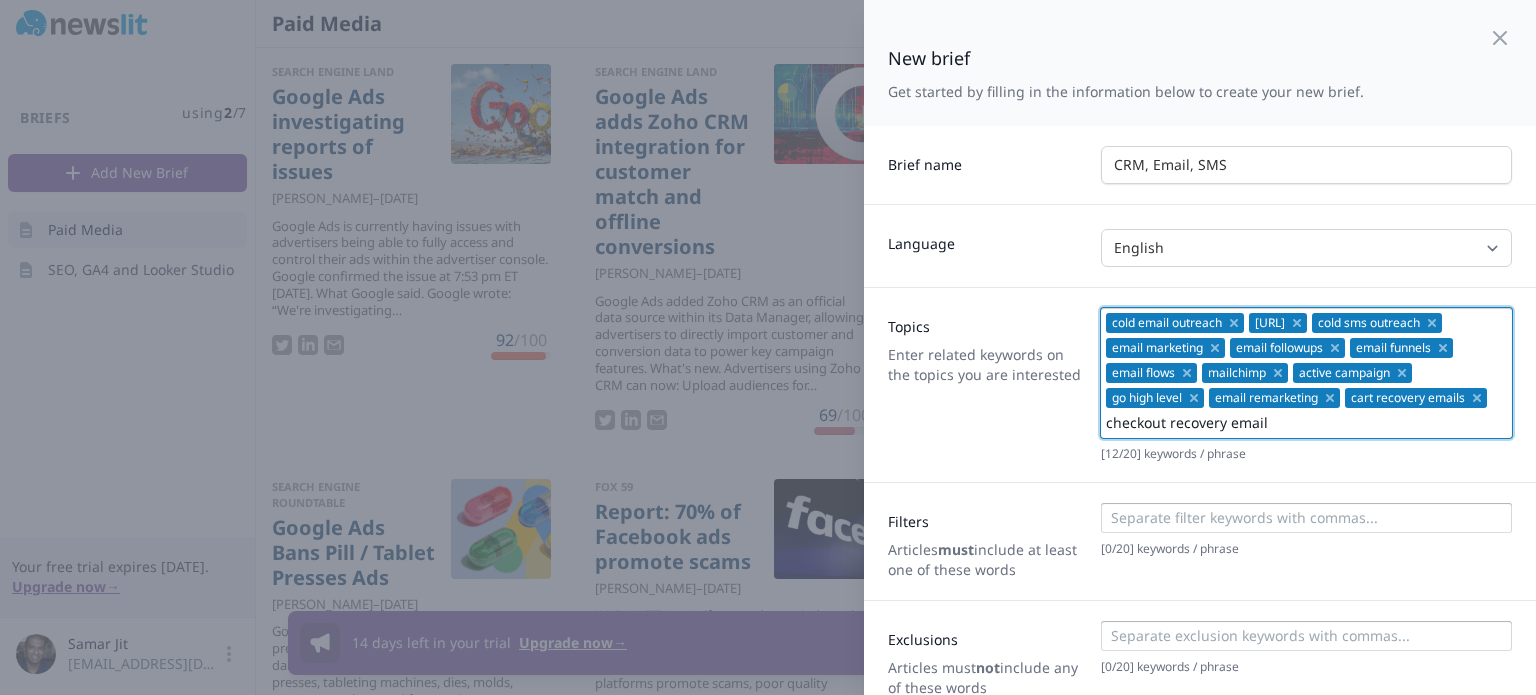 type on "checkout recovery emails" 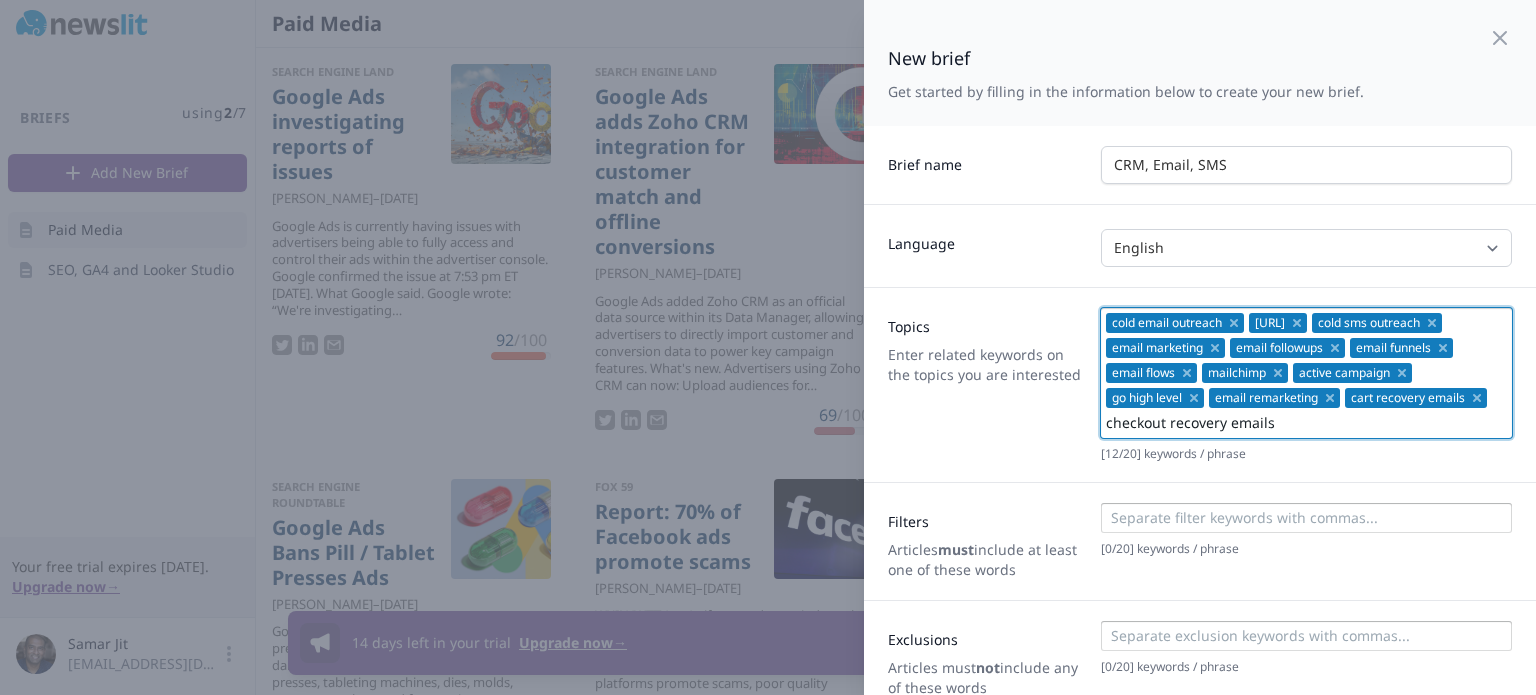 type 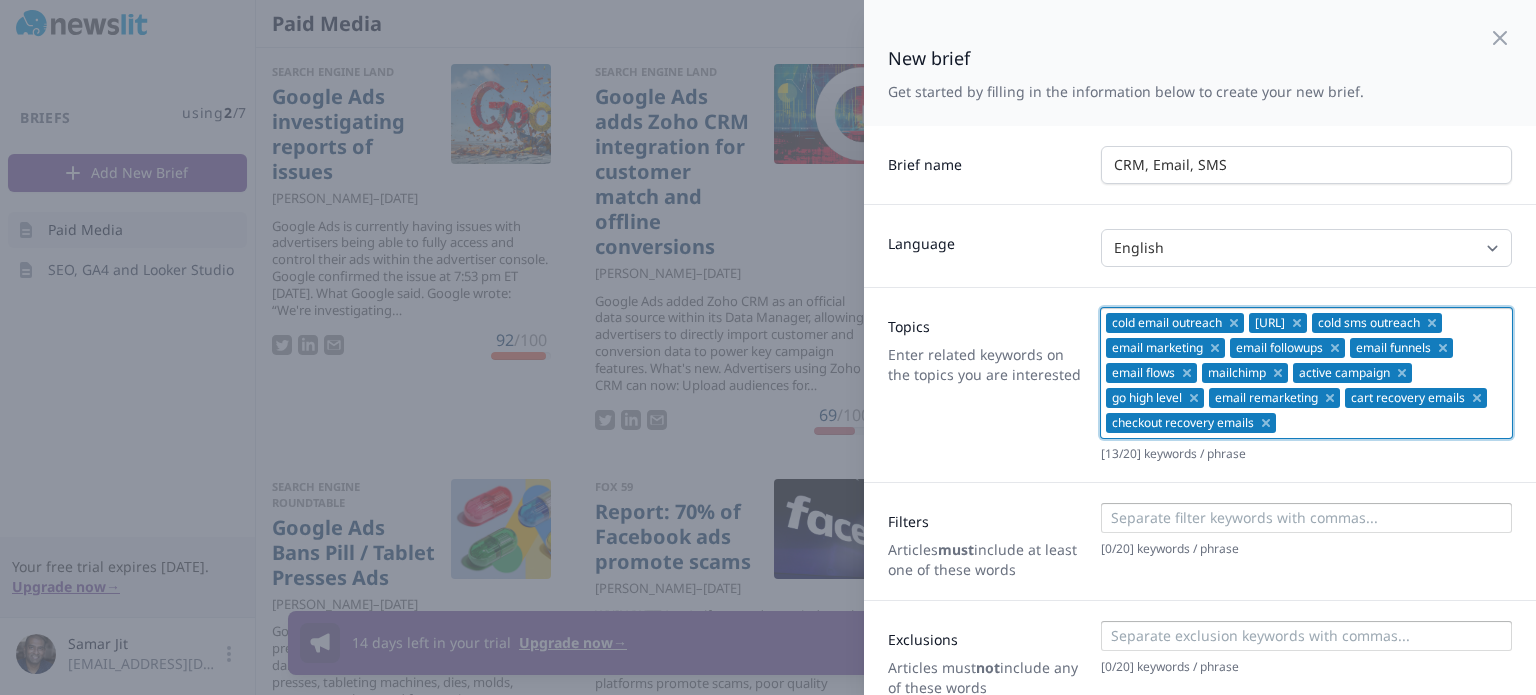 scroll, scrollTop: 100, scrollLeft: 0, axis: vertical 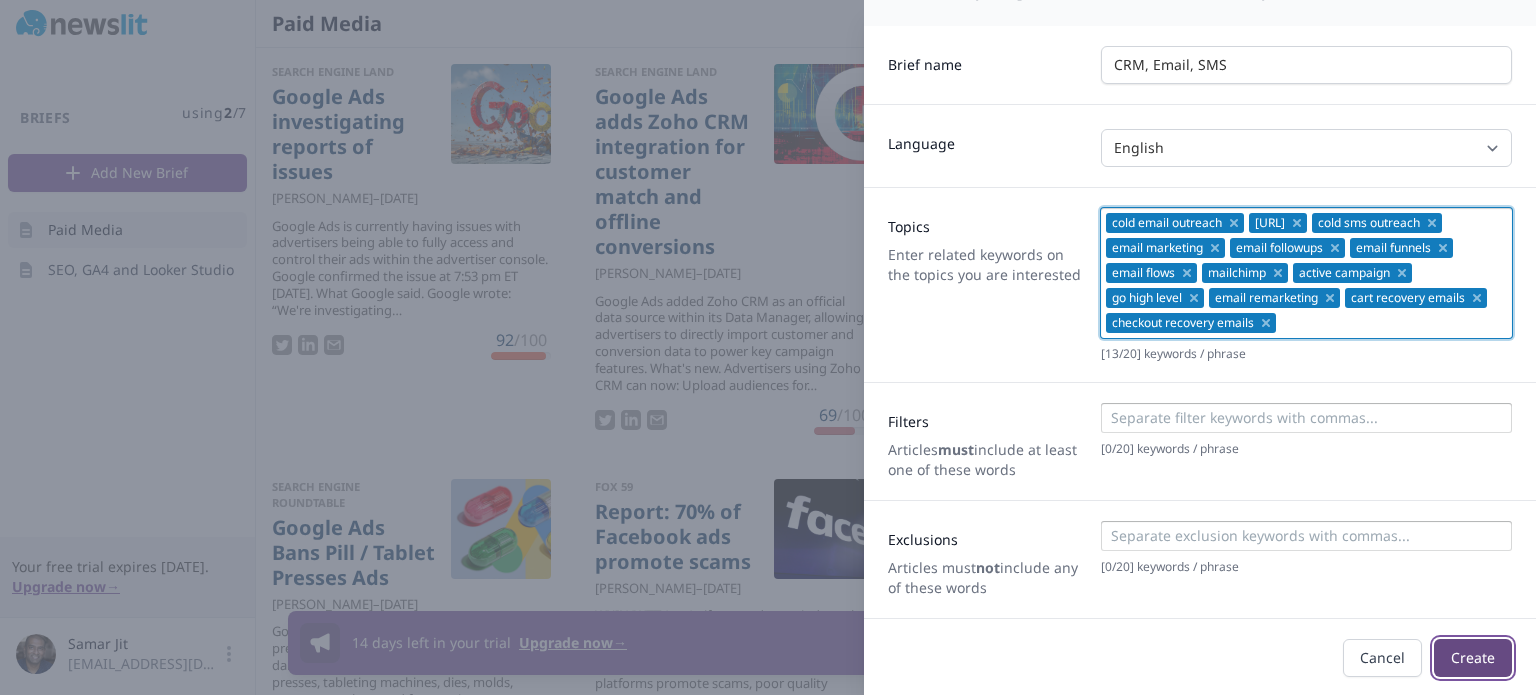 click on "Create" at bounding box center [1473, 658] 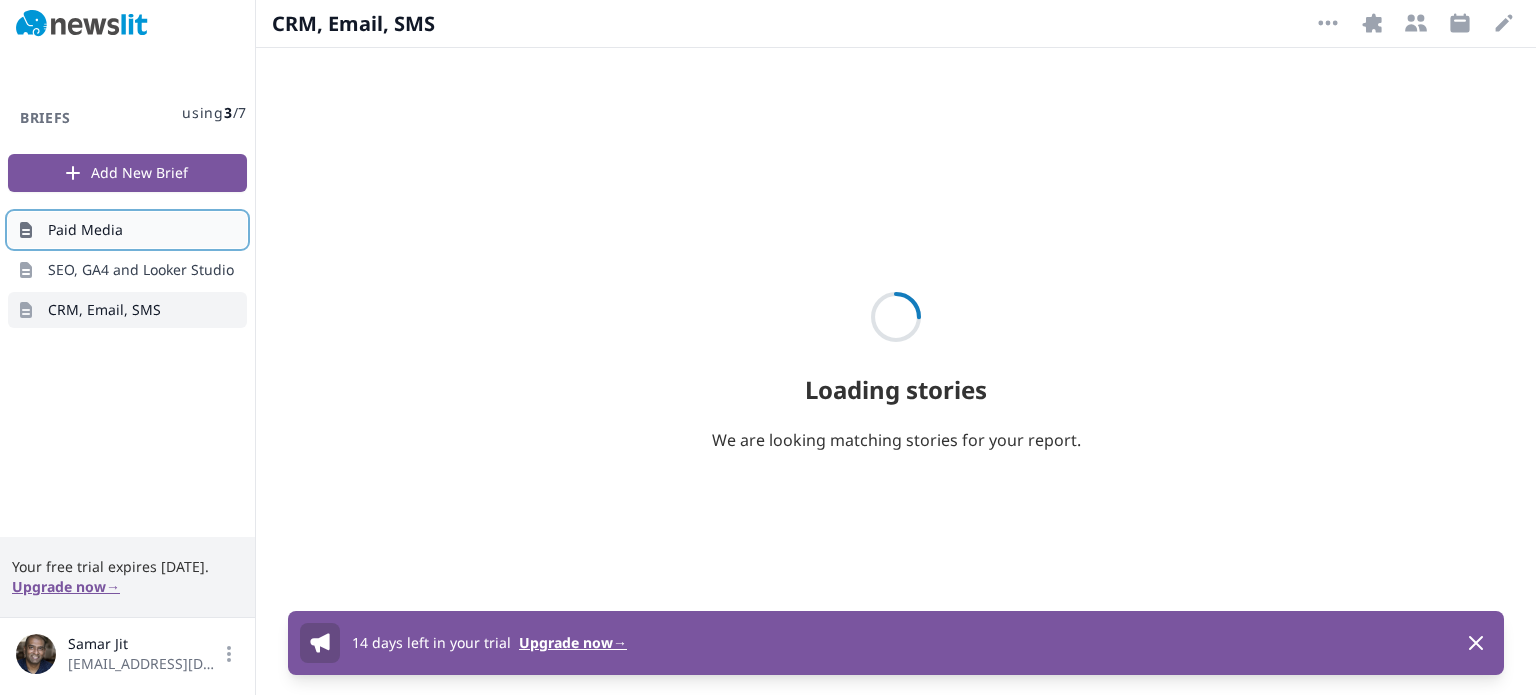 click on "Paid Media" at bounding box center [85, 230] 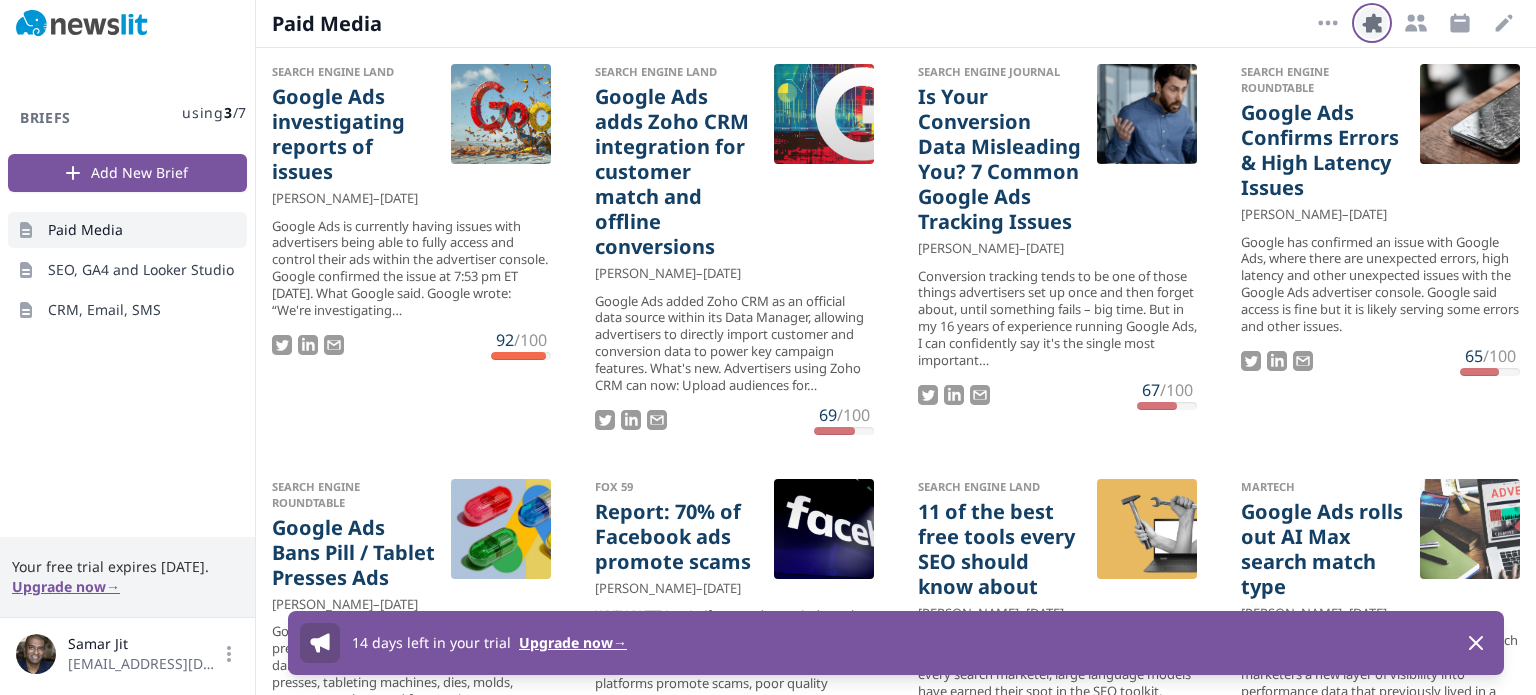 click 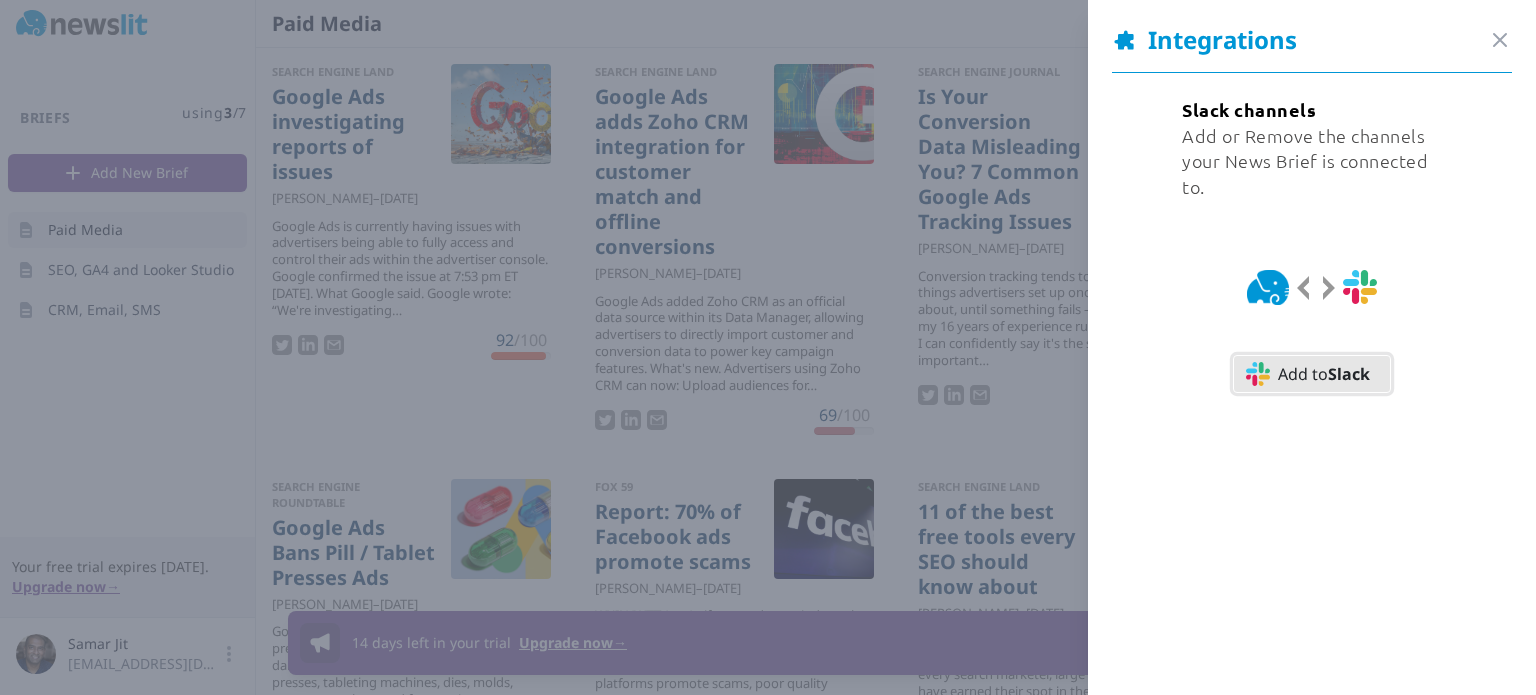 click on "Add to   Slack" at bounding box center (1312, 374) 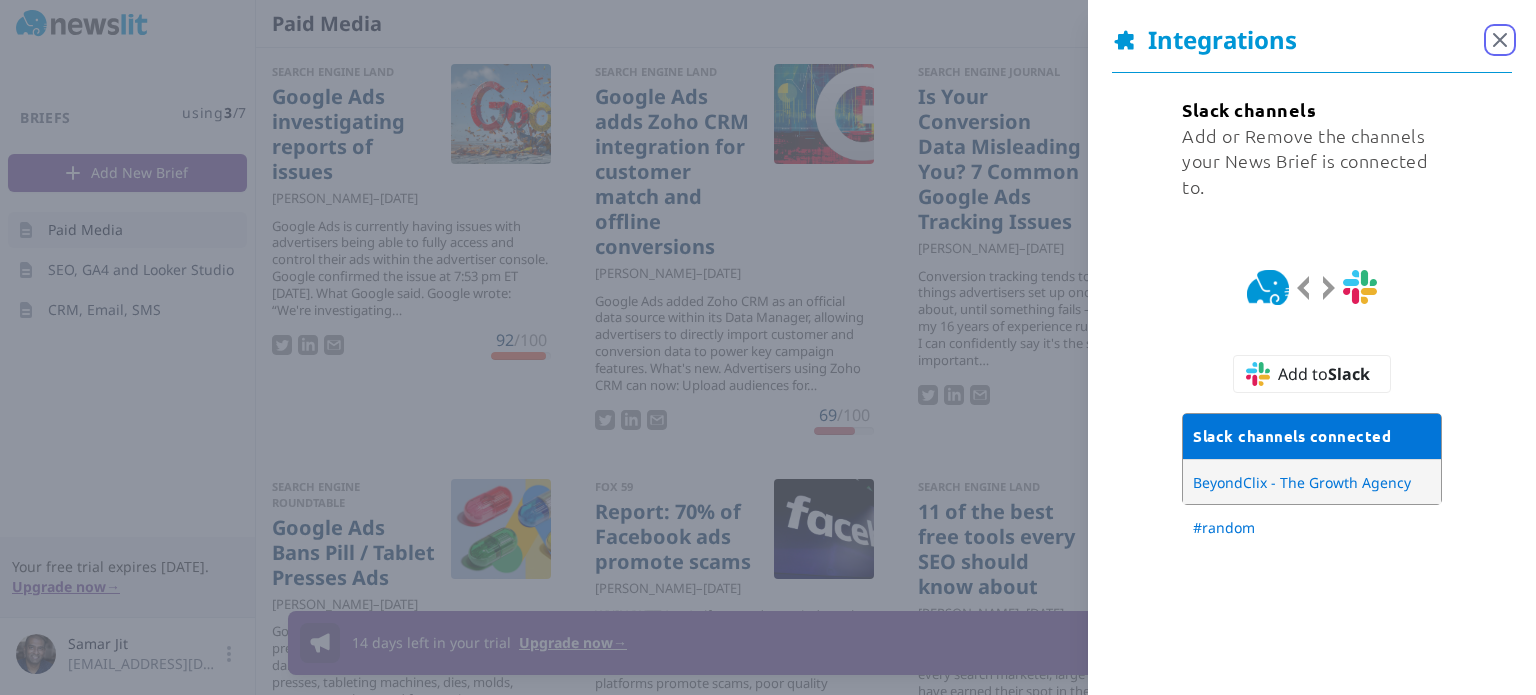 click 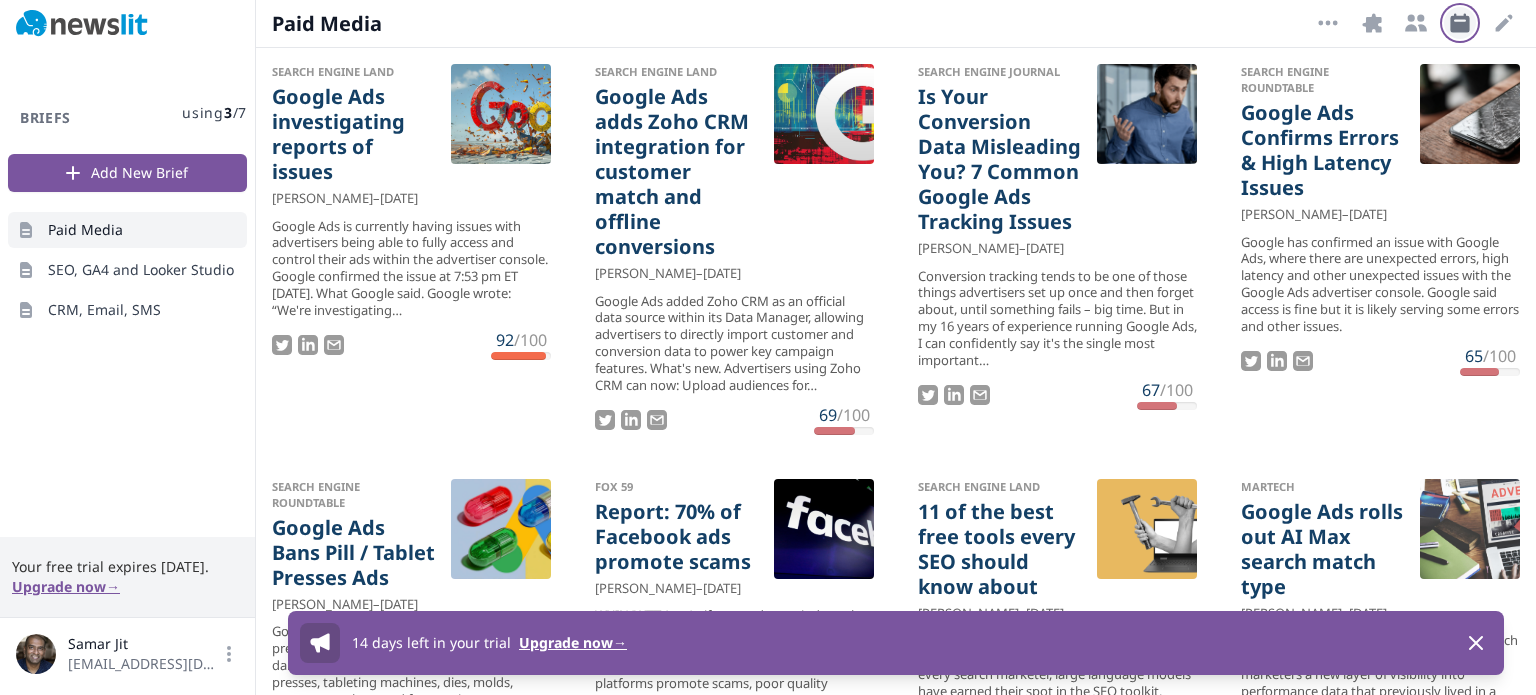 click 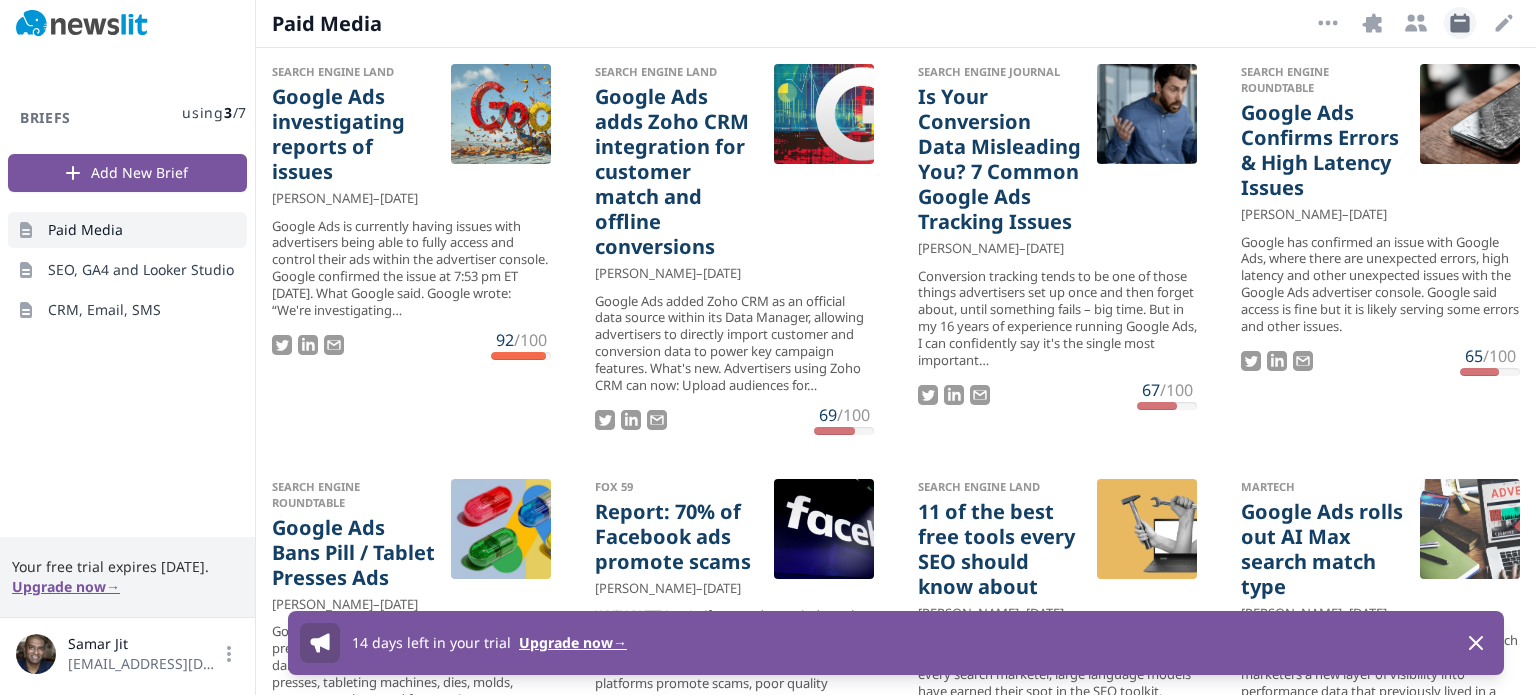 select on "9" 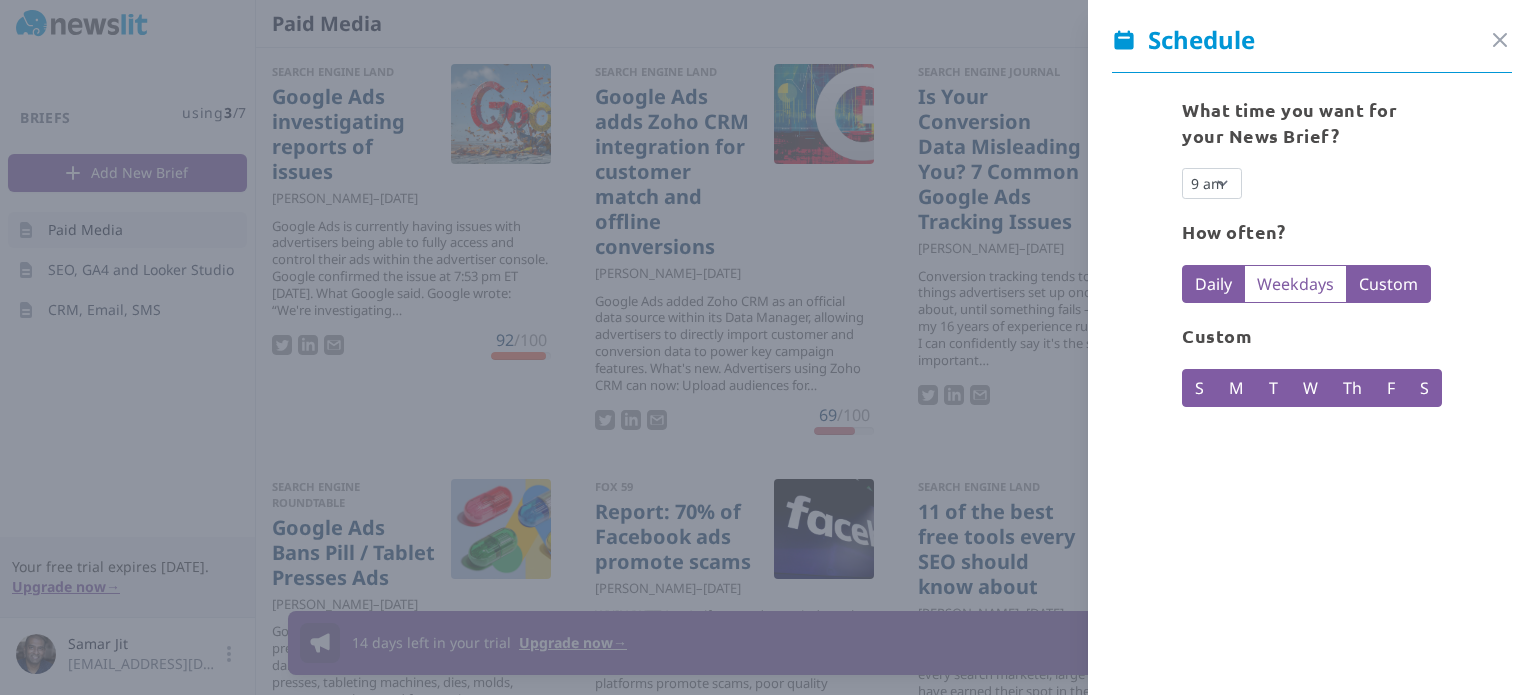 click on "Custom" at bounding box center [1388, 284] 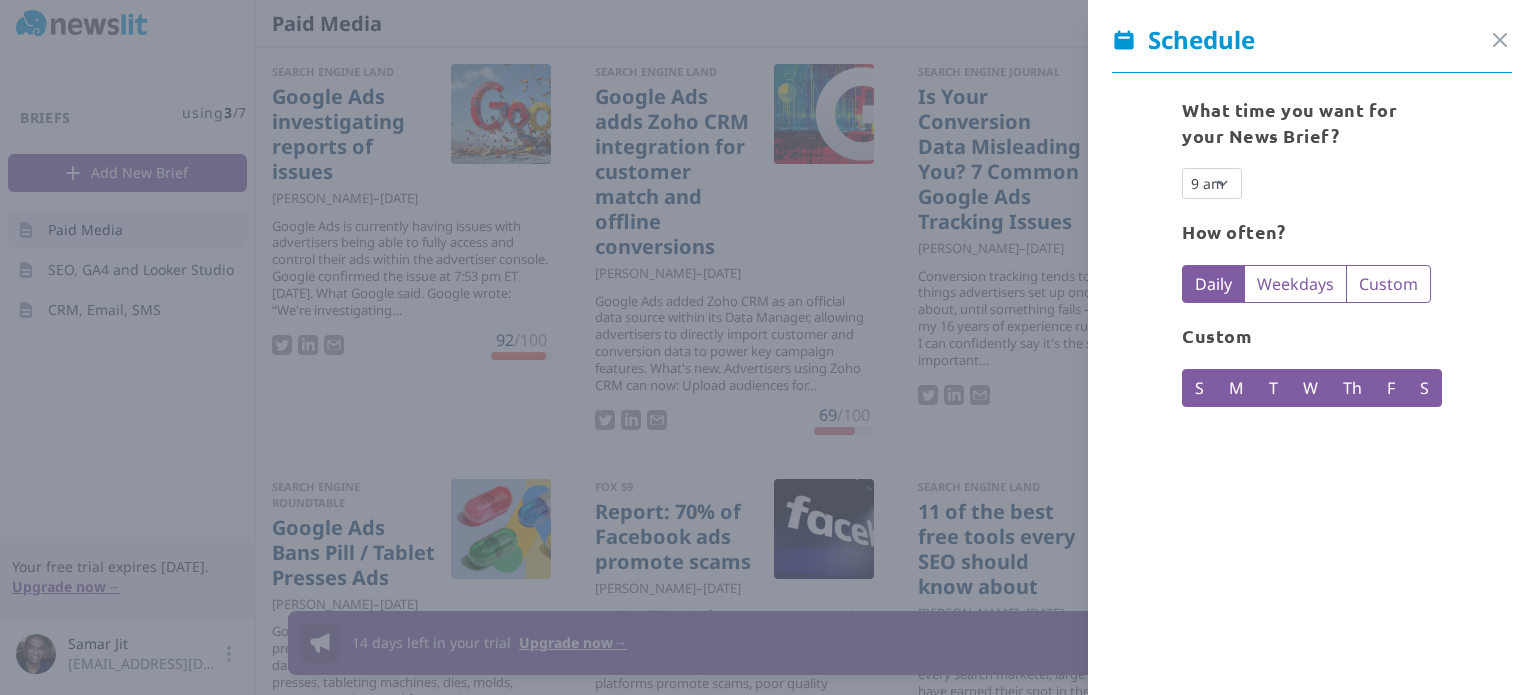 click on "S" at bounding box center [1199, 388] 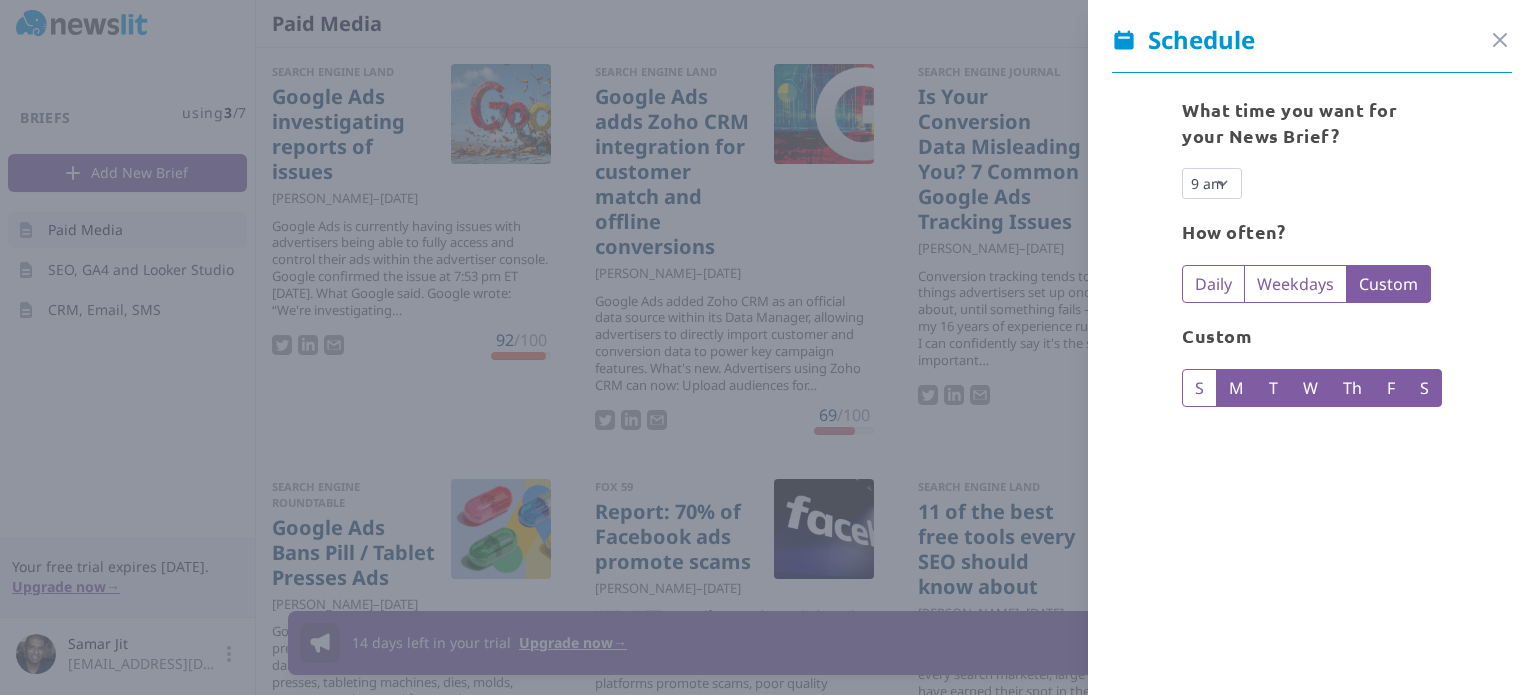 click on "M" at bounding box center [1236, 388] 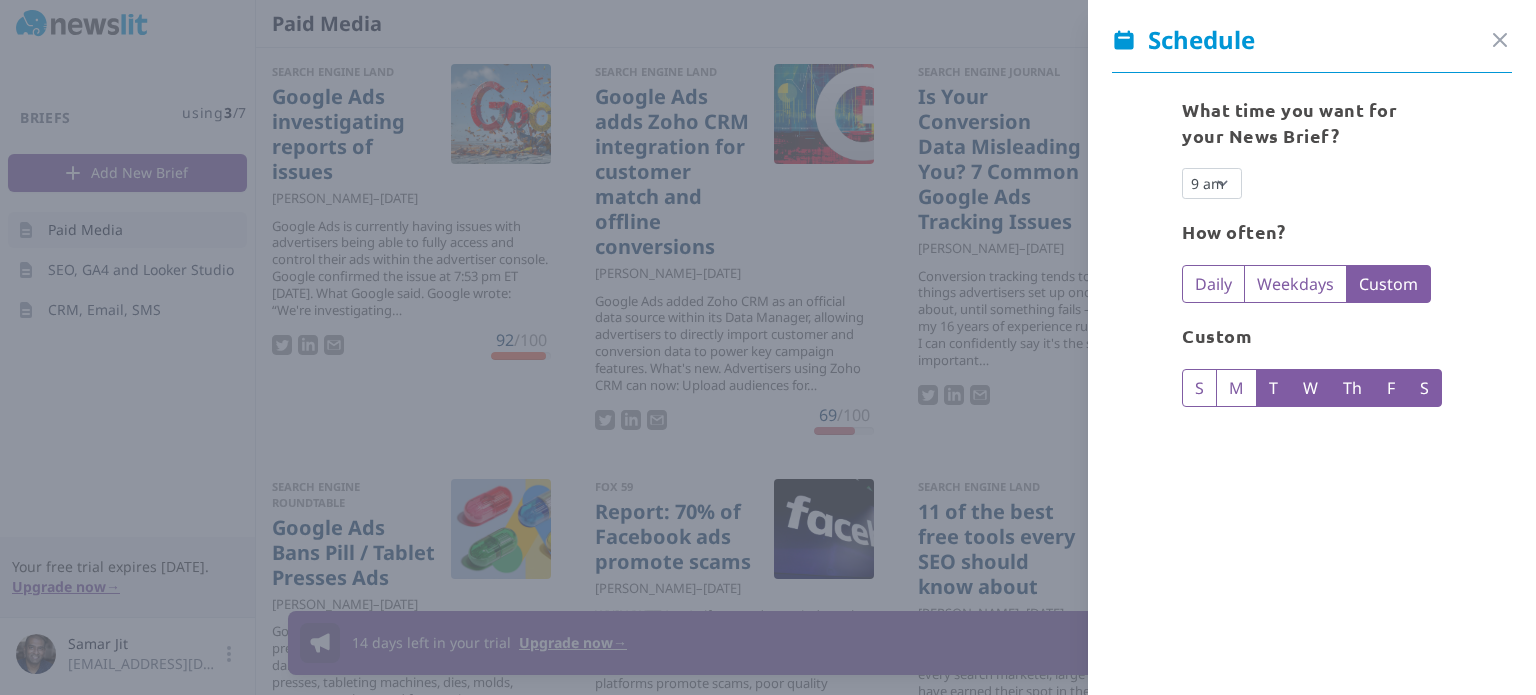click on "W" at bounding box center (1310, 388) 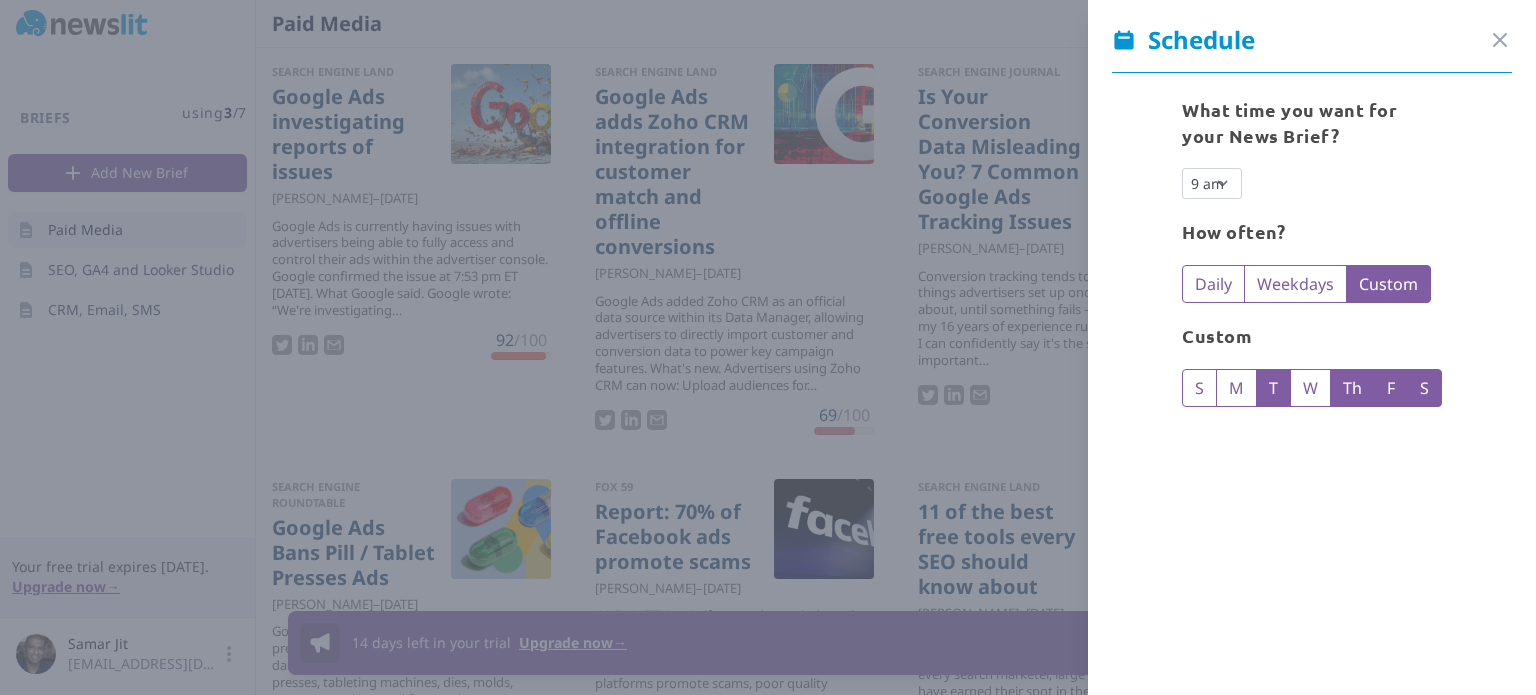 click on "Th" at bounding box center [1352, 388] 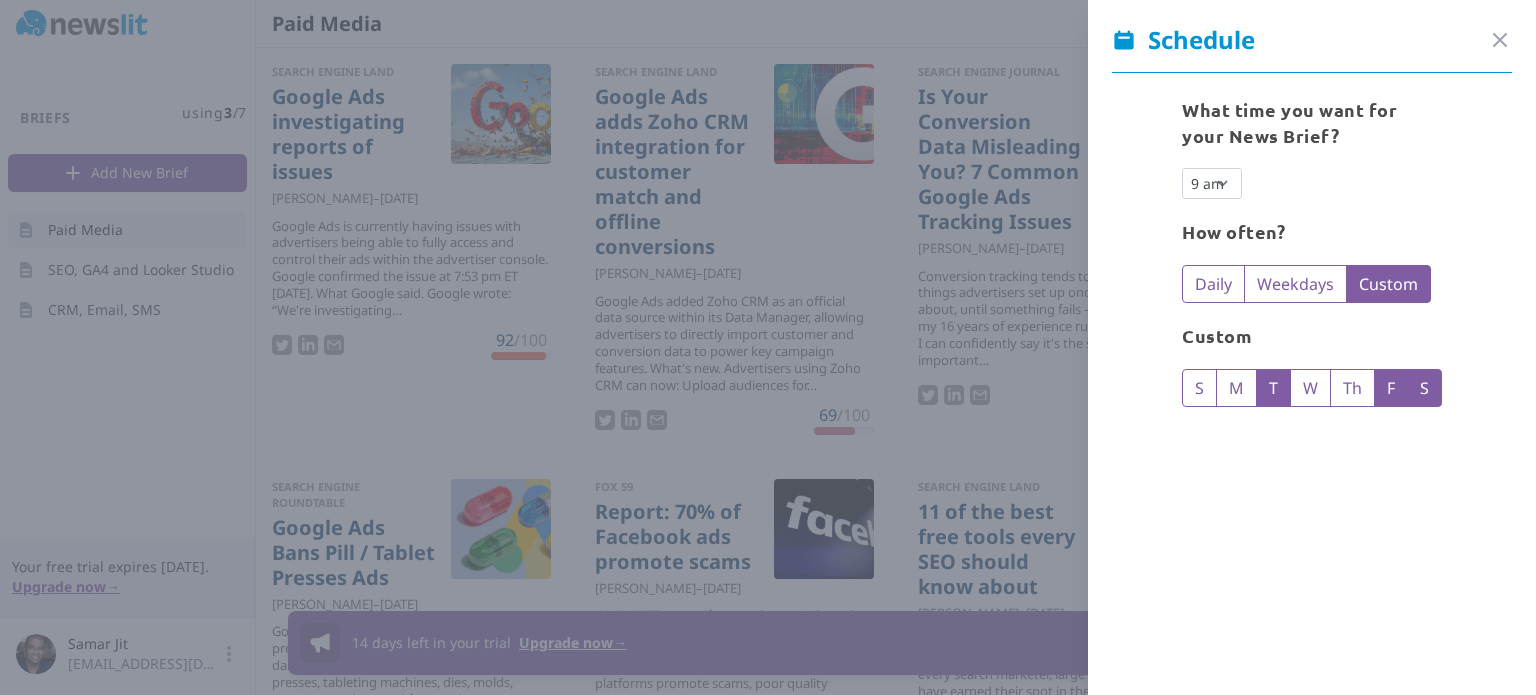 click on "S" at bounding box center [1424, 388] 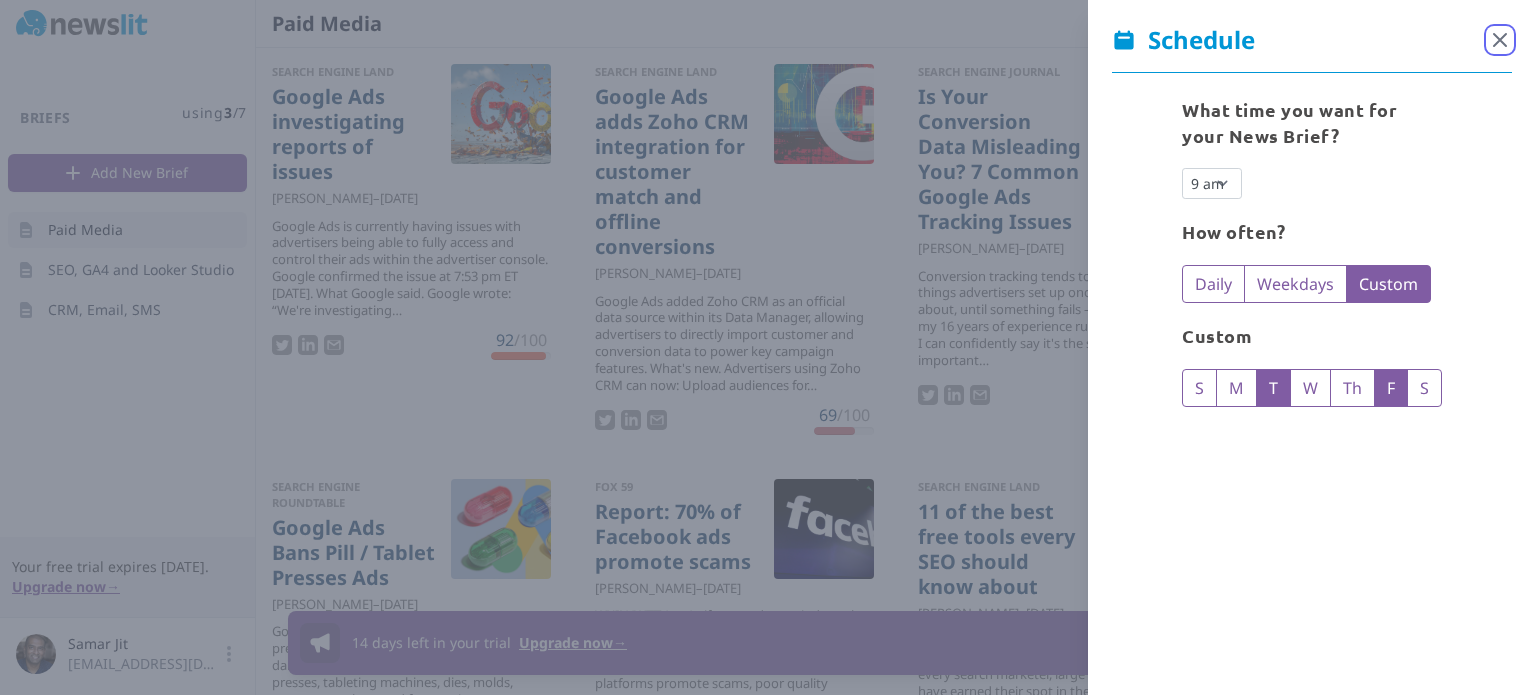 click 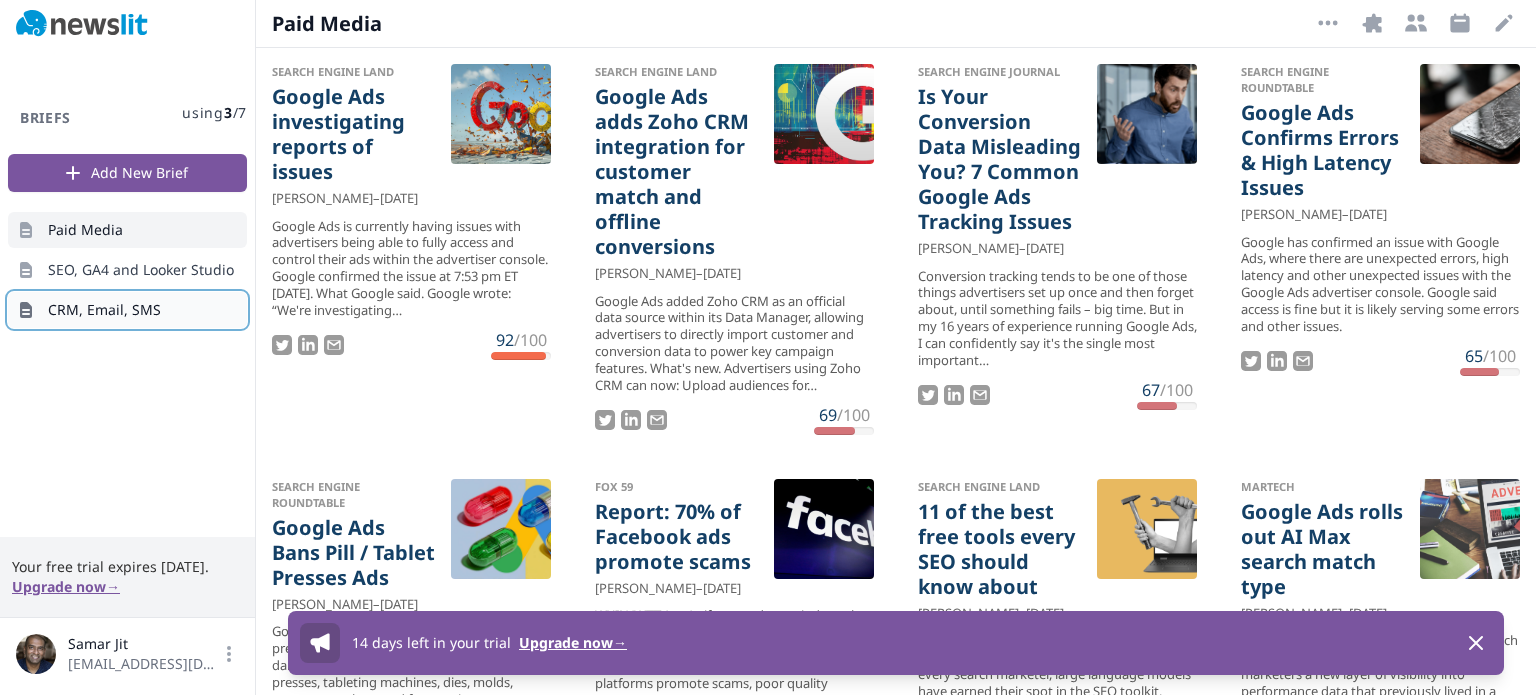 click on "CRM, Email, SMS" at bounding box center (104, 310) 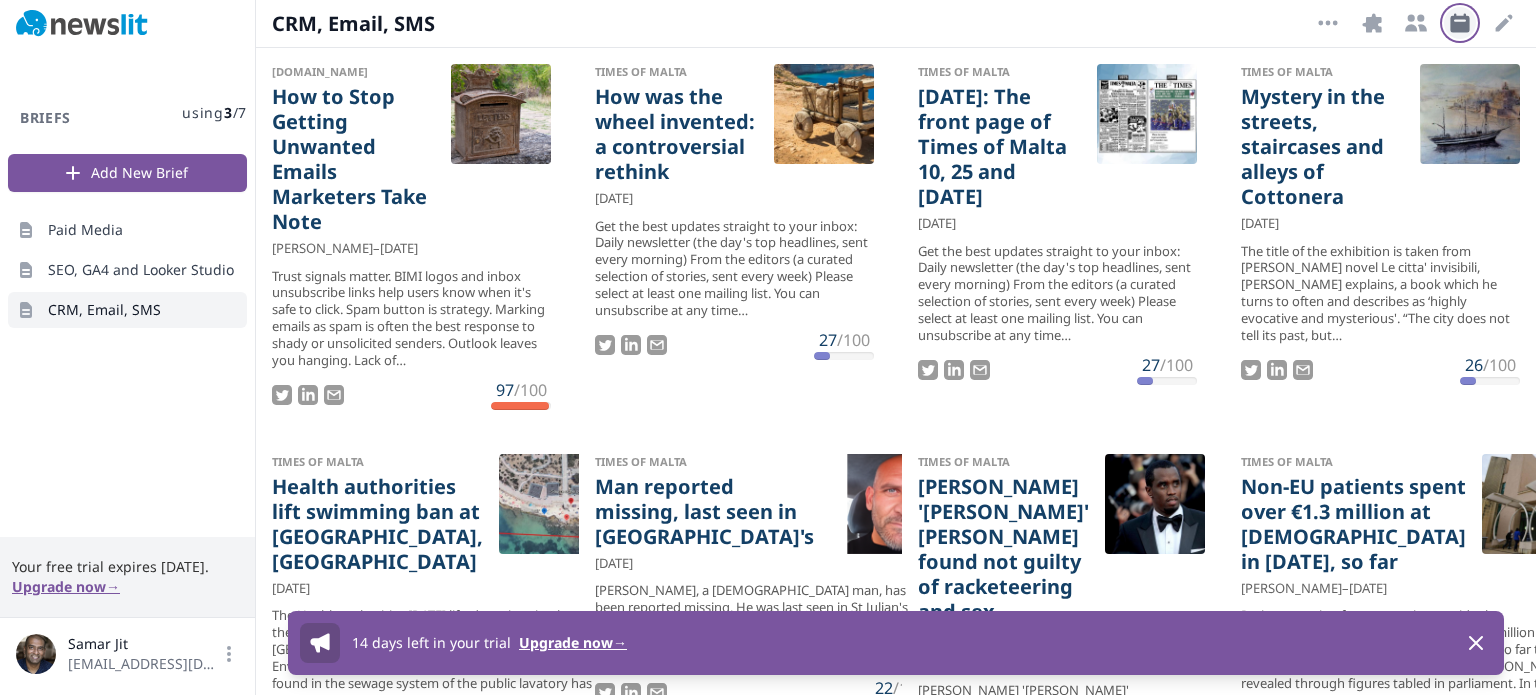 click 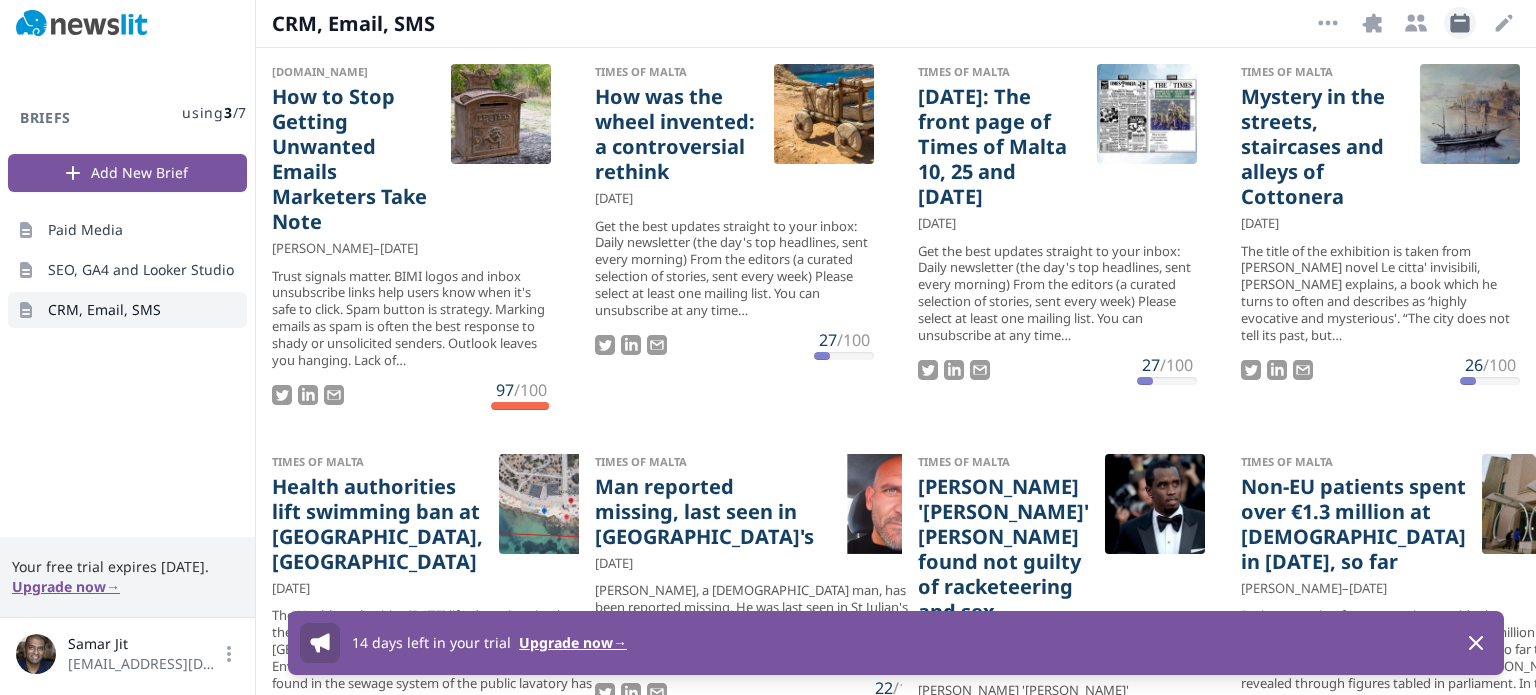 select on "9" 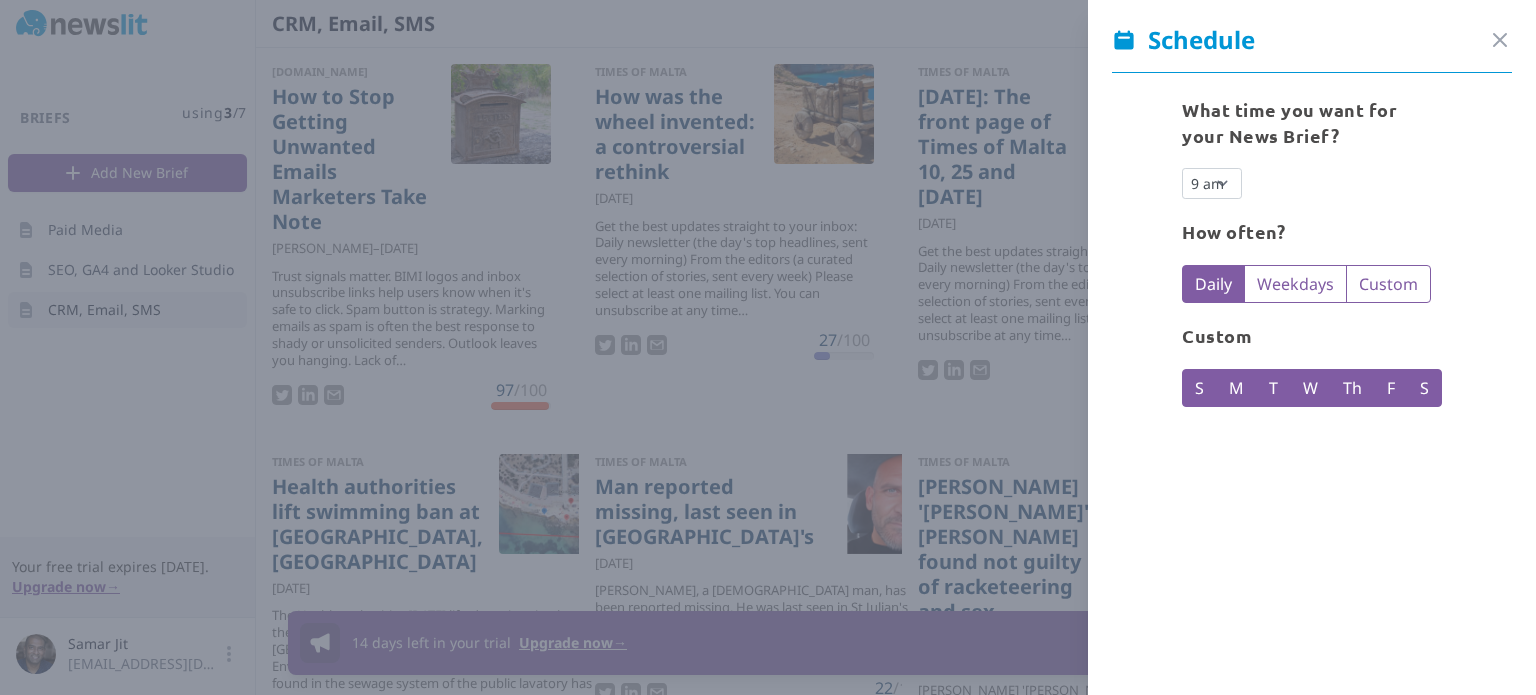 click on "S" at bounding box center (1199, 388) 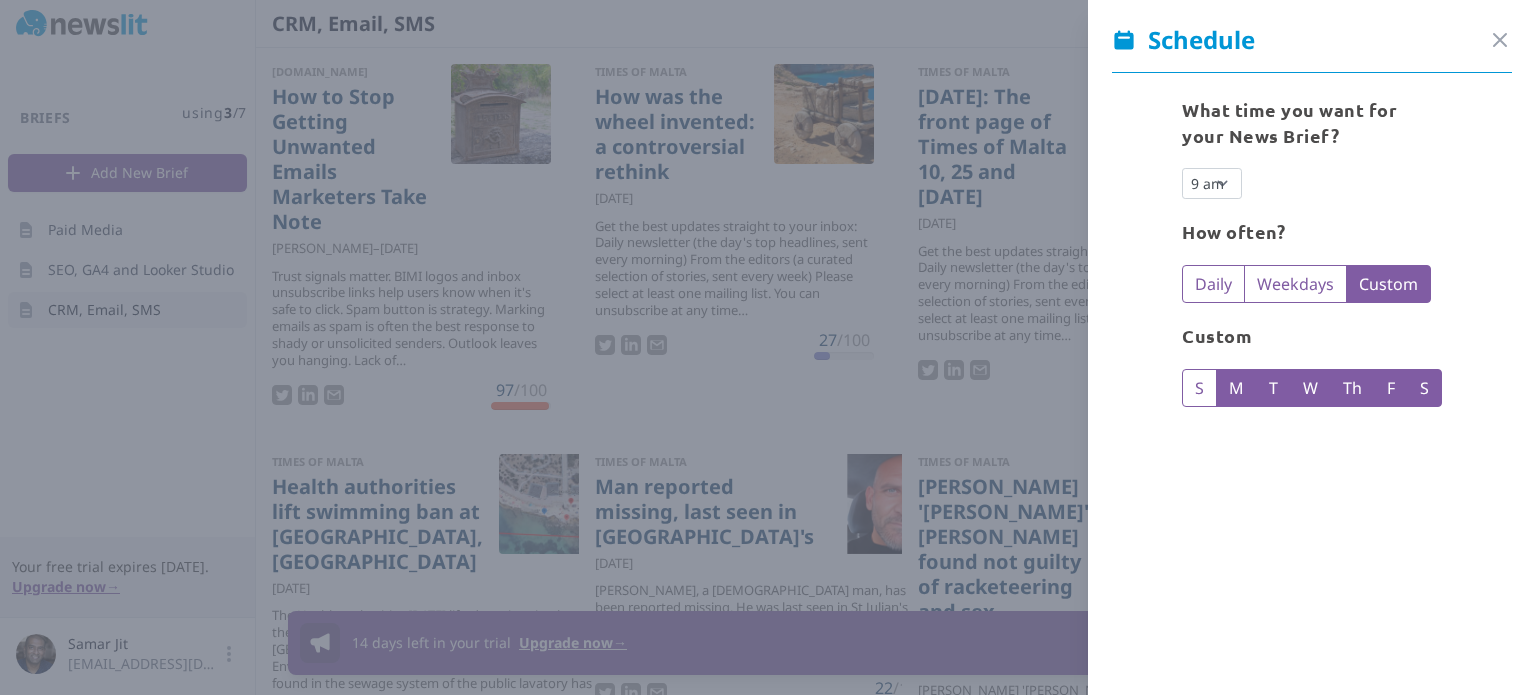 click on "M" at bounding box center [1236, 388] 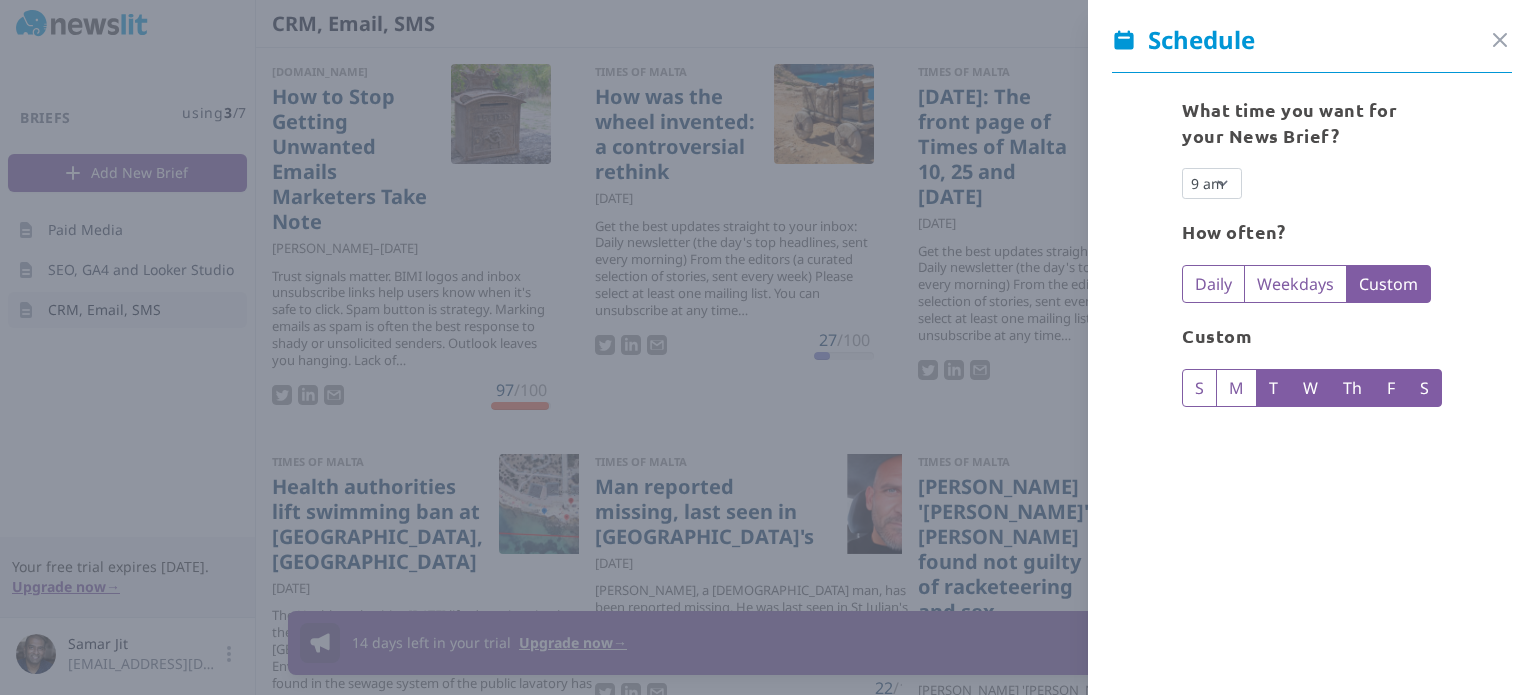 click on "T" at bounding box center (1273, 388) 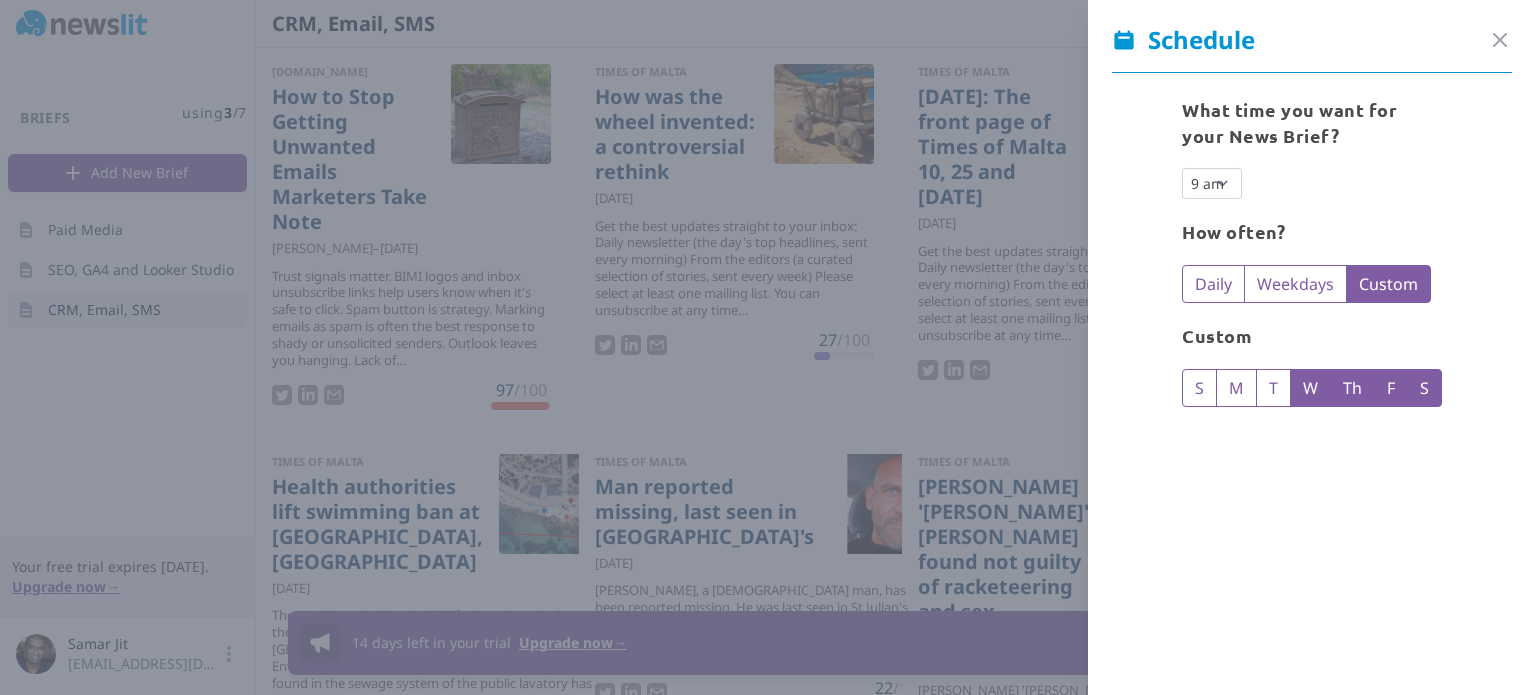 click on "Th" at bounding box center (1352, 388) 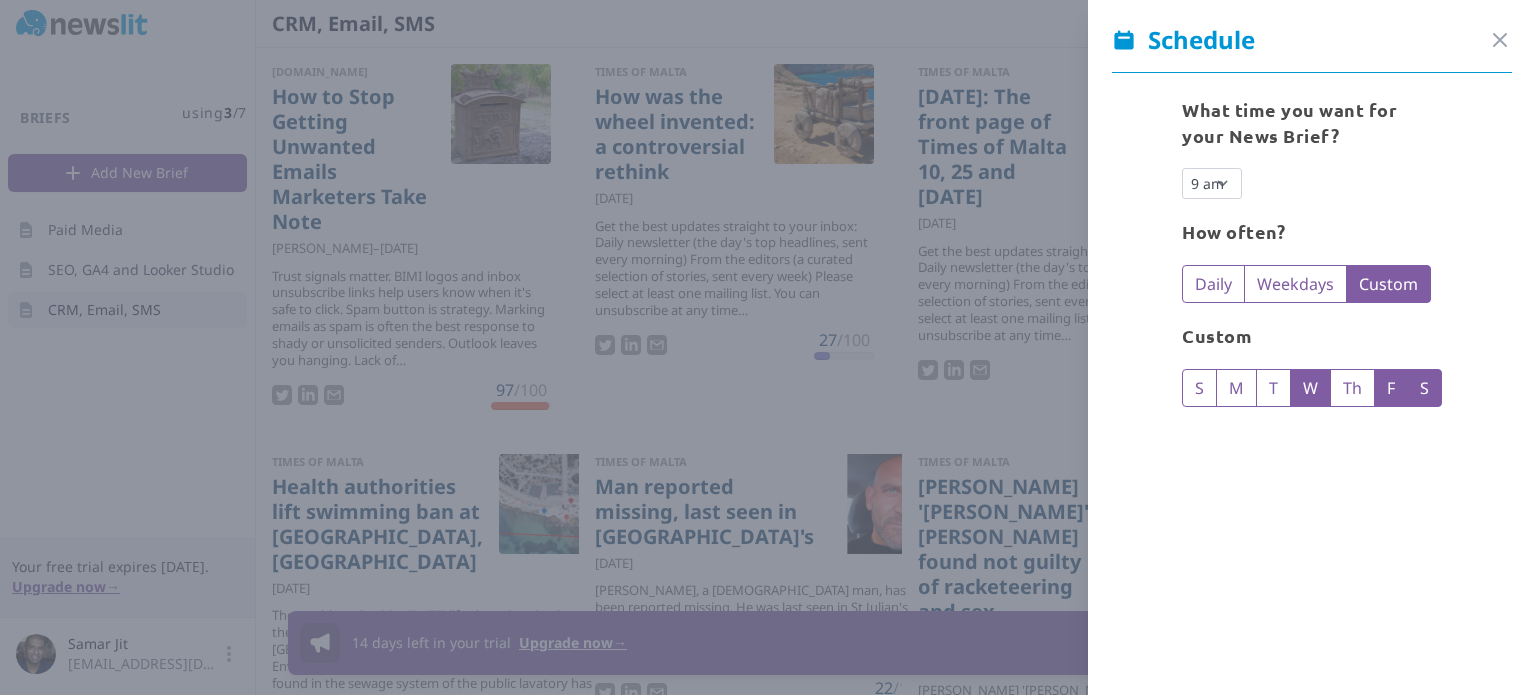 click on "F" at bounding box center [1391, 388] 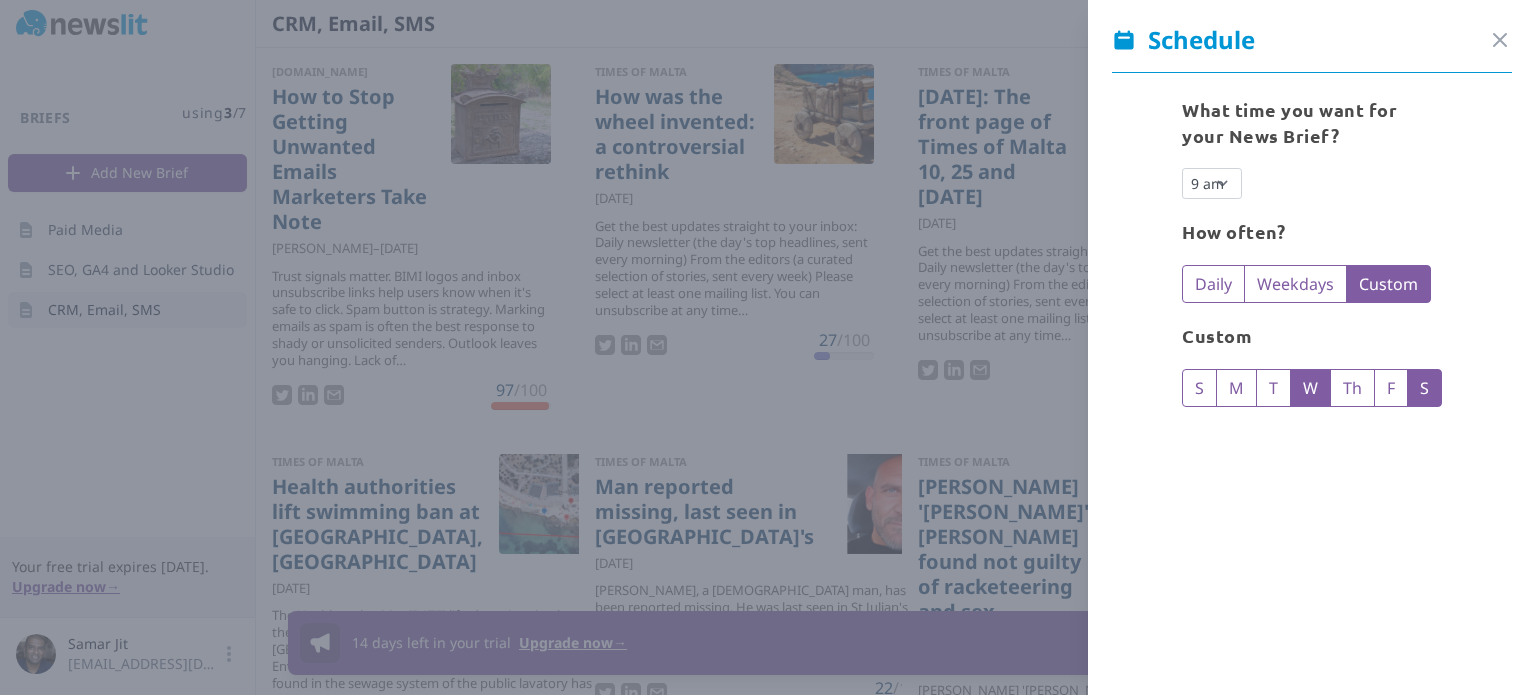 click on "S" at bounding box center (1424, 388) 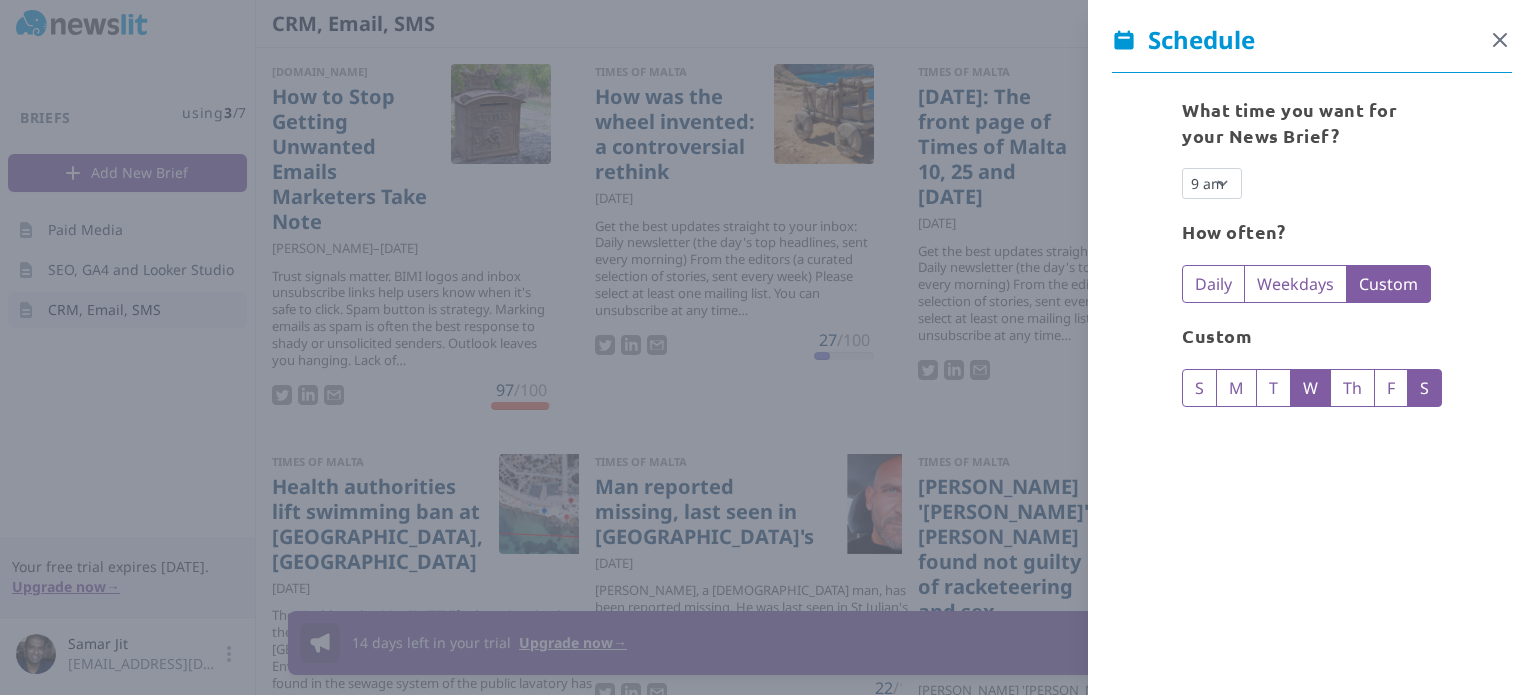 checkbox on "false" 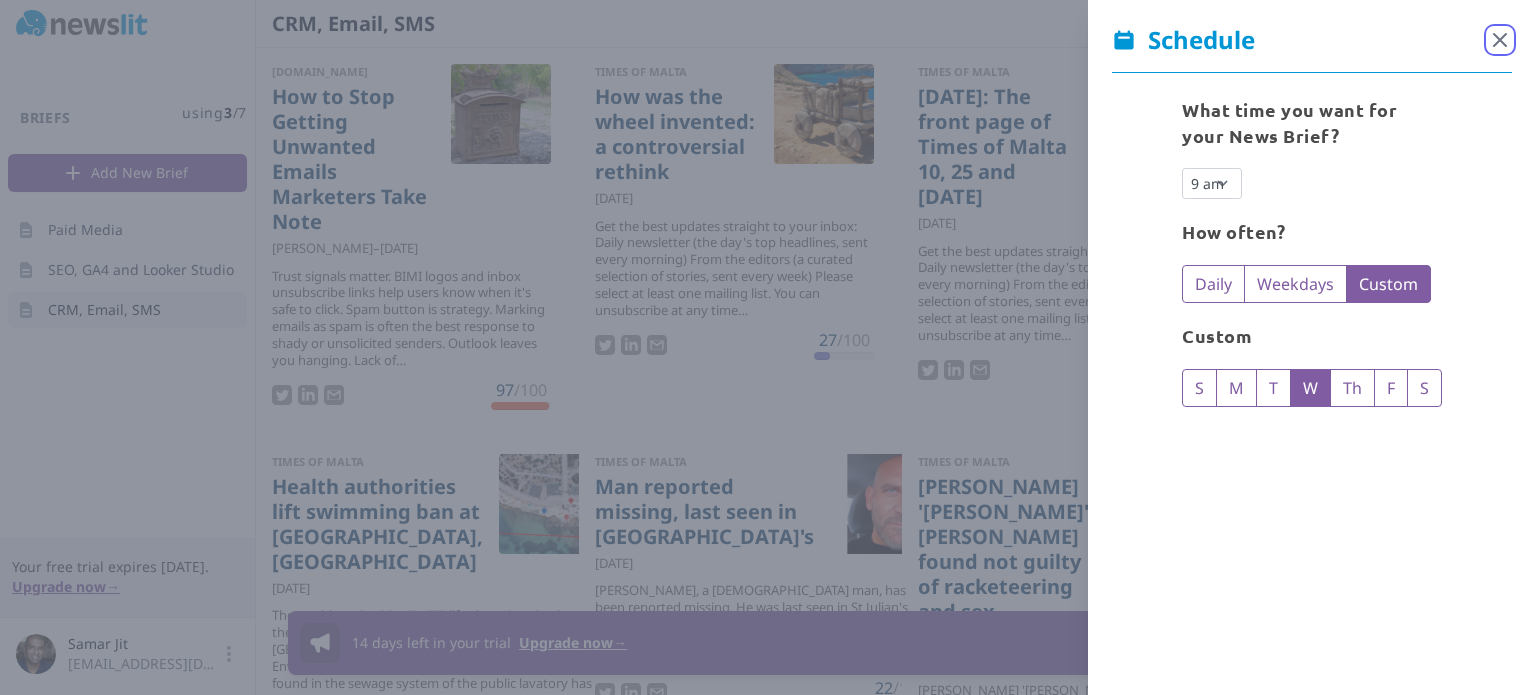 click 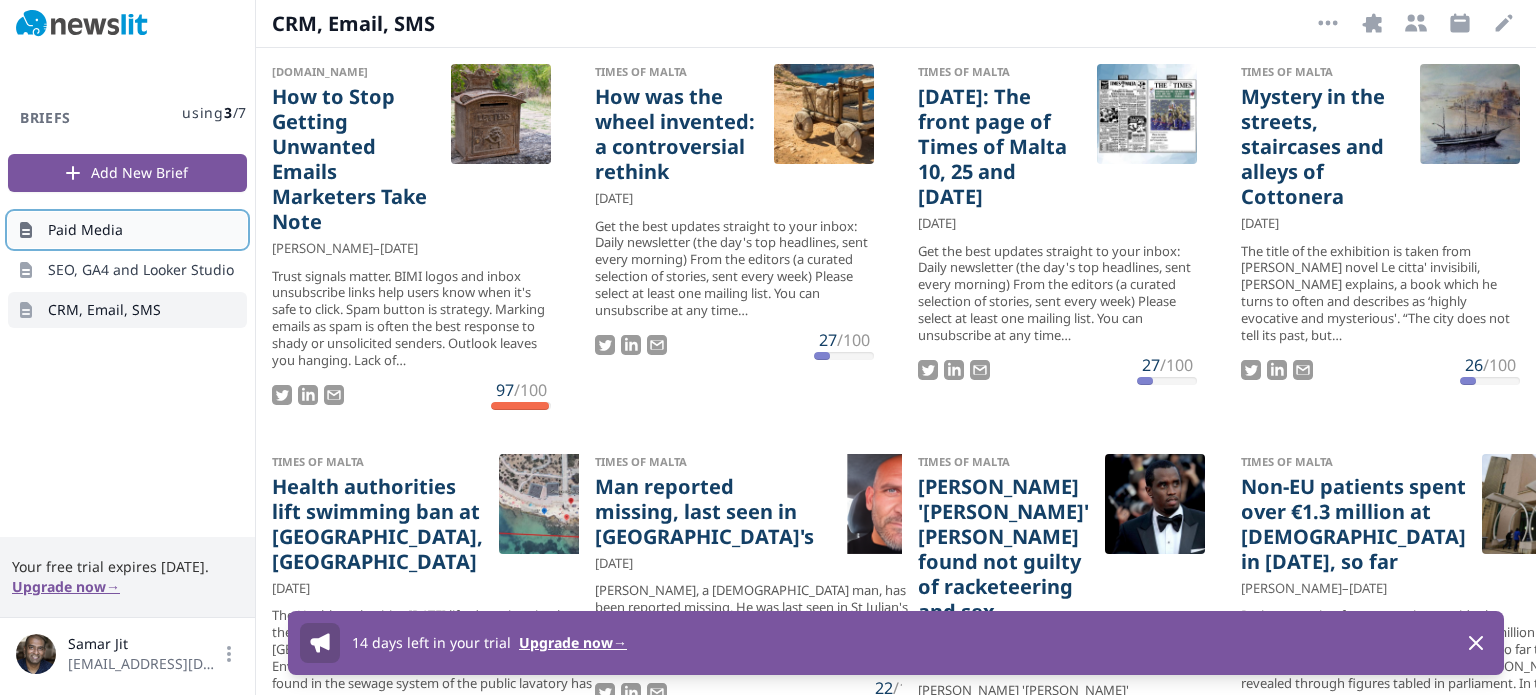click on "Paid Media" at bounding box center (127, 230) 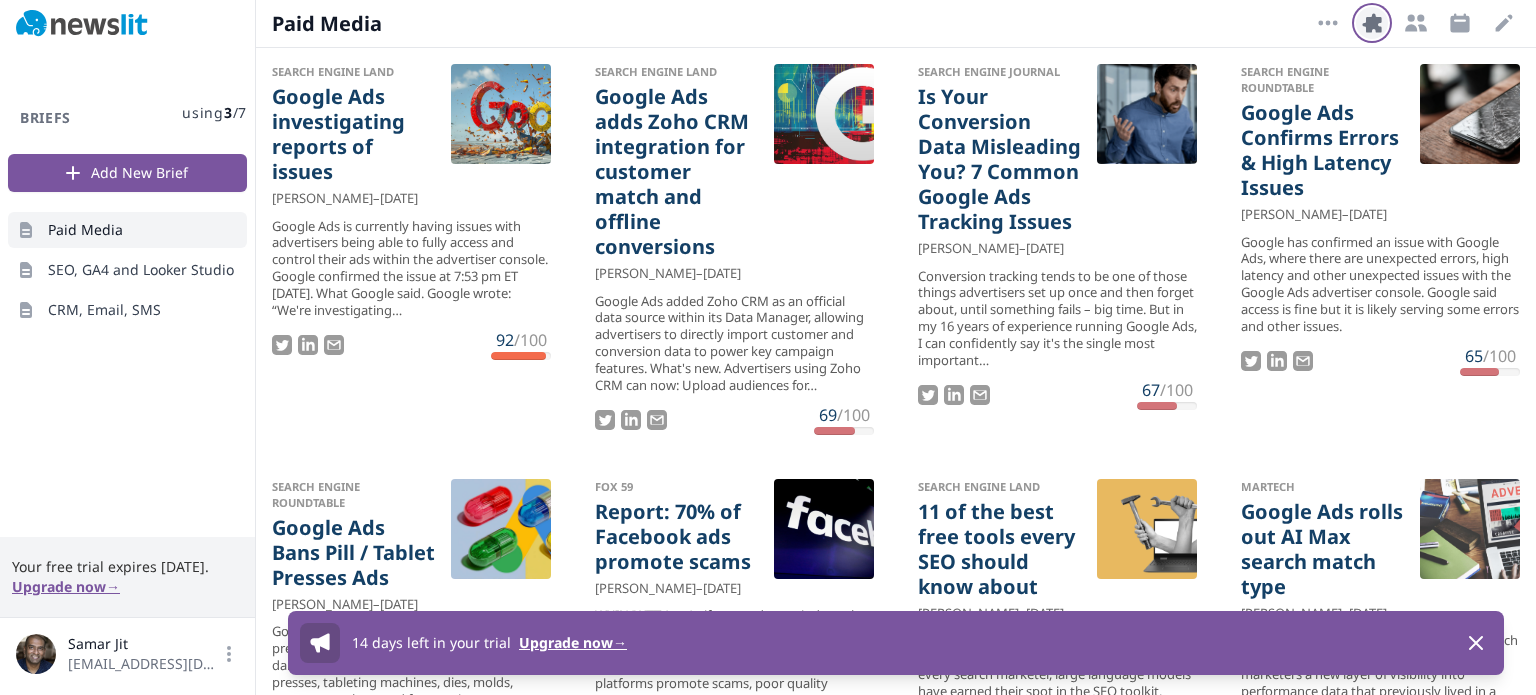 click 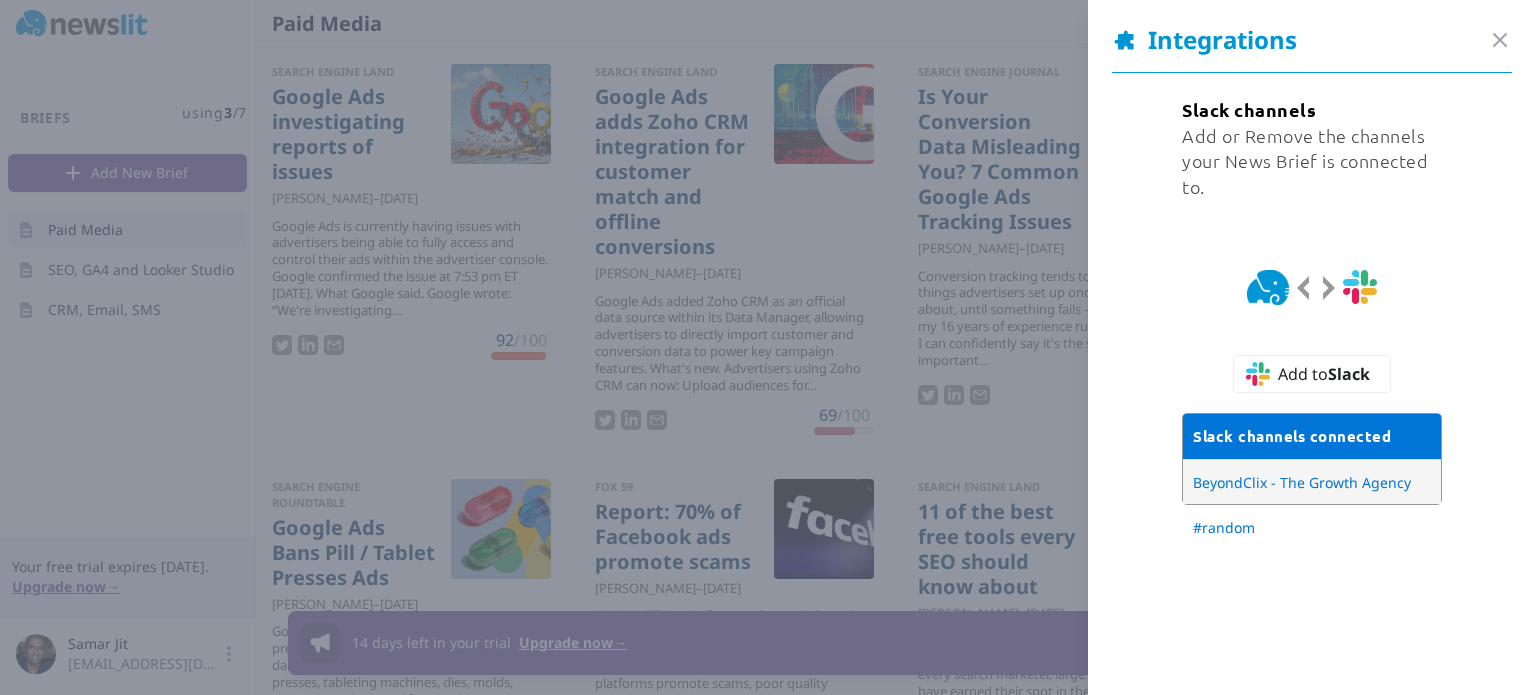 click 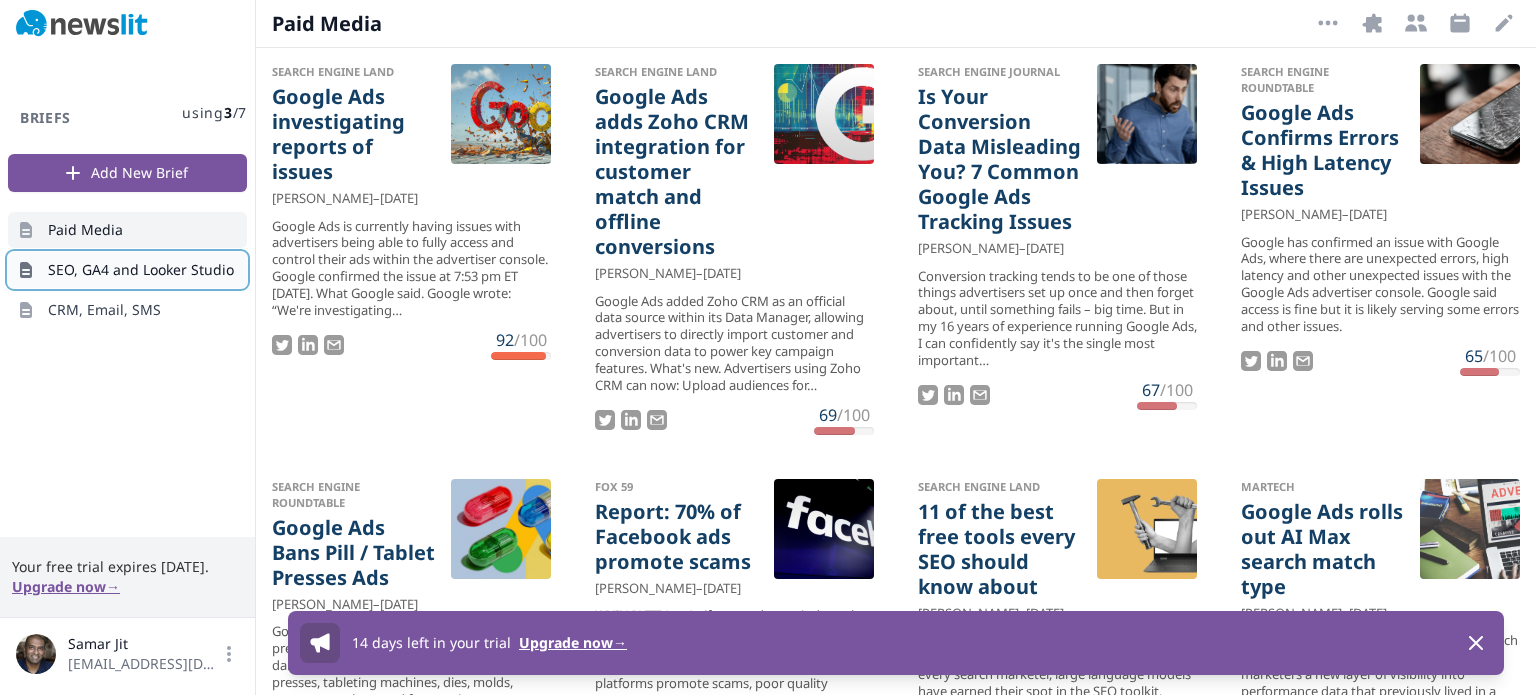 click on "SEO, GA4 and Looker Studio" at bounding box center [141, 270] 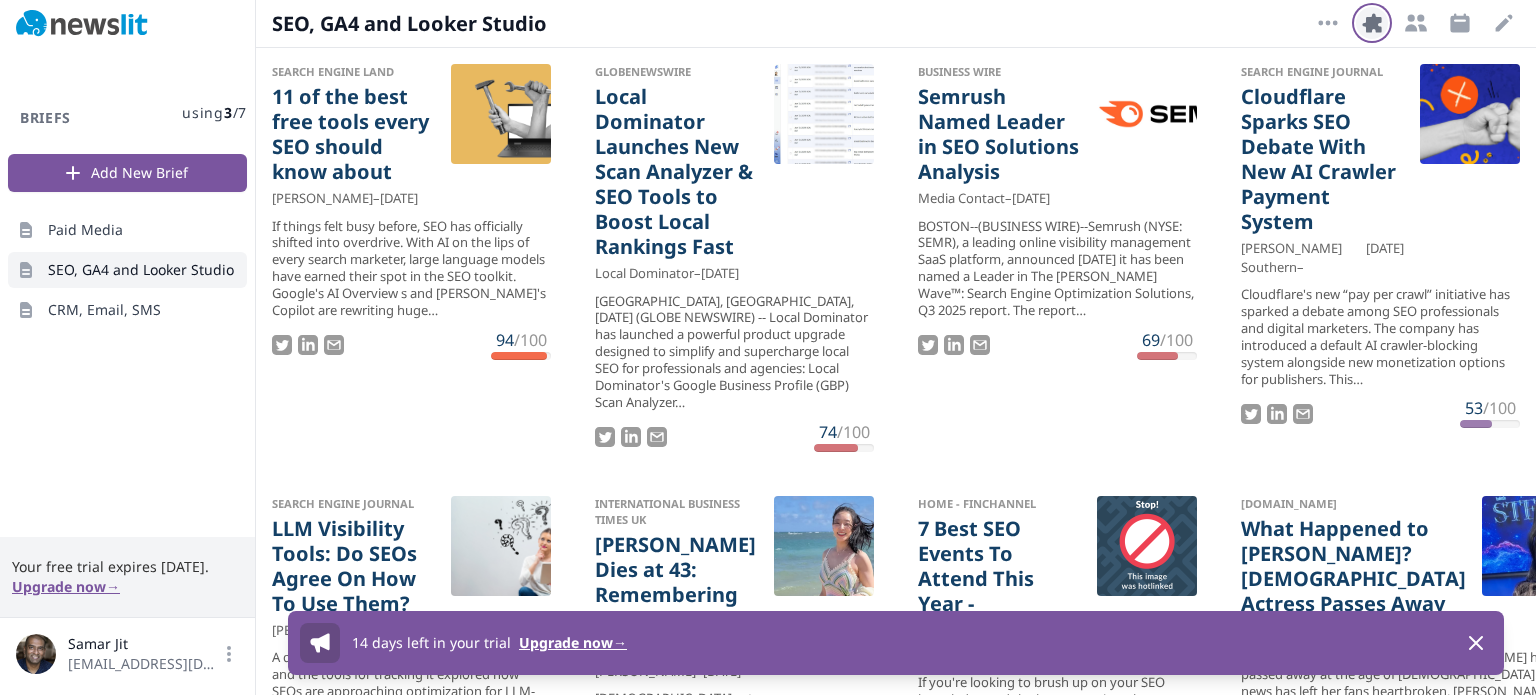 click 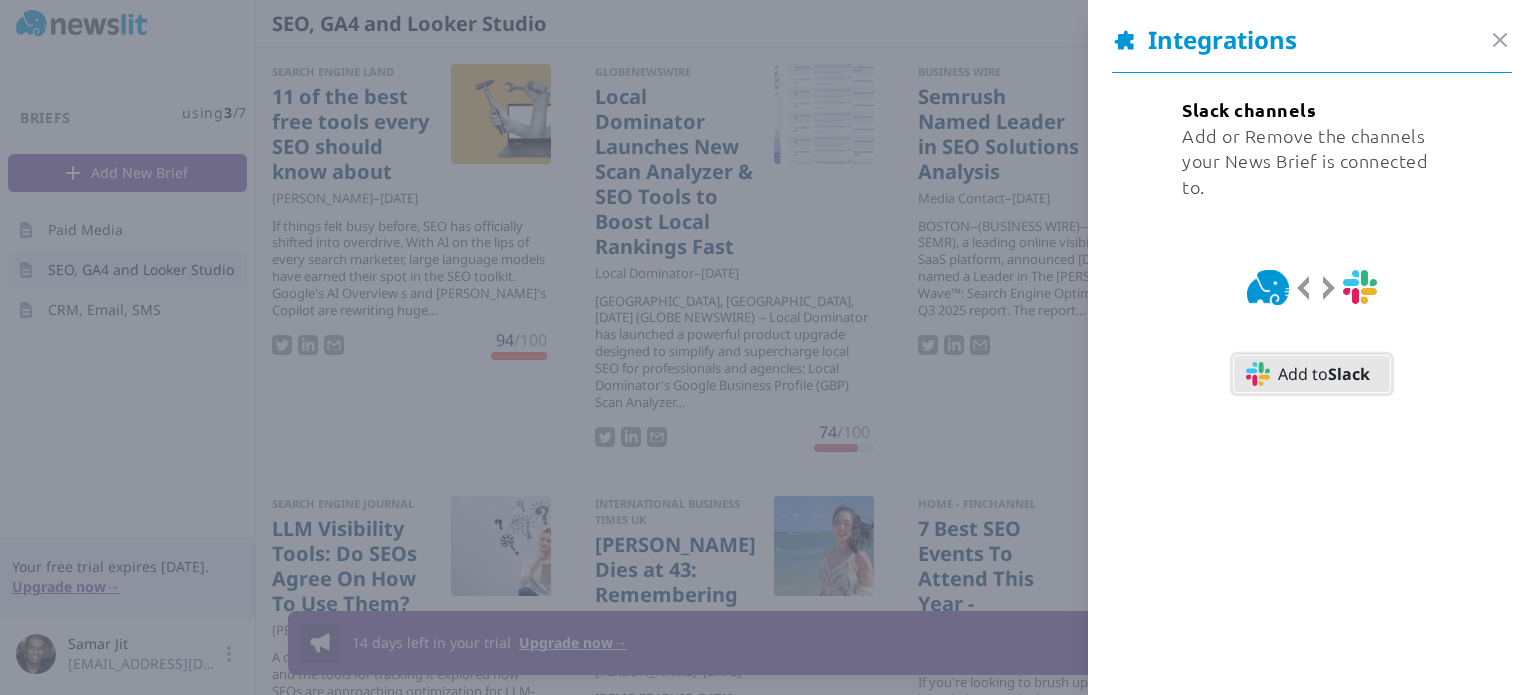 click on "Slack" at bounding box center [1349, 374] 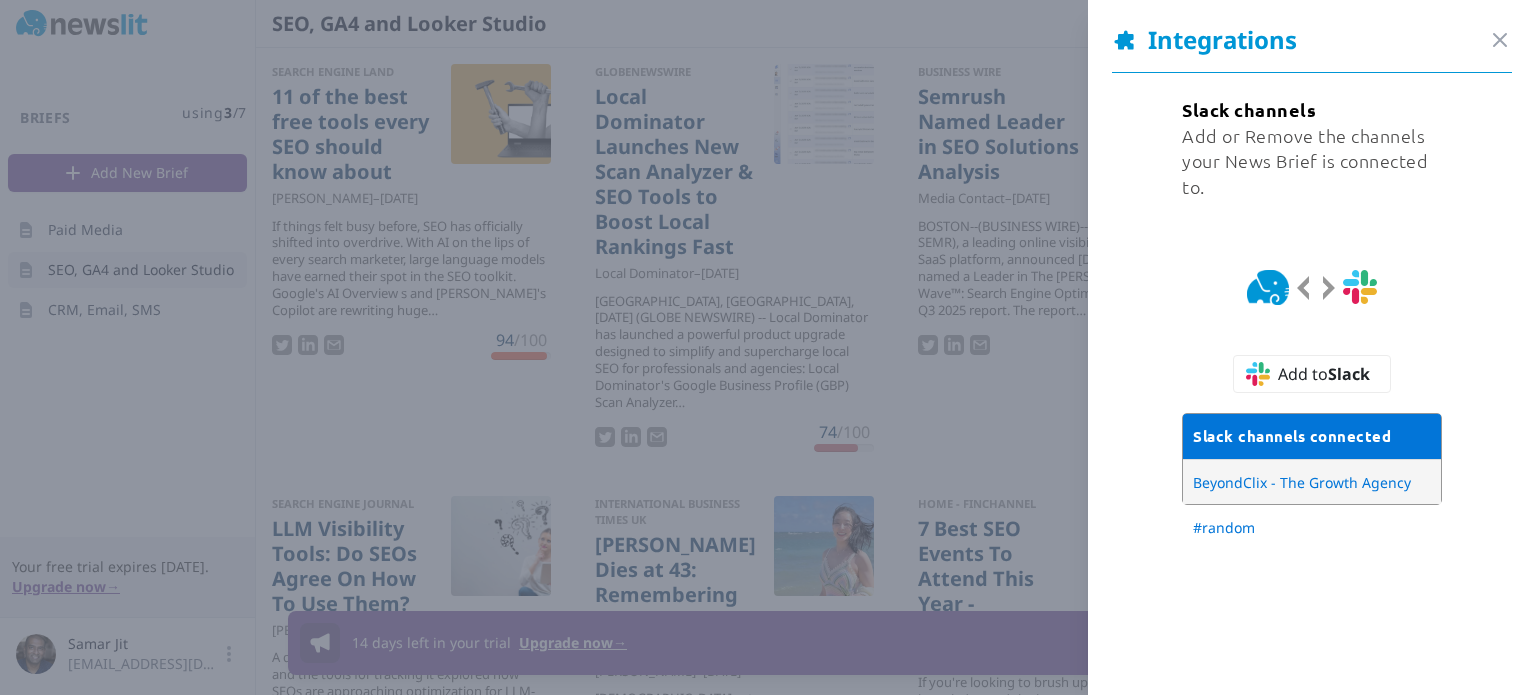 click at bounding box center [768, 347] 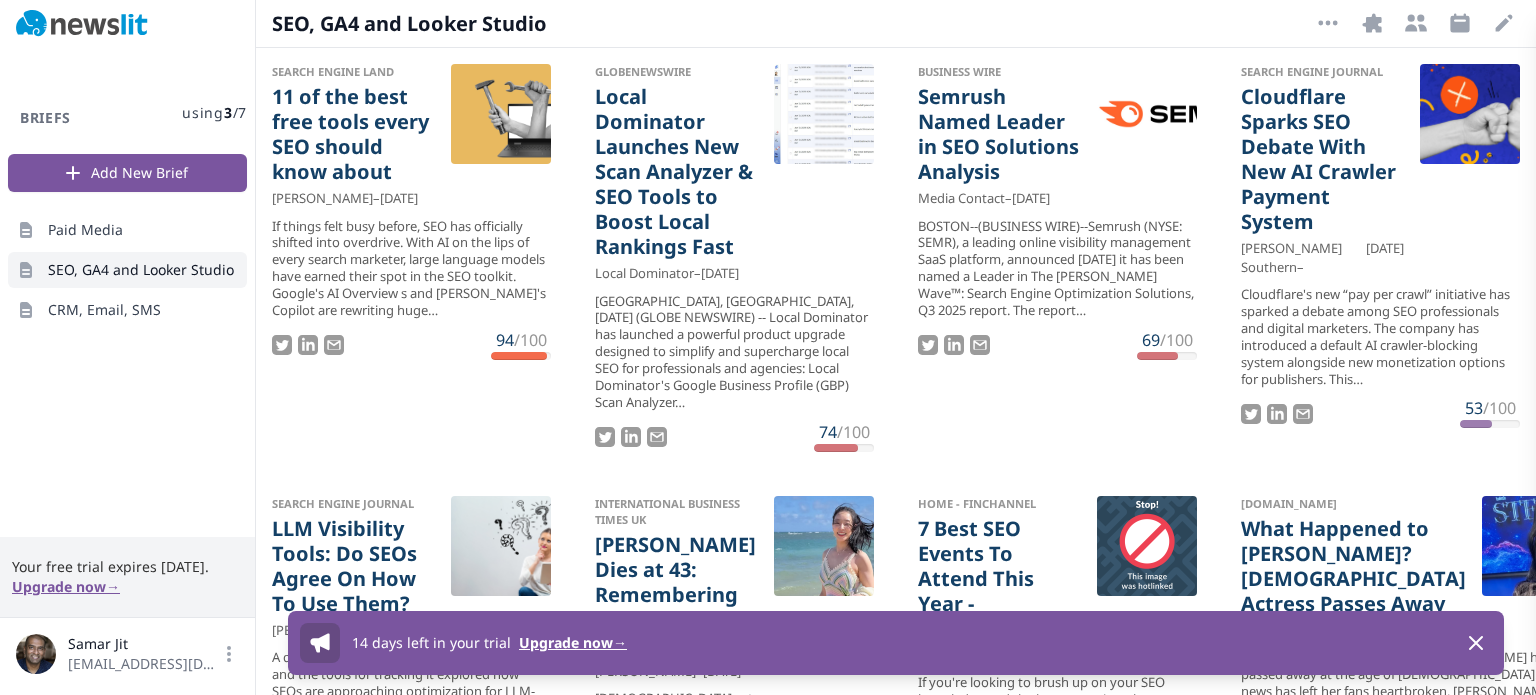 click on "Close panel" at bounding box center (768, 347) 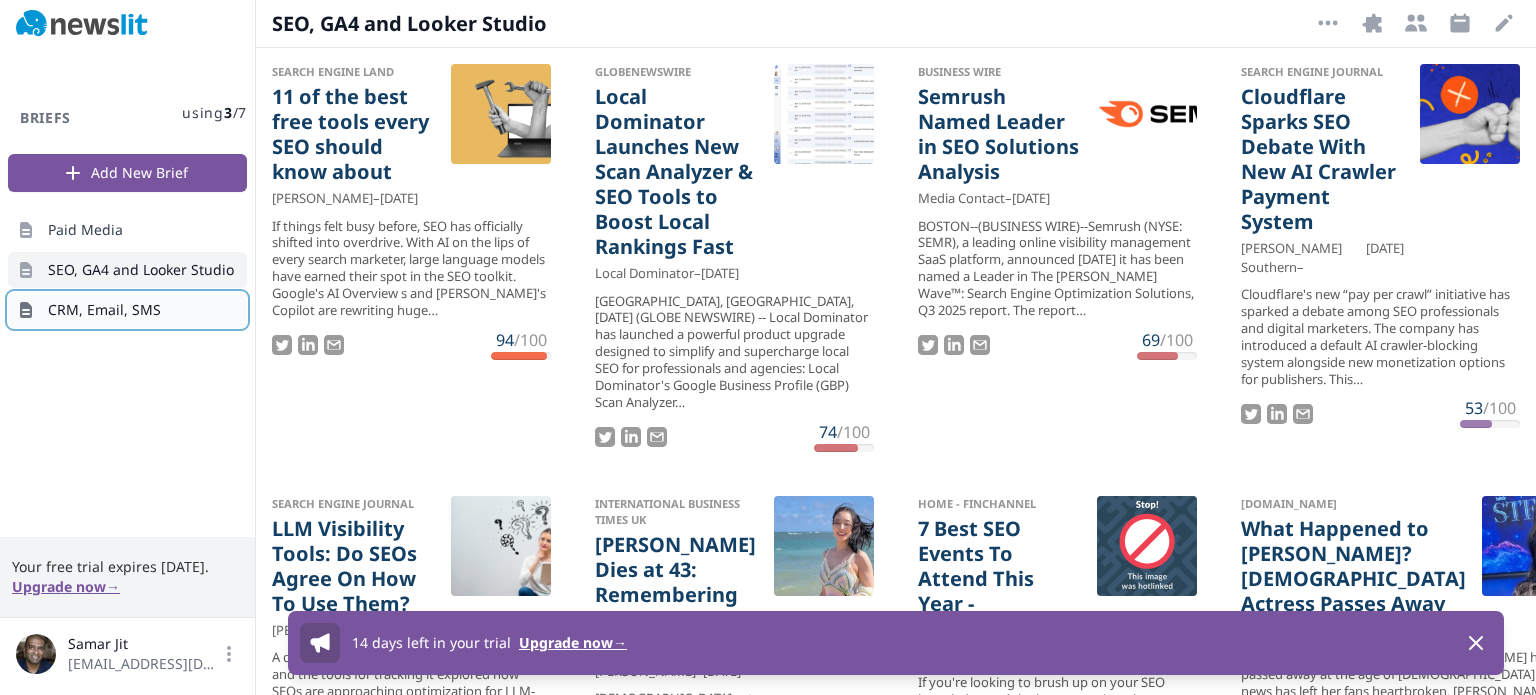 click on "CRM, Email, SMS" at bounding box center [104, 310] 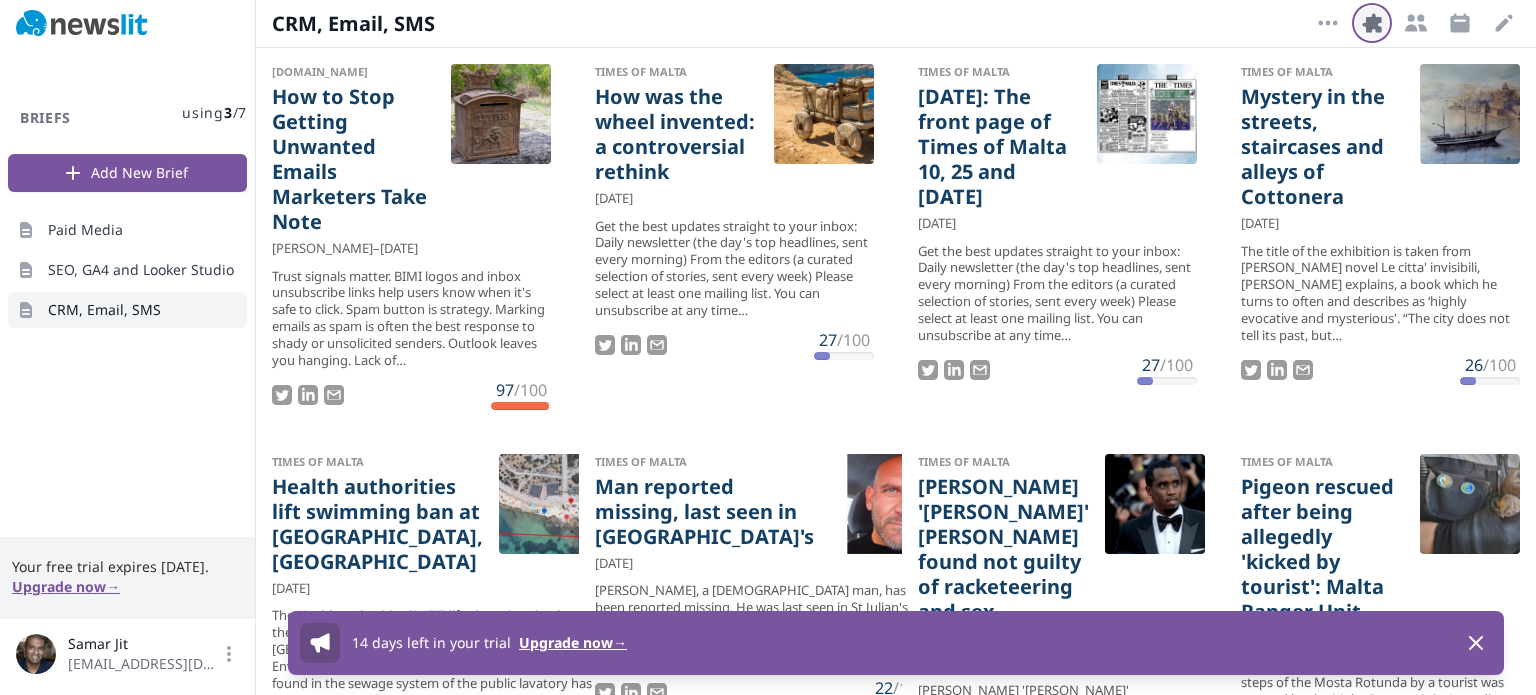 click 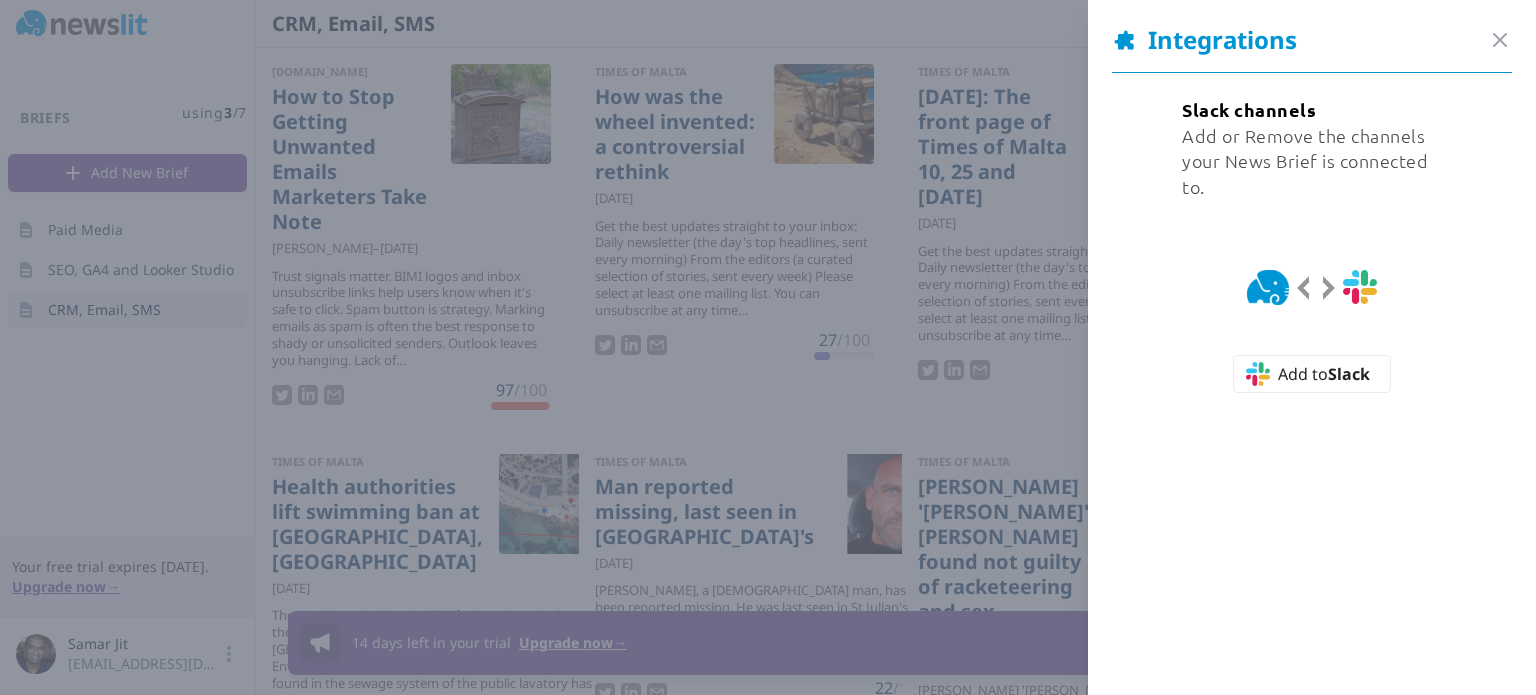click at bounding box center (768, 347) 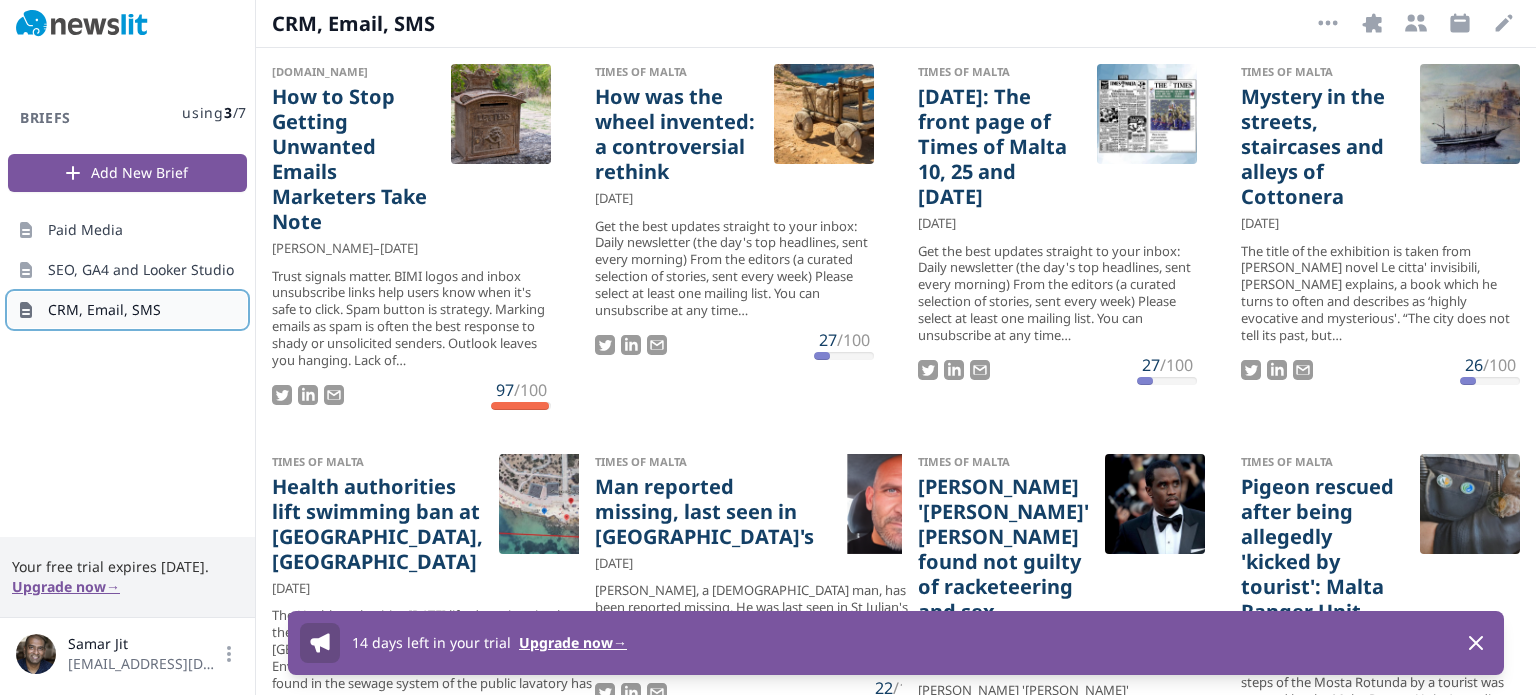 click on "CRM, Email, SMS" at bounding box center (104, 310) 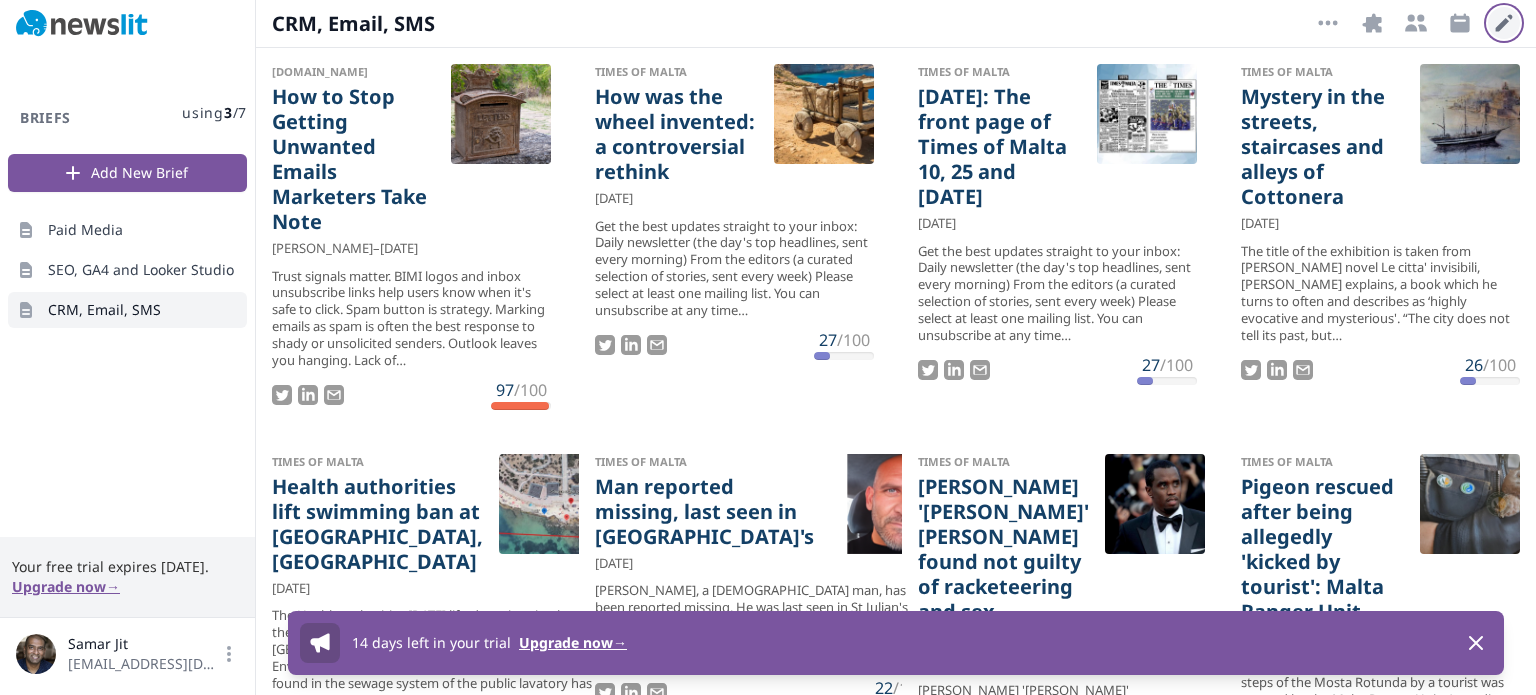 click 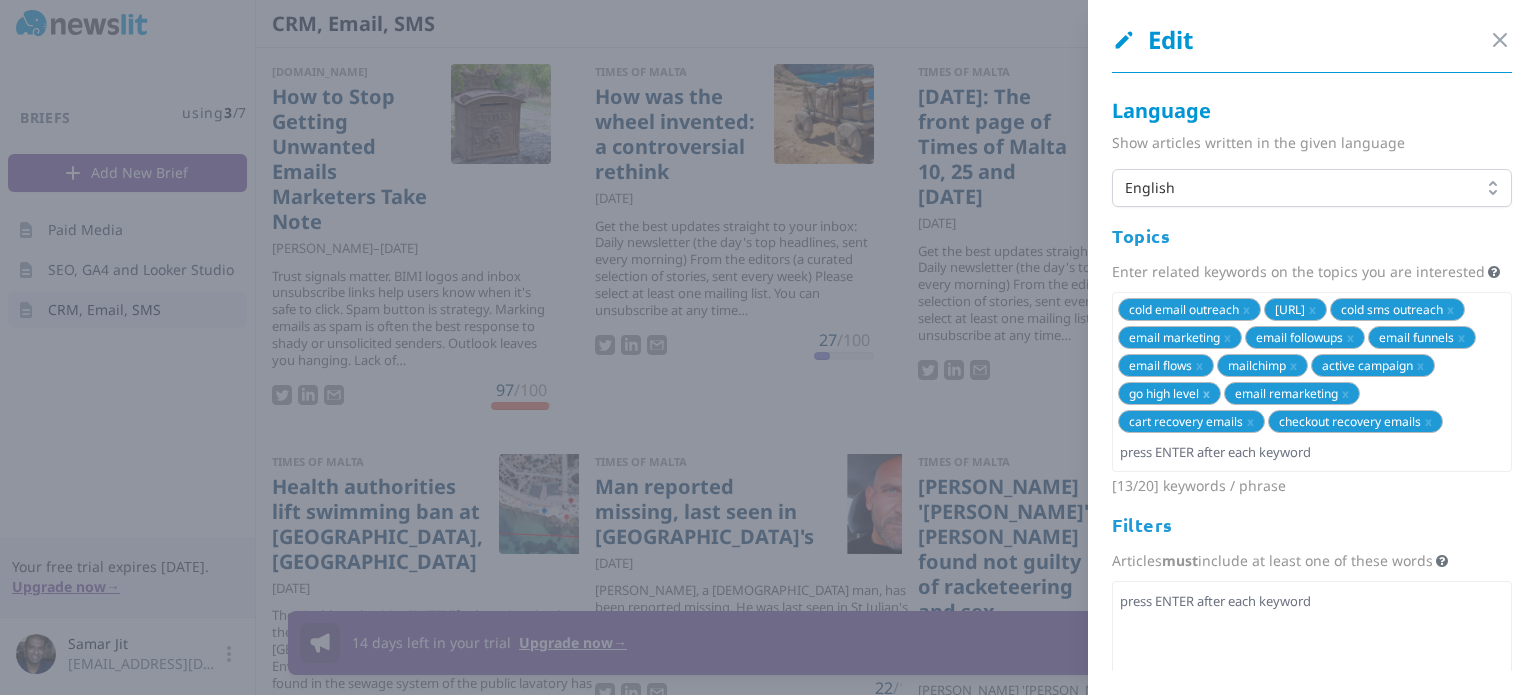click on "x" at bounding box center [1206, 393] 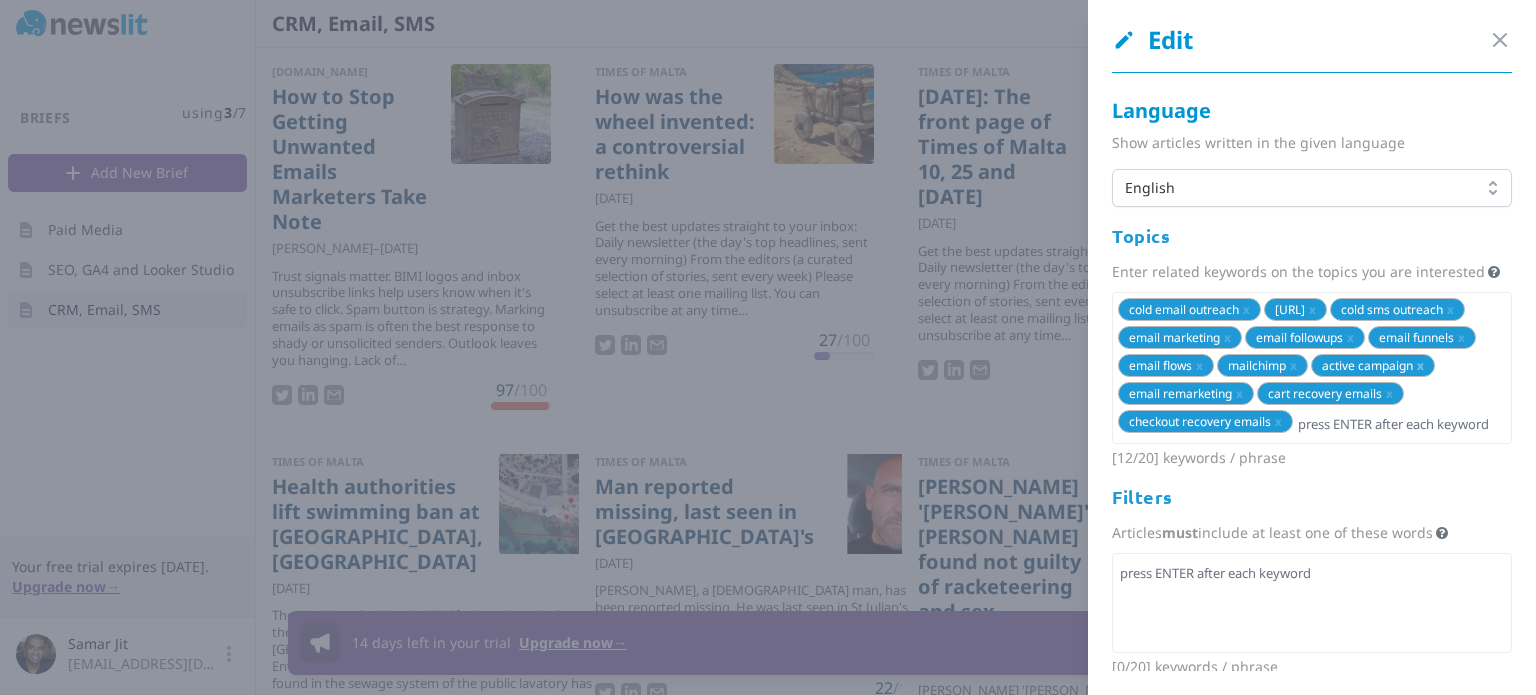 click on "x" at bounding box center (1420, 365) 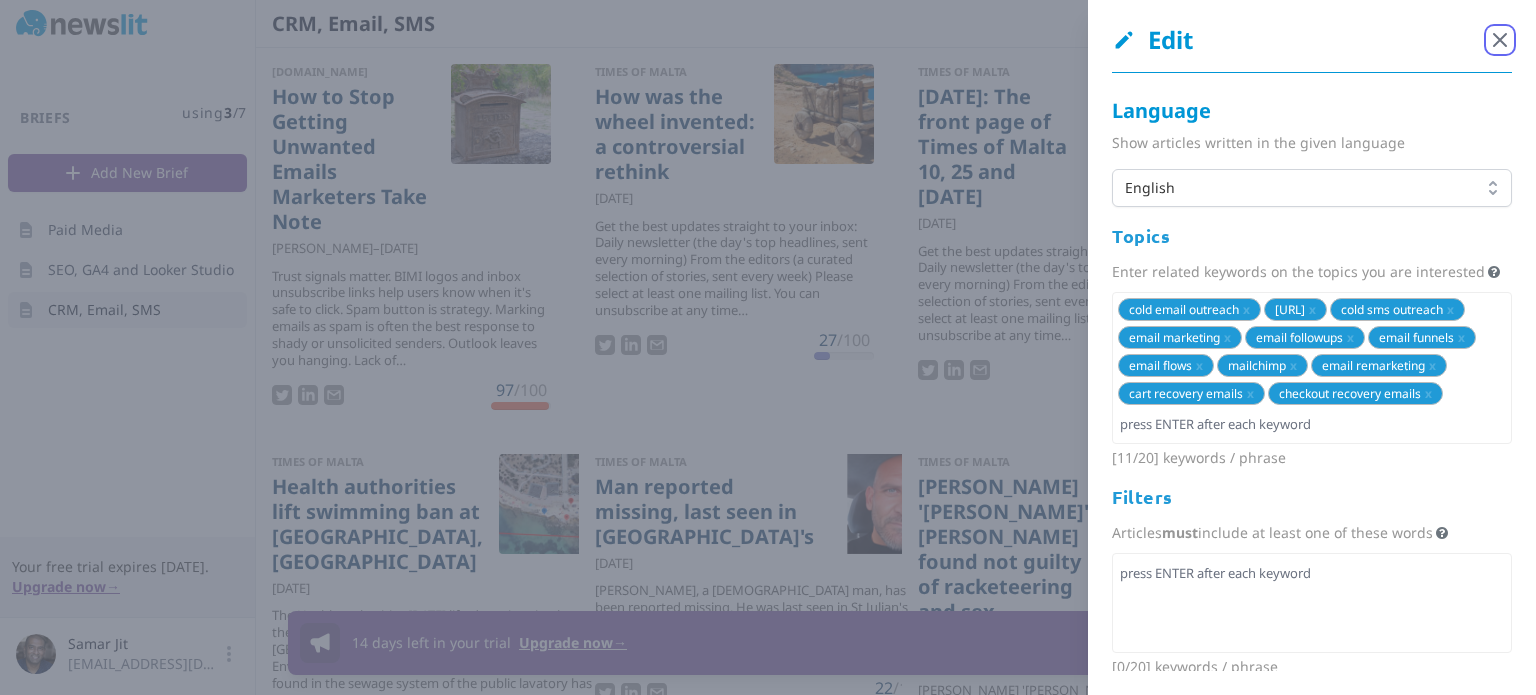 click 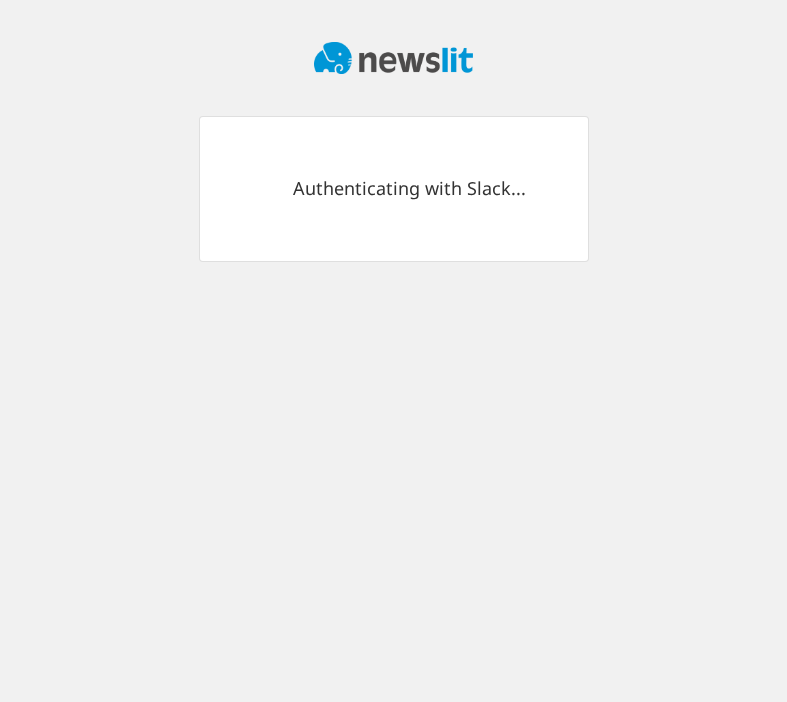 scroll, scrollTop: 0, scrollLeft: 0, axis: both 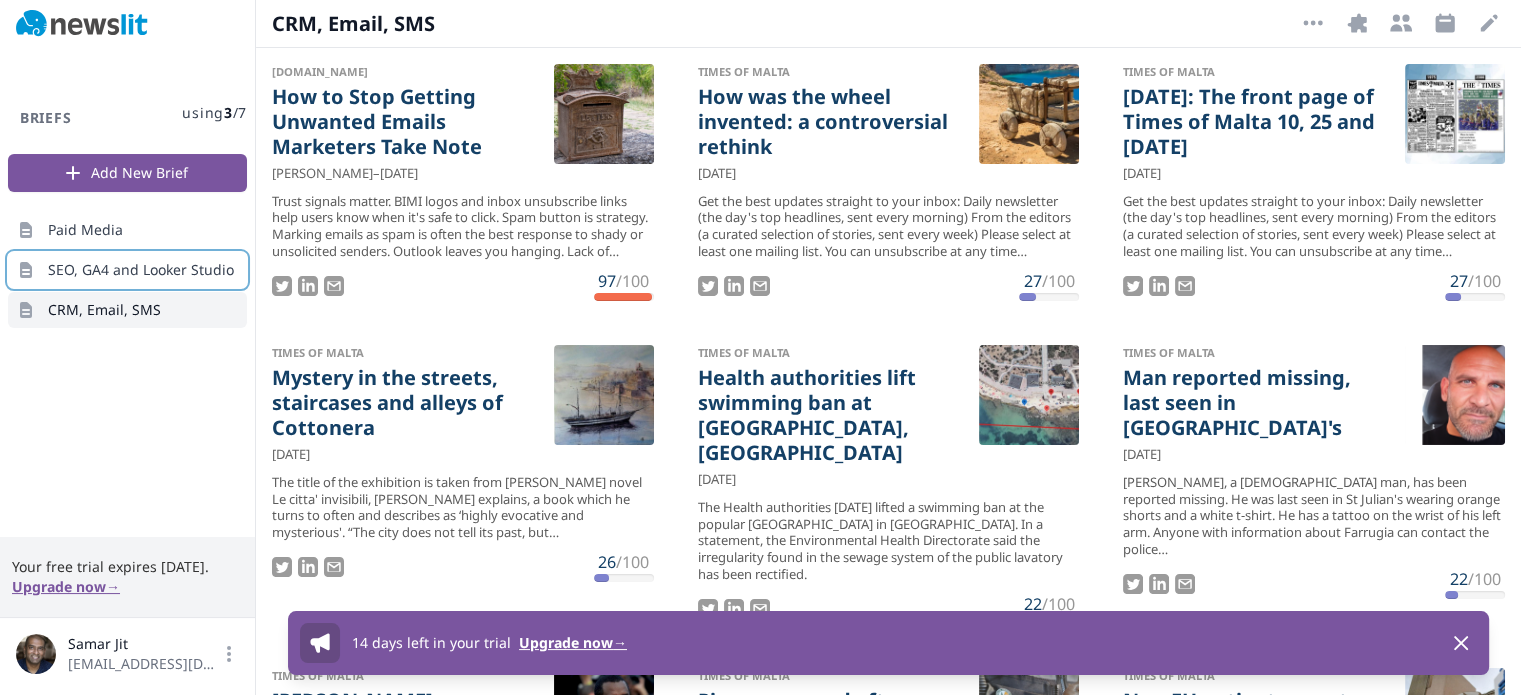 click on "SEO, GA4 and Looker Studio" at bounding box center (141, 270) 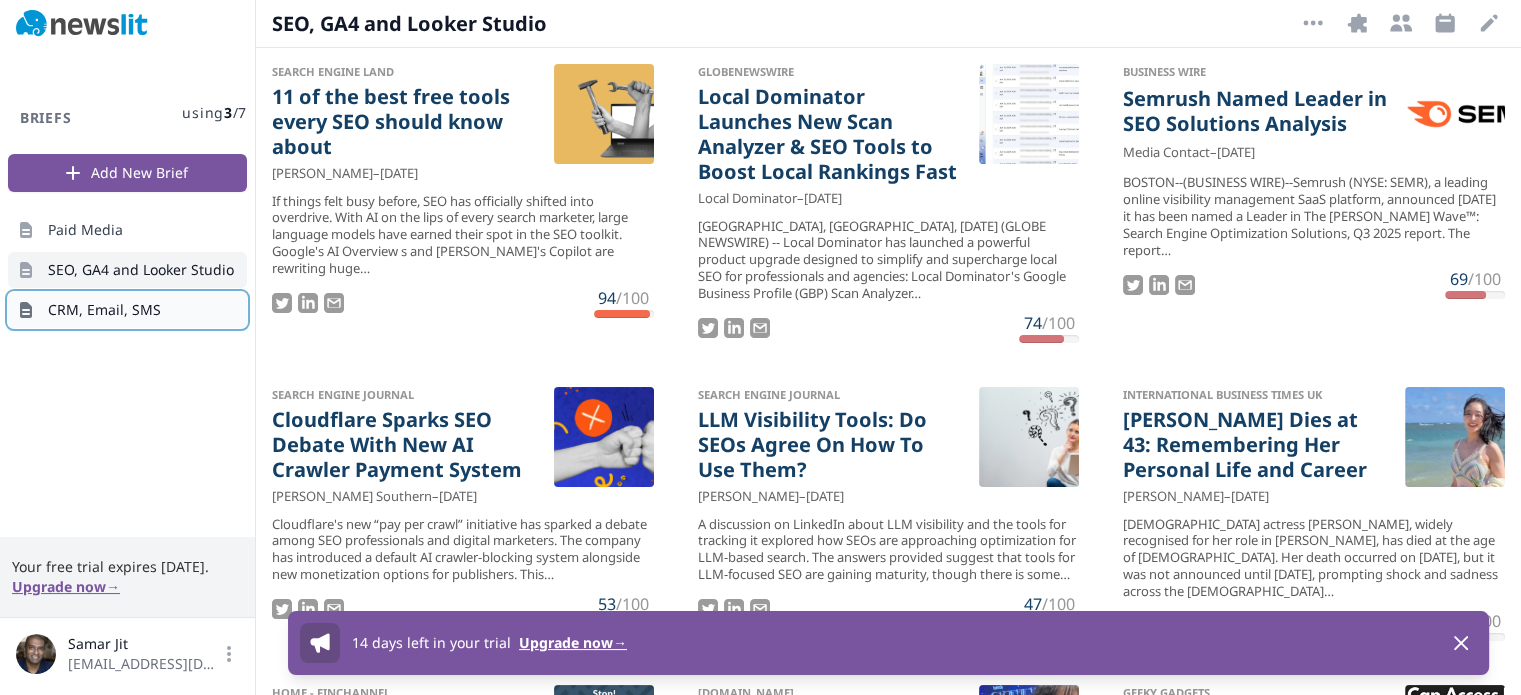 click on "CRM, Email, SMS" at bounding box center (104, 310) 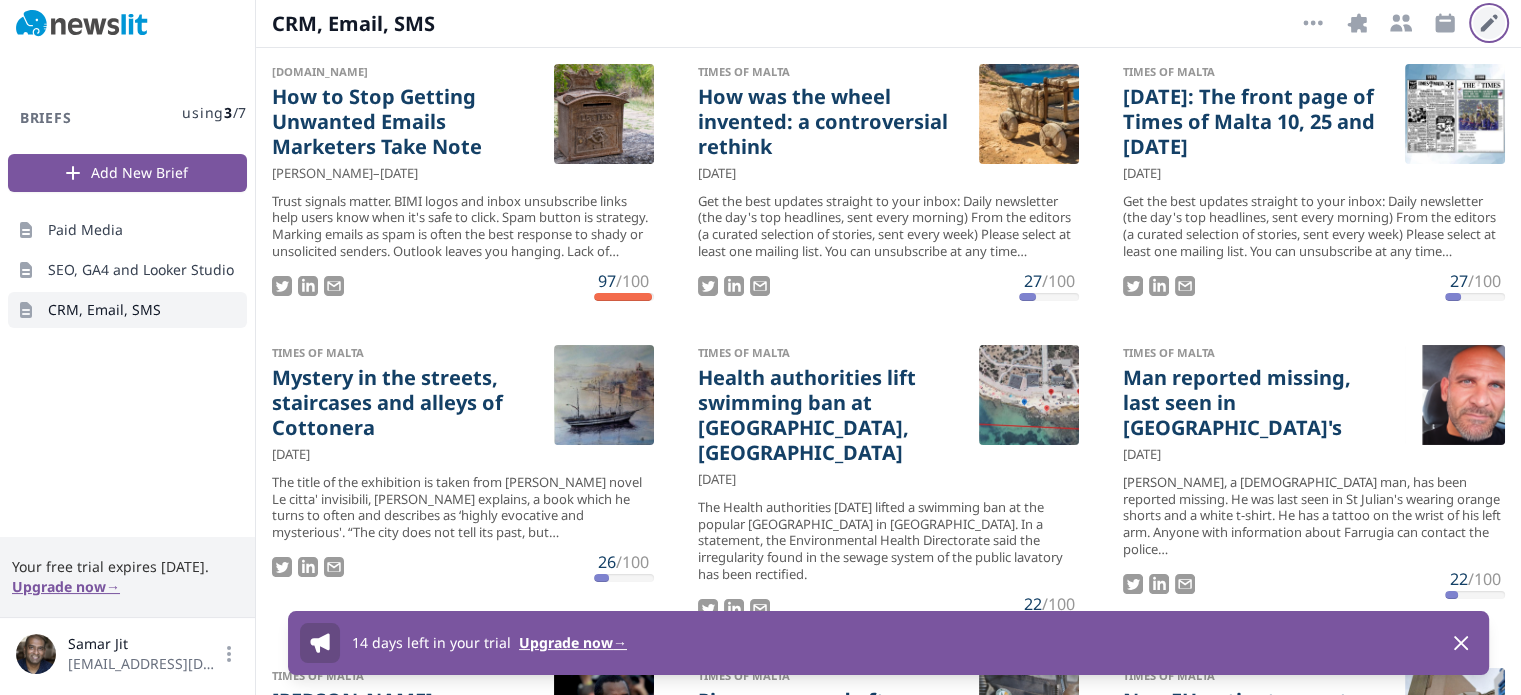 click 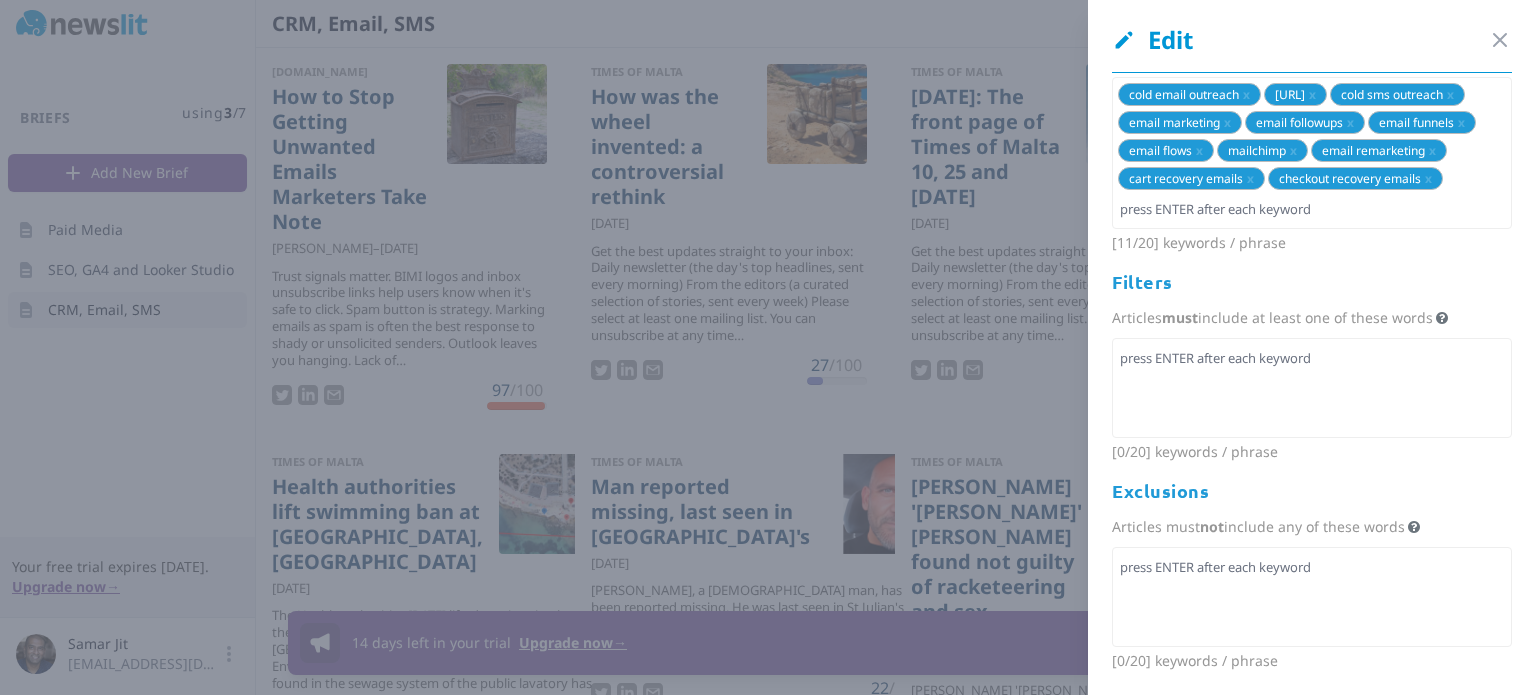 scroll, scrollTop: 60, scrollLeft: 0, axis: vertical 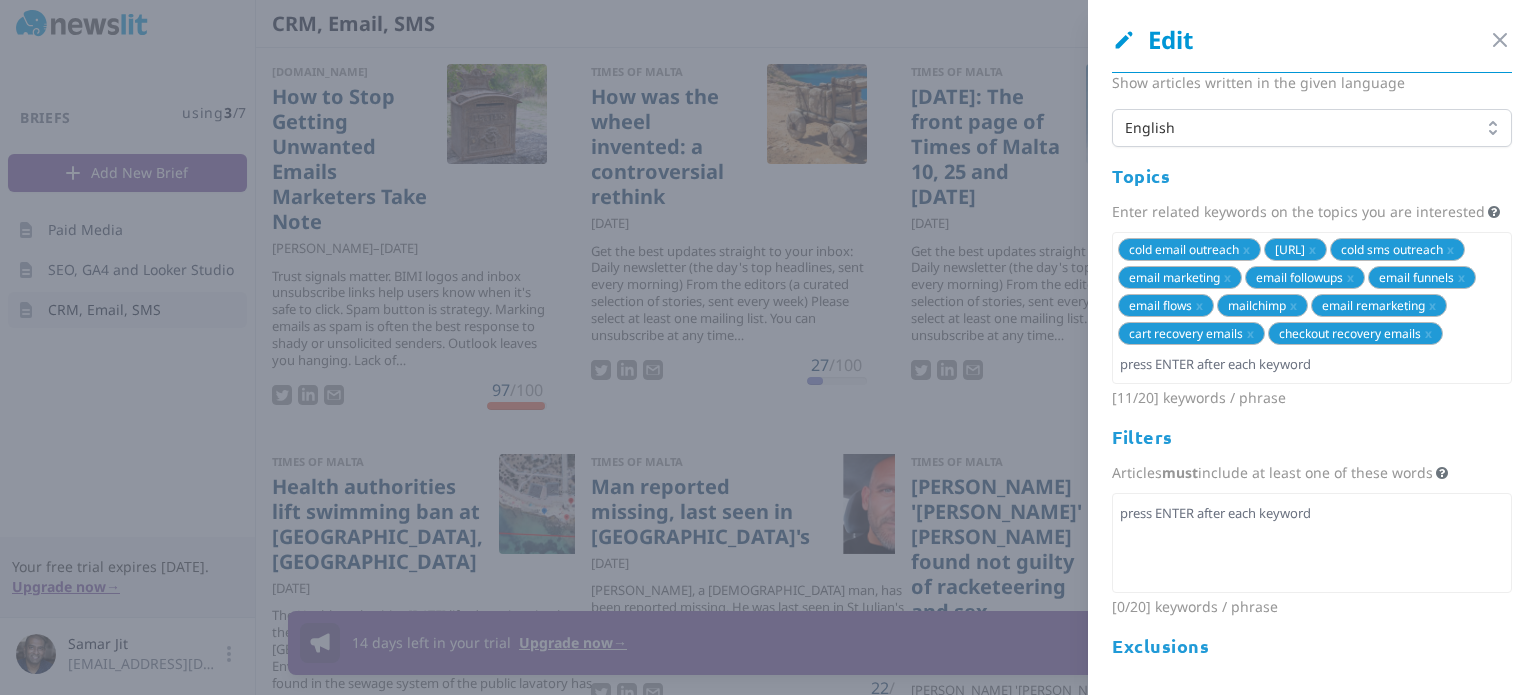 click at bounding box center [768, 347] 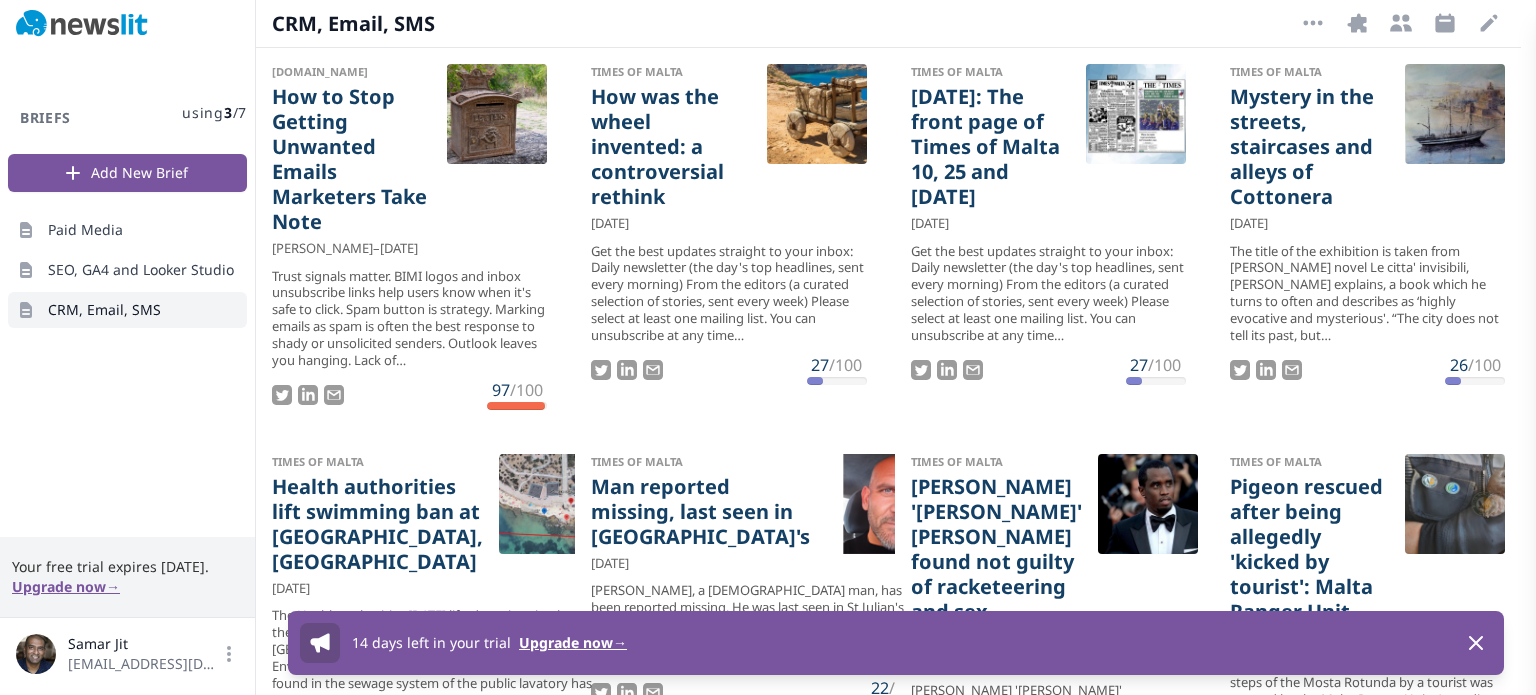 scroll, scrollTop: 0, scrollLeft: 0, axis: both 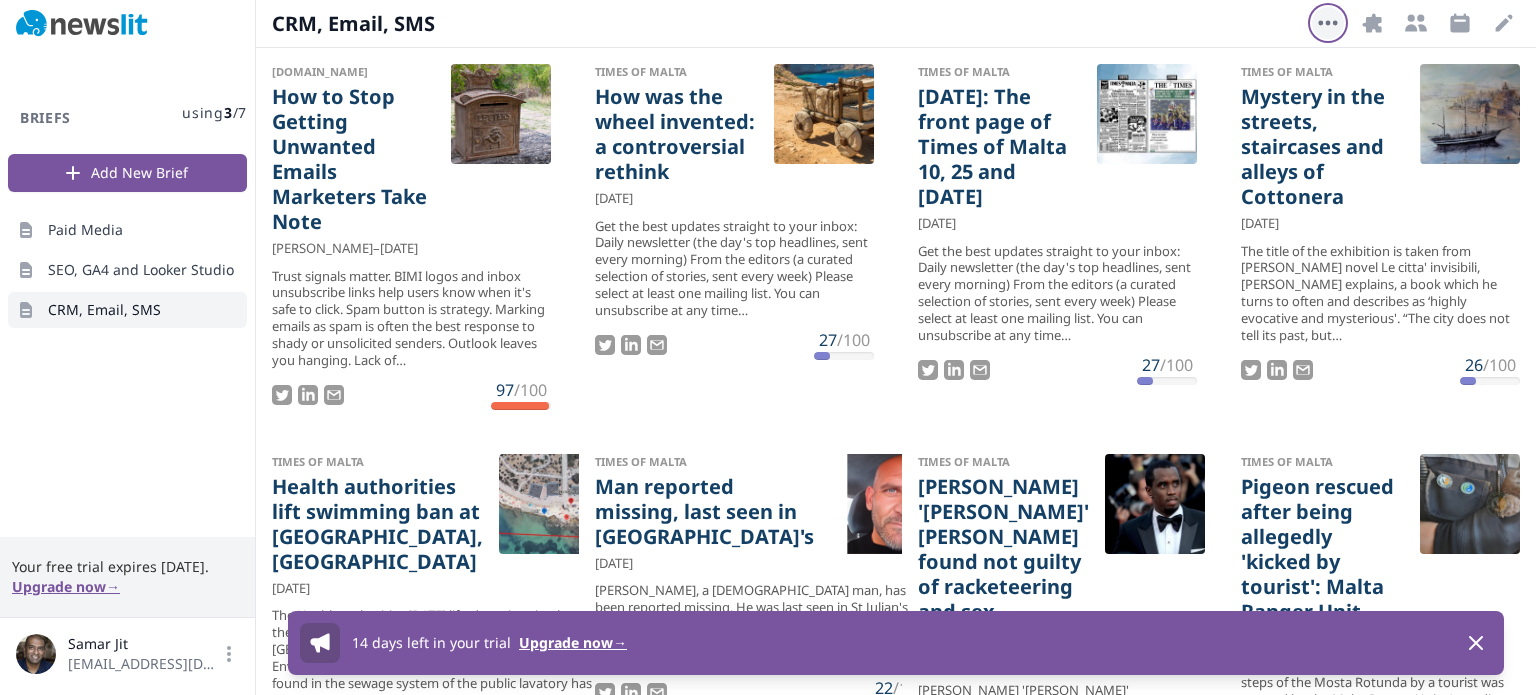 click 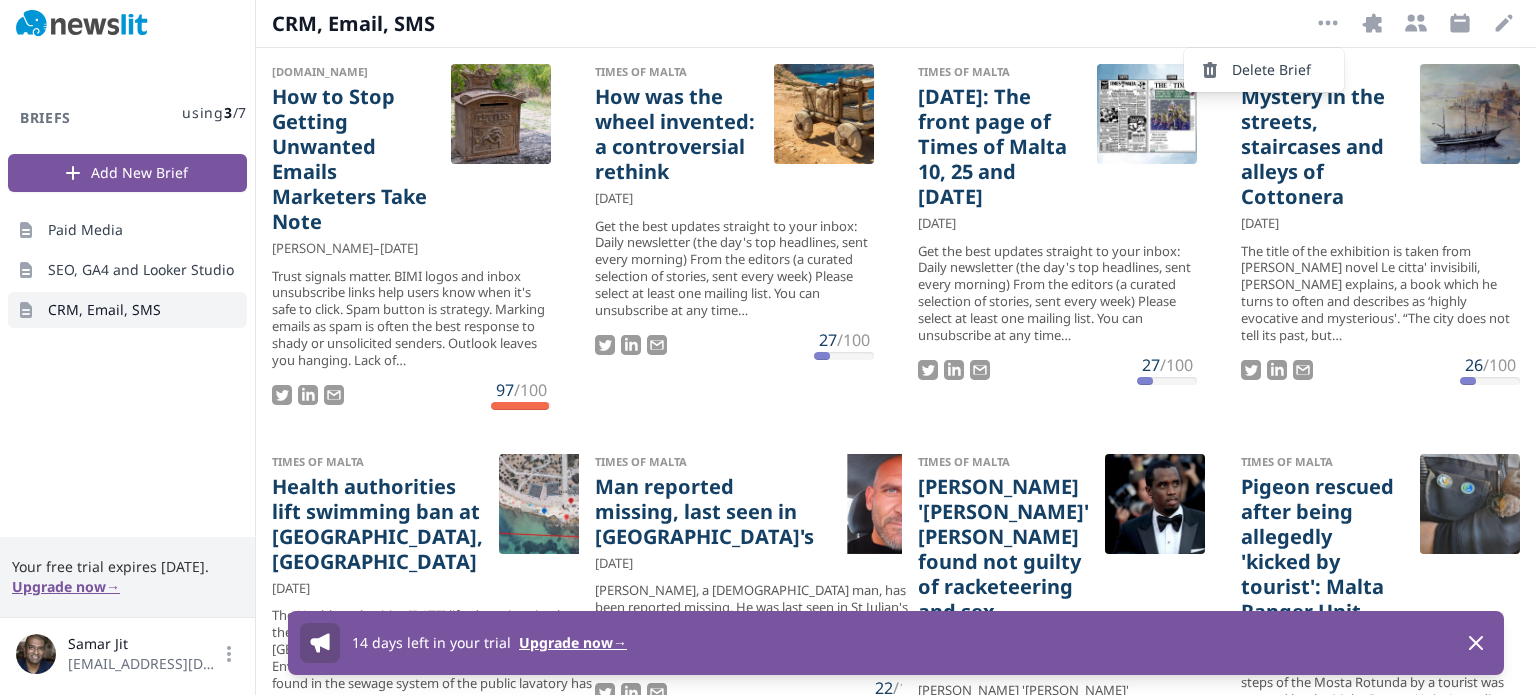 click on "Delete Brief" at bounding box center [1264, 70] 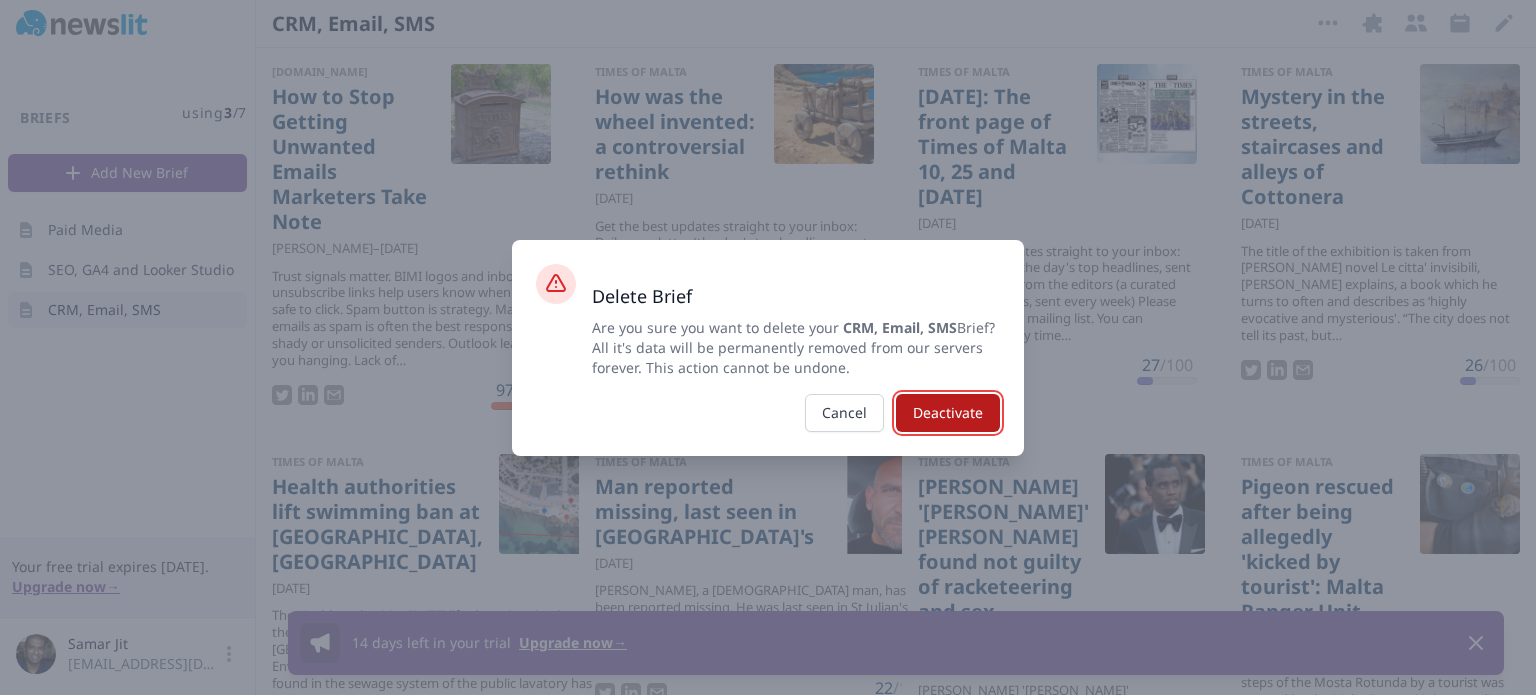 click on "Deactivate" at bounding box center [948, 413] 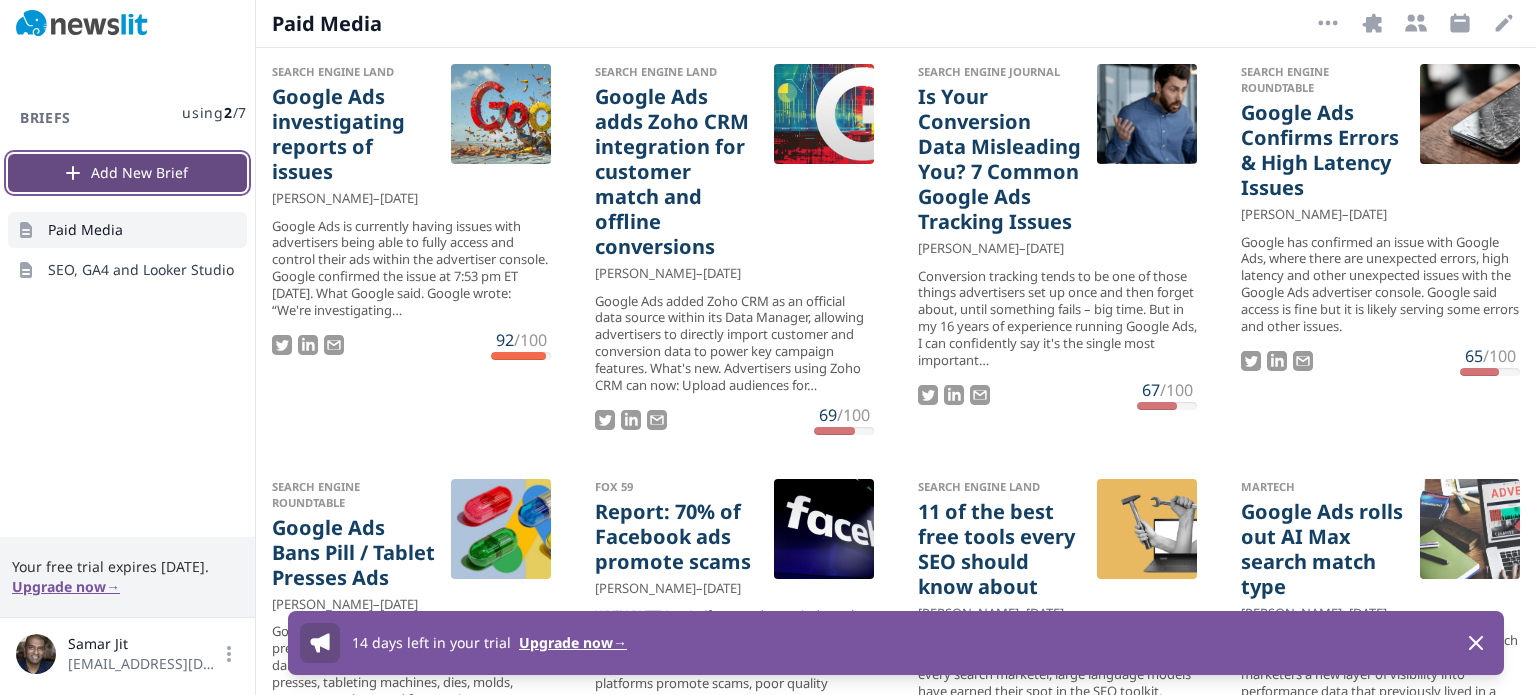 click on "Add New Brief" at bounding box center (127, 173) 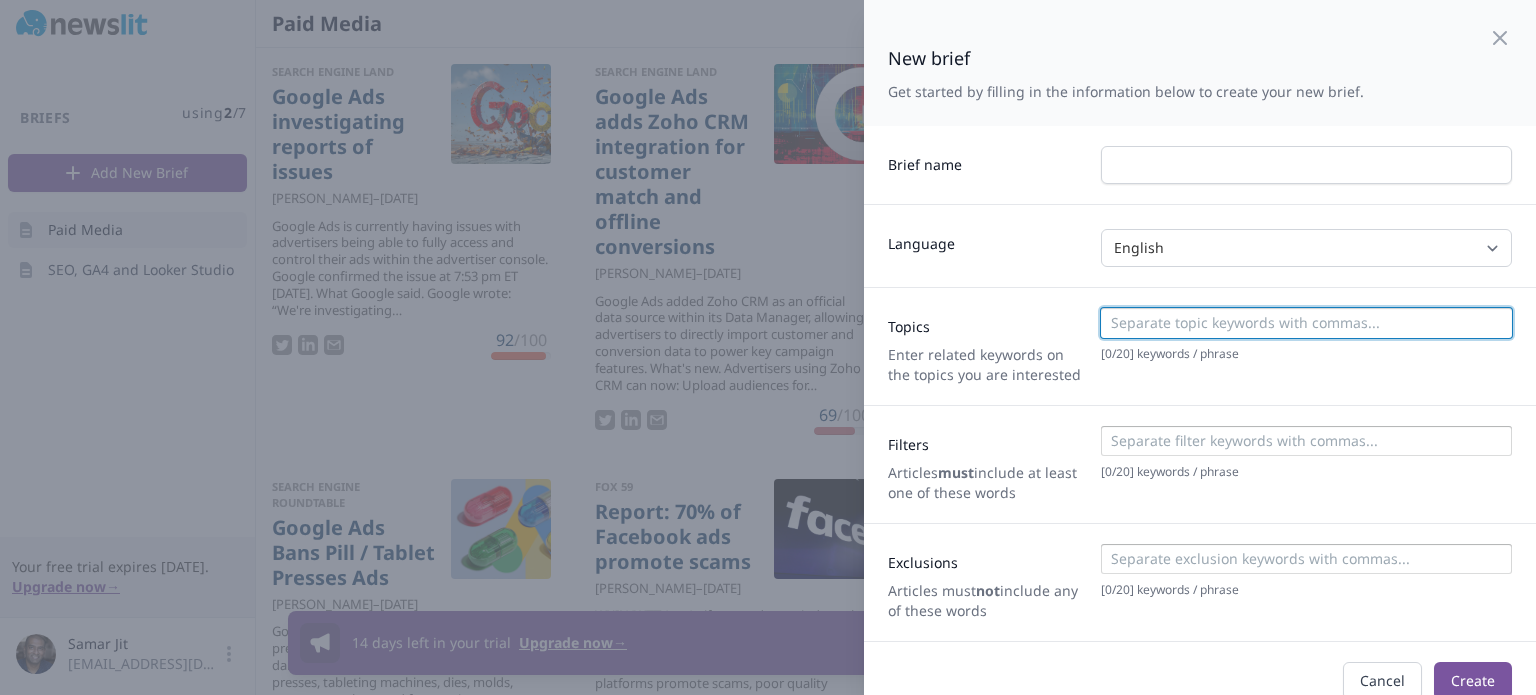 click at bounding box center [1305, 323] 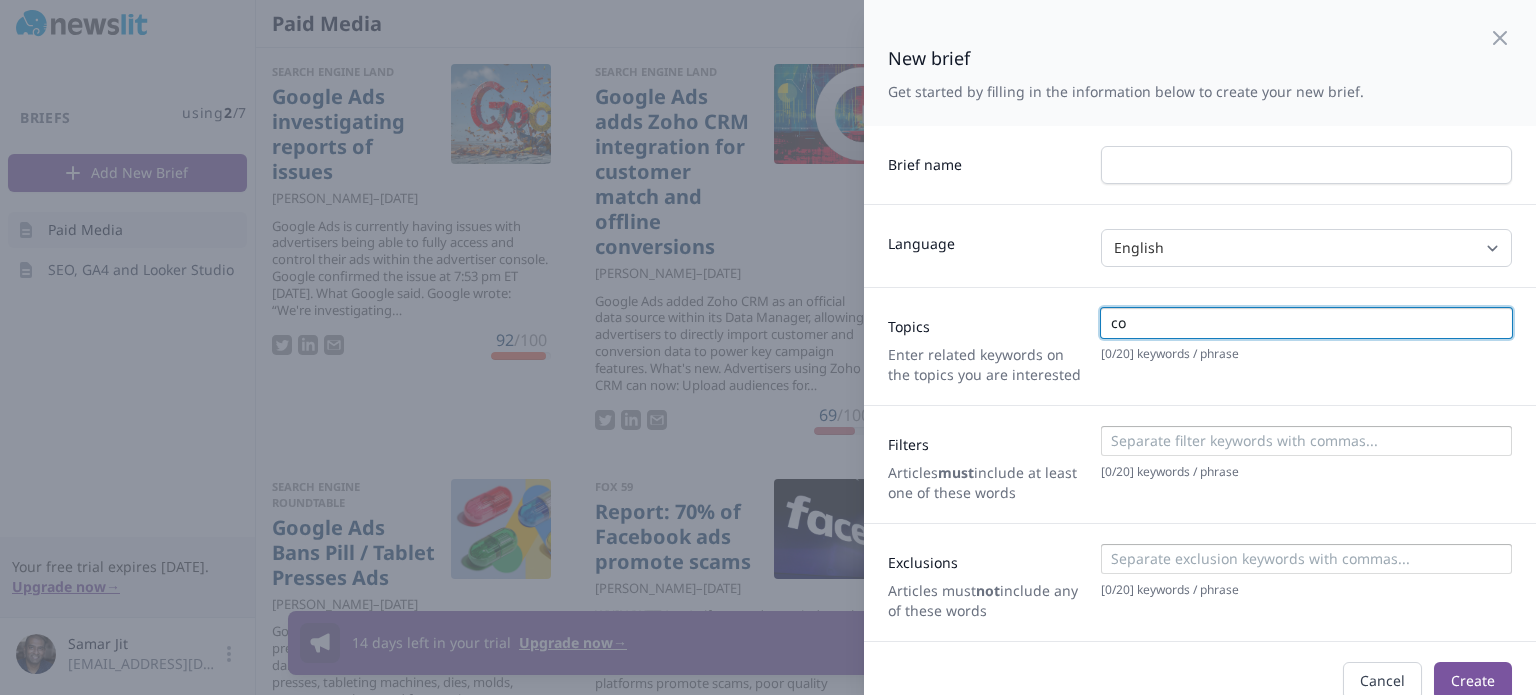 type on "c" 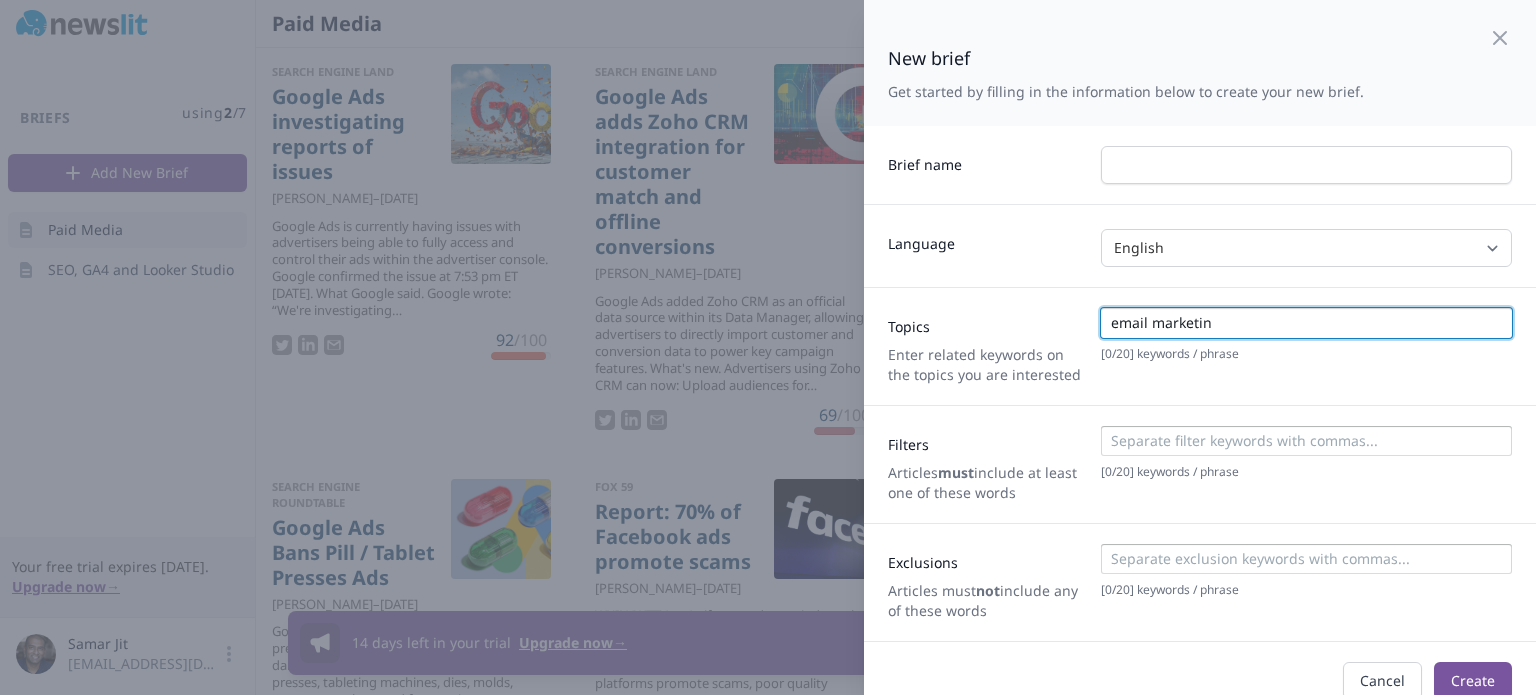 type on "email marketing" 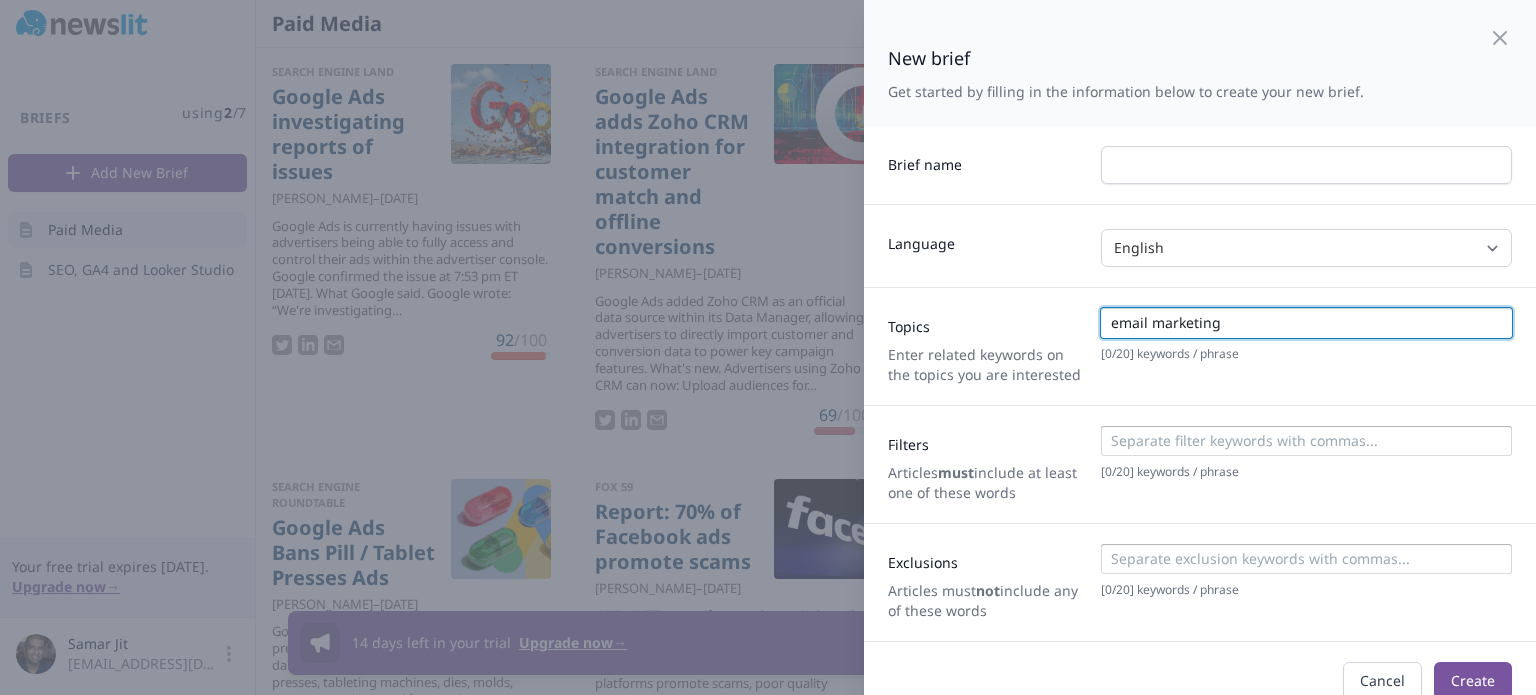 type 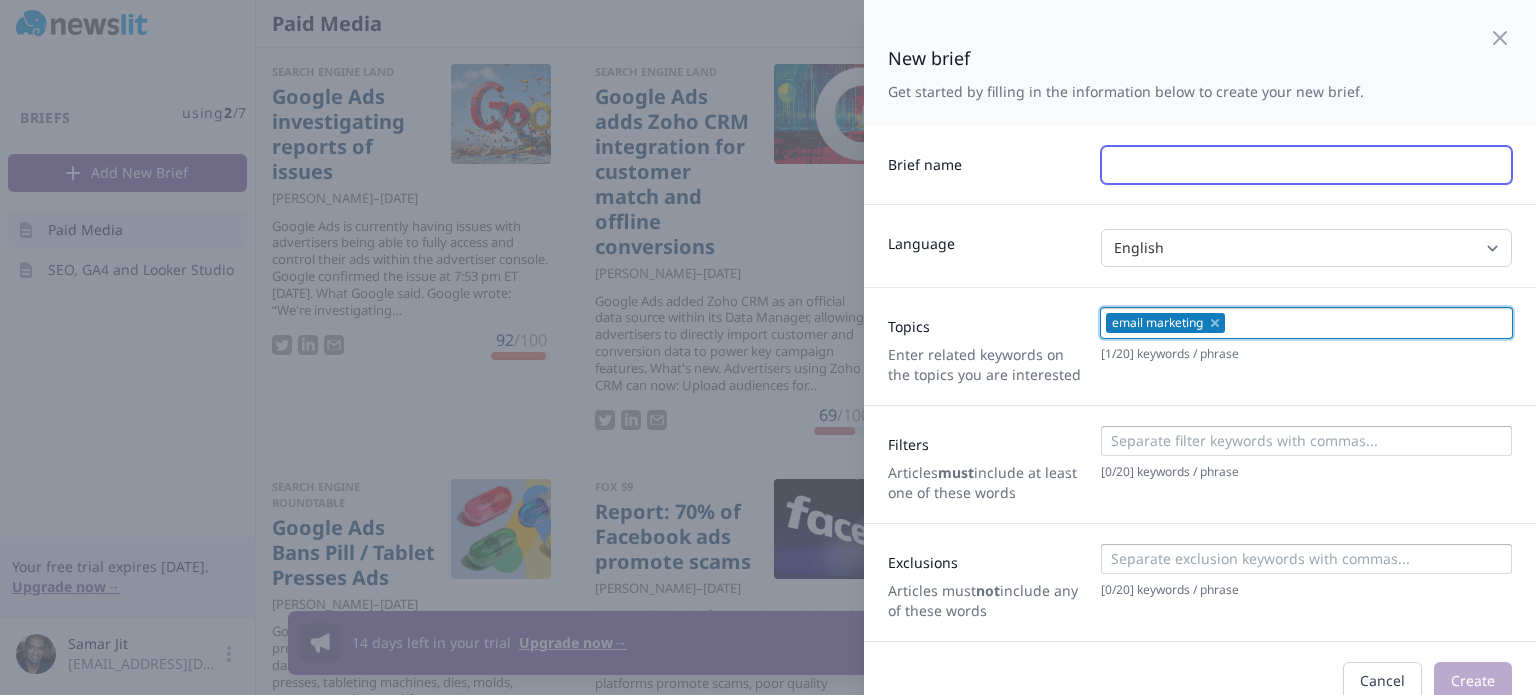click at bounding box center [1306, 165] 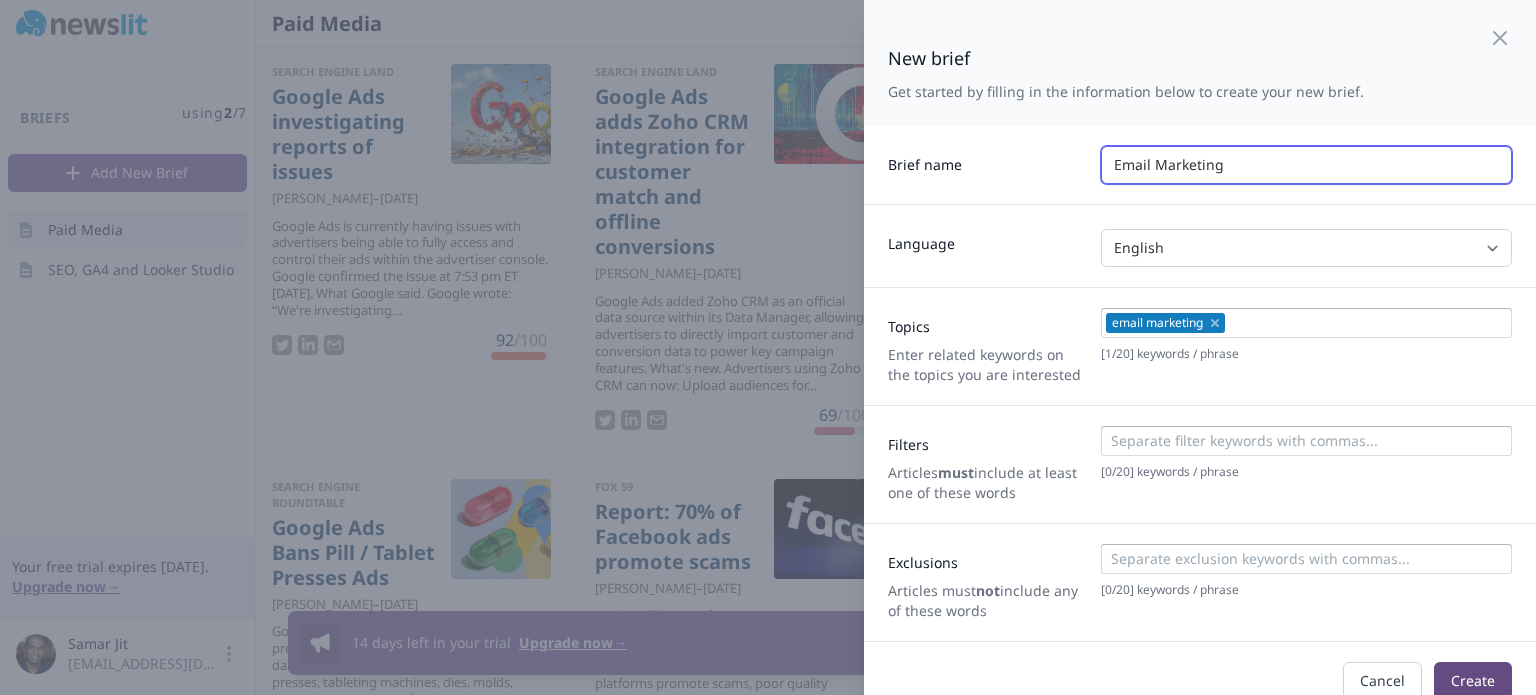 type on "Email Marketing" 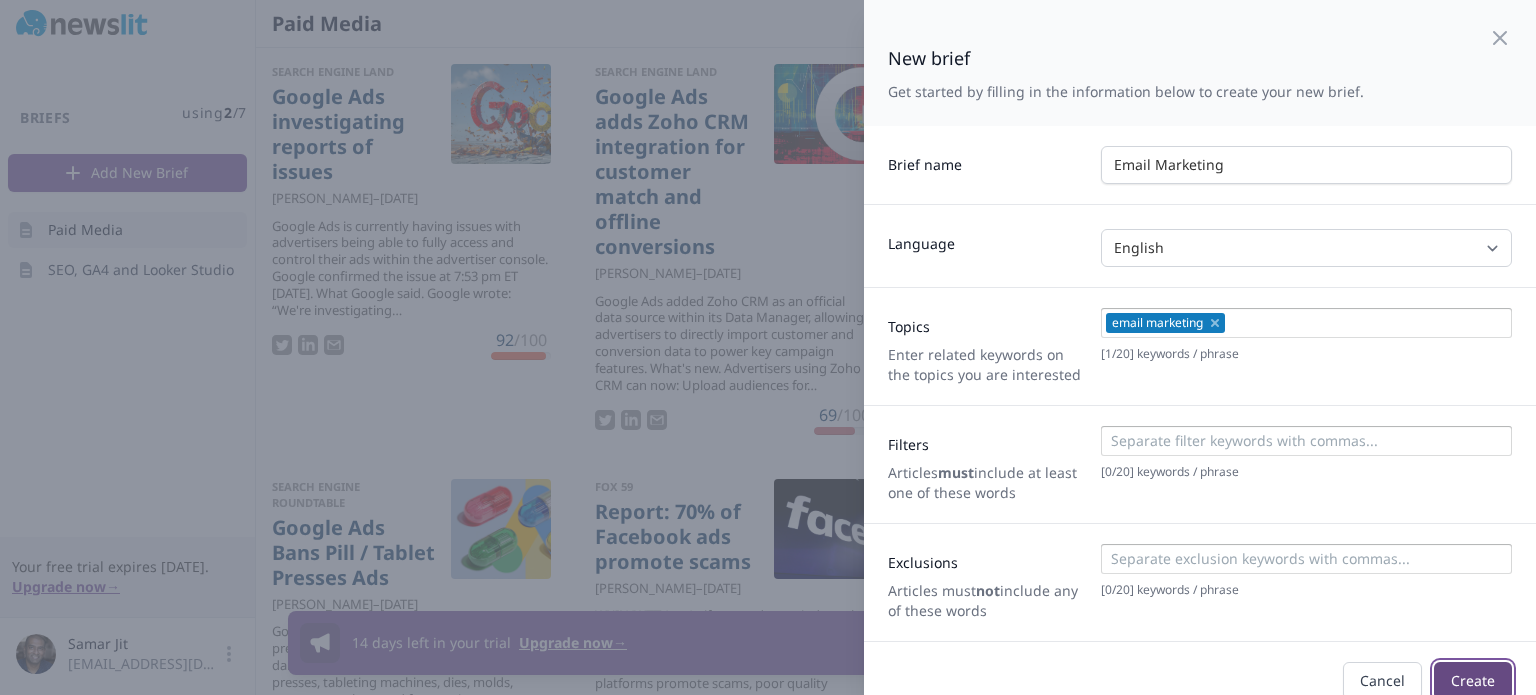 click on "Create" at bounding box center (1473, 681) 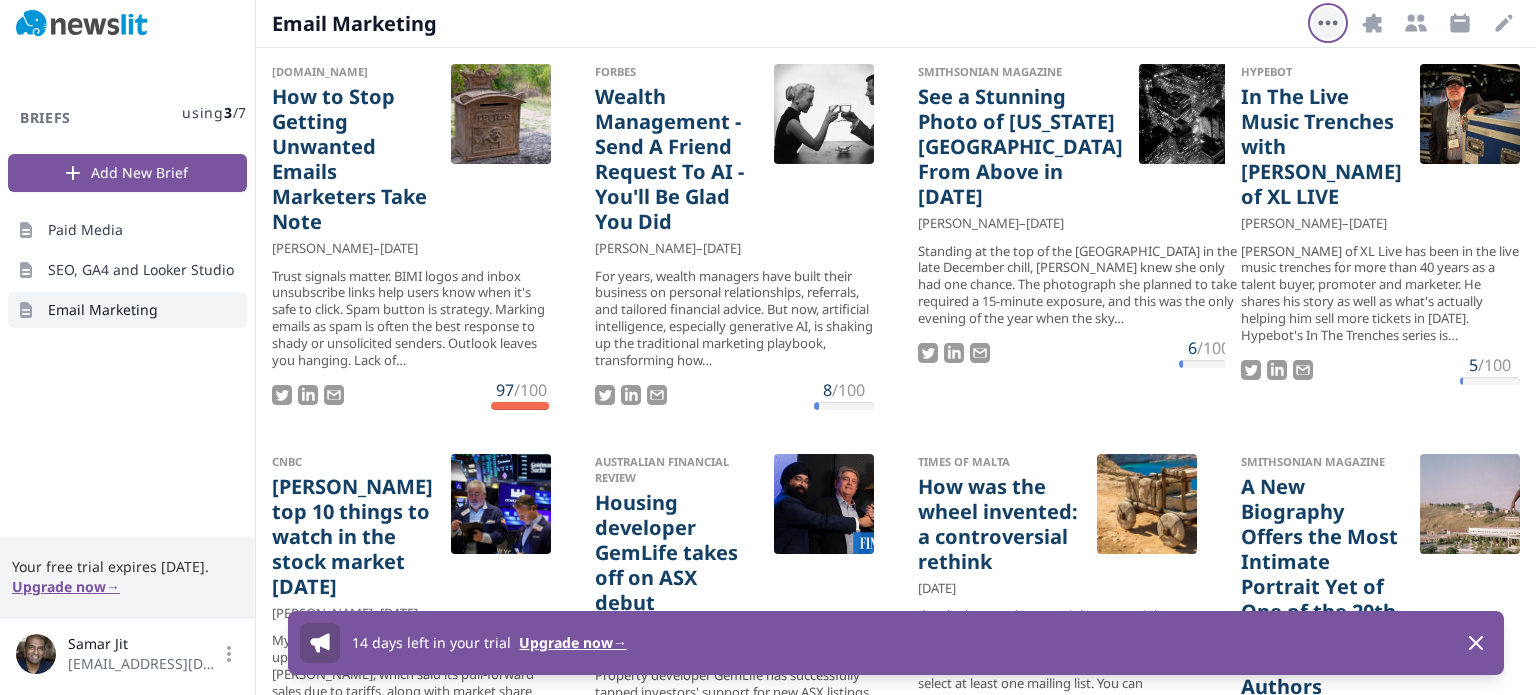 click on "More Options" at bounding box center (1328, 23) 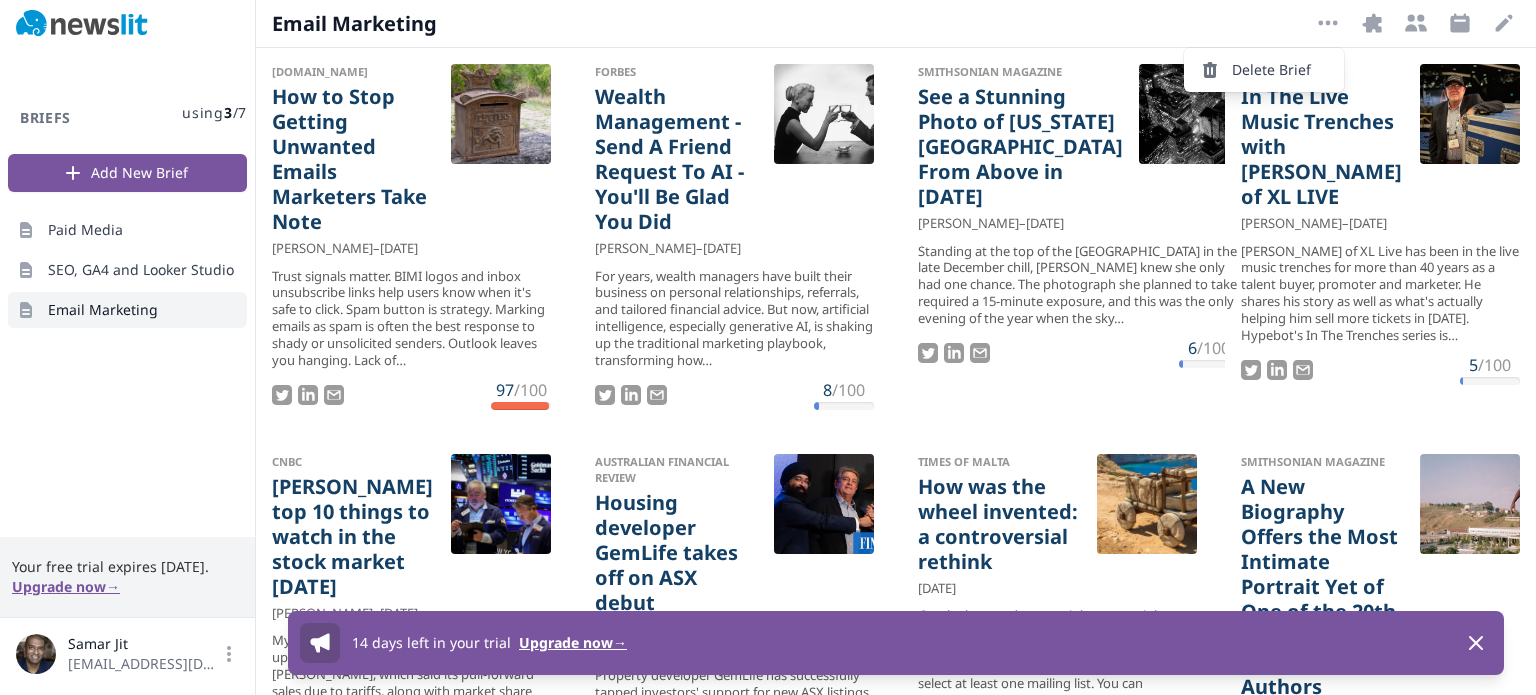 click on "Delete Brief" at bounding box center (1264, 70) 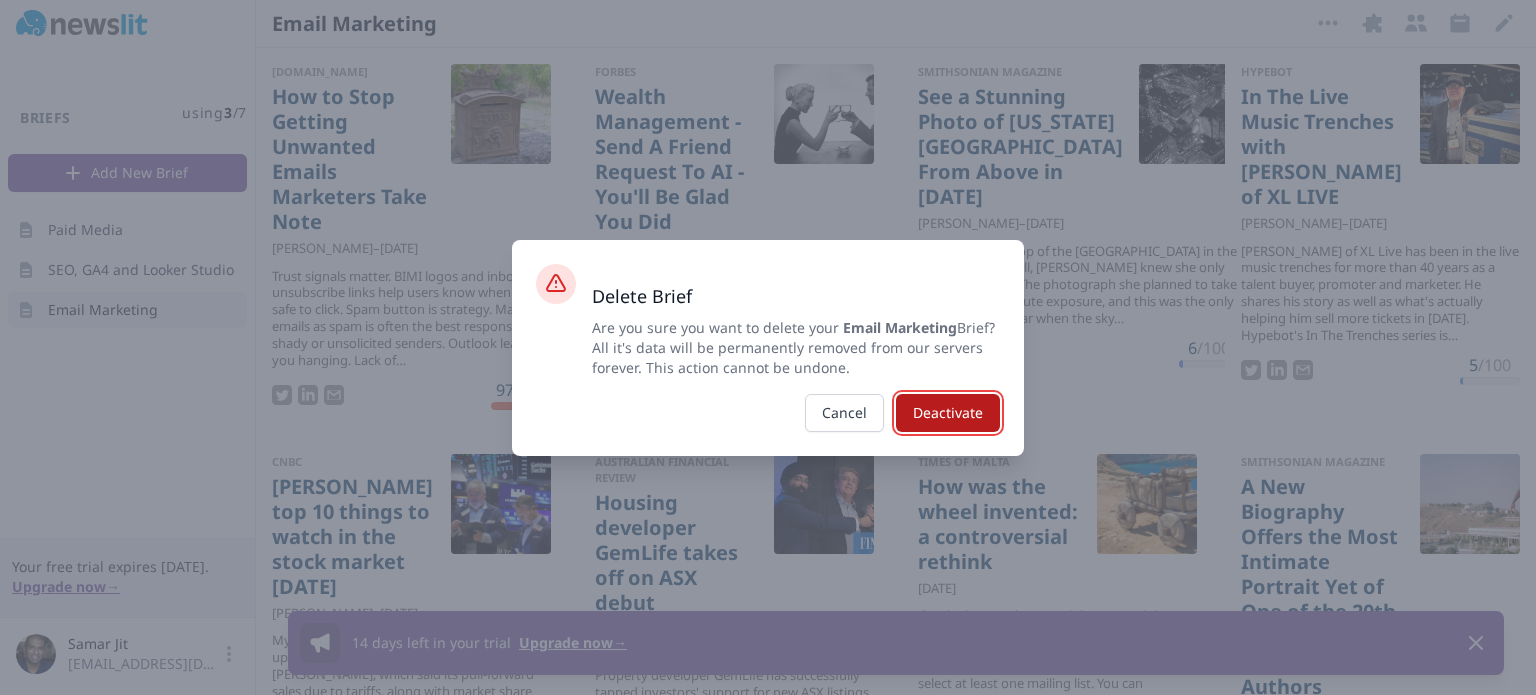 click on "Deactivate" at bounding box center (948, 413) 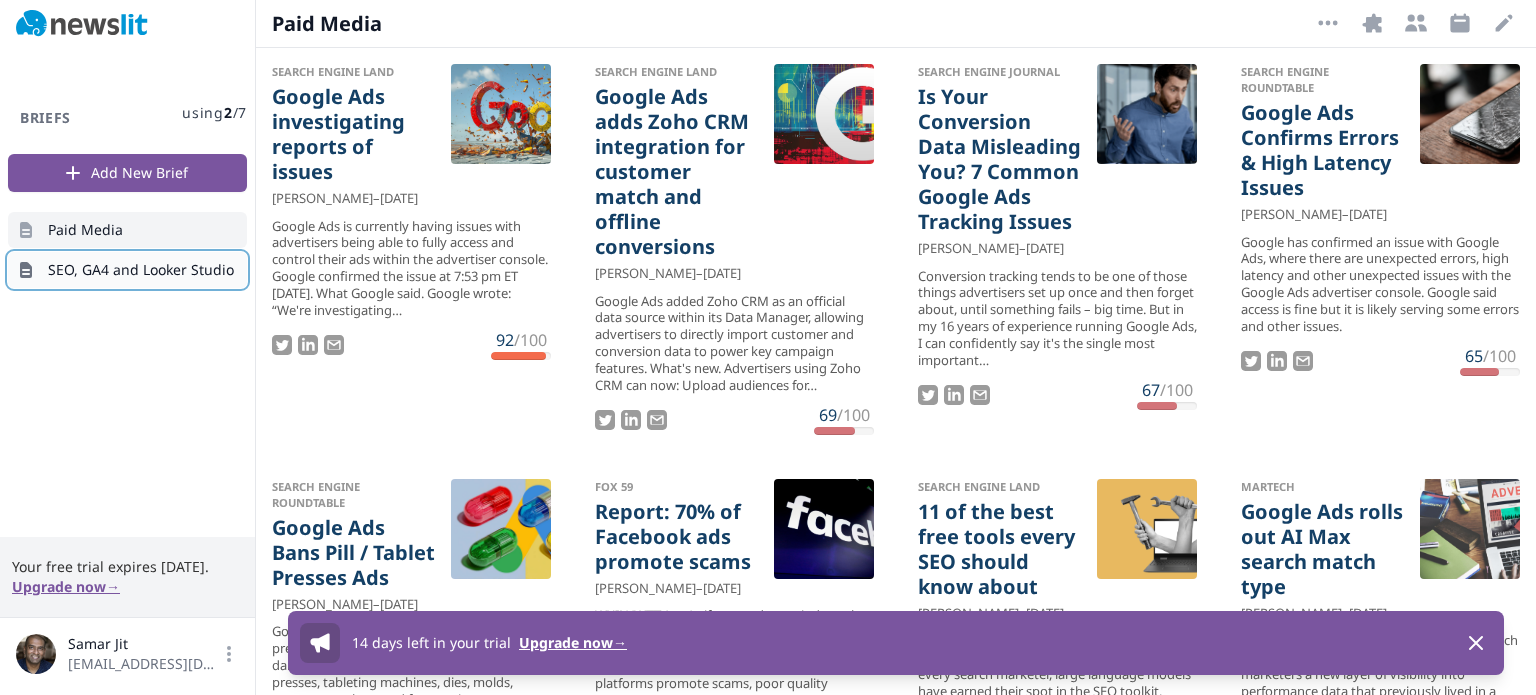 click on "SEO, GA4 and Looker Studio" at bounding box center [141, 270] 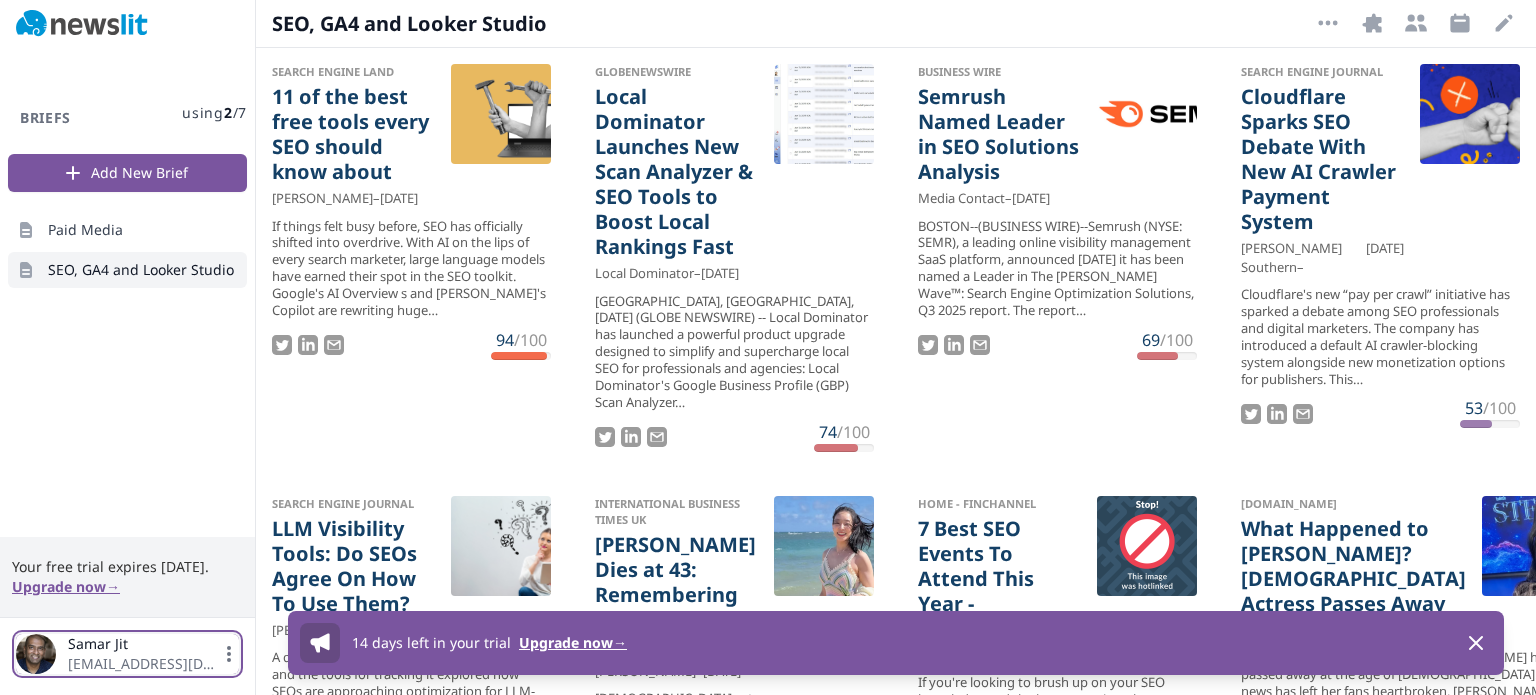 click 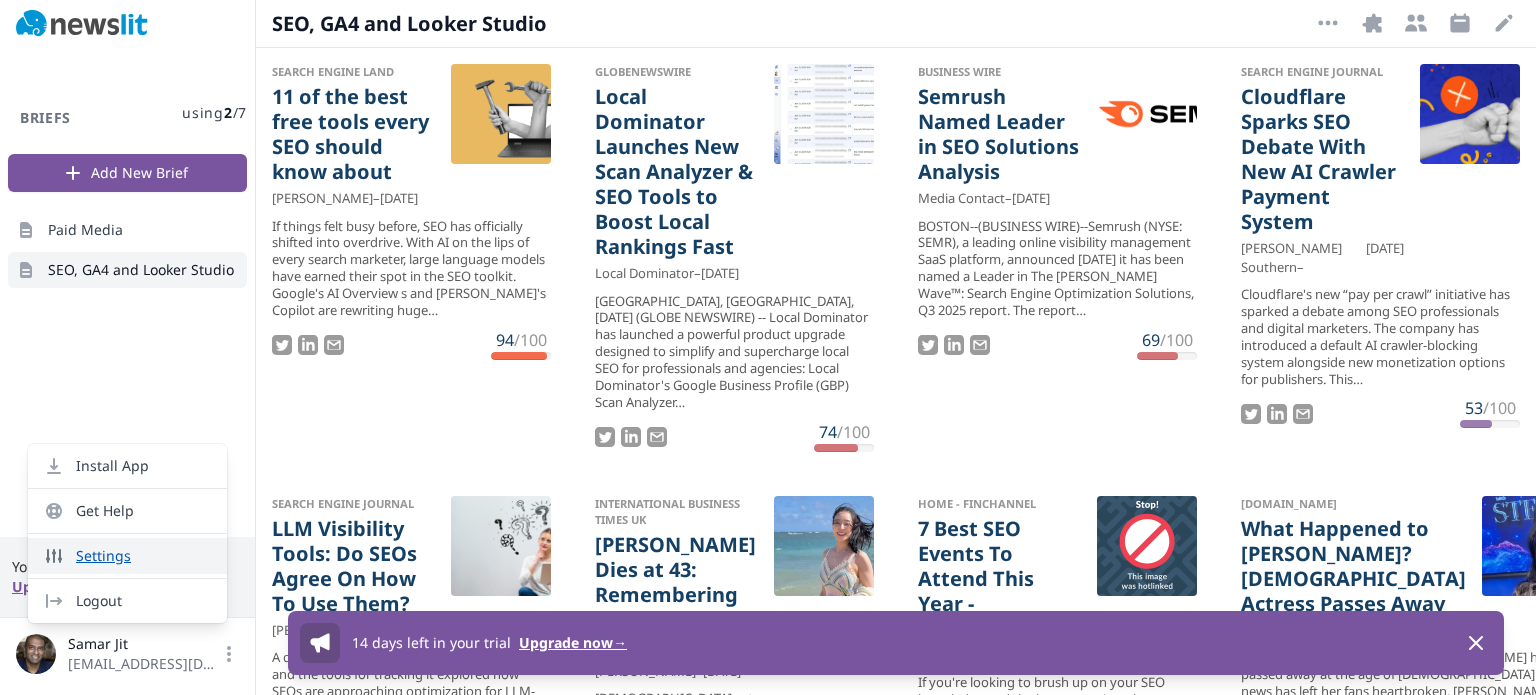 click on "Settings" at bounding box center (127, 556) 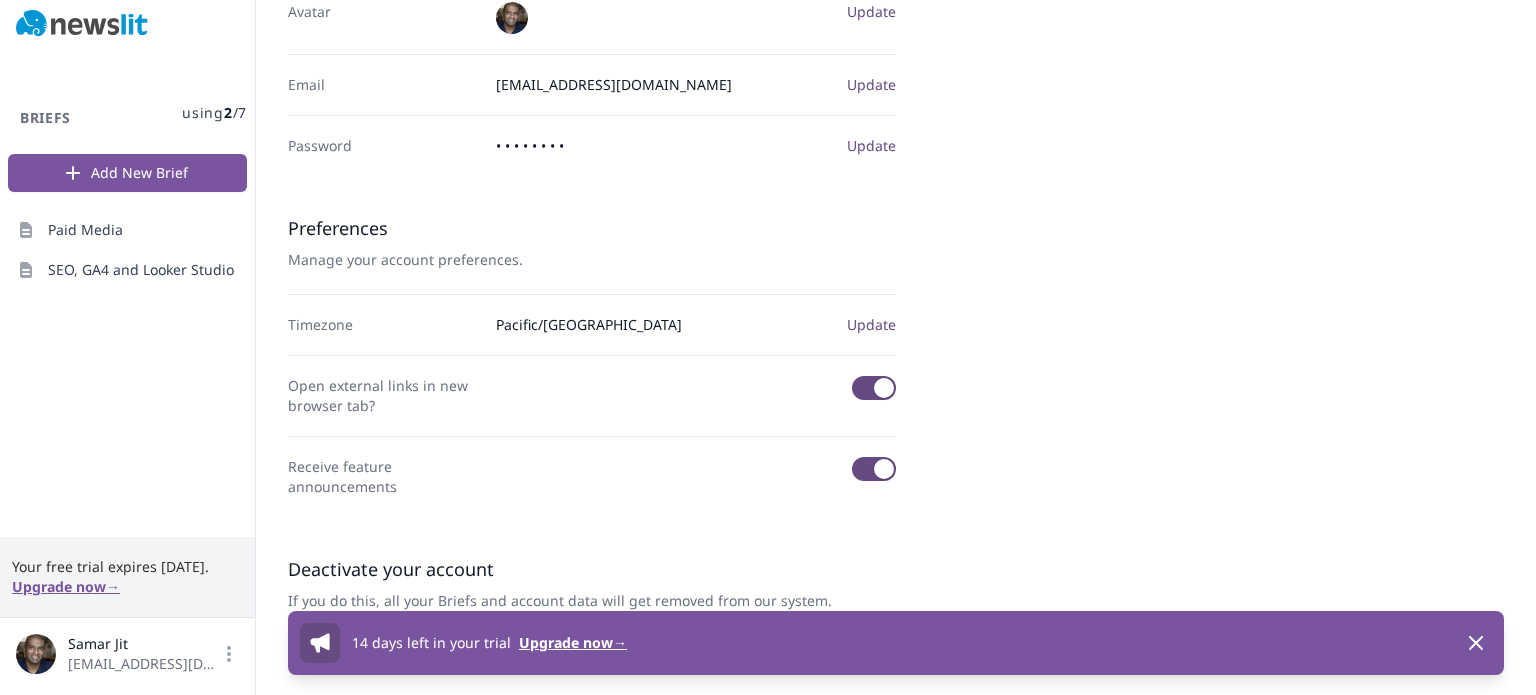 scroll, scrollTop: 338, scrollLeft: 0, axis: vertical 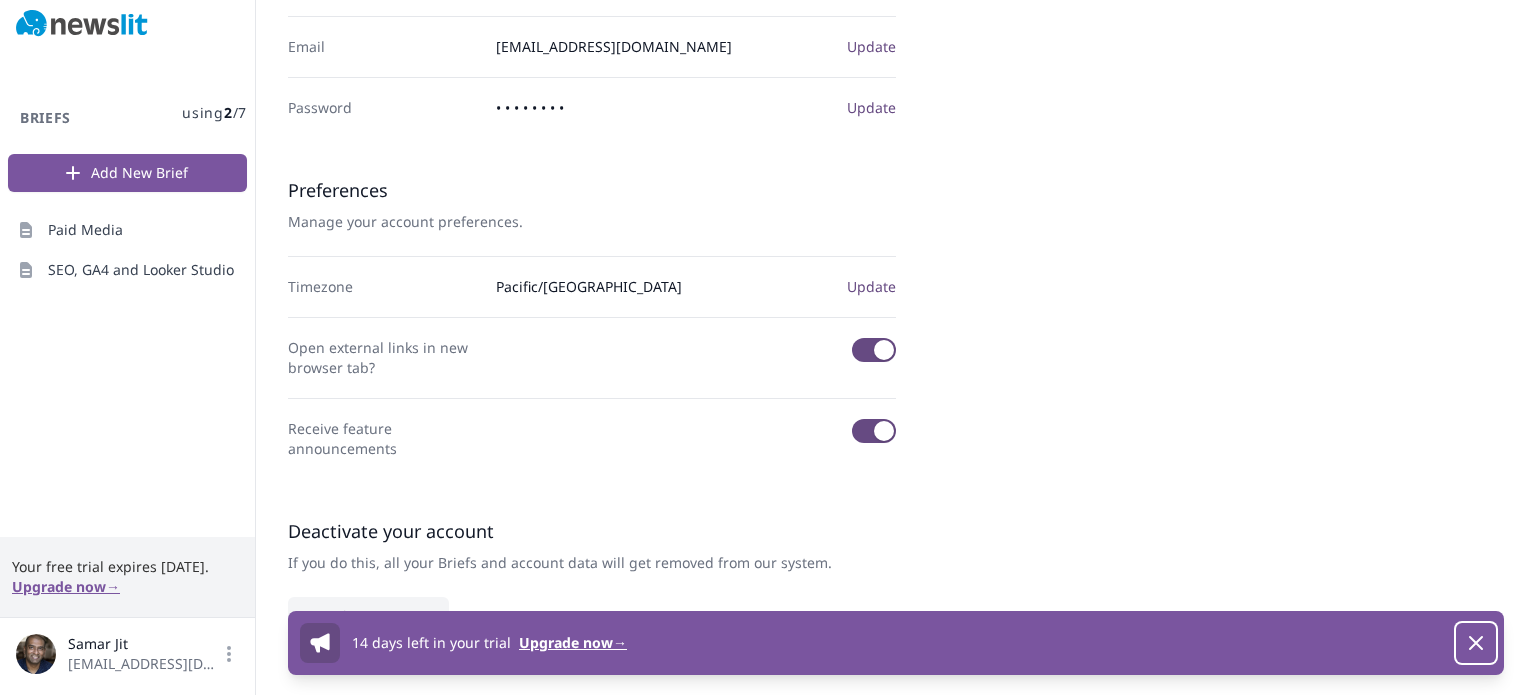 click 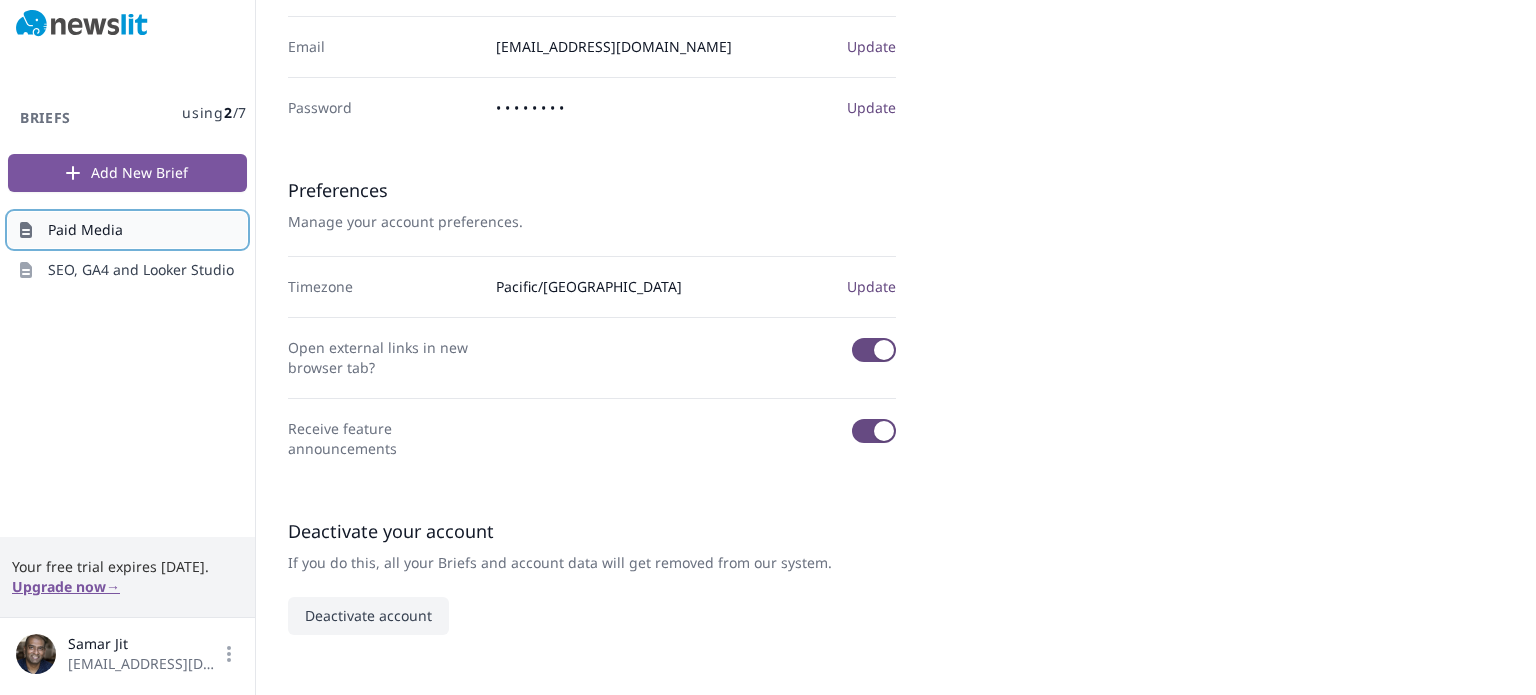 click on "Paid Media" at bounding box center (85, 230) 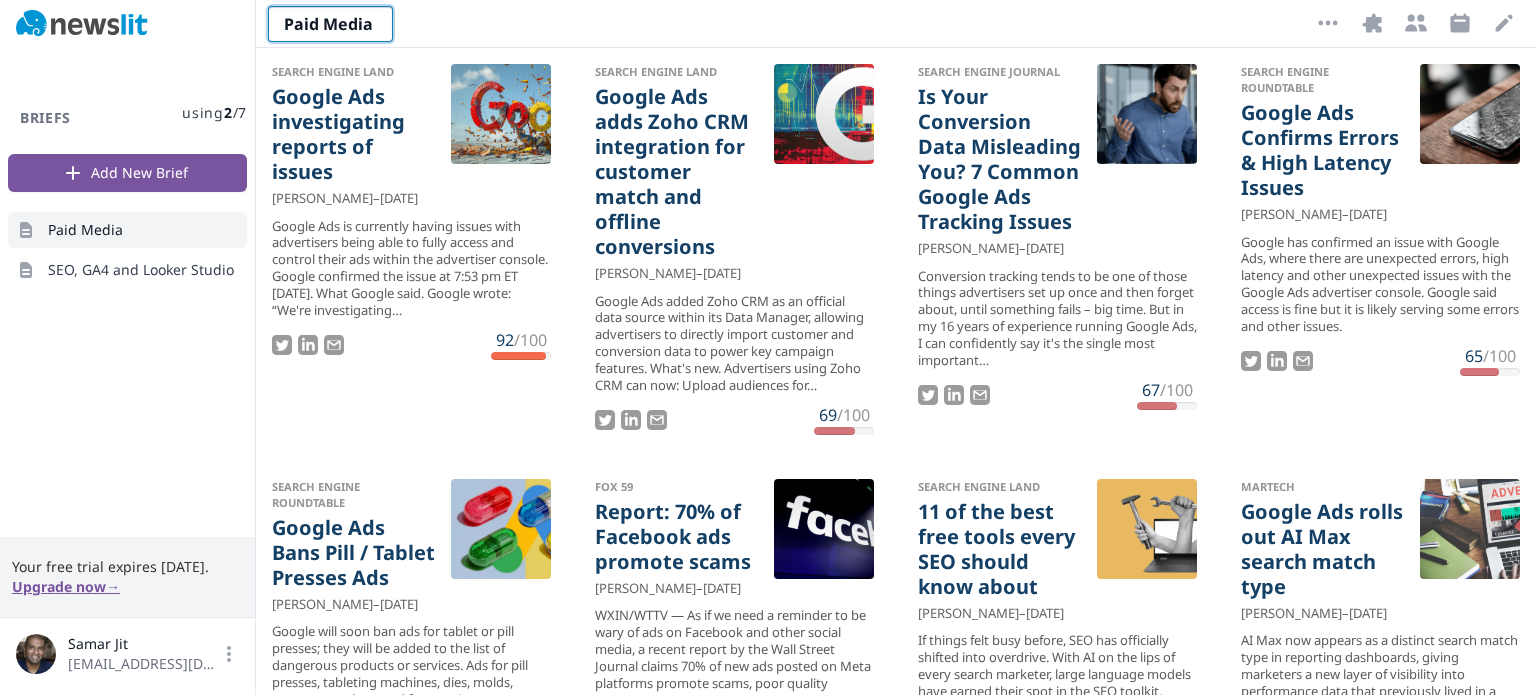 click on "Paid Media Paid Media" at bounding box center [330, 24] 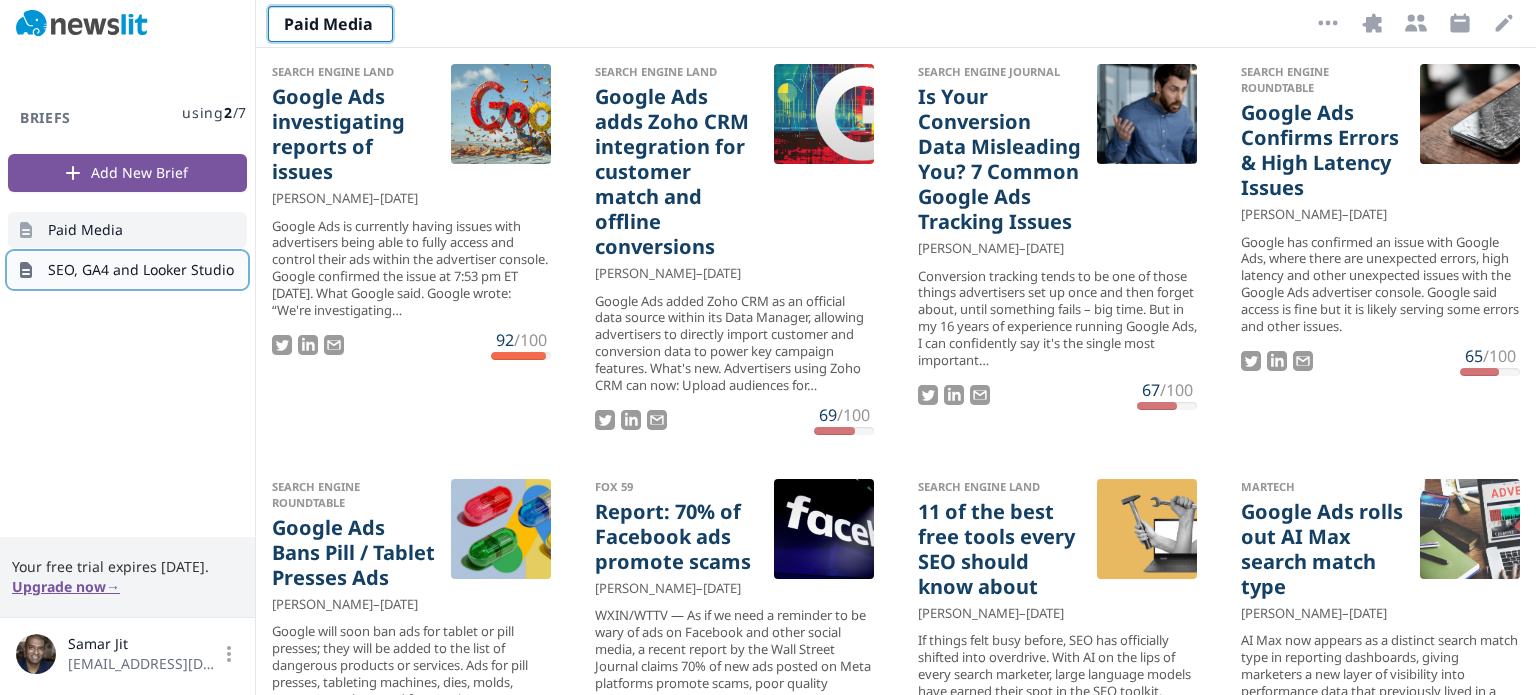click on "SEO, GA4 and Looker Studio" at bounding box center [141, 270] 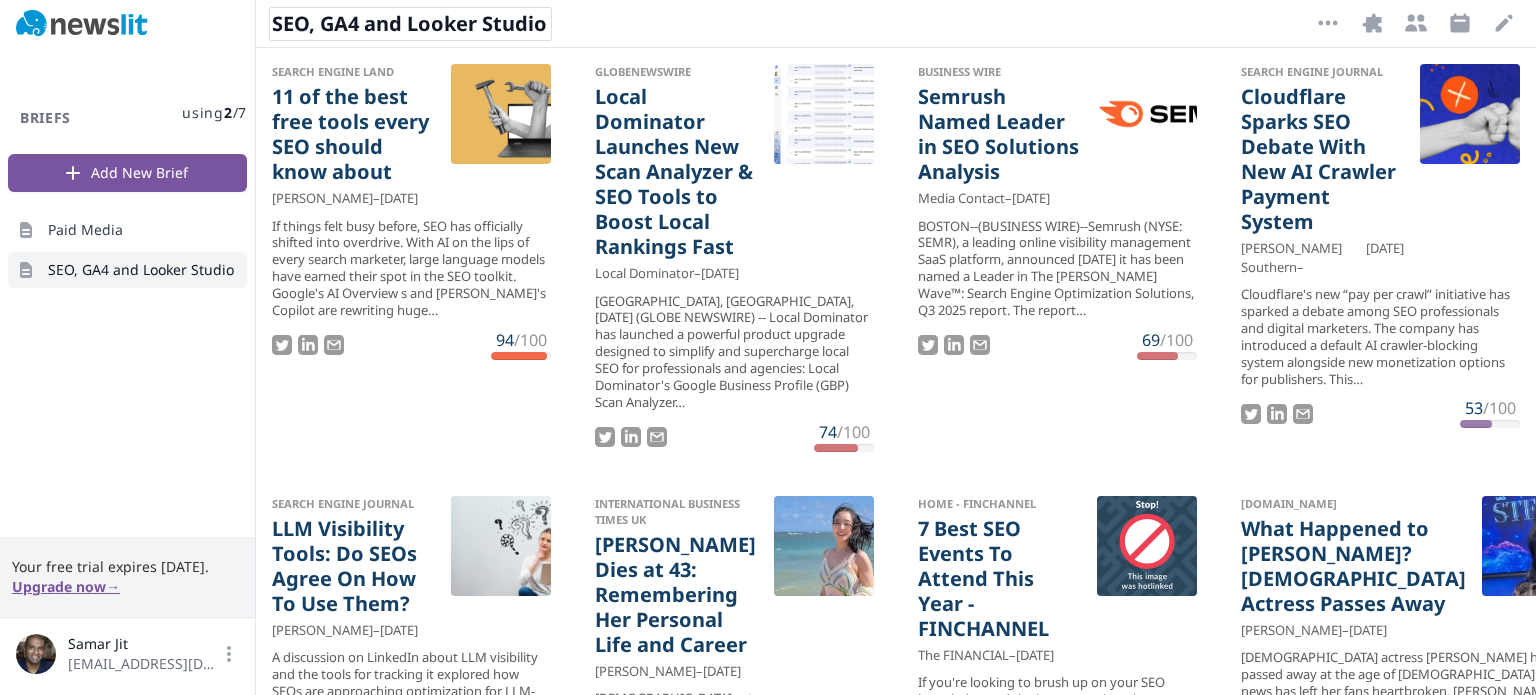 click on "SEO, GA4 and Looker Studio" at bounding box center [410, 24] 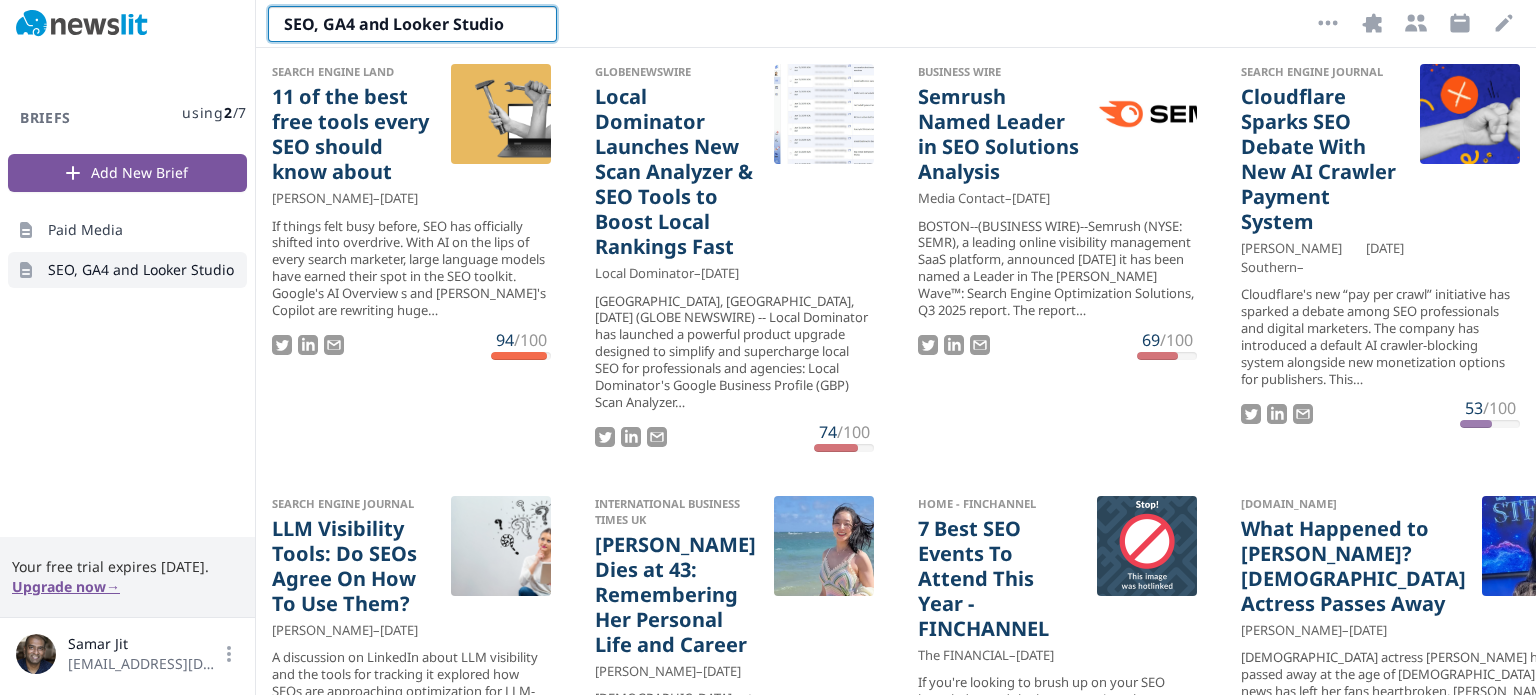 drag, startPoint x: 313, startPoint y: 25, endPoint x: 584, endPoint y: 16, distance: 271.1494 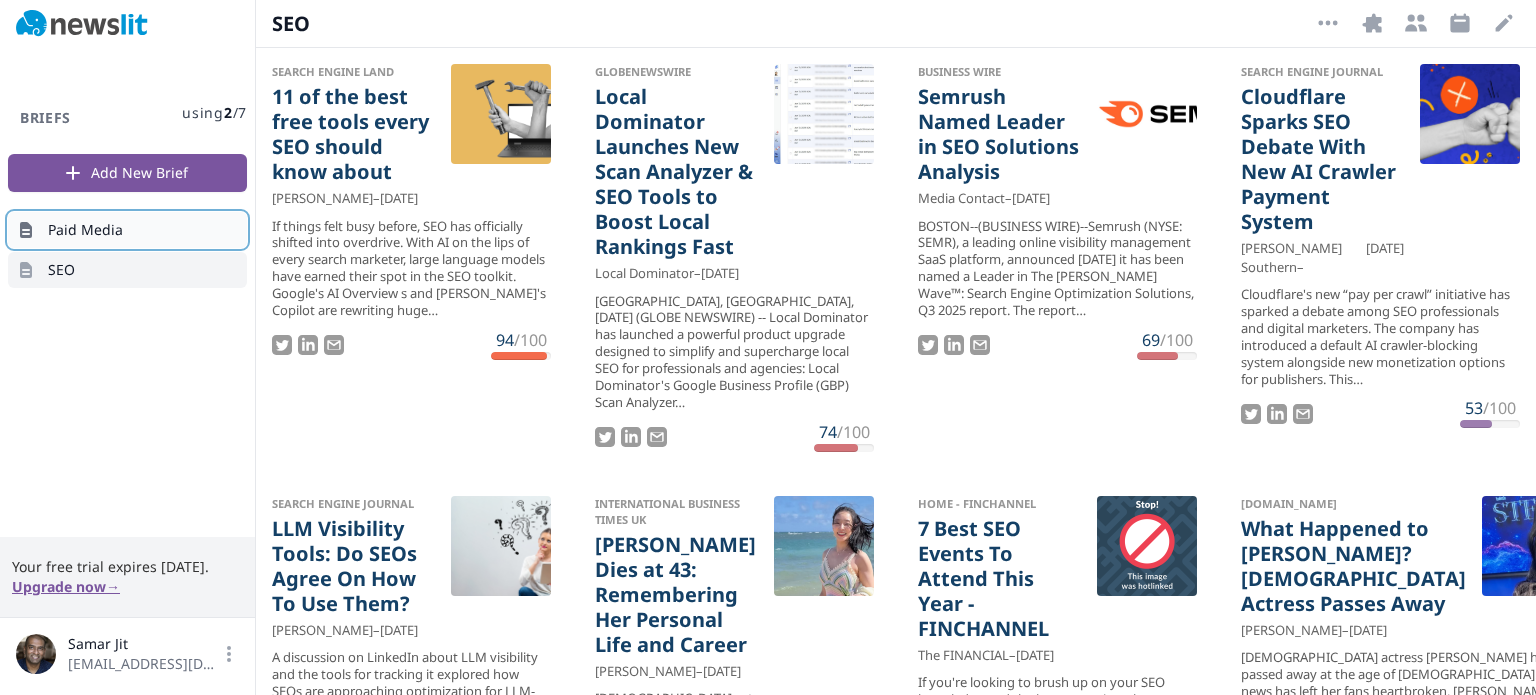 click on "Paid Media" at bounding box center [127, 230] 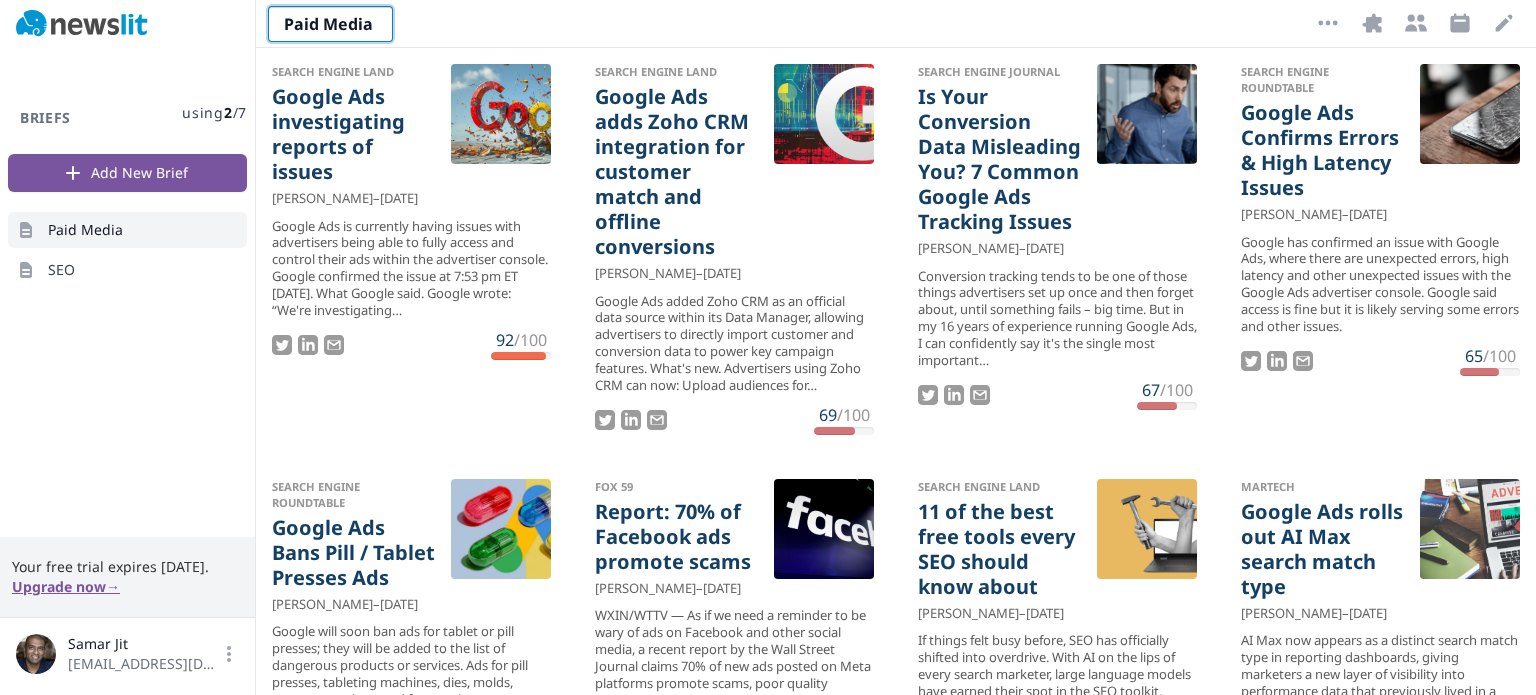 click on "Paid Media Paid Media" at bounding box center (330, 24) 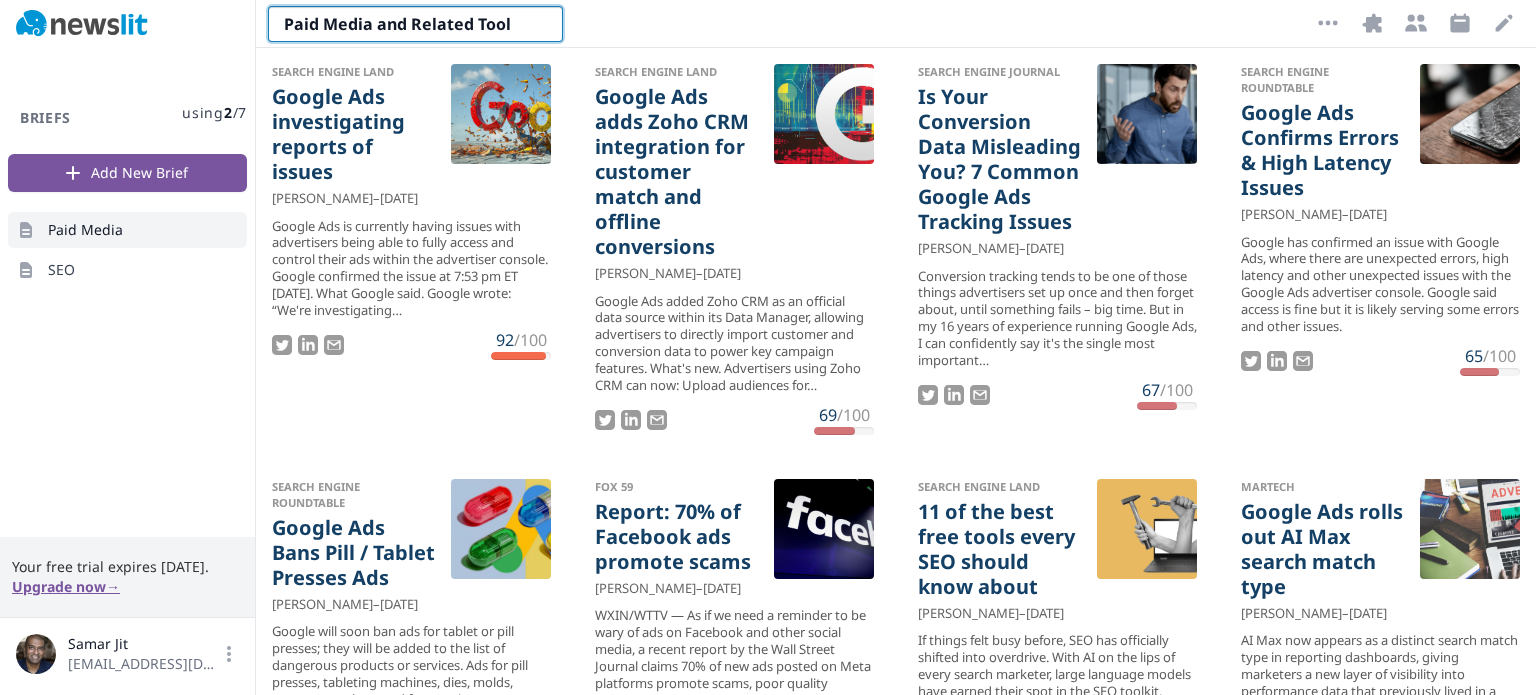type on "Paid Media and Related Tools" 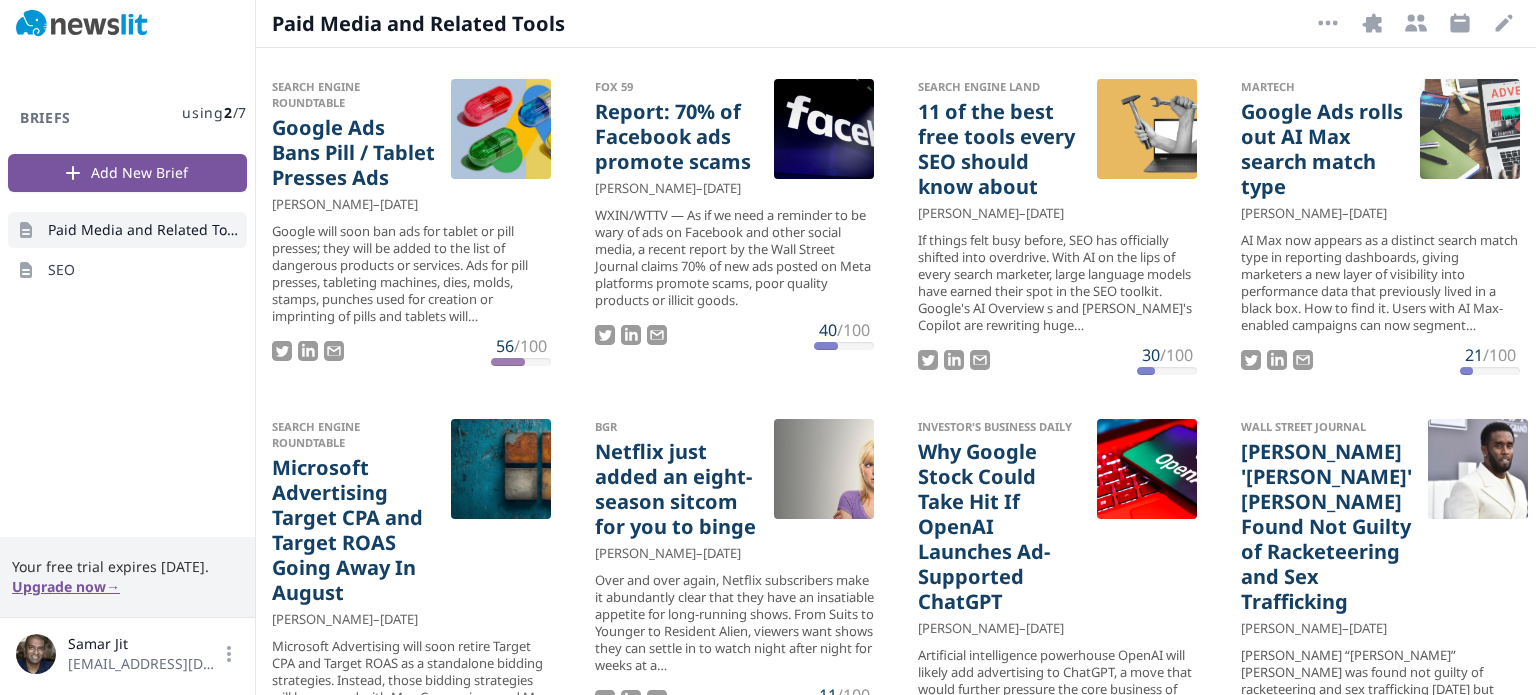 scroll, scrollTop: 600, scrollLeft: 0, axis: vertical 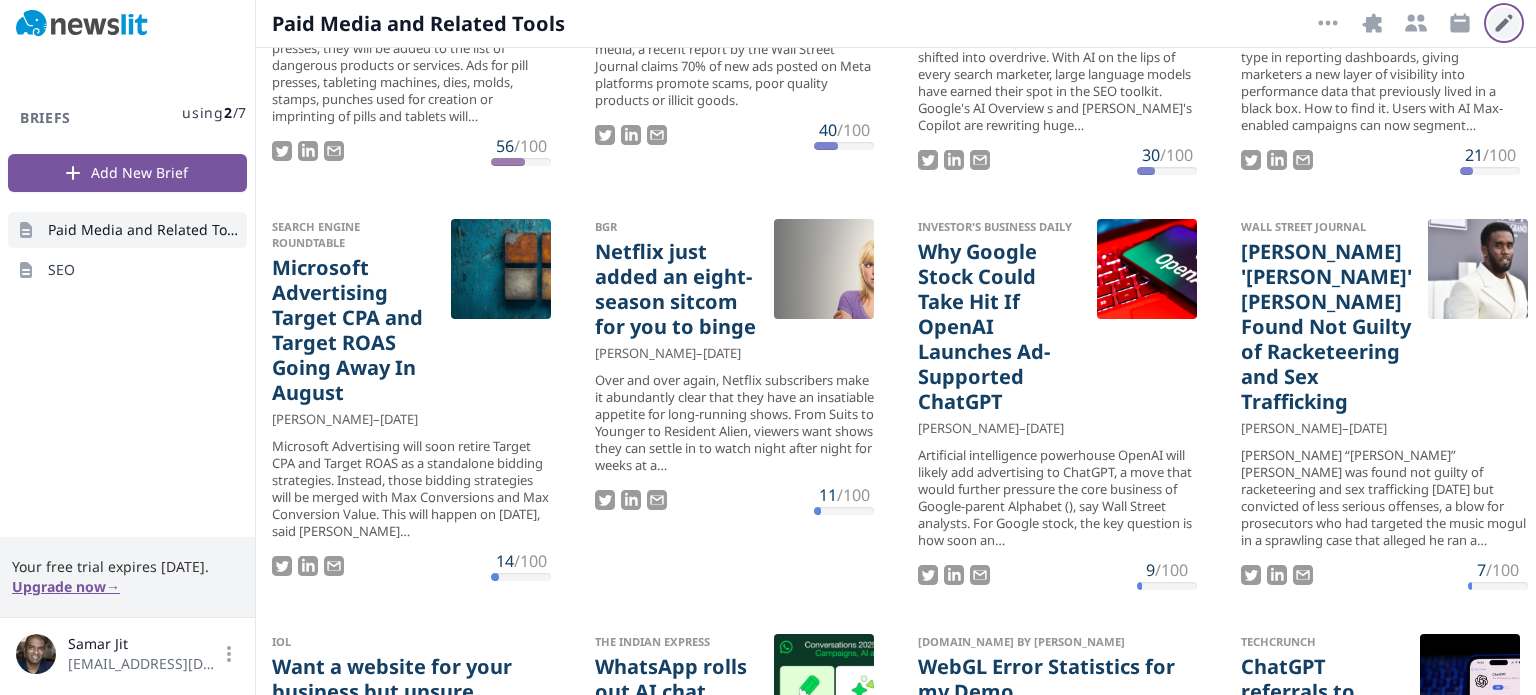 click on "Edit" at bounding box center (1504, 23) 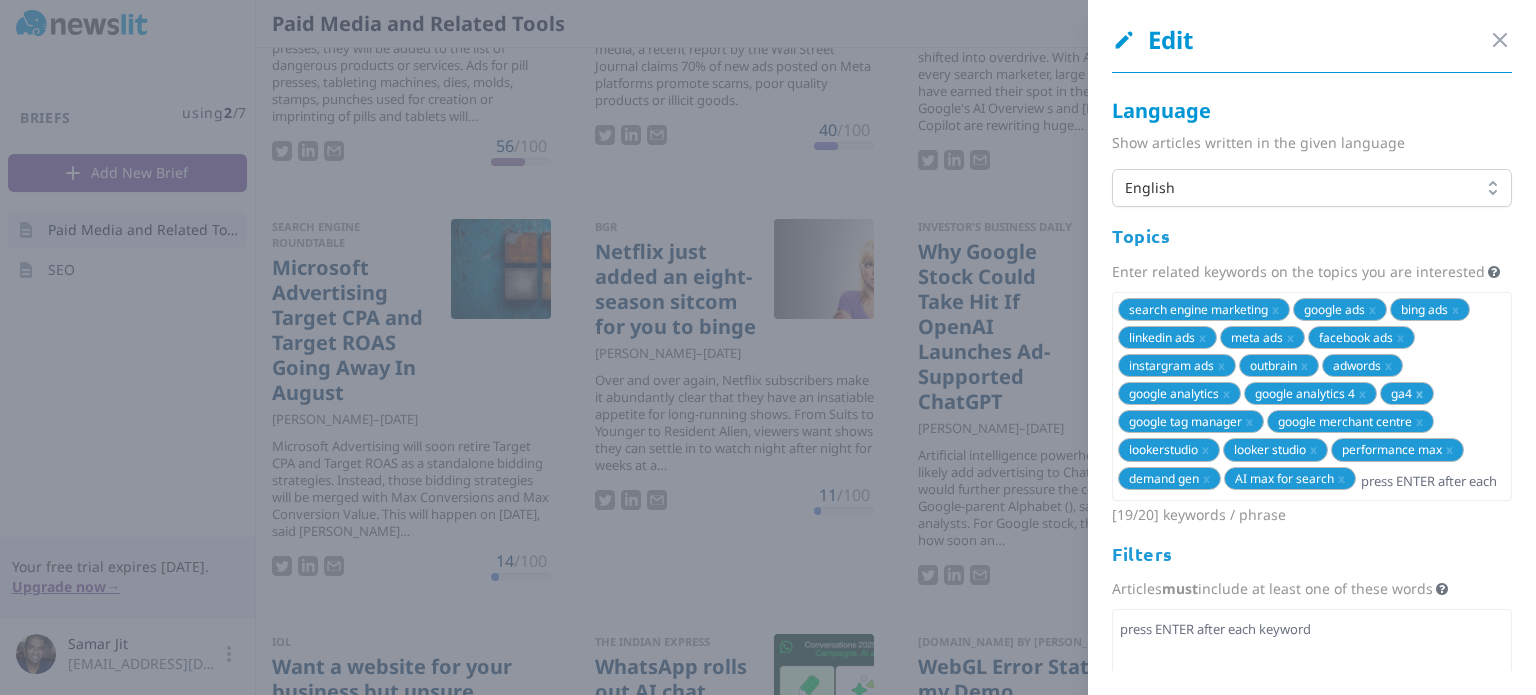 click on "x" at bounding box center [1419, 393] 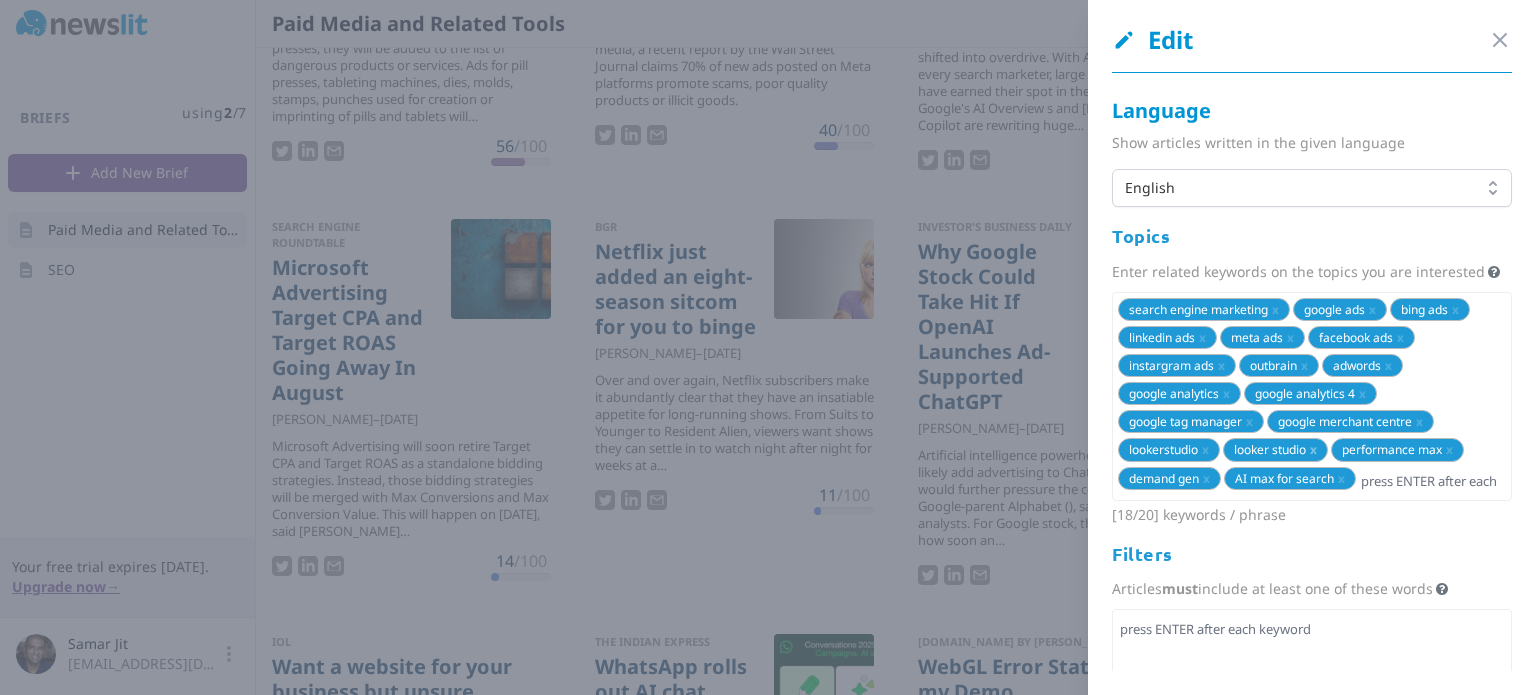 click on "x" at bounding box center (1313, 449) 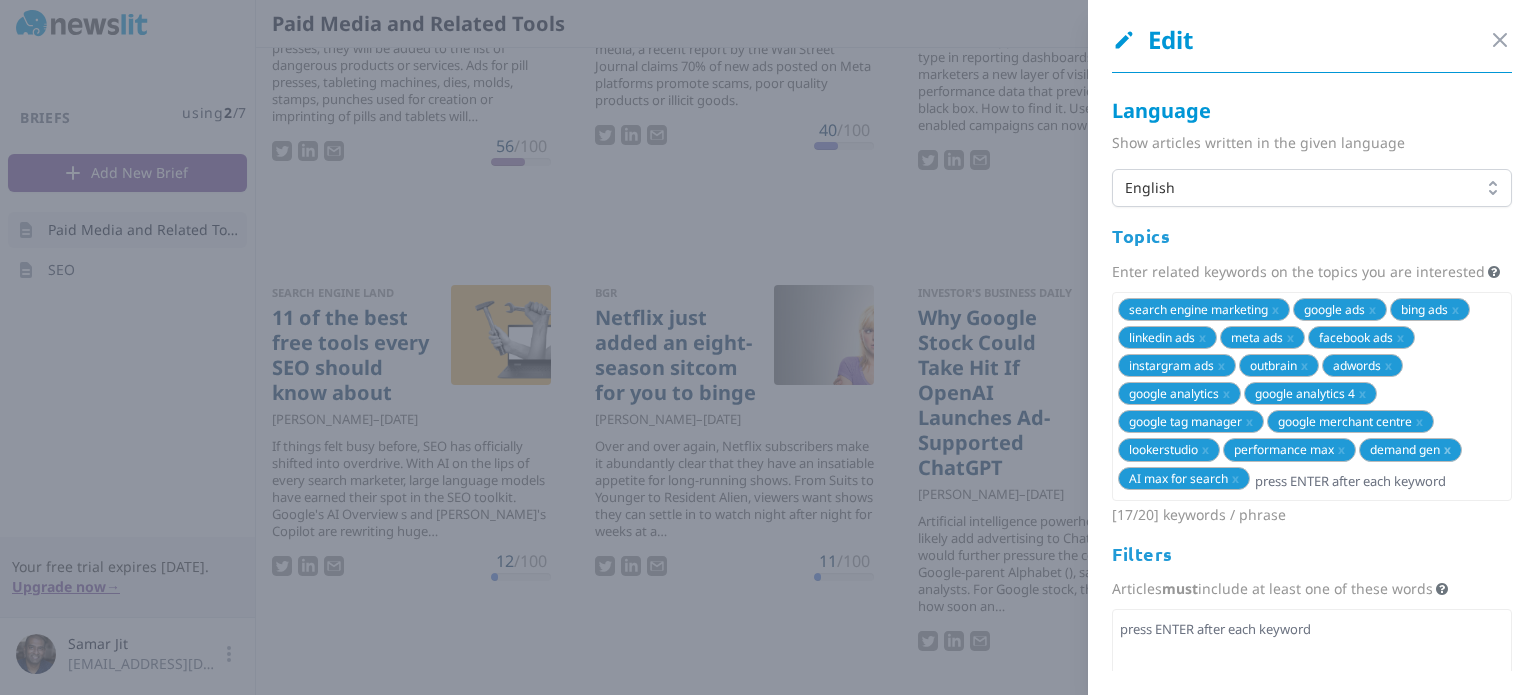 click on "x" at bounding box center (1447, 449) 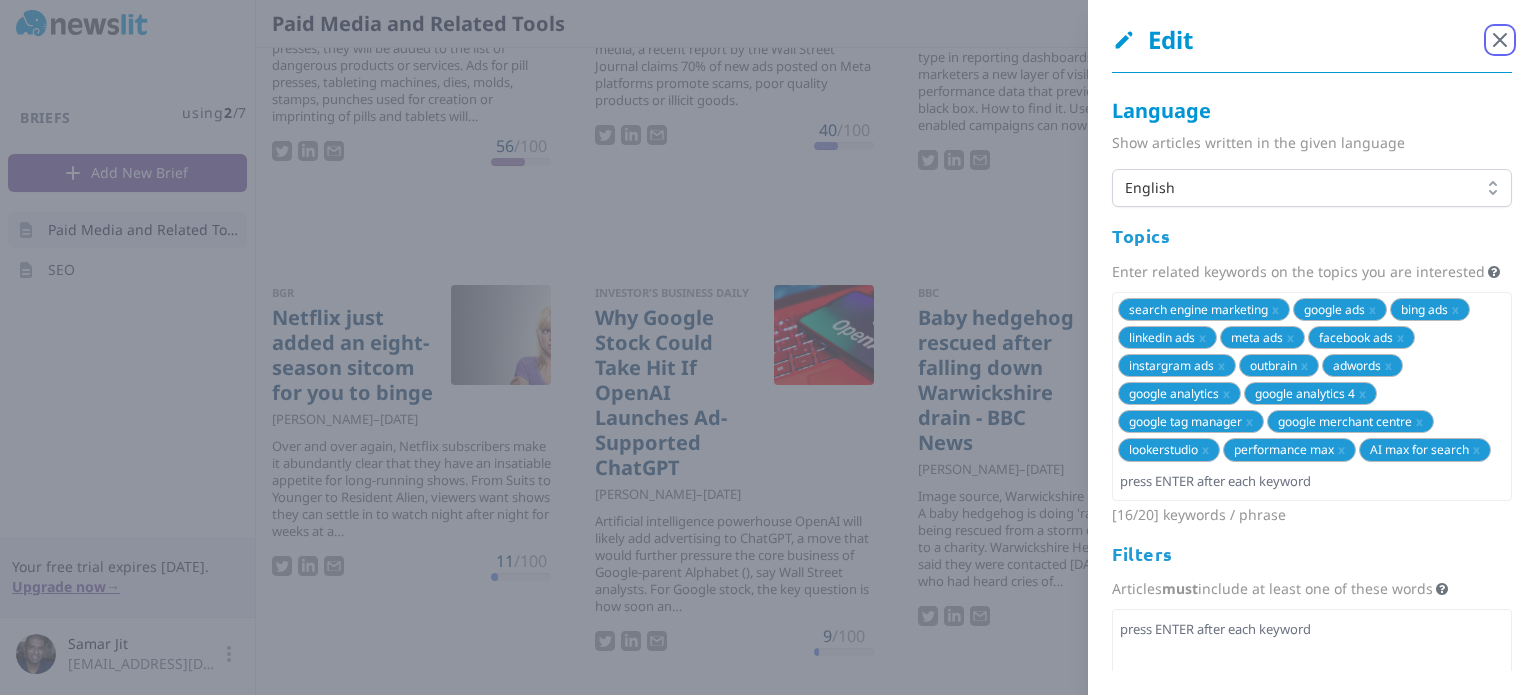 click 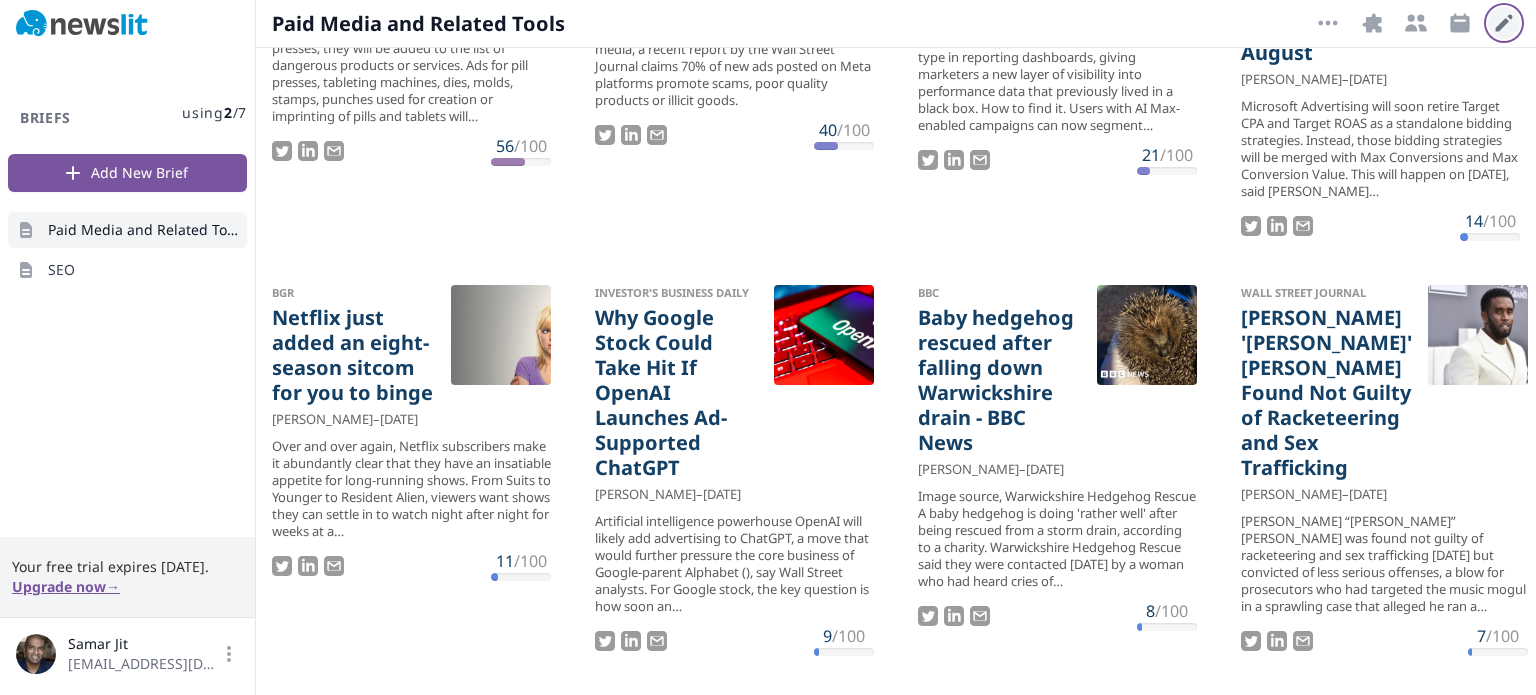 click 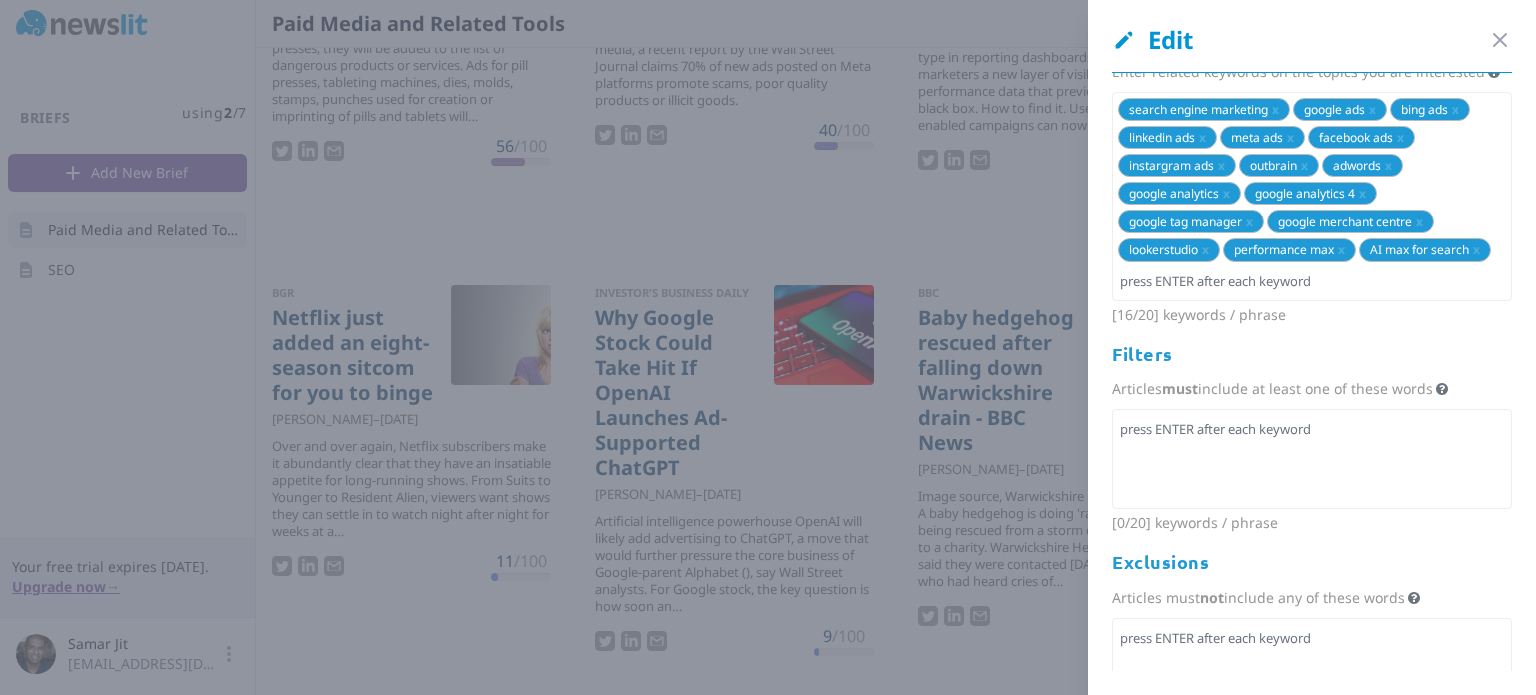 scroll, scrollTop: 287, scrollLeft: 0, axis: vertical 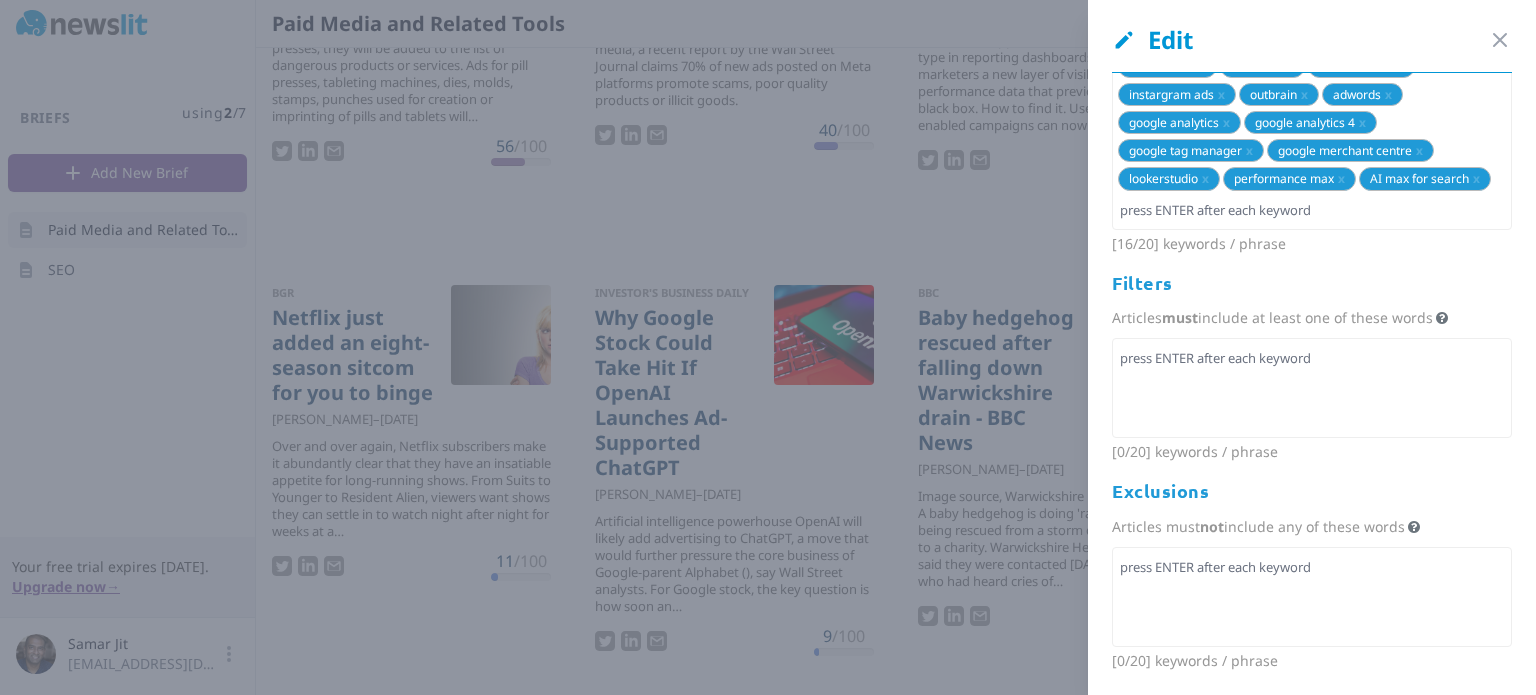 click at bounding box center [1312, 597] 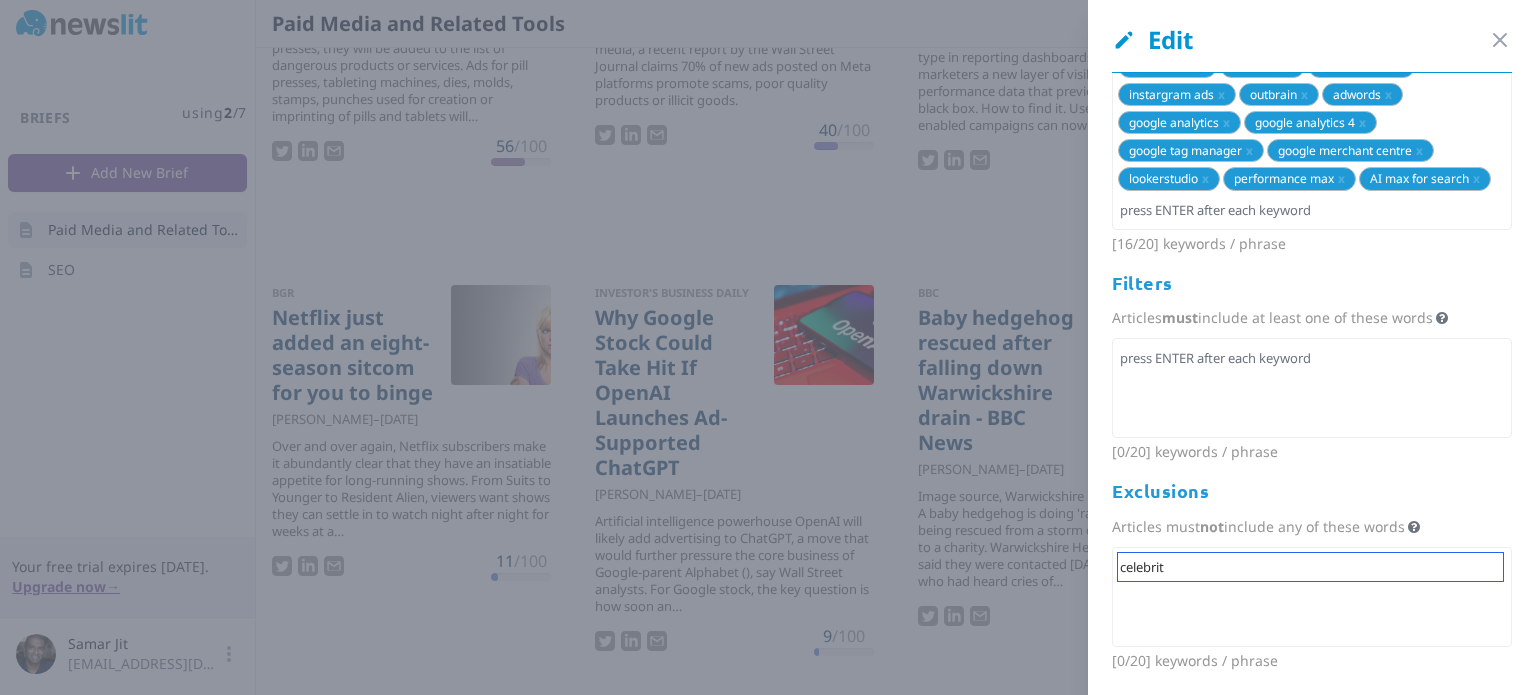 type on "celebrity" 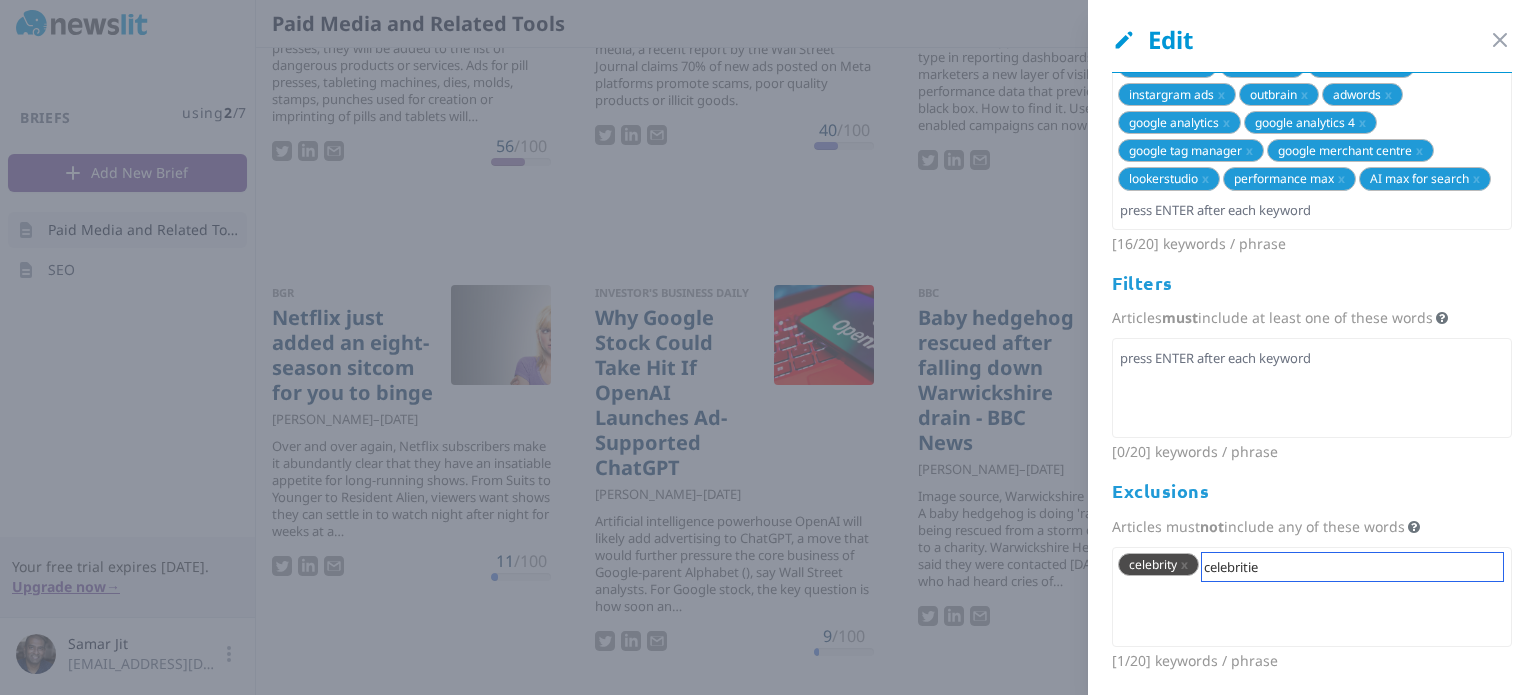 type on "celebrities" 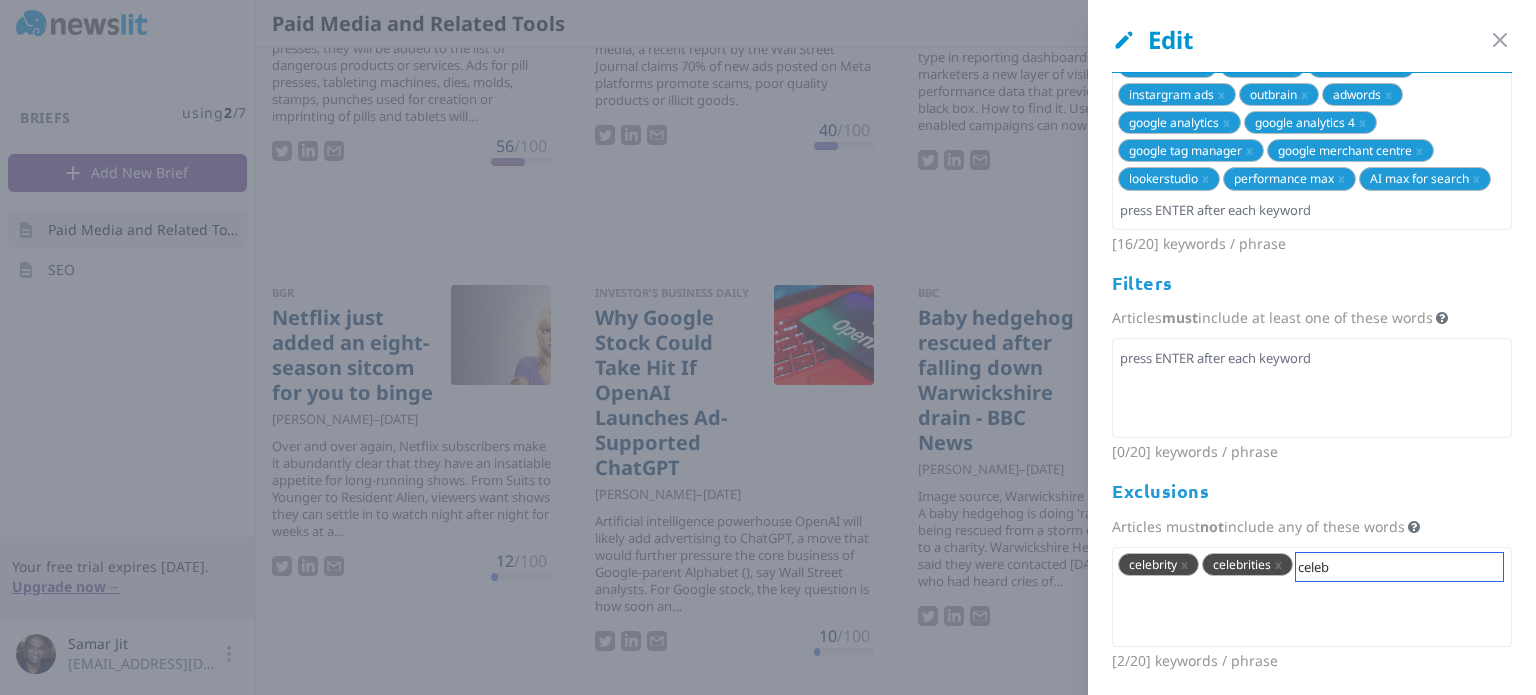 type on "celebs" 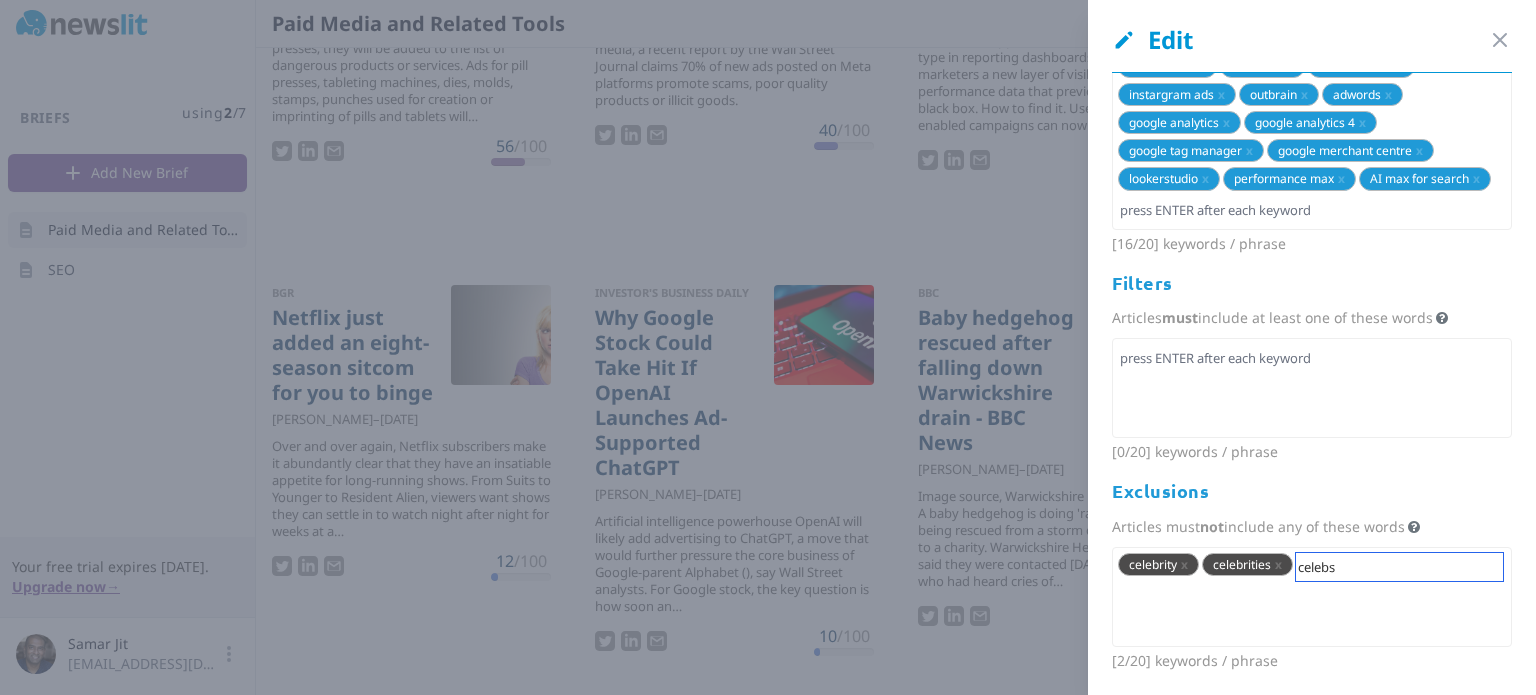 type 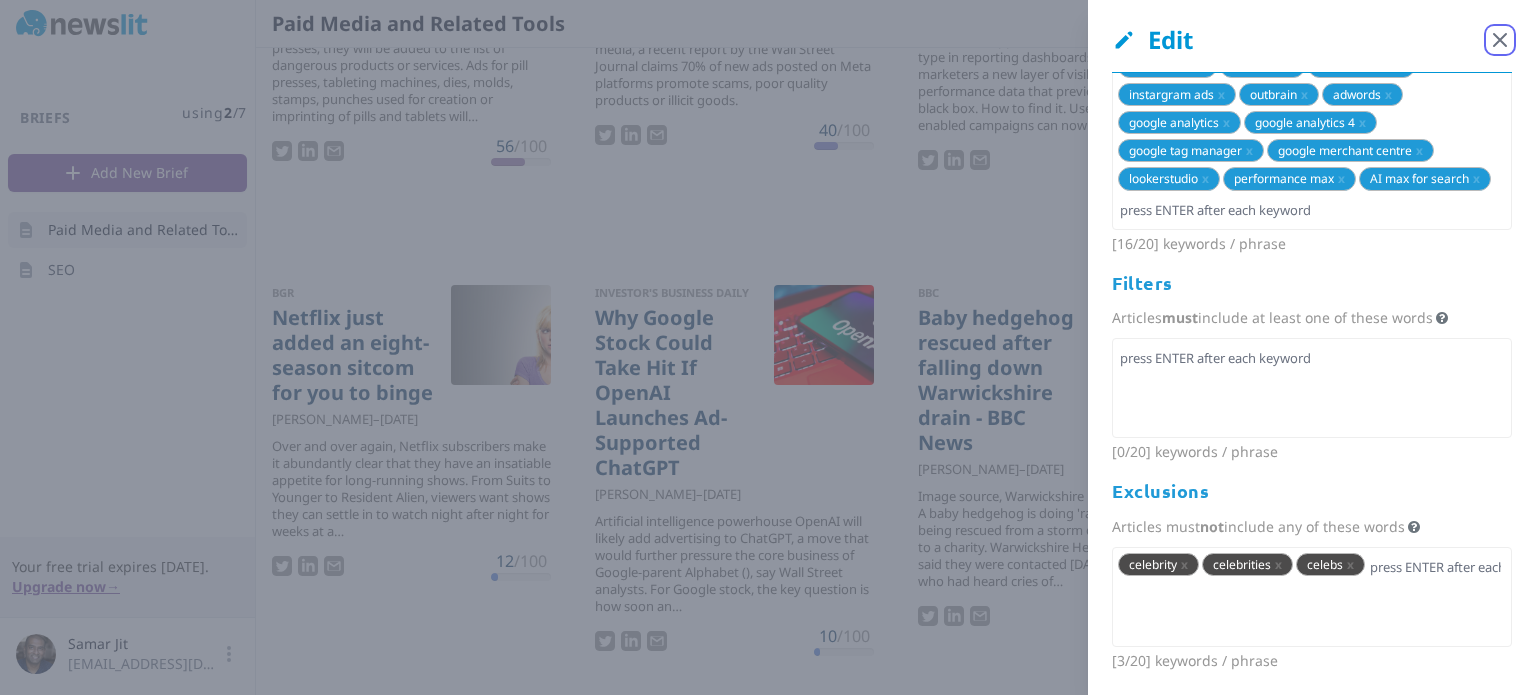 click 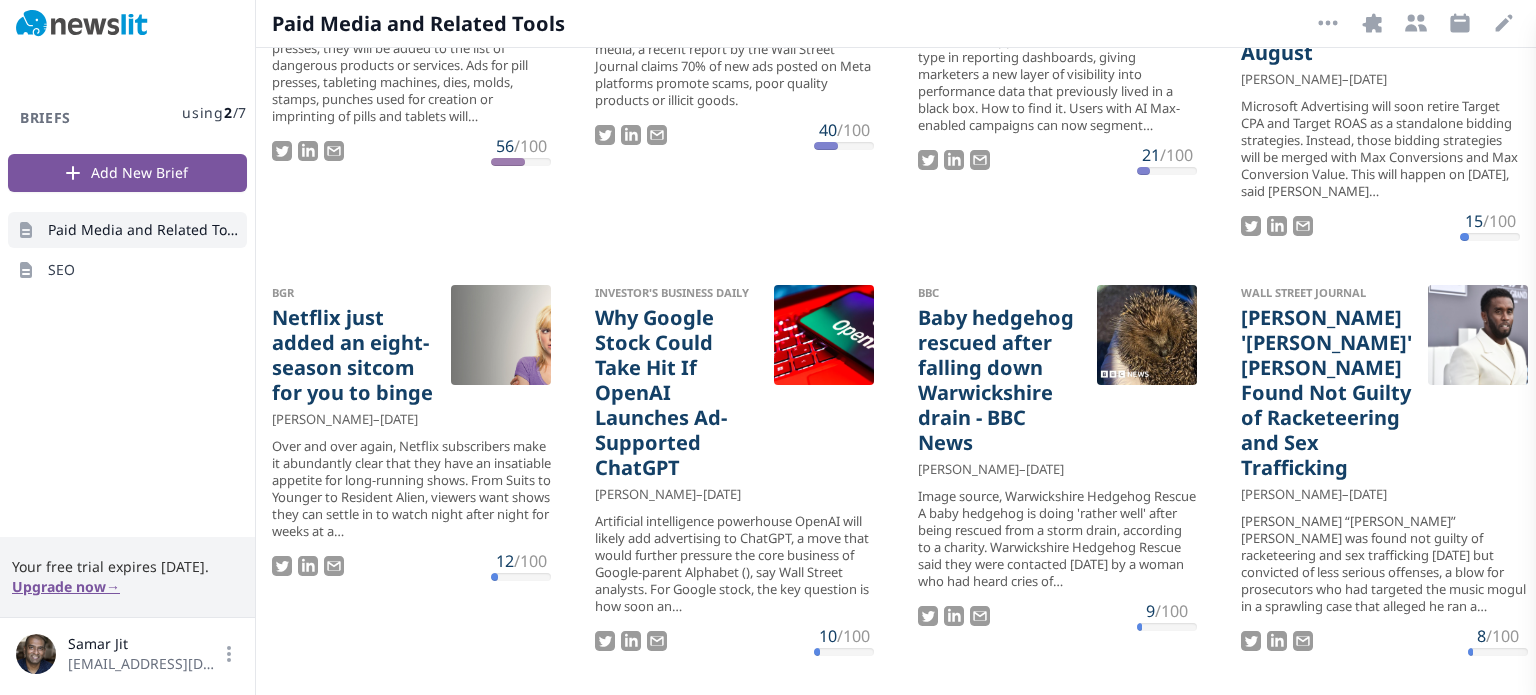 scroll, scrollTop: 0, scrollLeft: 0, axis: both 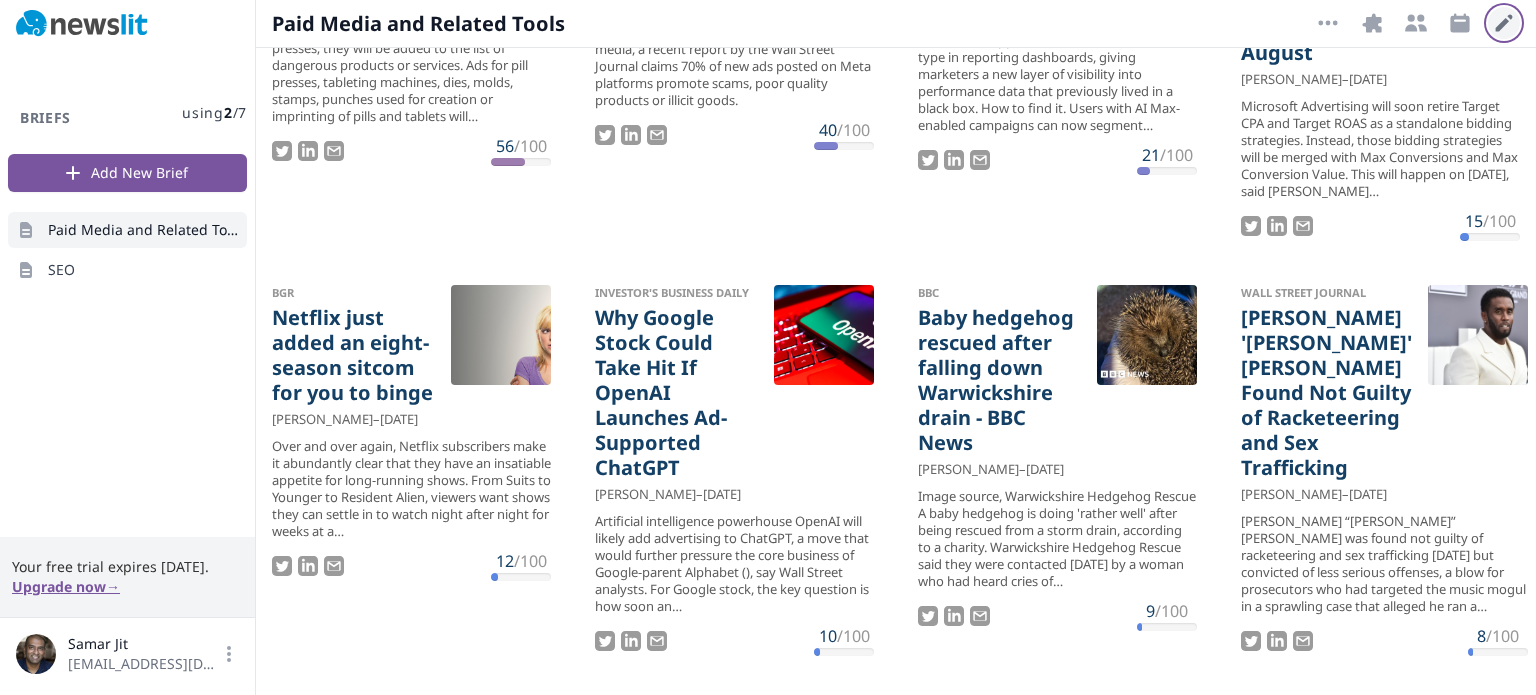 click 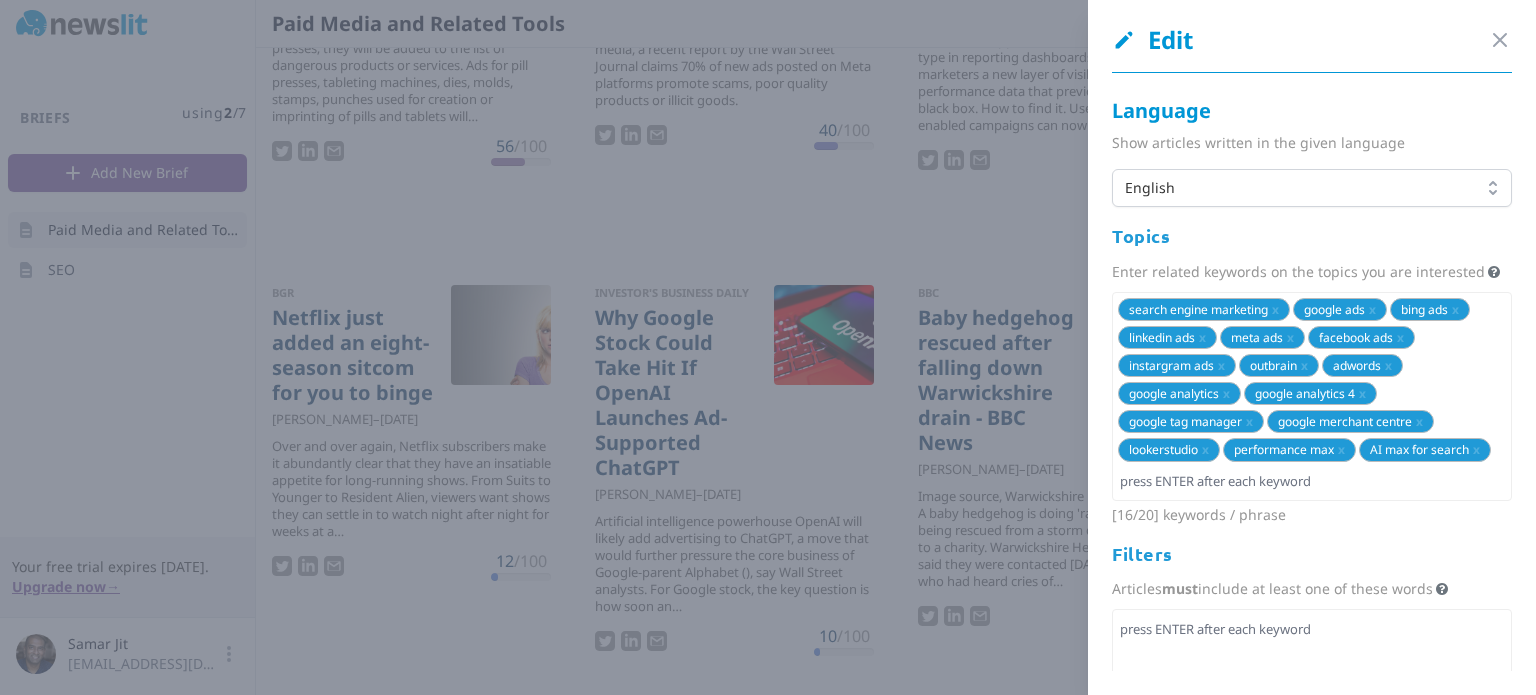 scroll, scrollTop: 287, scrollLeft: 0, axis: vertical 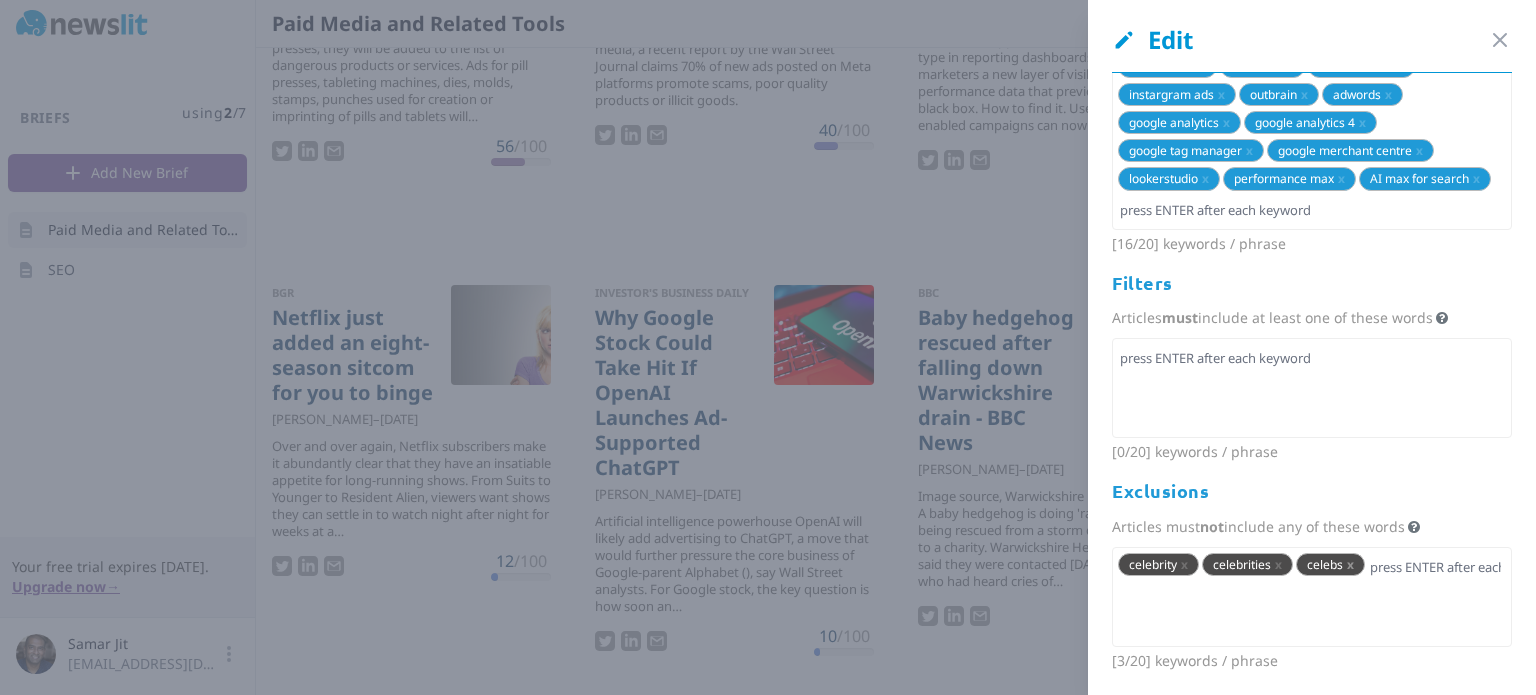 click on "x" at bounding box center [1350, 564] 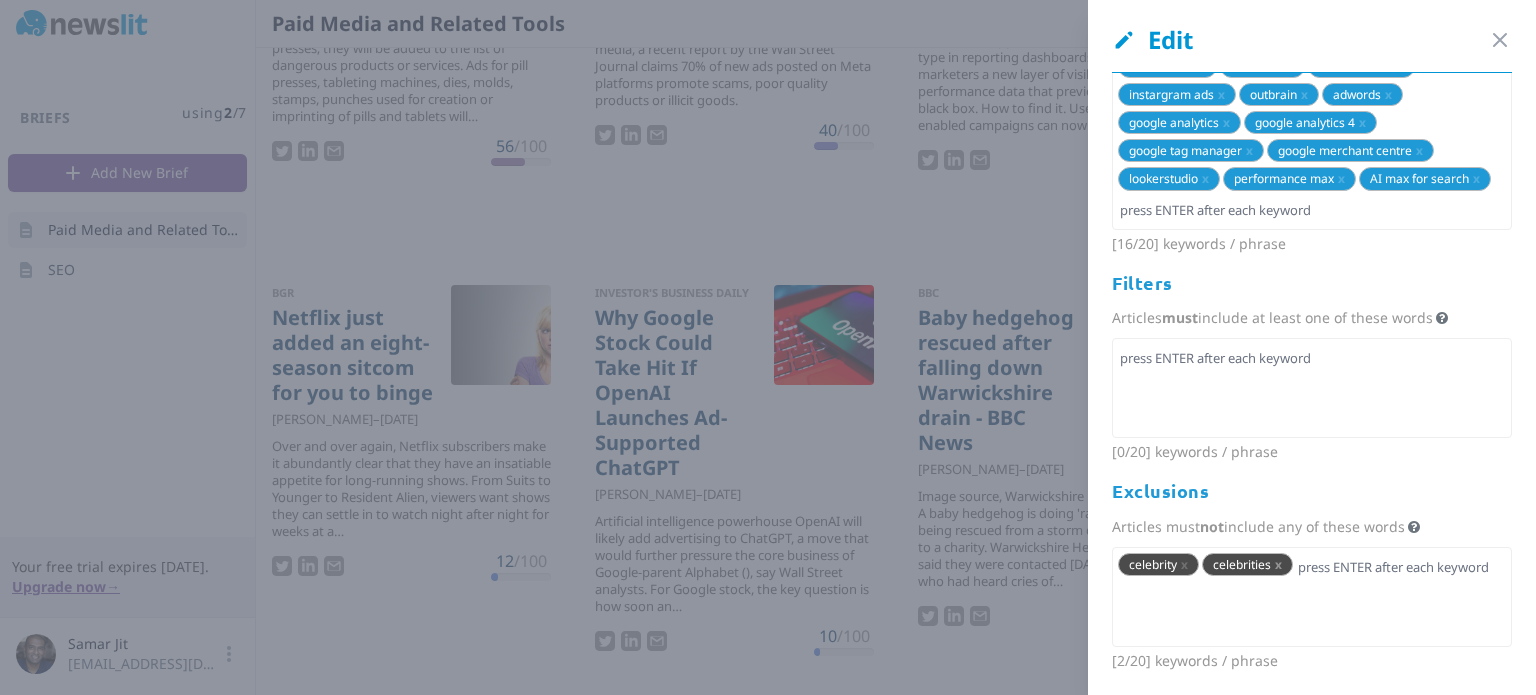 click on "x" at bounding box center (1278, 564) 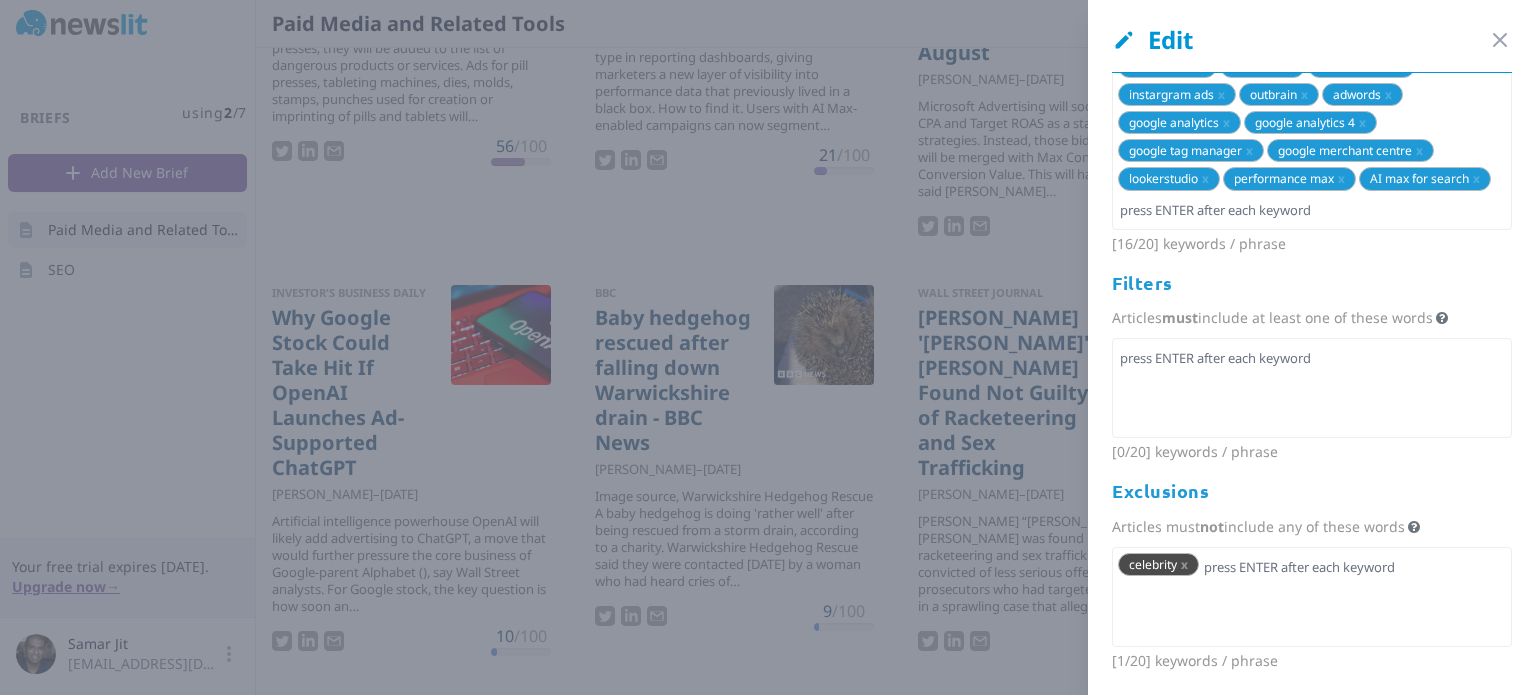 click on "x" at bounding box center (1184, 564) 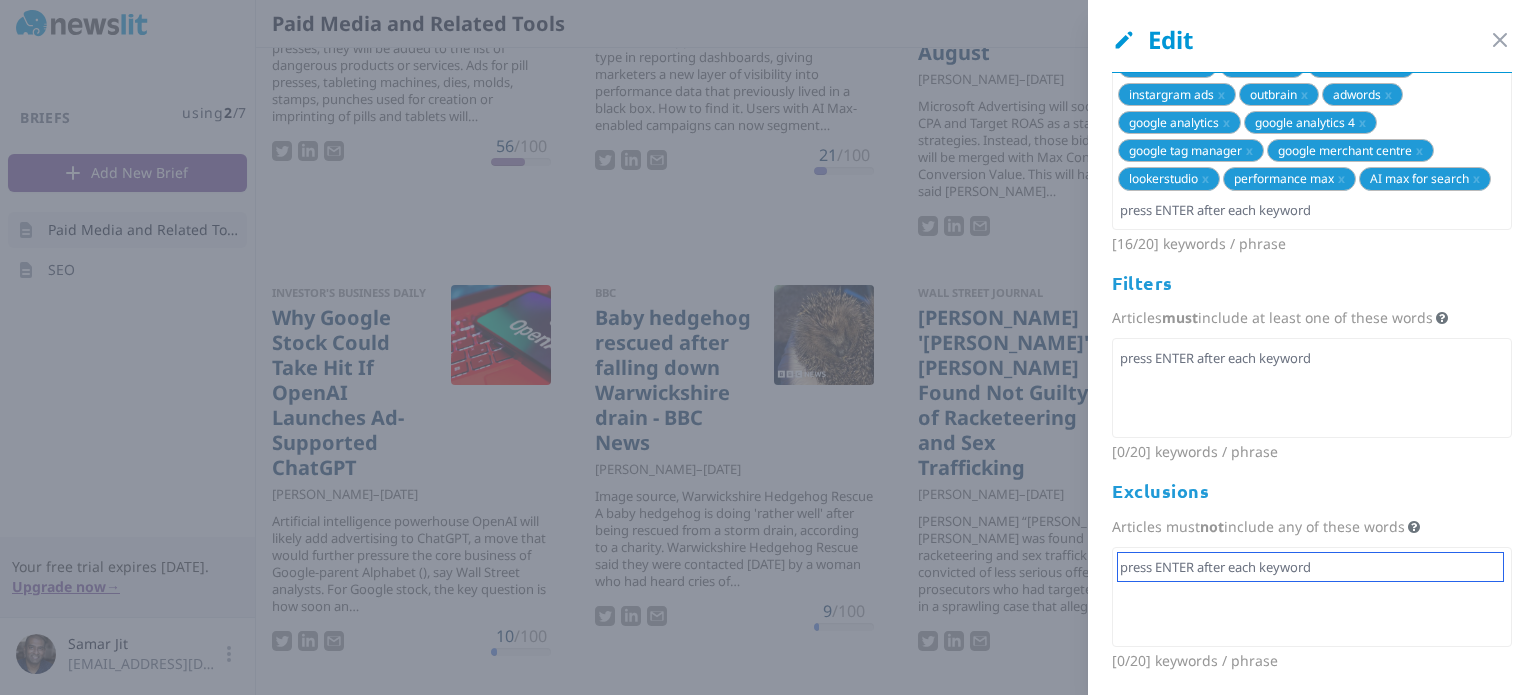 click at bounding box center (1310, 567) 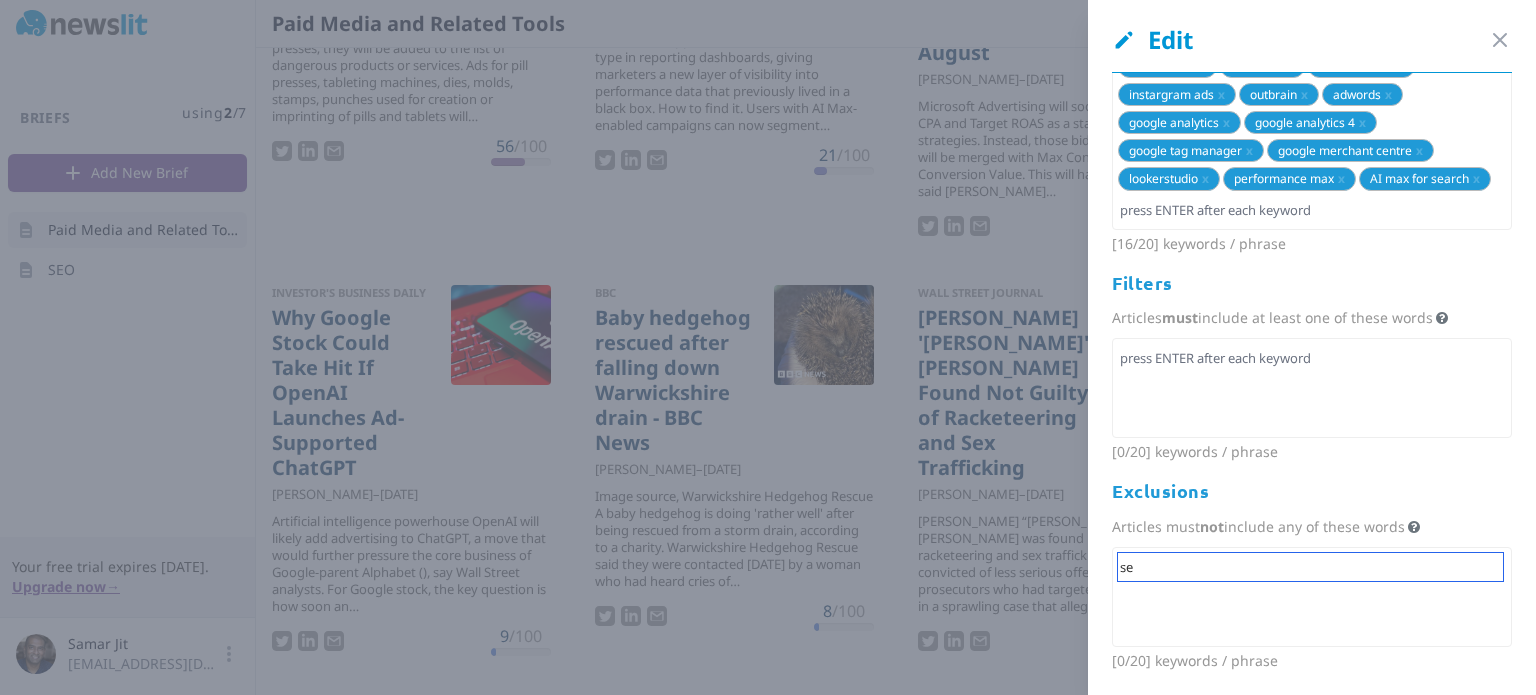 type on "sex" 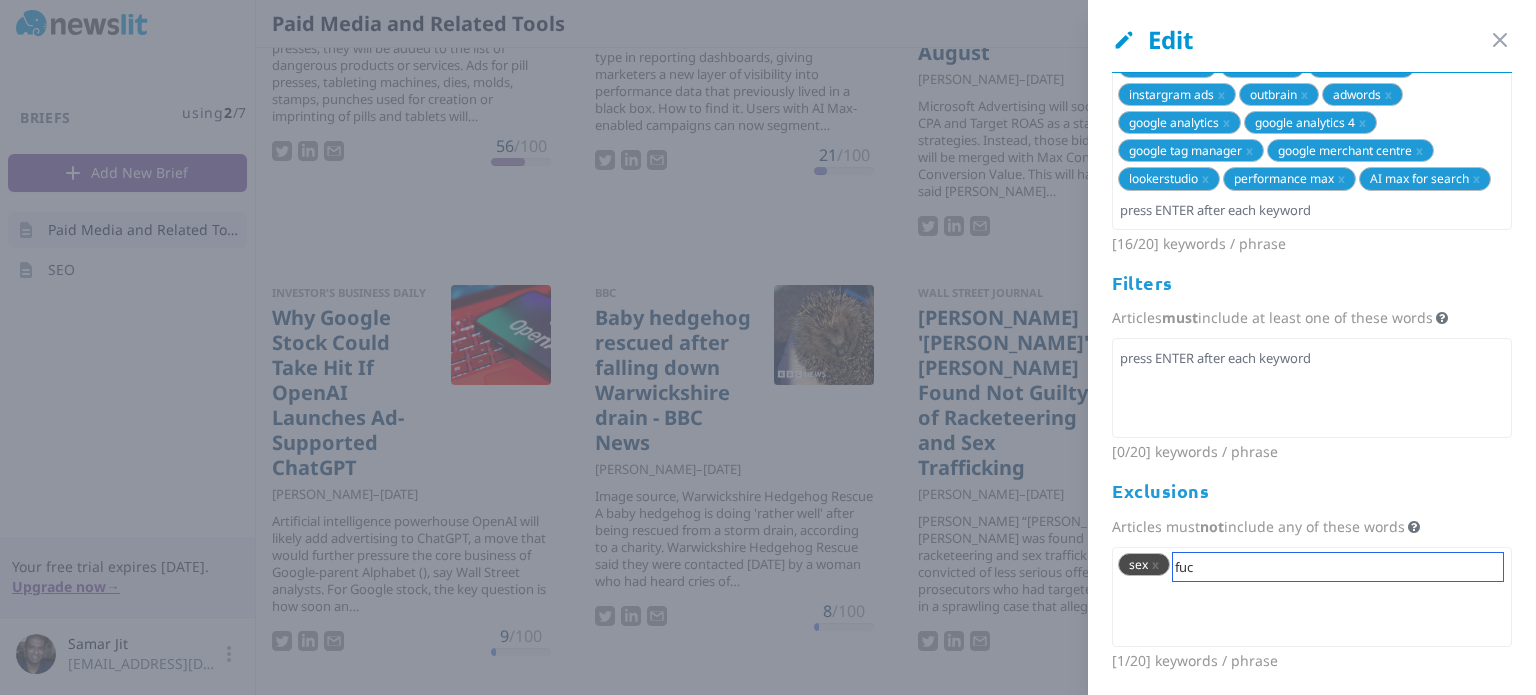type on "fuck" 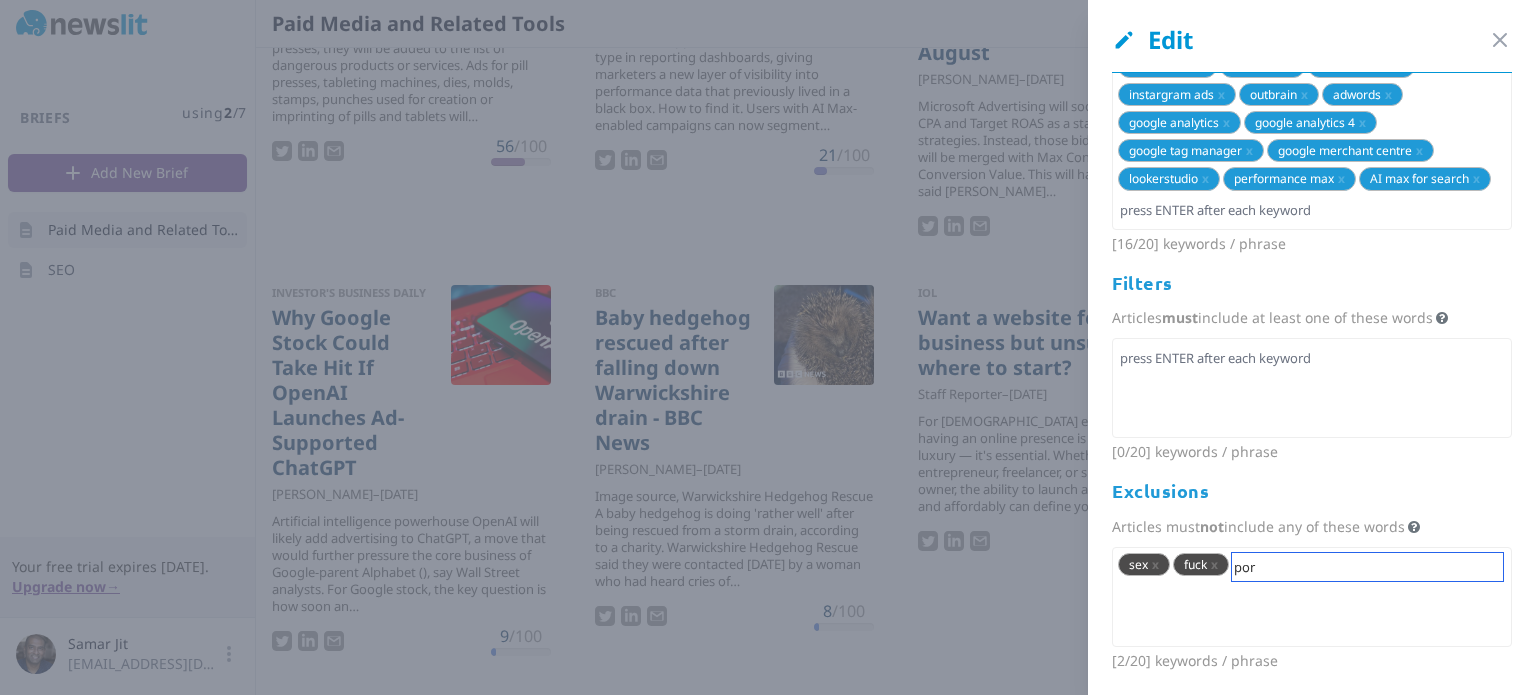type on "porn" 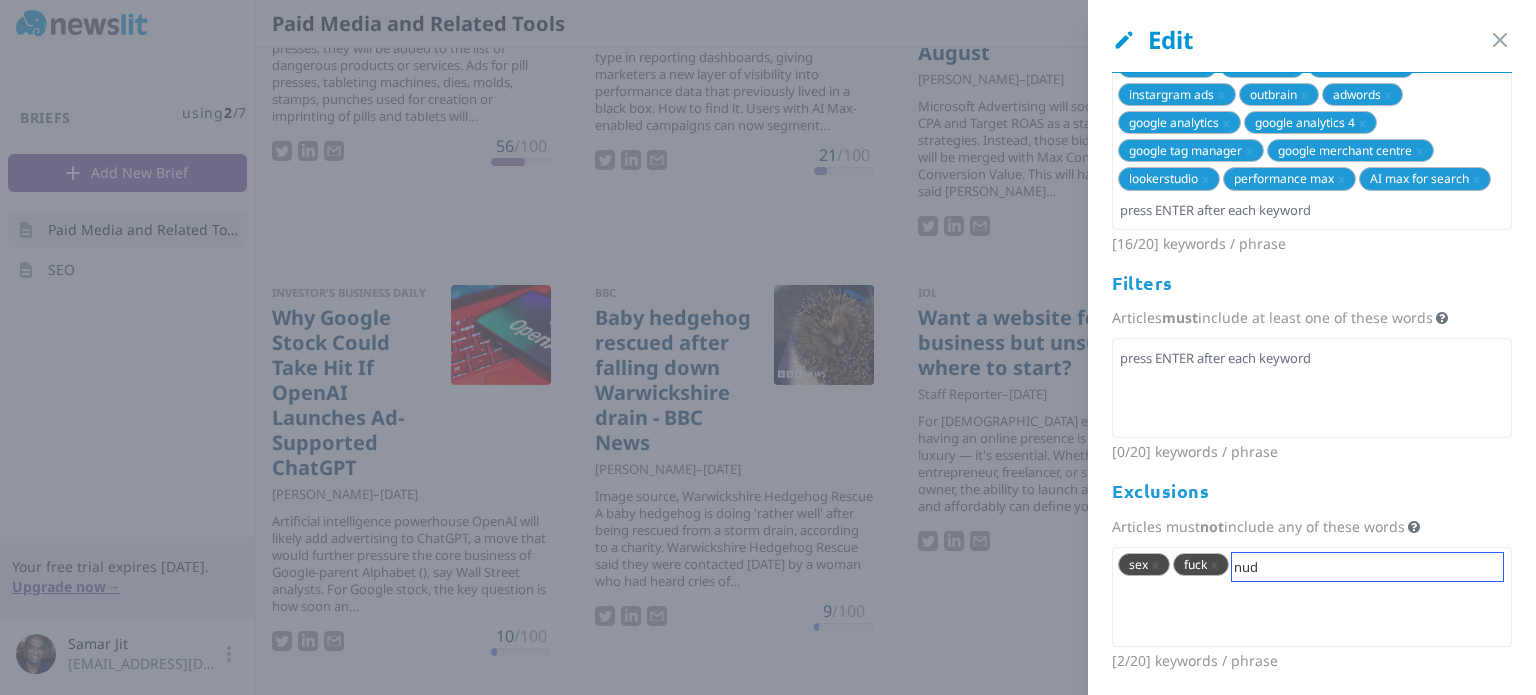 type on "nude" 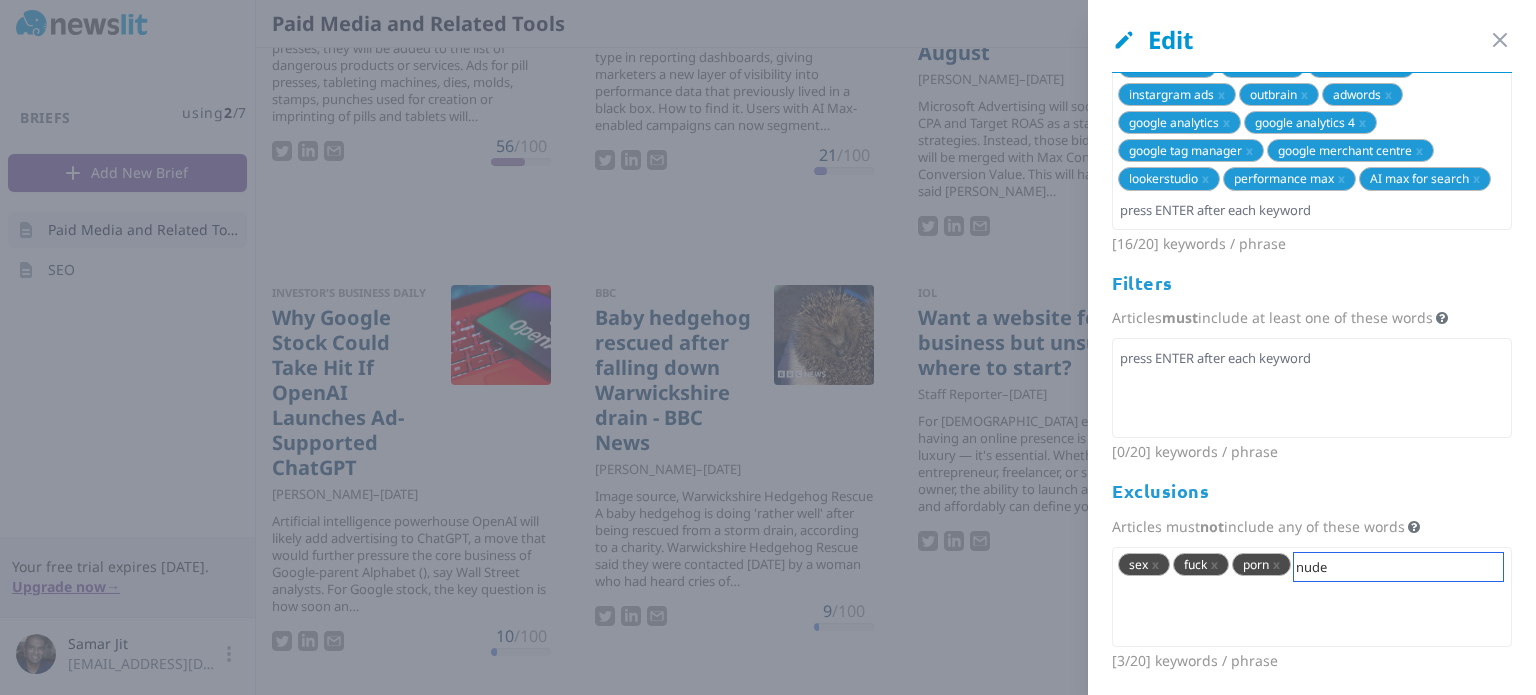 type 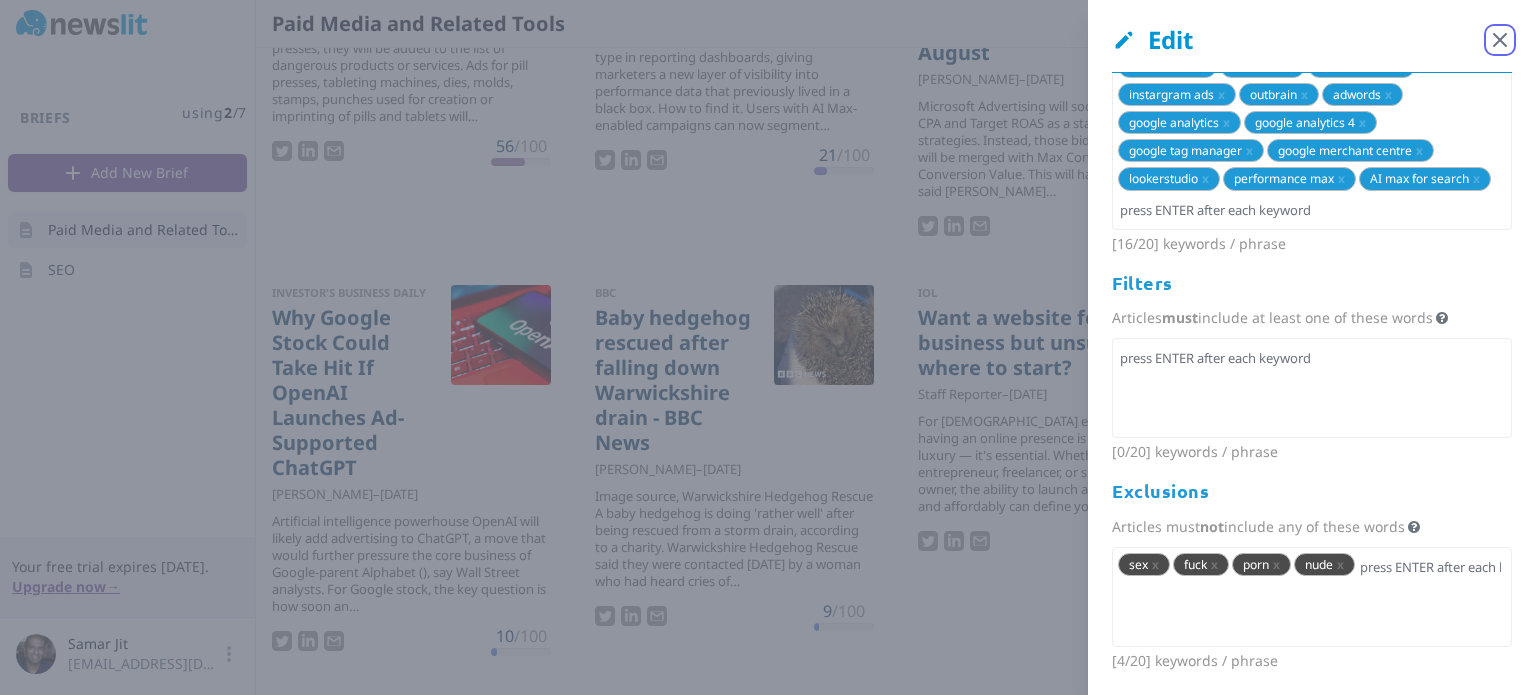 click 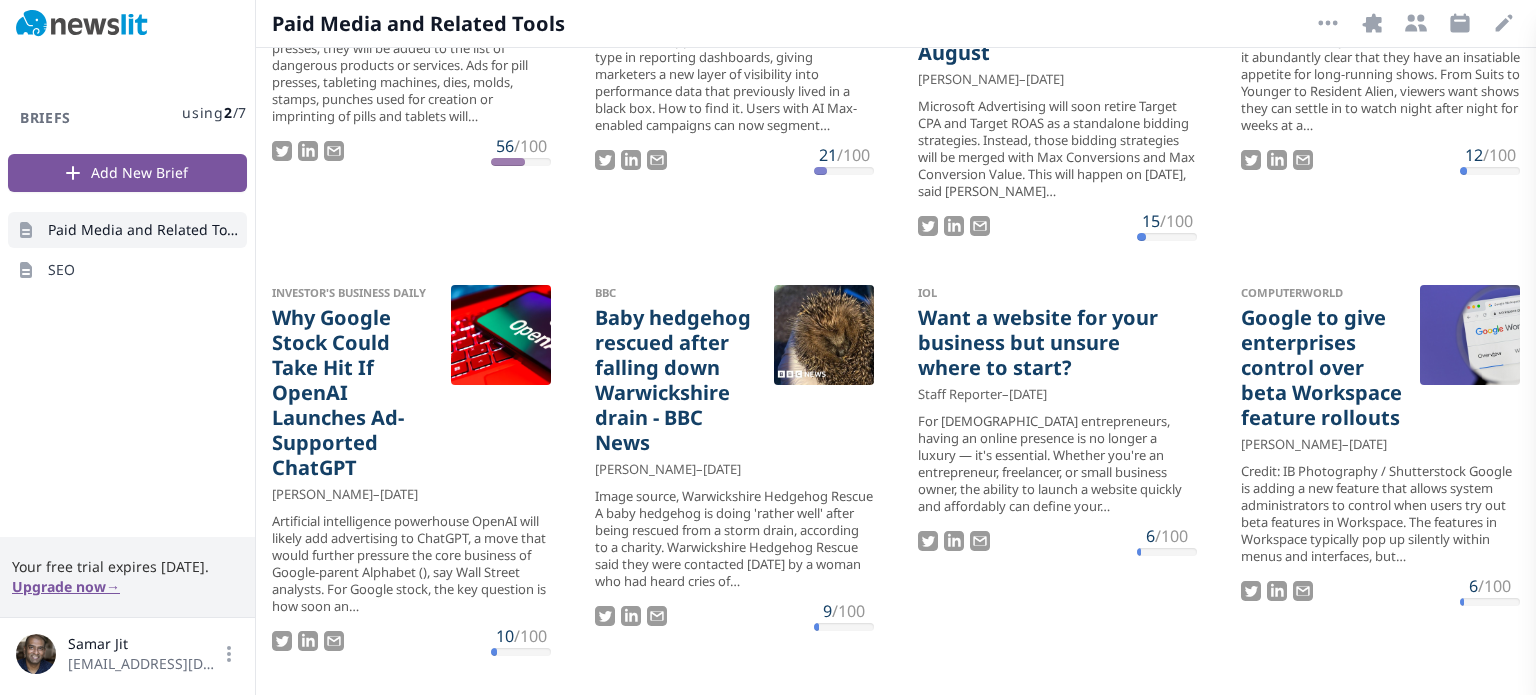 scroll, scrollTop: 0, scrollLeft: 0, axis: both 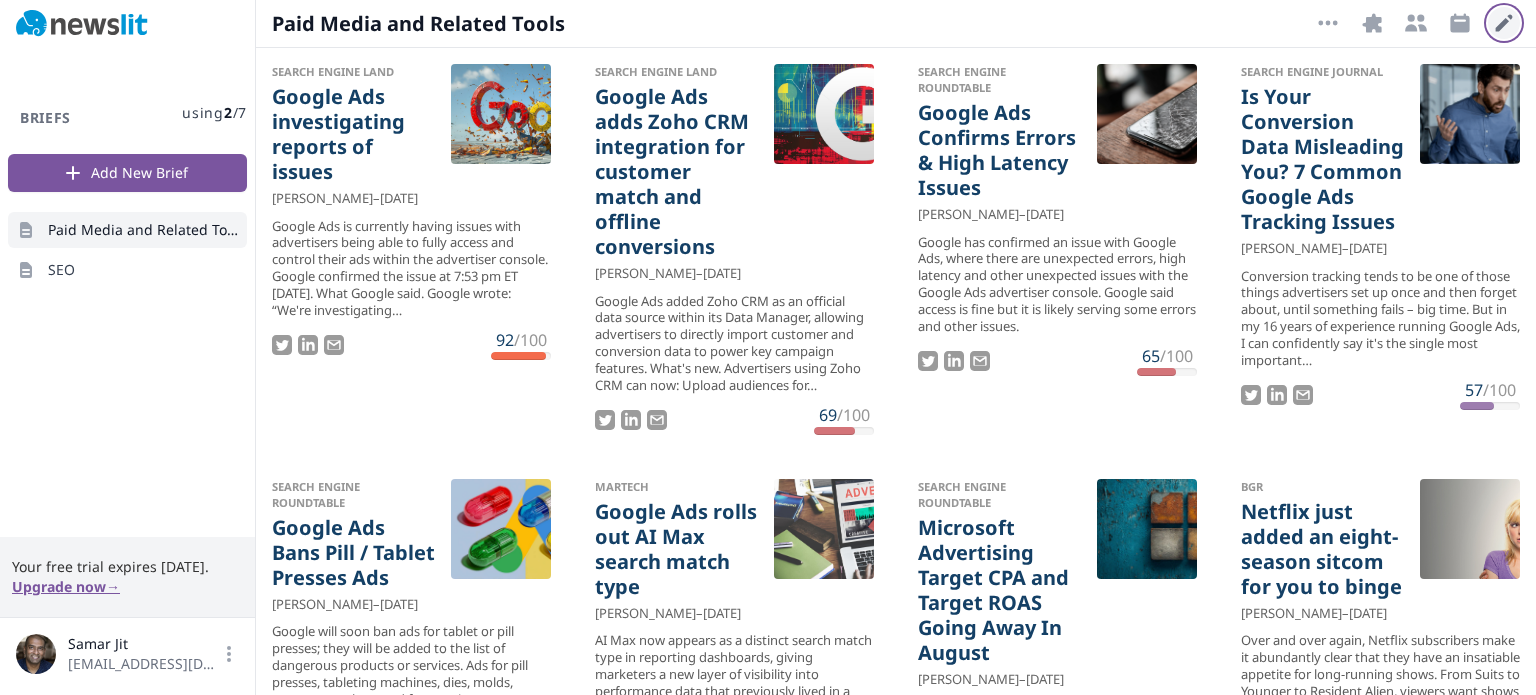 click 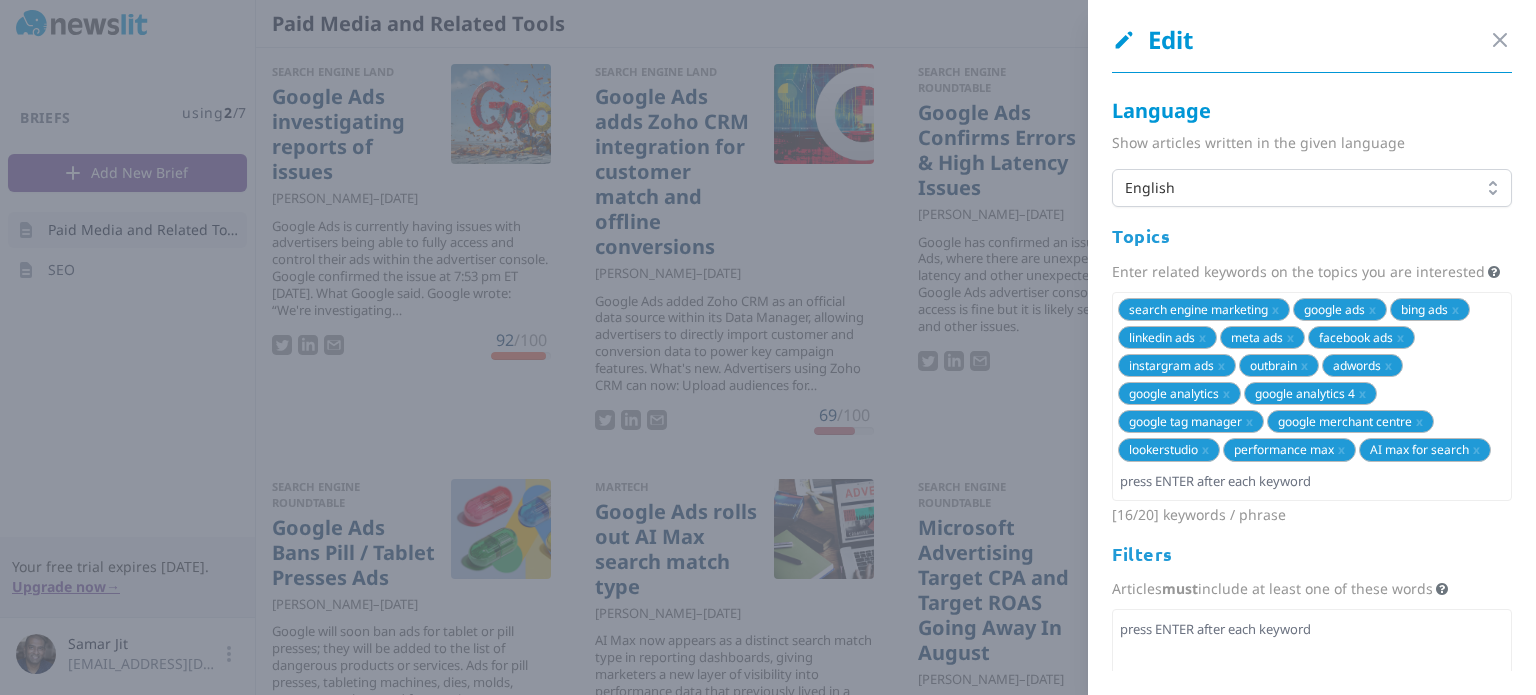 scroll, scrollTop: 200, scrollLeft: 0, axis: vertical 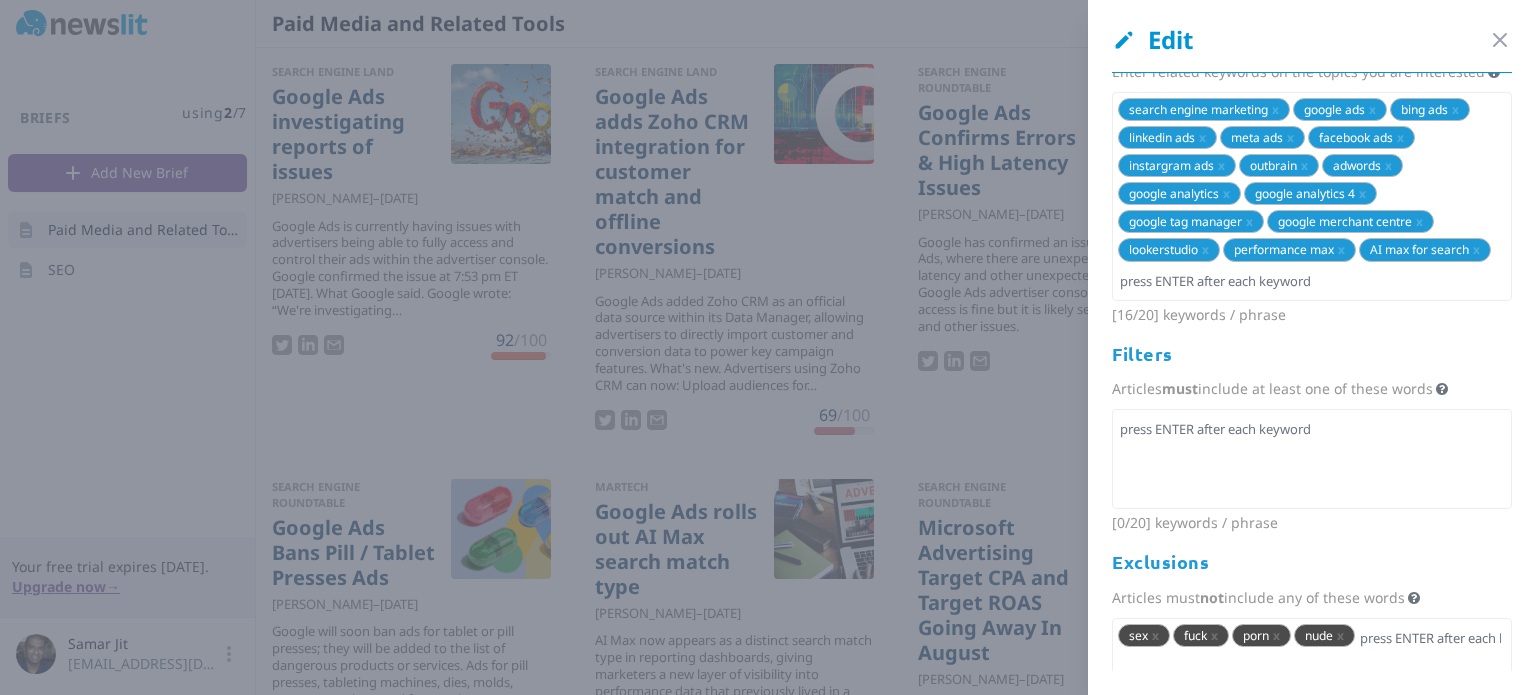 click on "Language Show articles written in the given language English Topics Enter related keywords on the topics you are interested search engine marketing x google ads x bing ads x linkedin ads x meta ads x facebook ads x instargram ads x outbrain x adwords x google analytics x google analytics 4 x google tag manager x google merchant centre x lookerstudio x performance max x AI max for search x [ 16 / 20 ] keywords / phrase Filters Articles  must  include at least one of these words [ 0 / 20 ] keywords / phrase Exclusions Articles must  not  include any of these words sex [DEMOGRAPHIC_DATA] fuck x porn x nude x [ 4 / 20 ] keywords / phrase" at bounding box center (1312, 319) 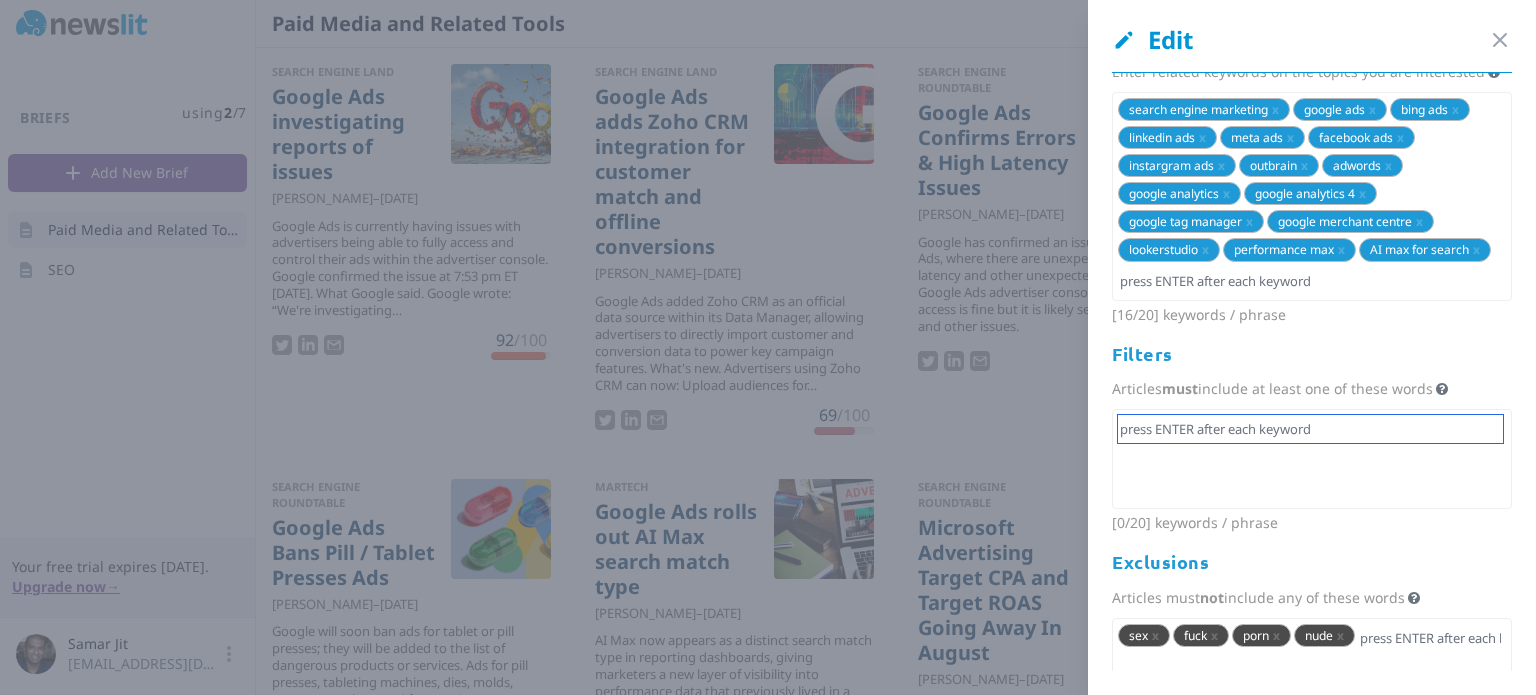 click at bounding box center (1310, 429) 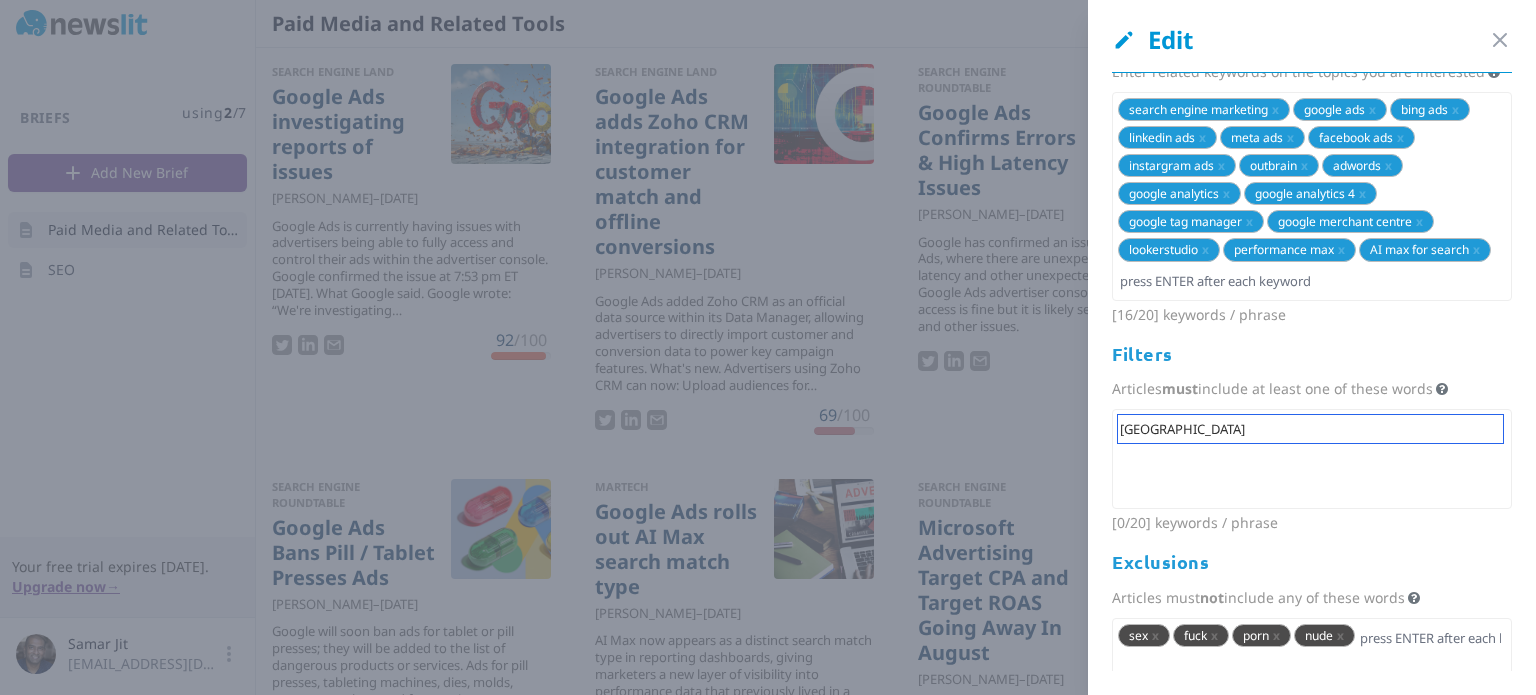 type on "[GEOGRAPHIC_DATA]" 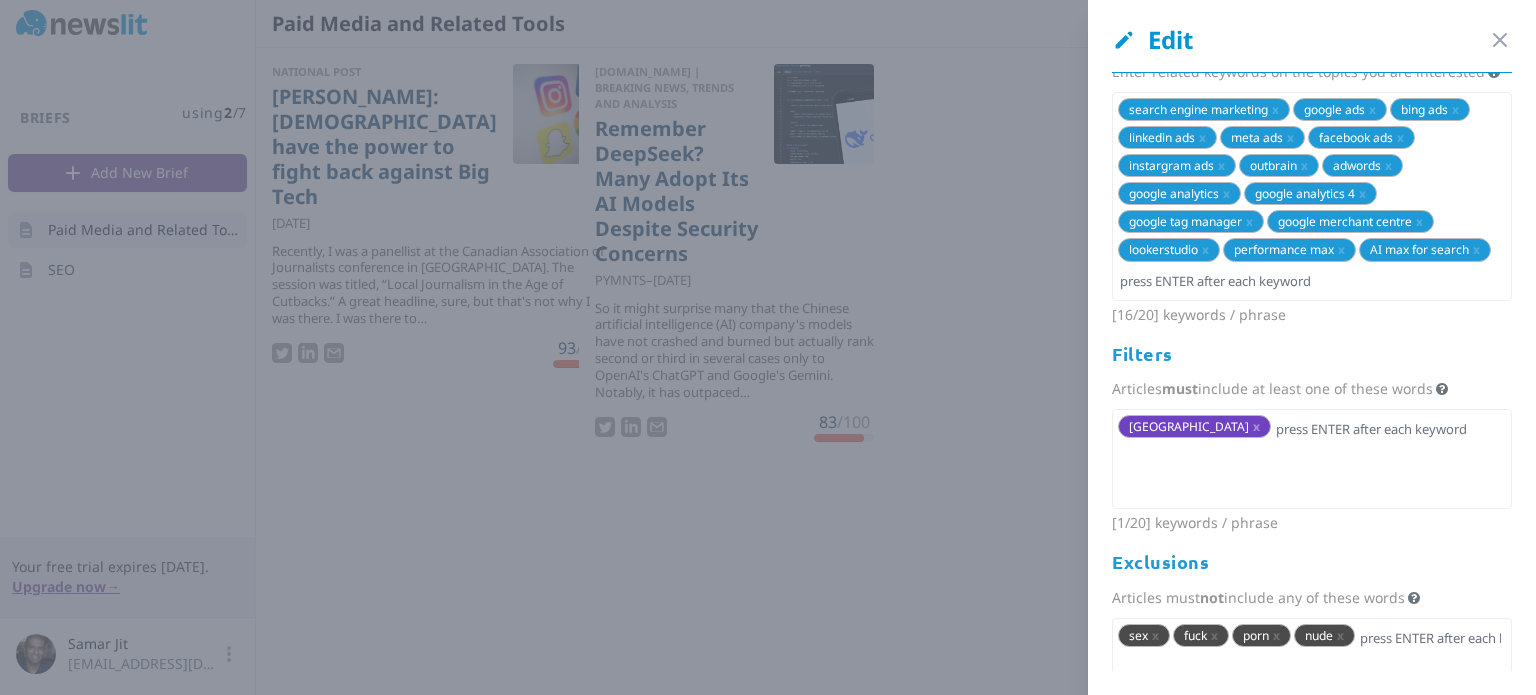 click on "x" at bounding box center (1256, 426) 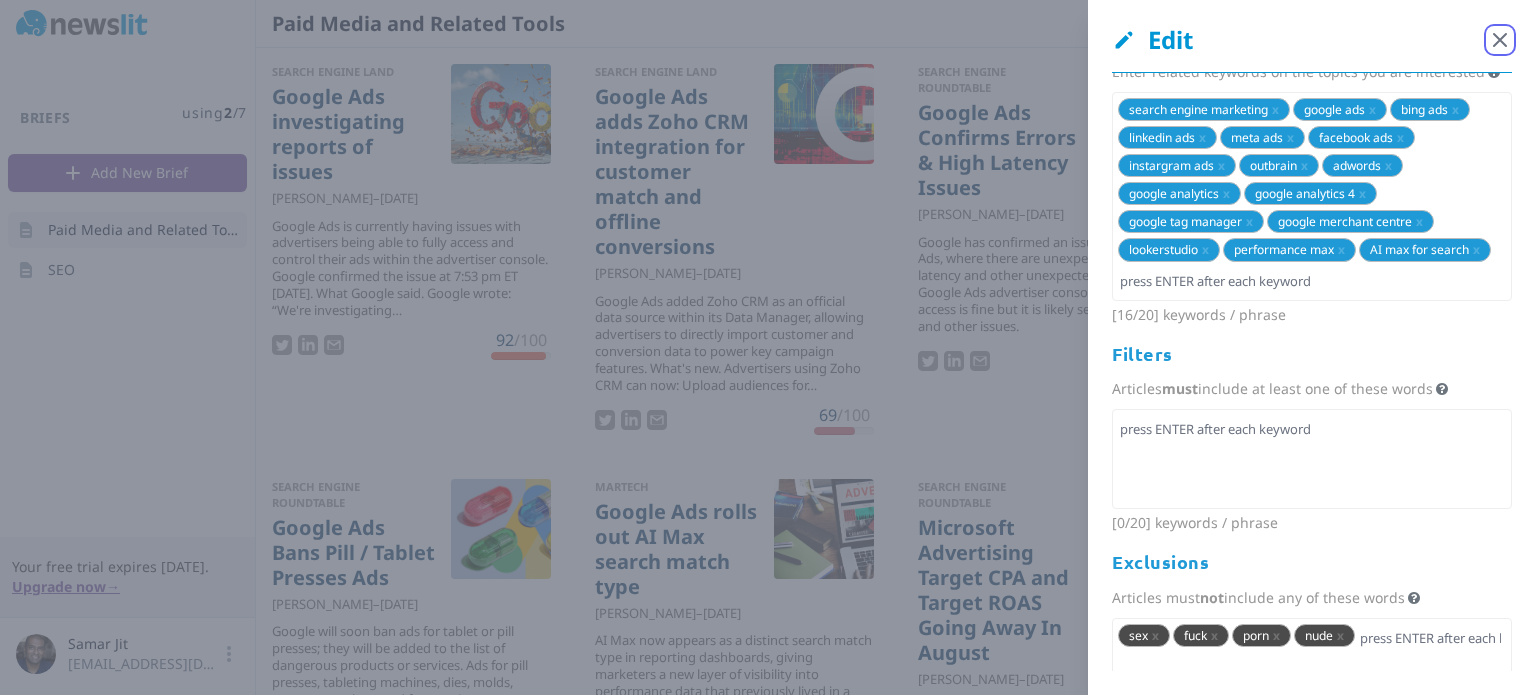 click 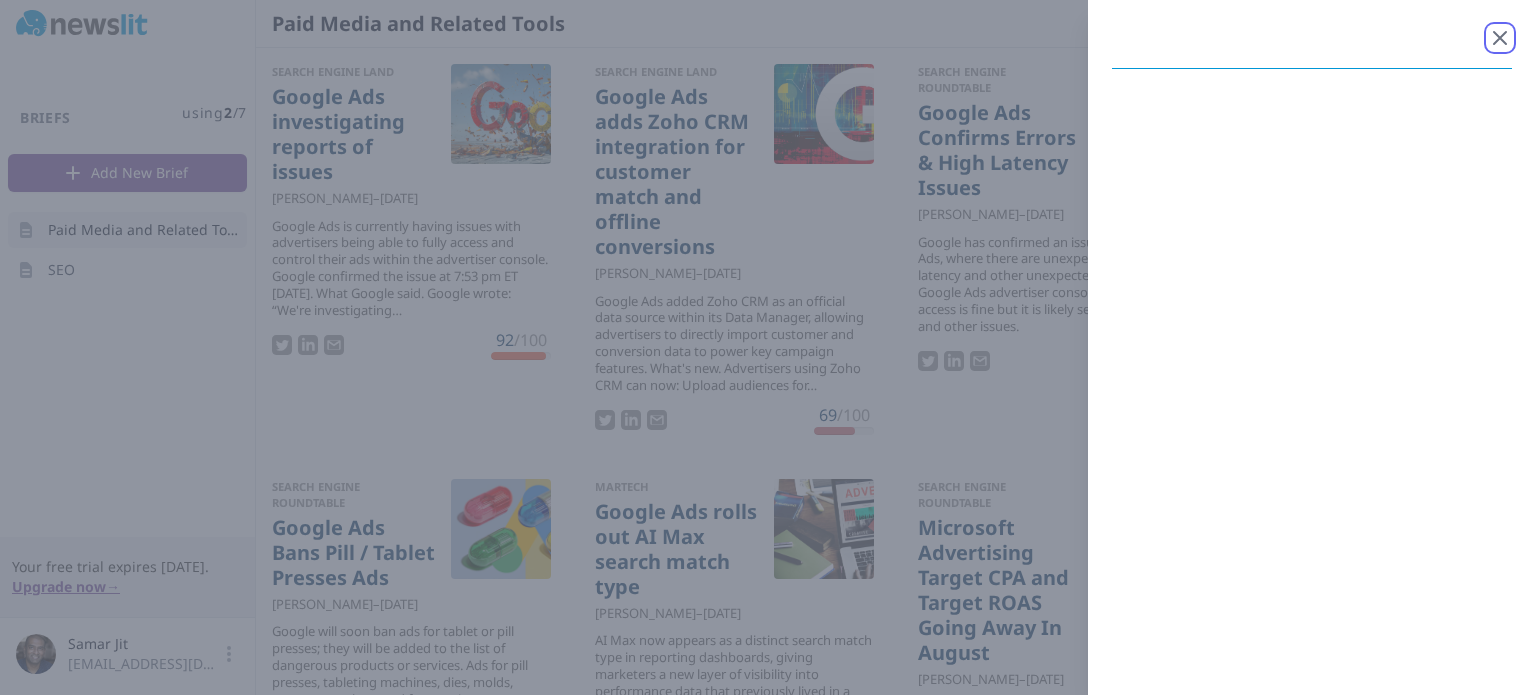 scroll, scrollTop: 0, scrollLeft: 0, axis: both 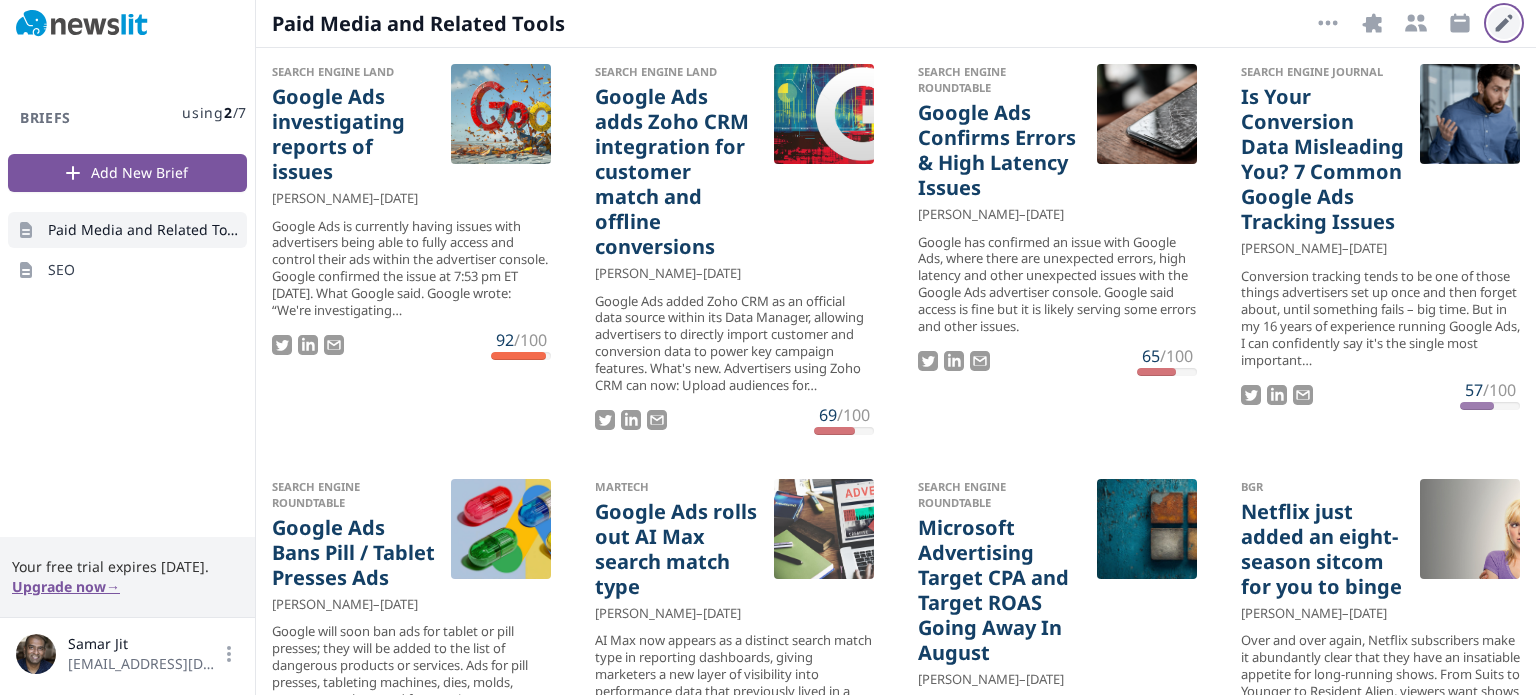 click 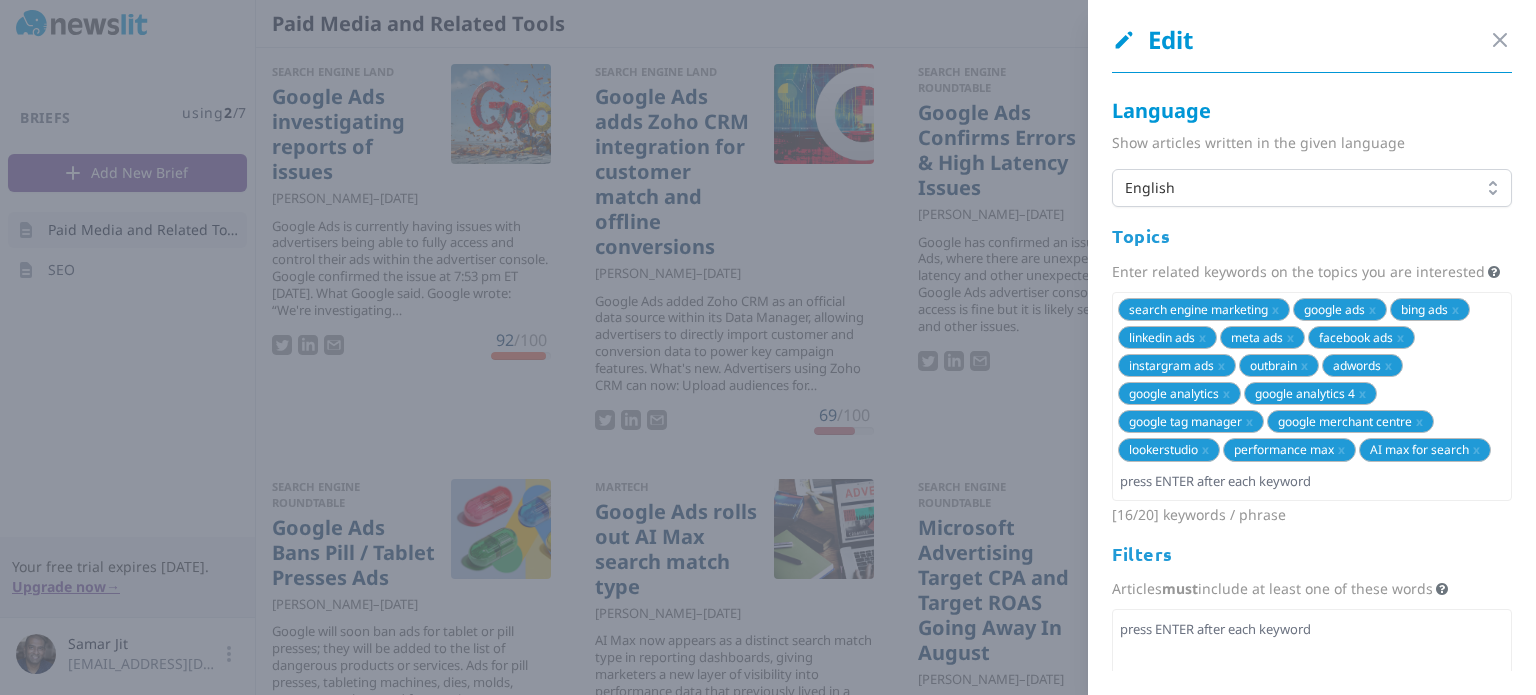 scroll, scrollTop: 287, scrollLeft: 0, axis: vertical 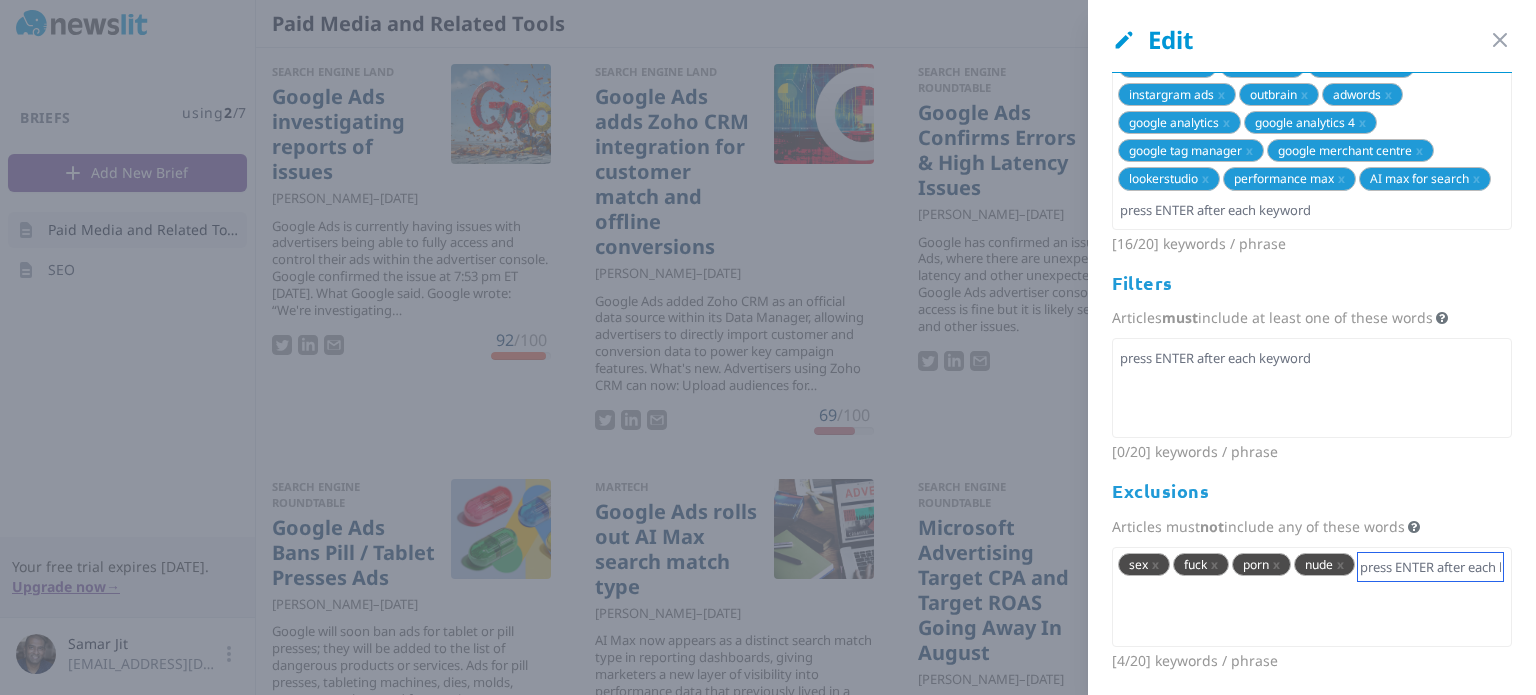 click at bounding box center [1430, 567] 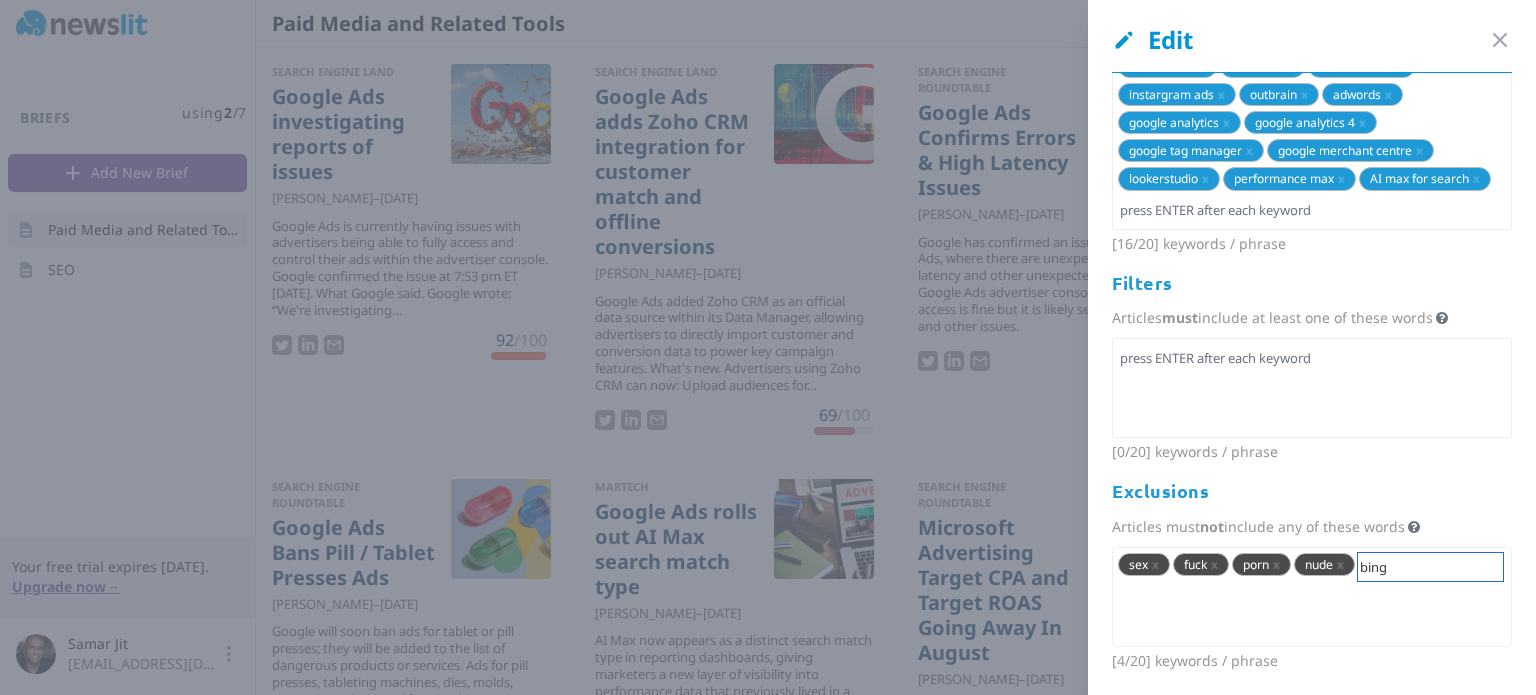 type on "binge" 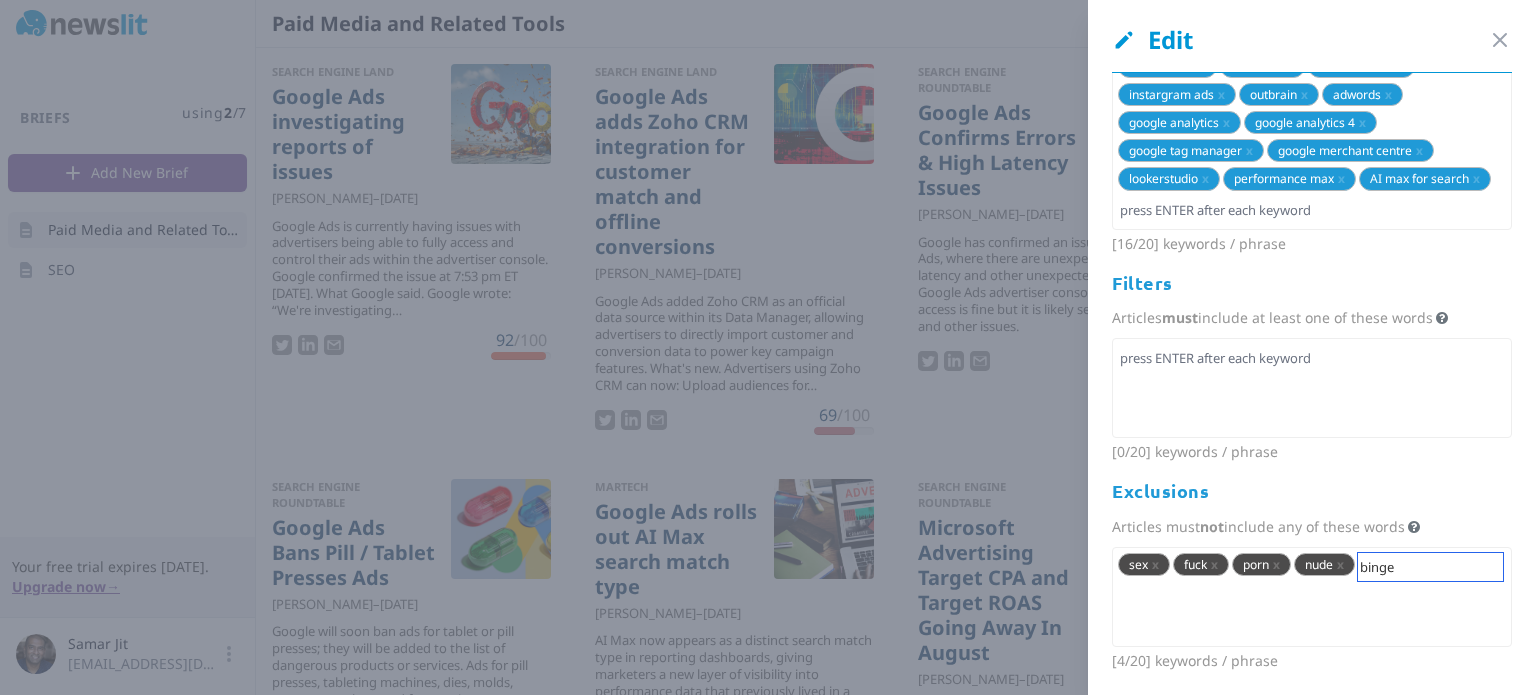 type 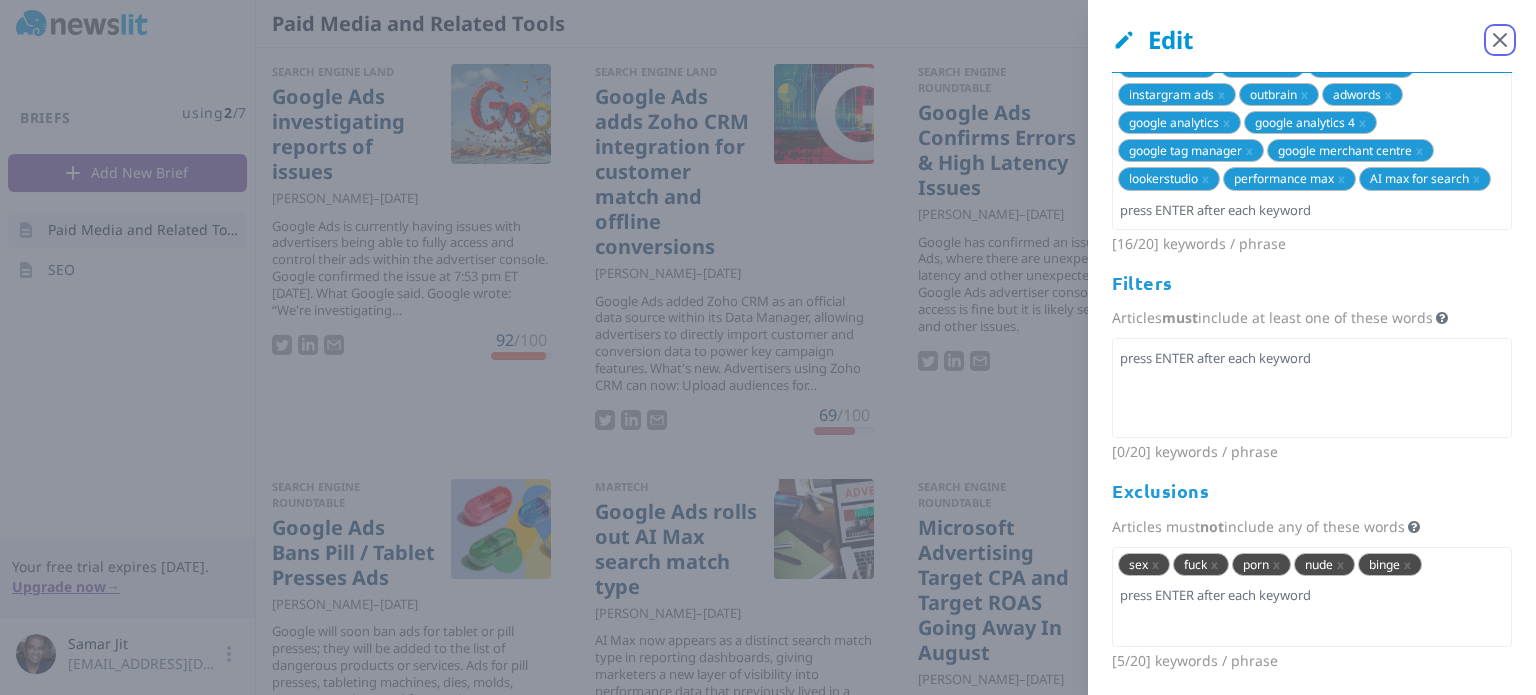 click 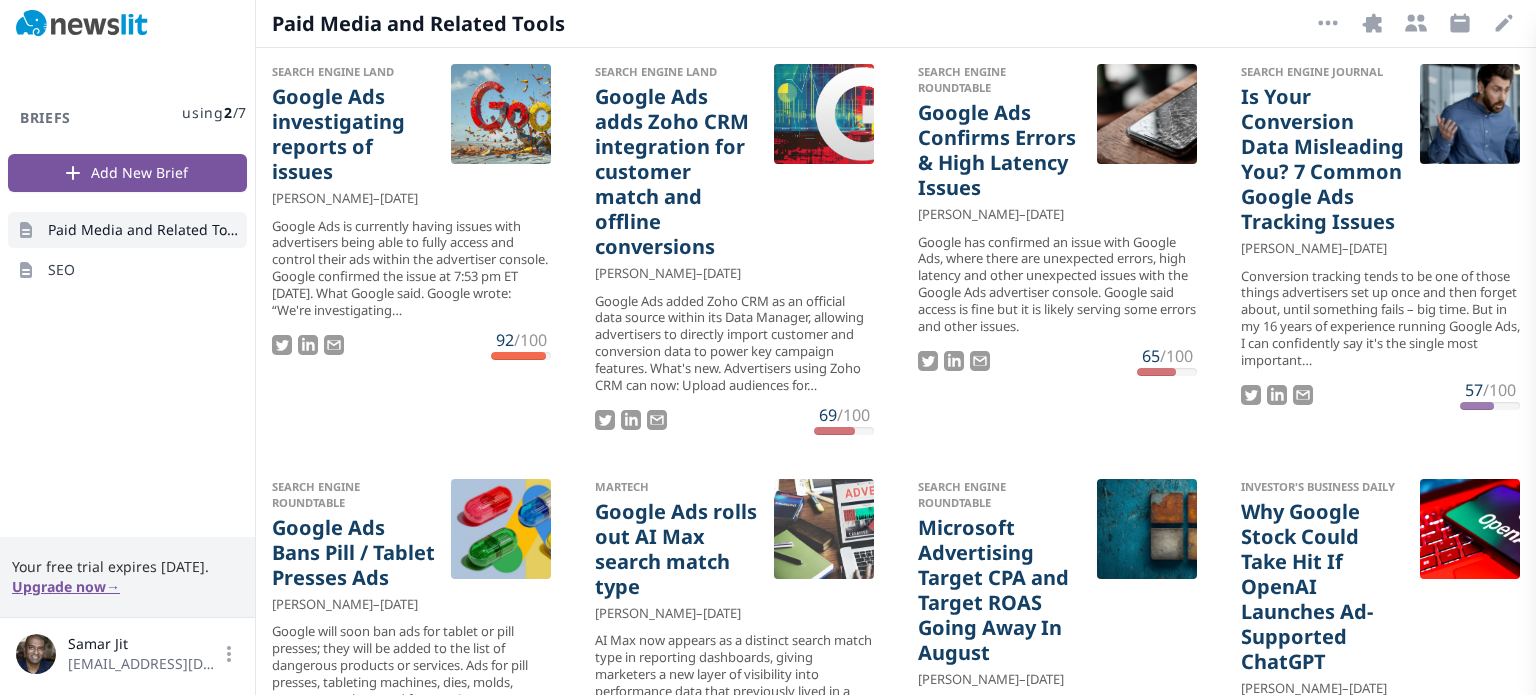 scroll, scrollTop: 0, scrollLeft: 0, axis: both 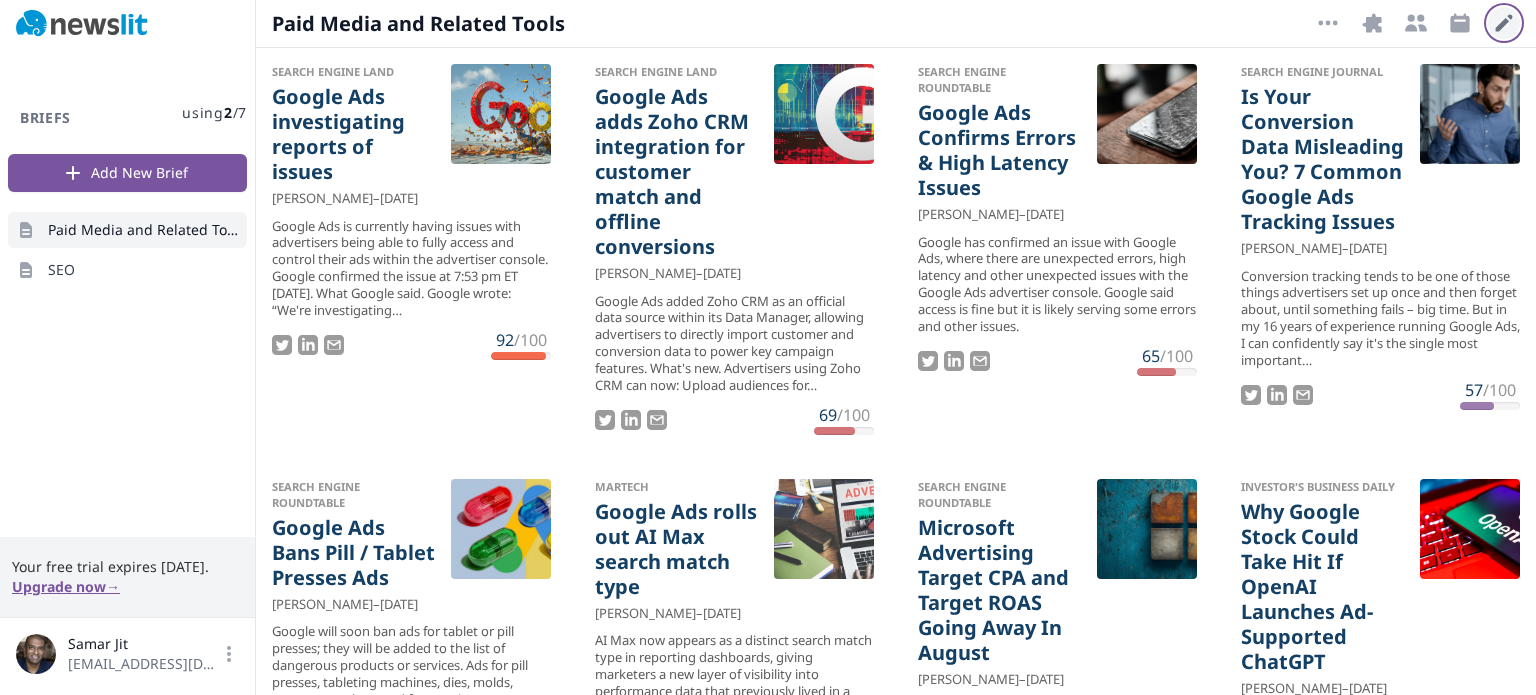 click 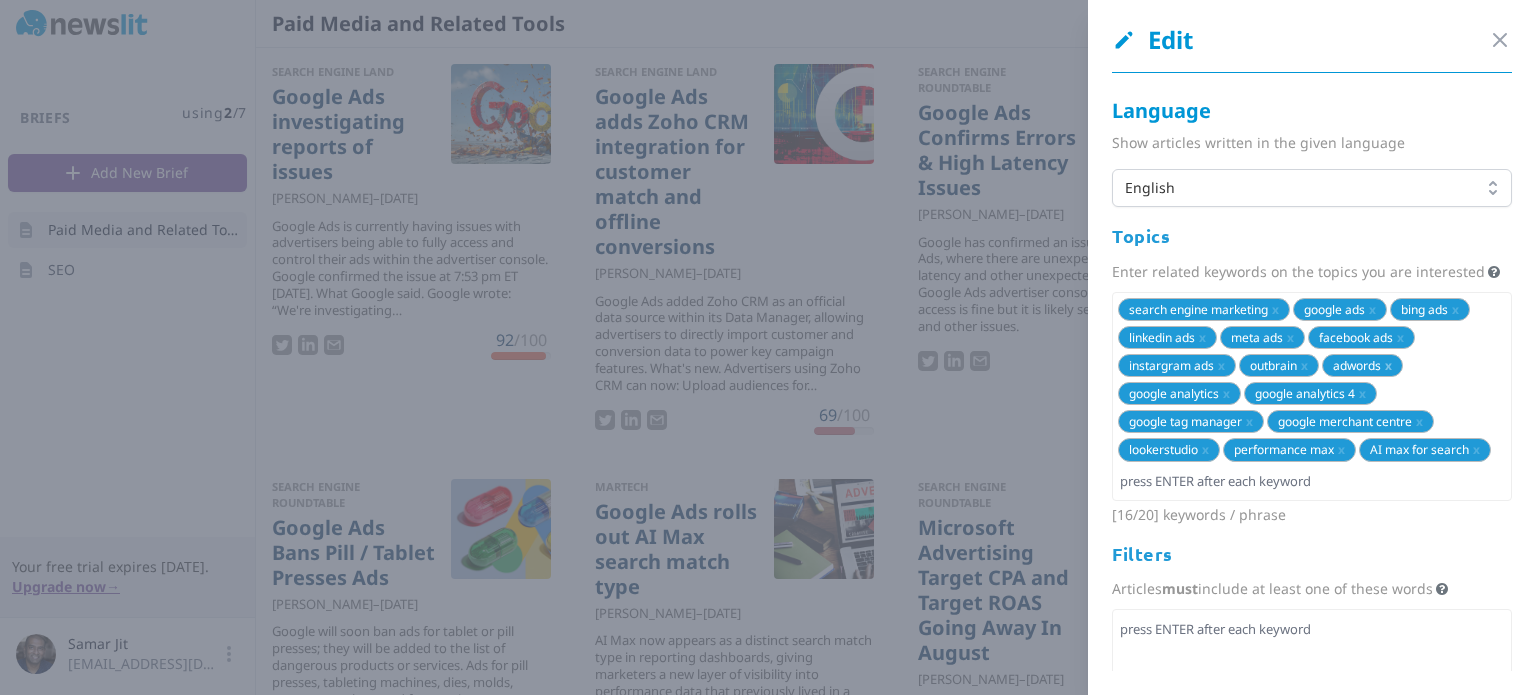 click on "x" at bounding box center (1388, 365) 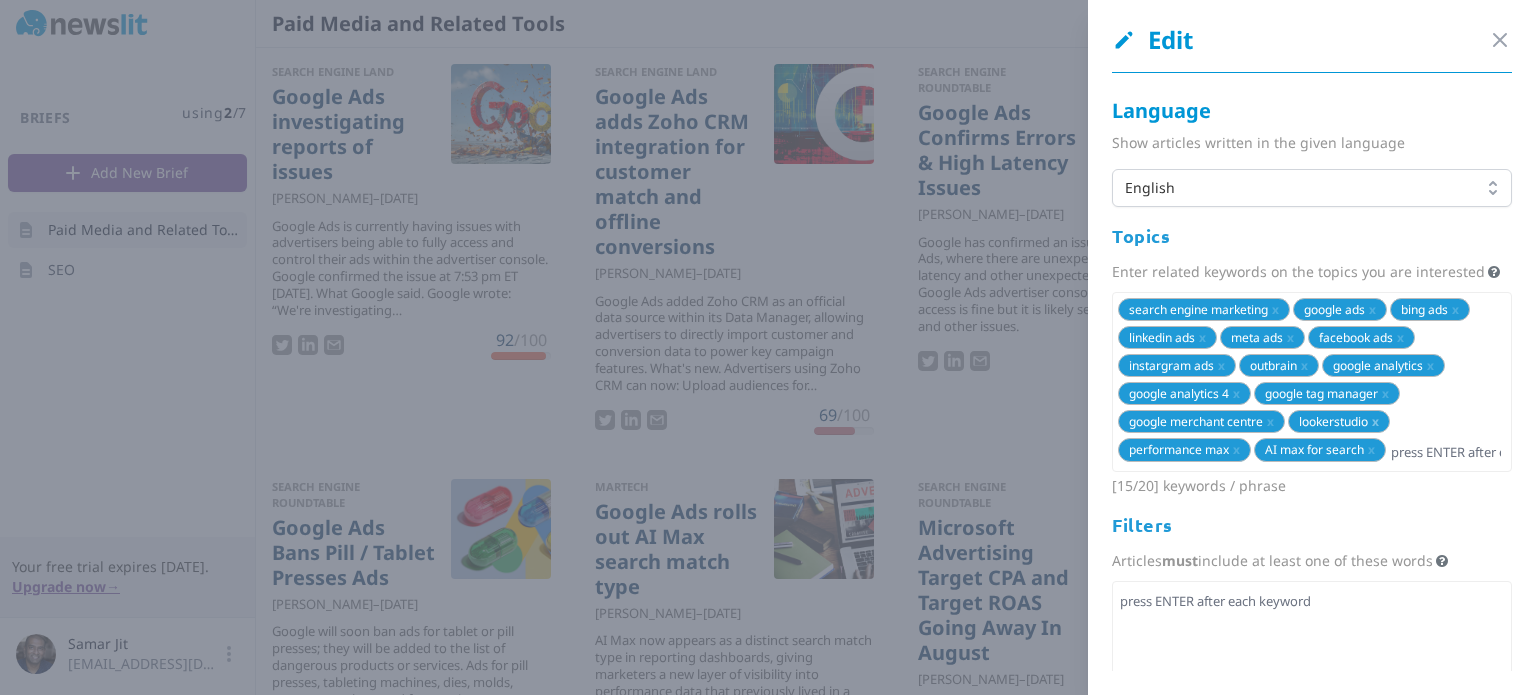 click on "x" at bounding box center [1375, 421] 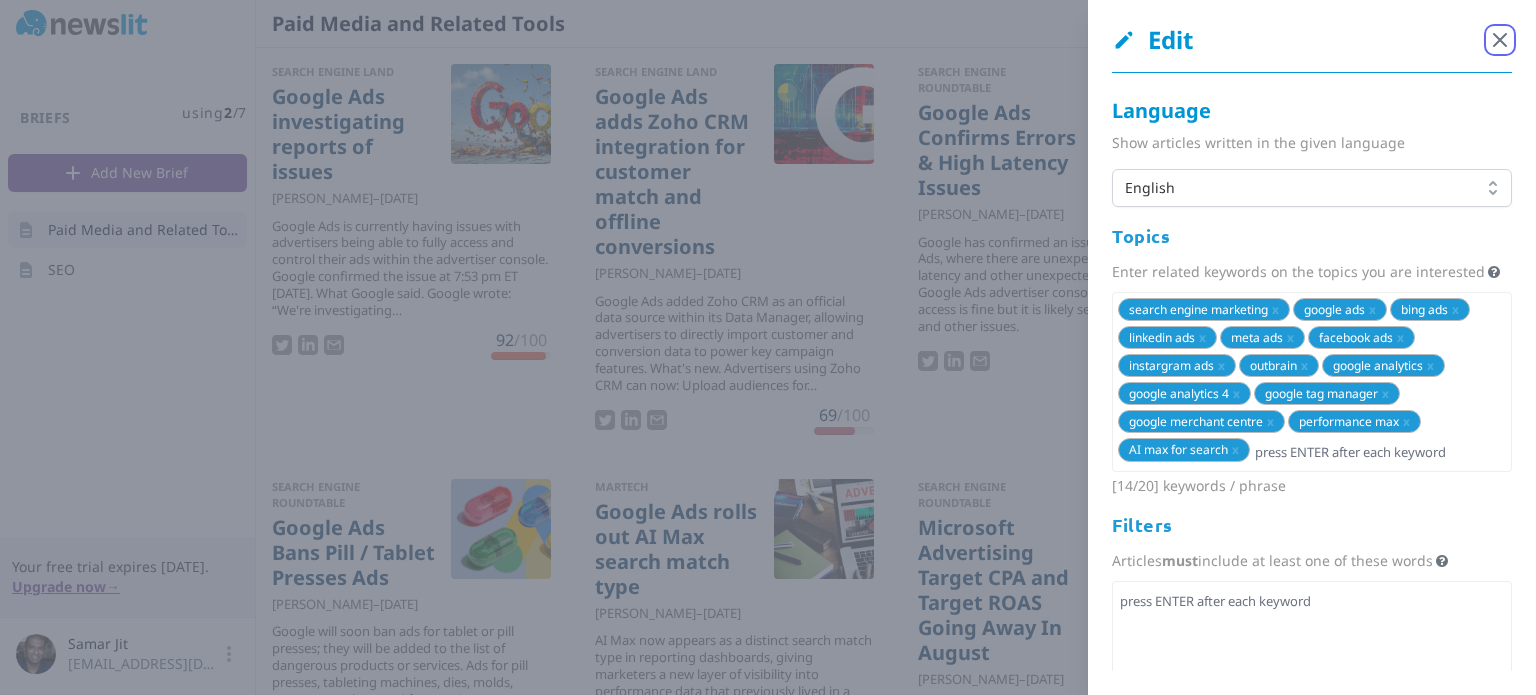 click 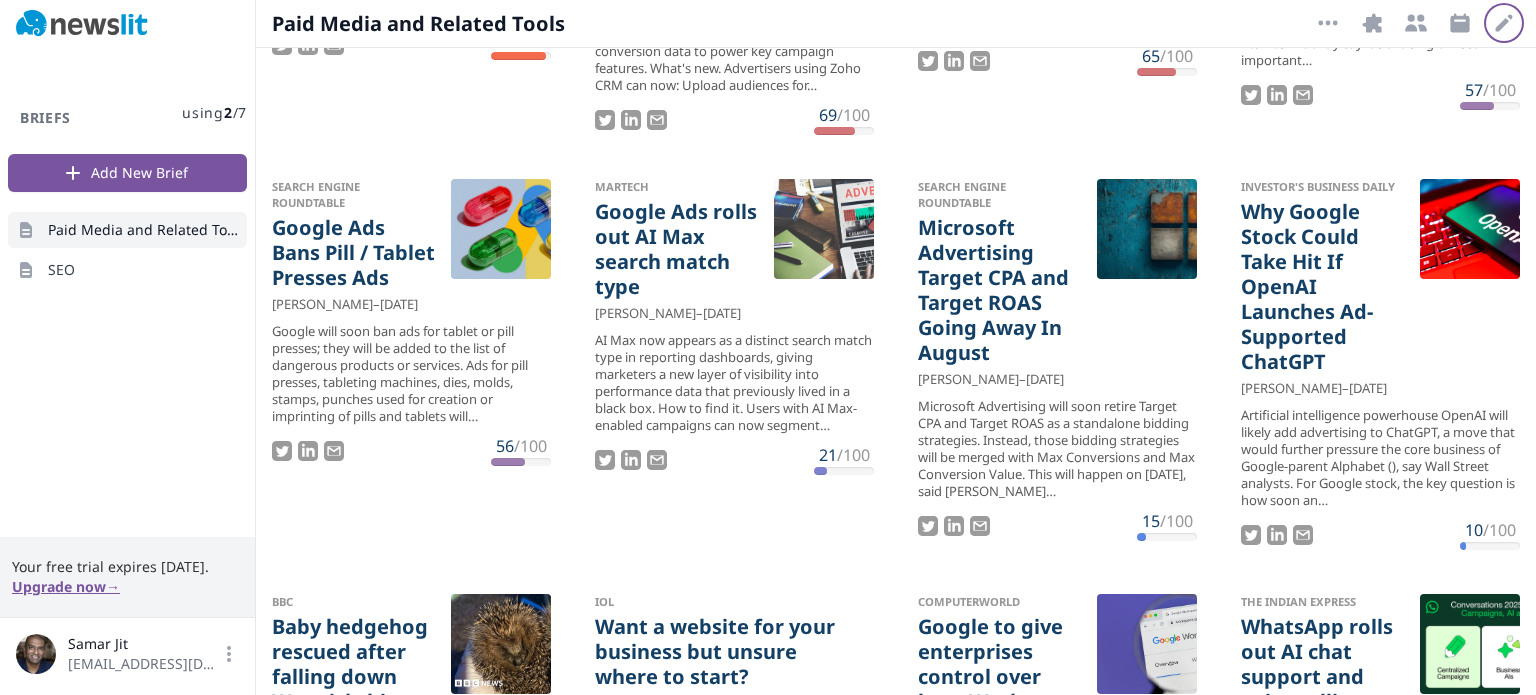 scroll, scrollTop: 0, scrollLeft: 0, axis: both 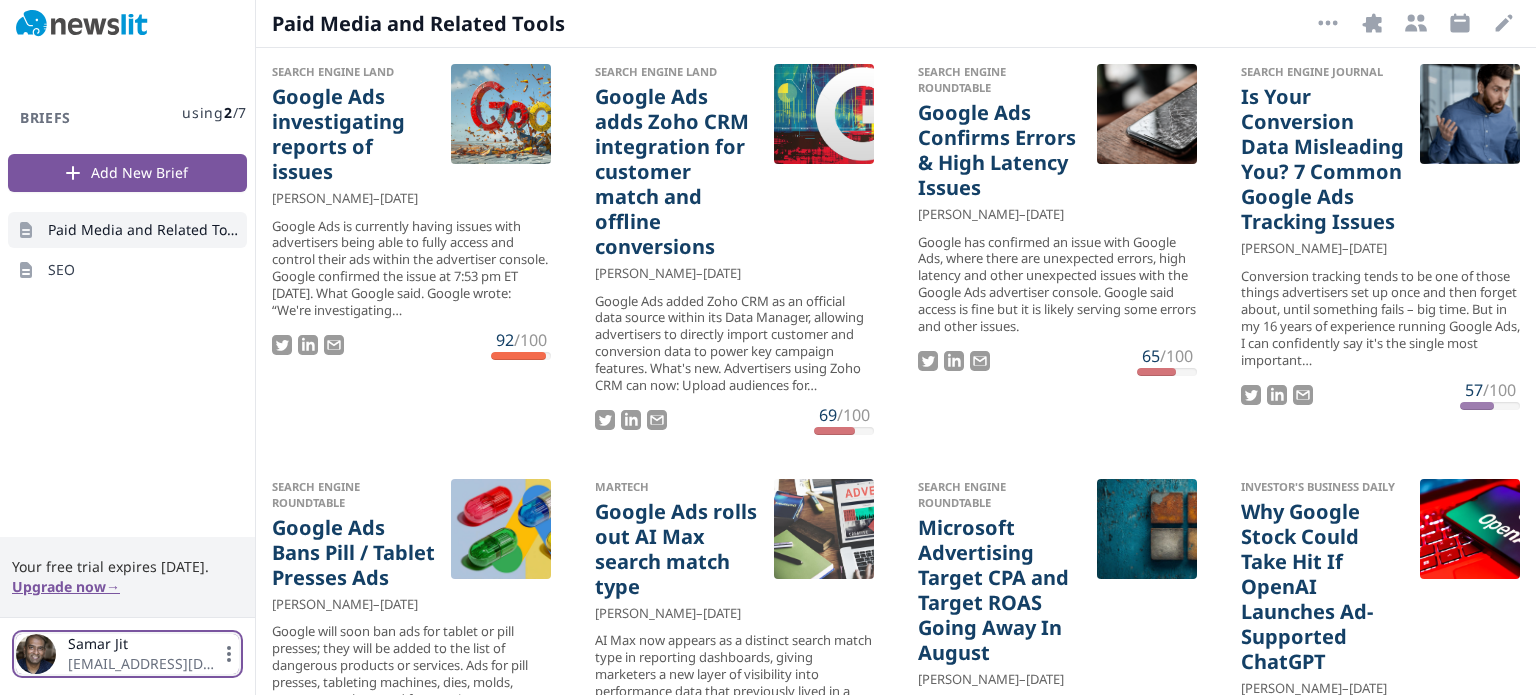 click on "[PERSON_NAME] [EMAIL_ADDRESS][DOMAIN_NAME]" at bounding box center [127, 654] 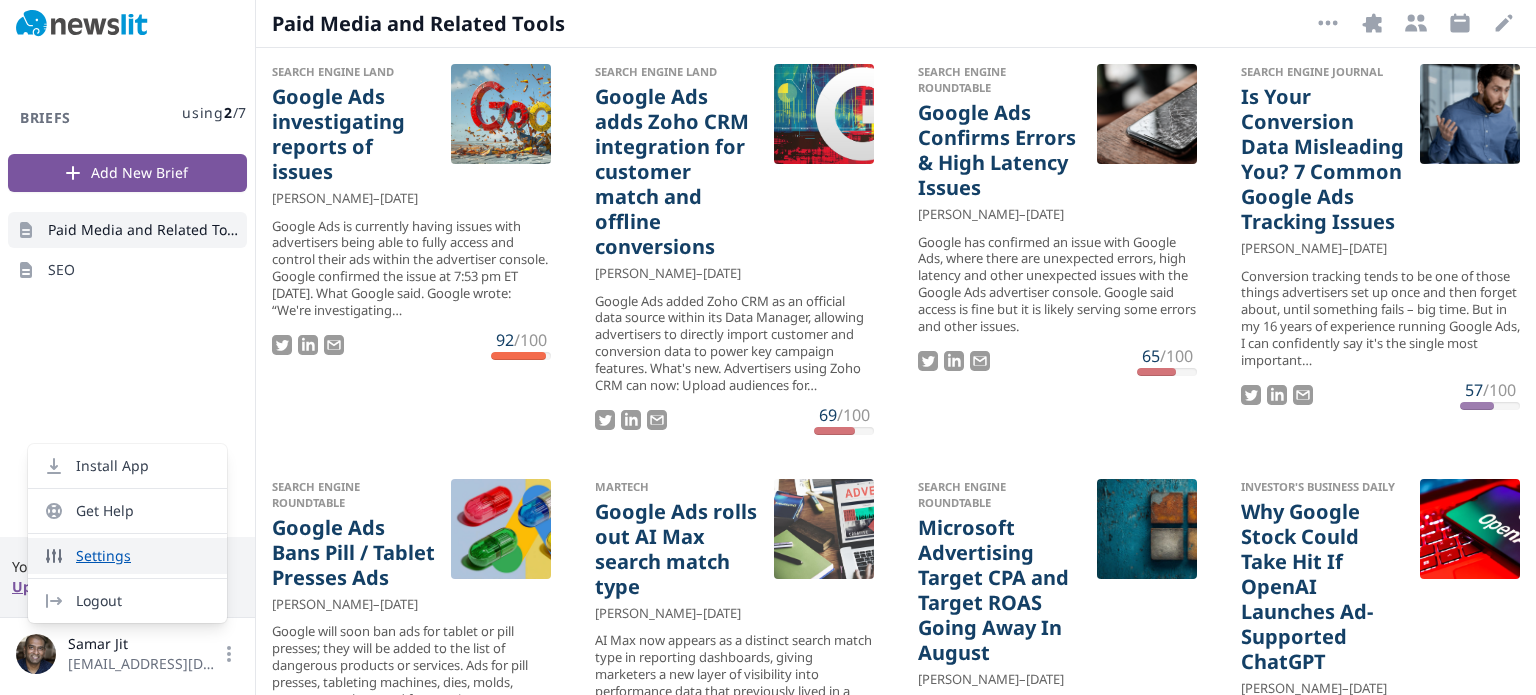 click on "Settings" at bounding box center (127, 556) 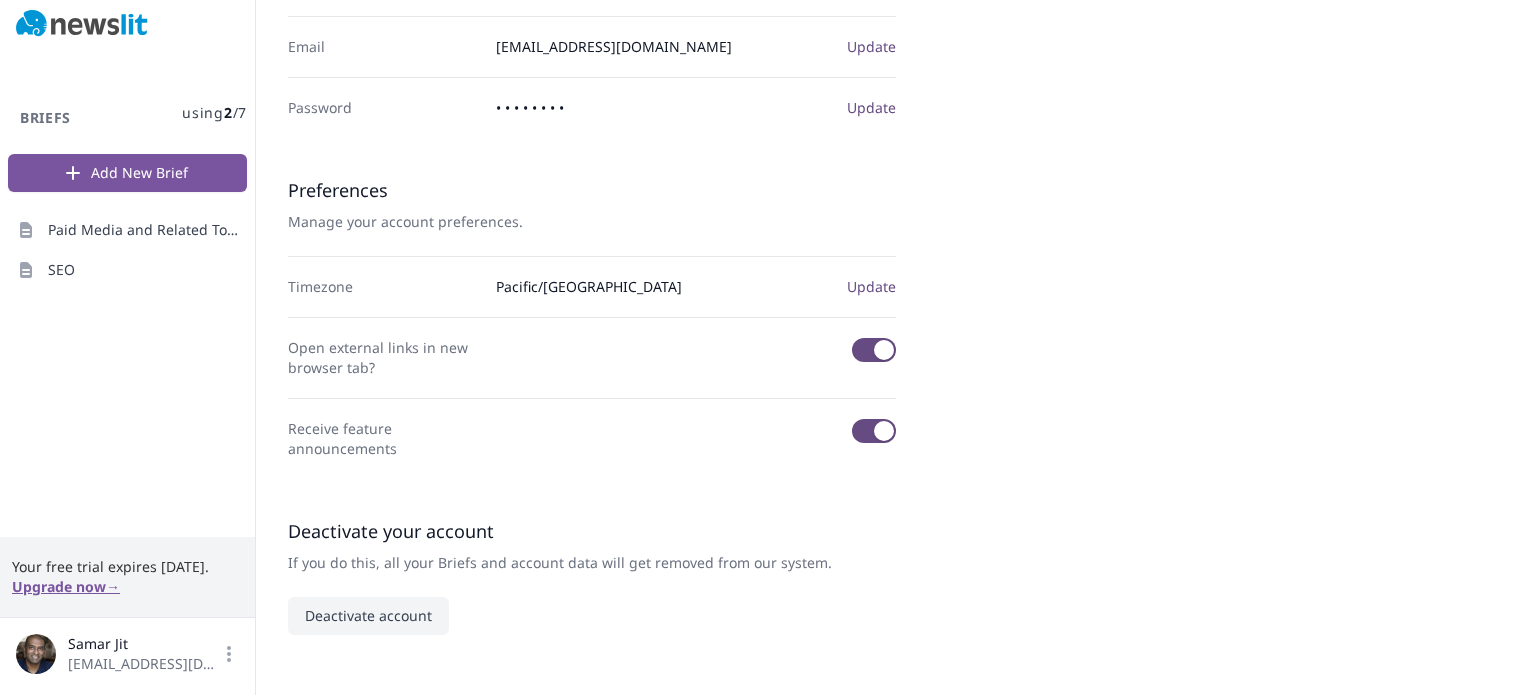 scroll, scrollTop: 0, scrollLeft: 0, axis: both 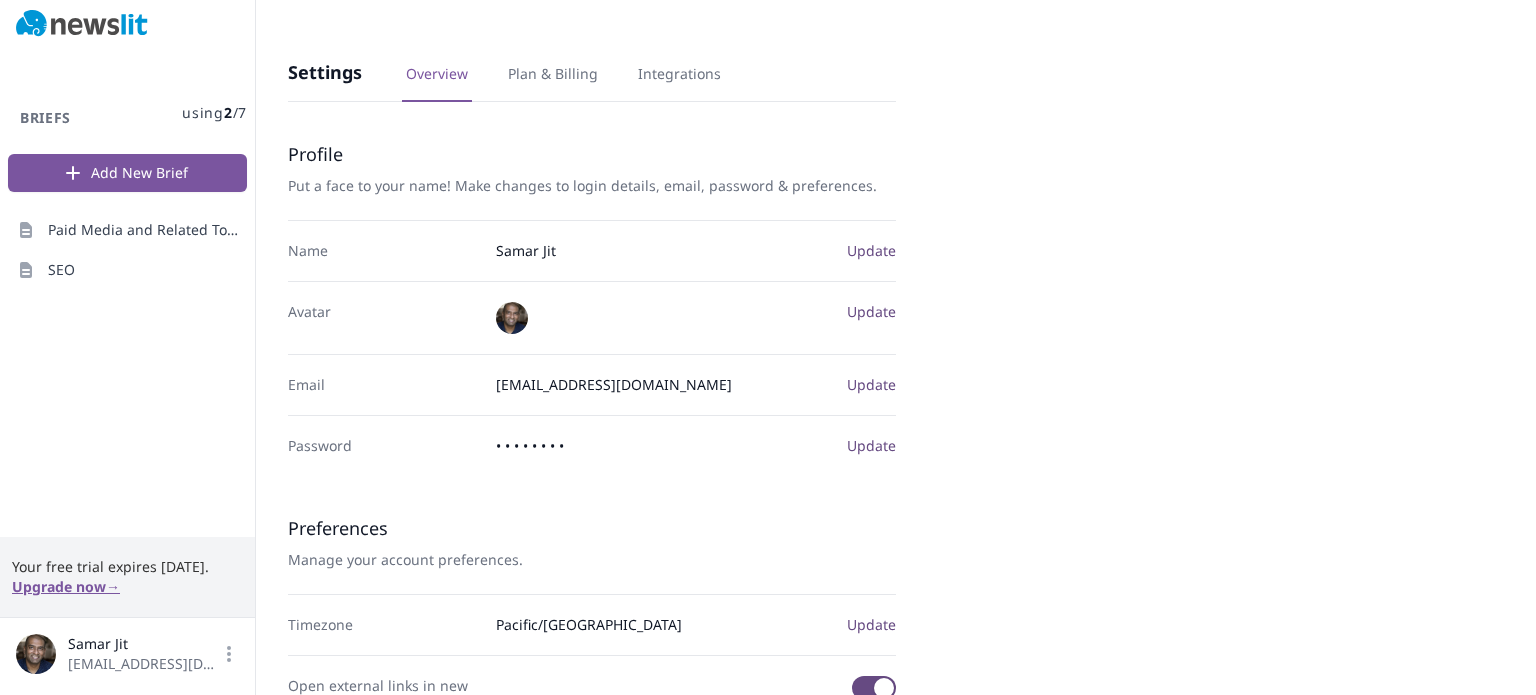 click on "Settings Overview Plan & Billing Integrations" at bounding box center (592, 70) 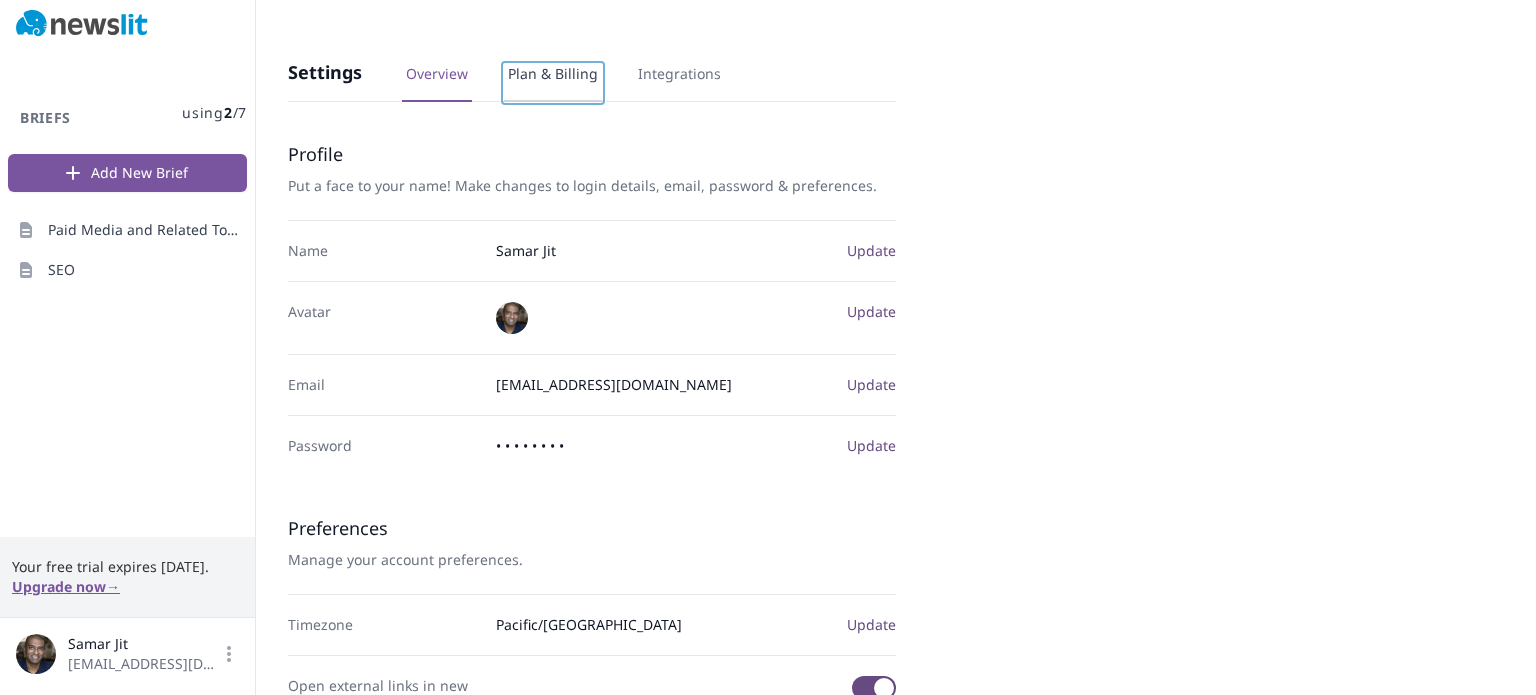 click on "Plan & Billing" at bounding box center (553, 83) 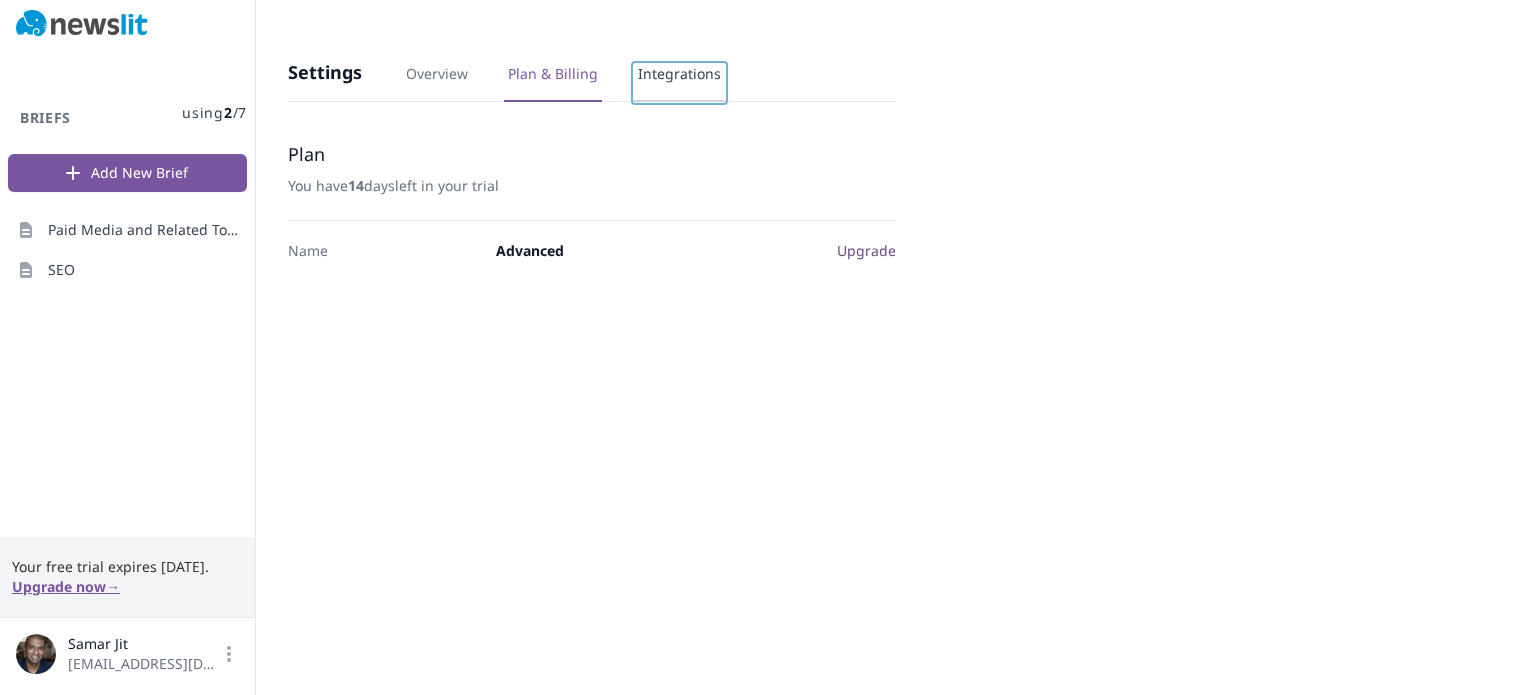 click on "Integrations" at bounding box center (679, 83) 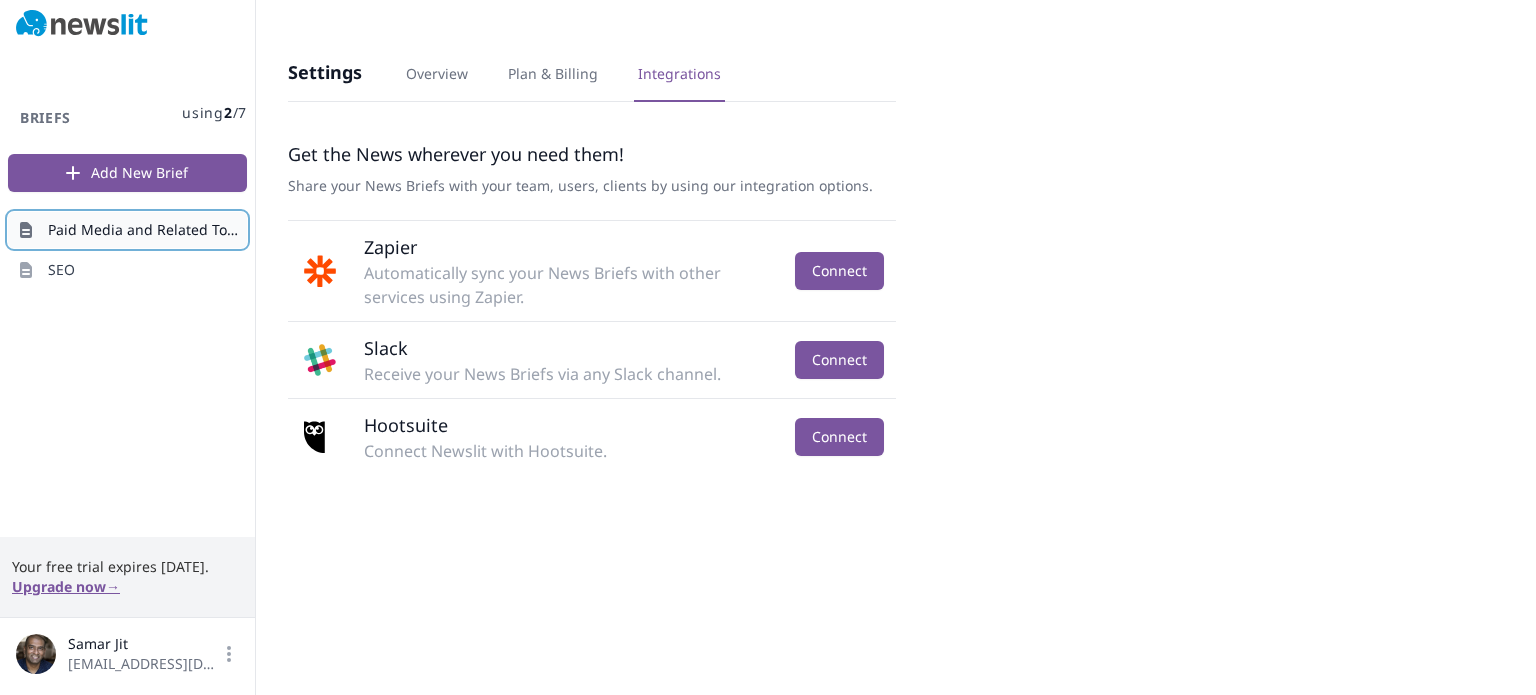 click on "Paid Media and Related Tools" at bounding box center (143, 230) 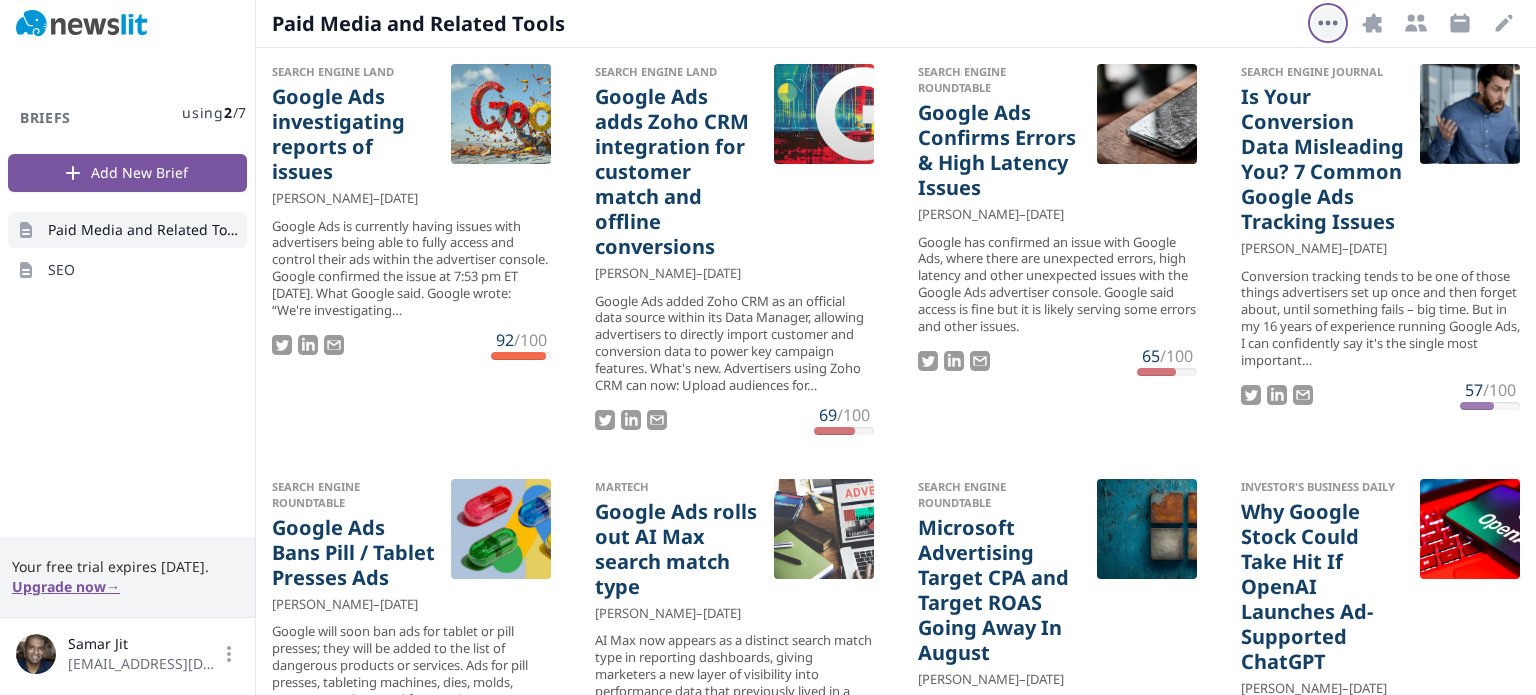 click 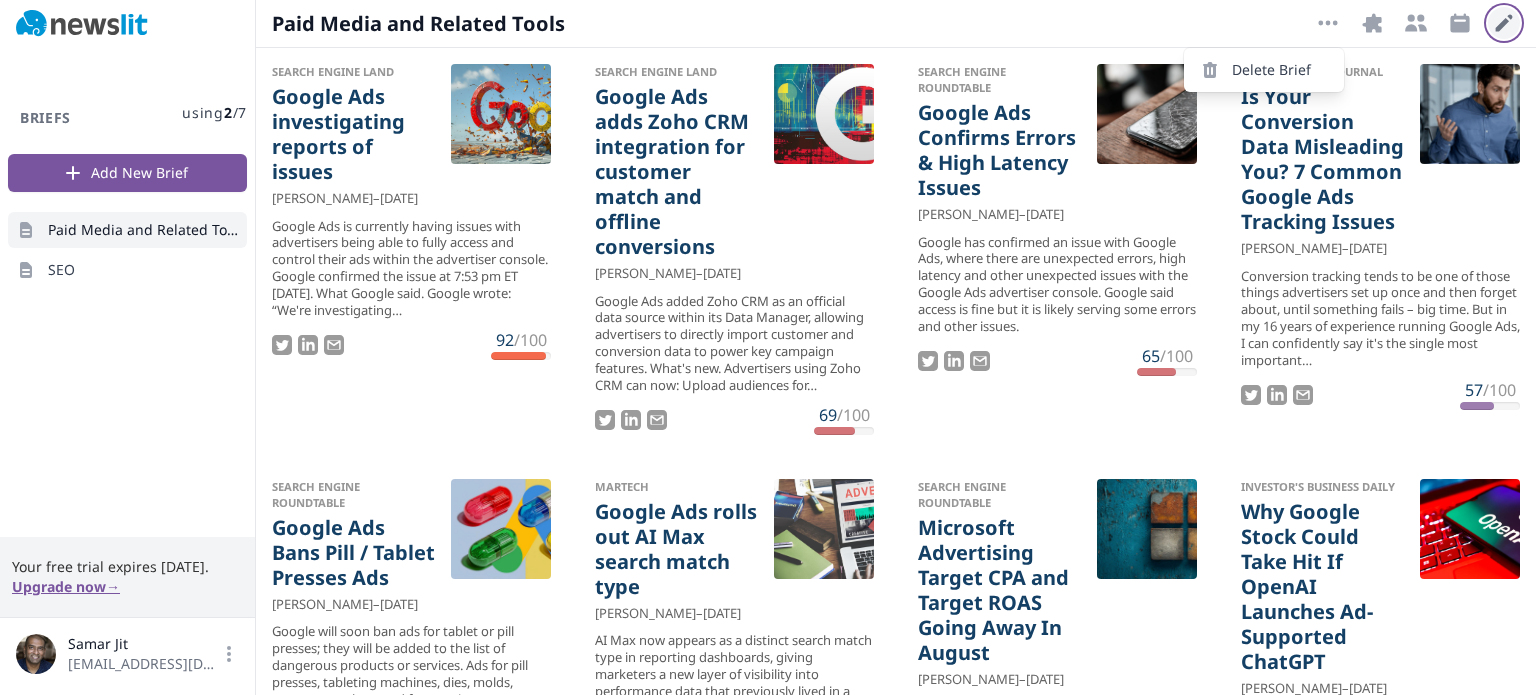 click 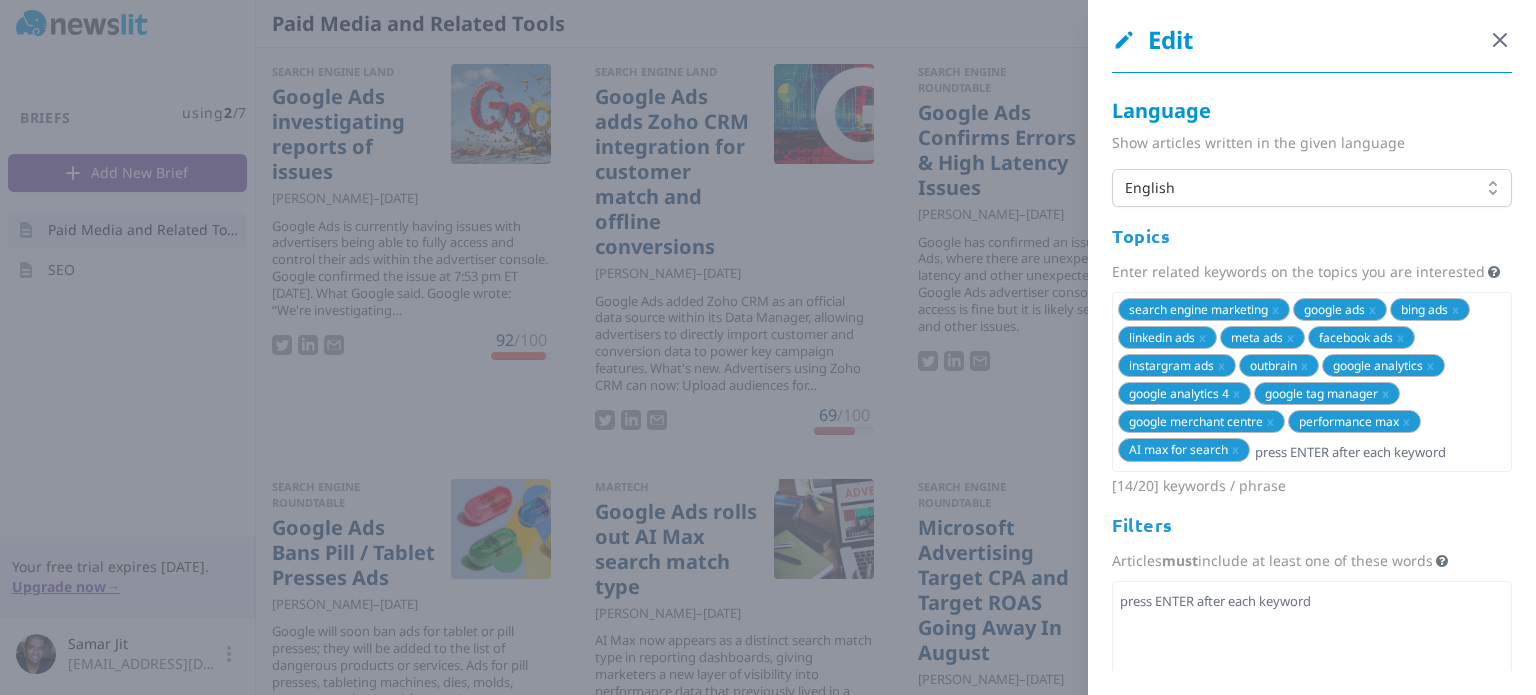 click on "Close panel" at bounding box center (1500, 40) 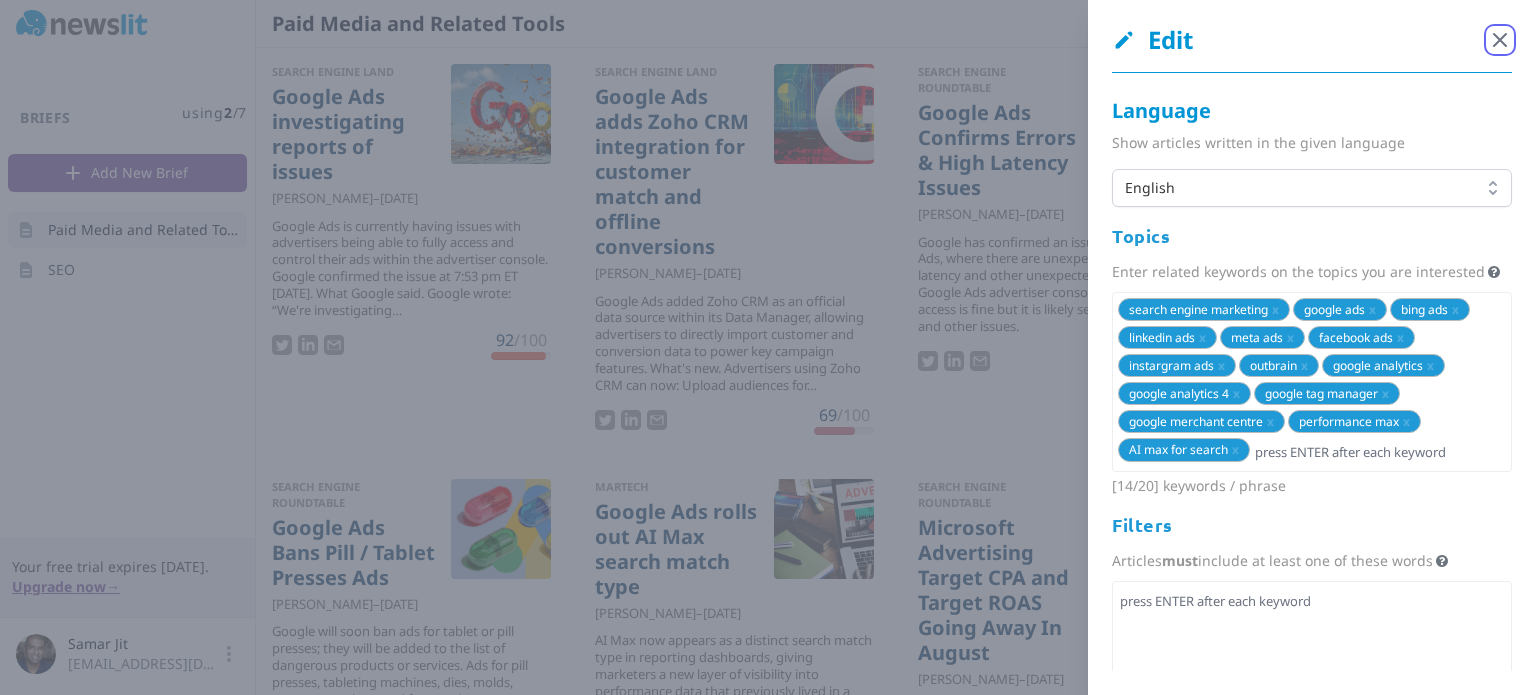 click 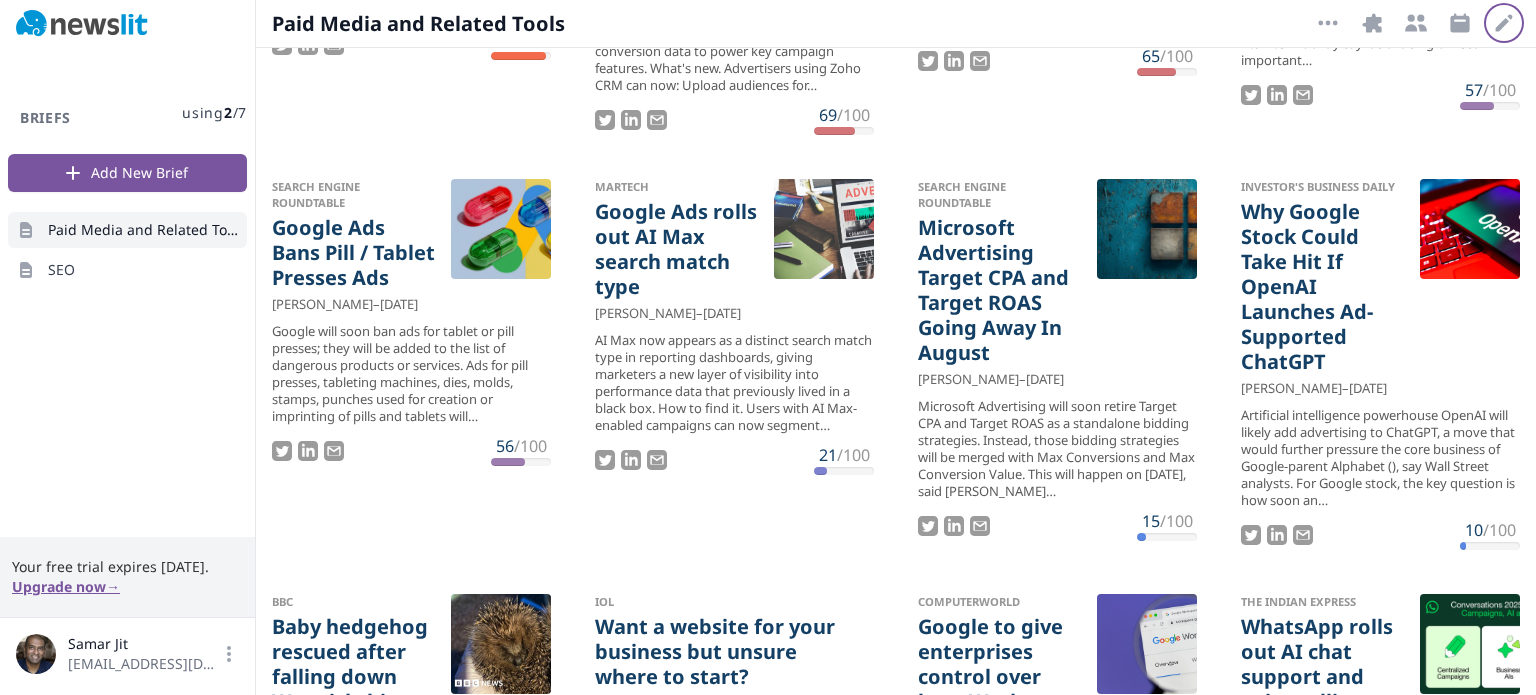 scroll, scrollTop: 0, scrollLeft: 0, axis: both 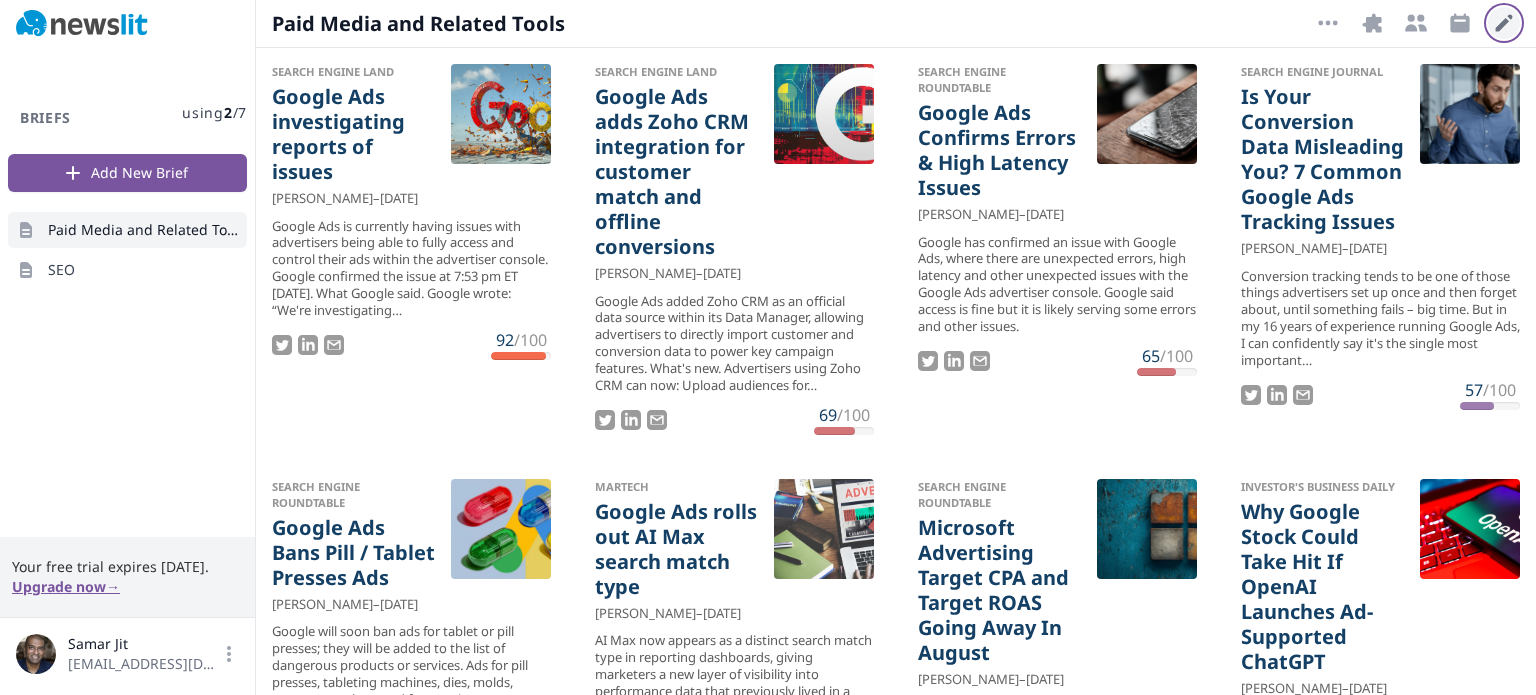 click 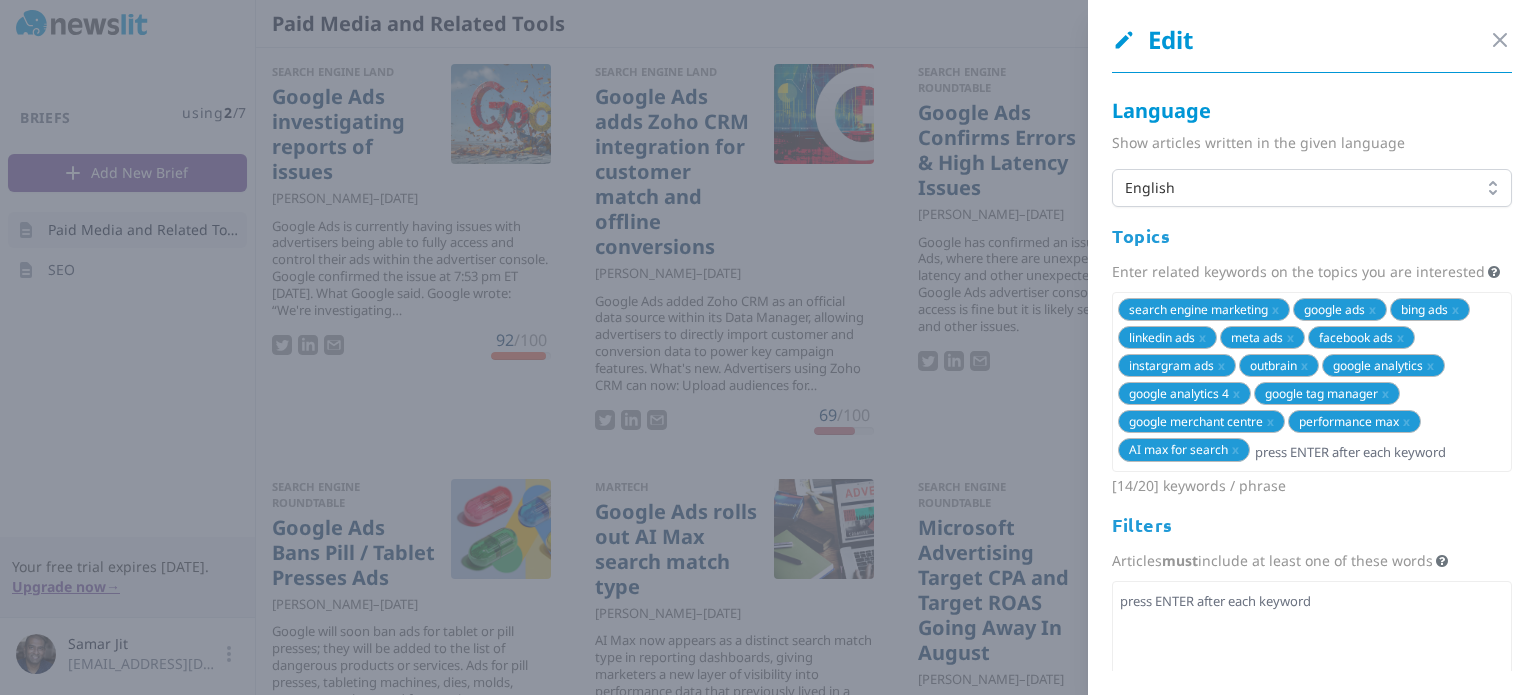 scroll, scrollTop: 260, scrollLeft: 0, axis: vertical 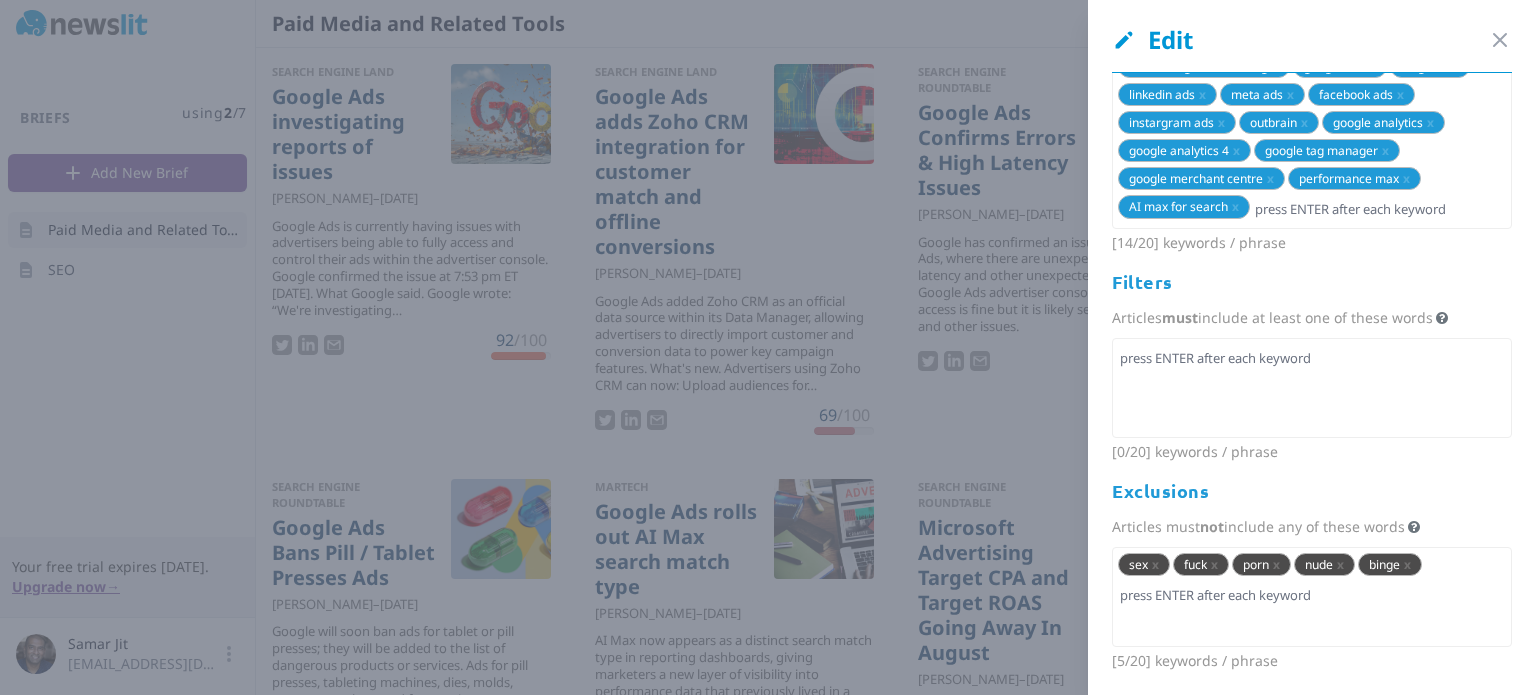 click on "sex [DEMOGRAPHIC_DATA] fuck x porn x nude x binge x" at bounding box center (1312, 597) 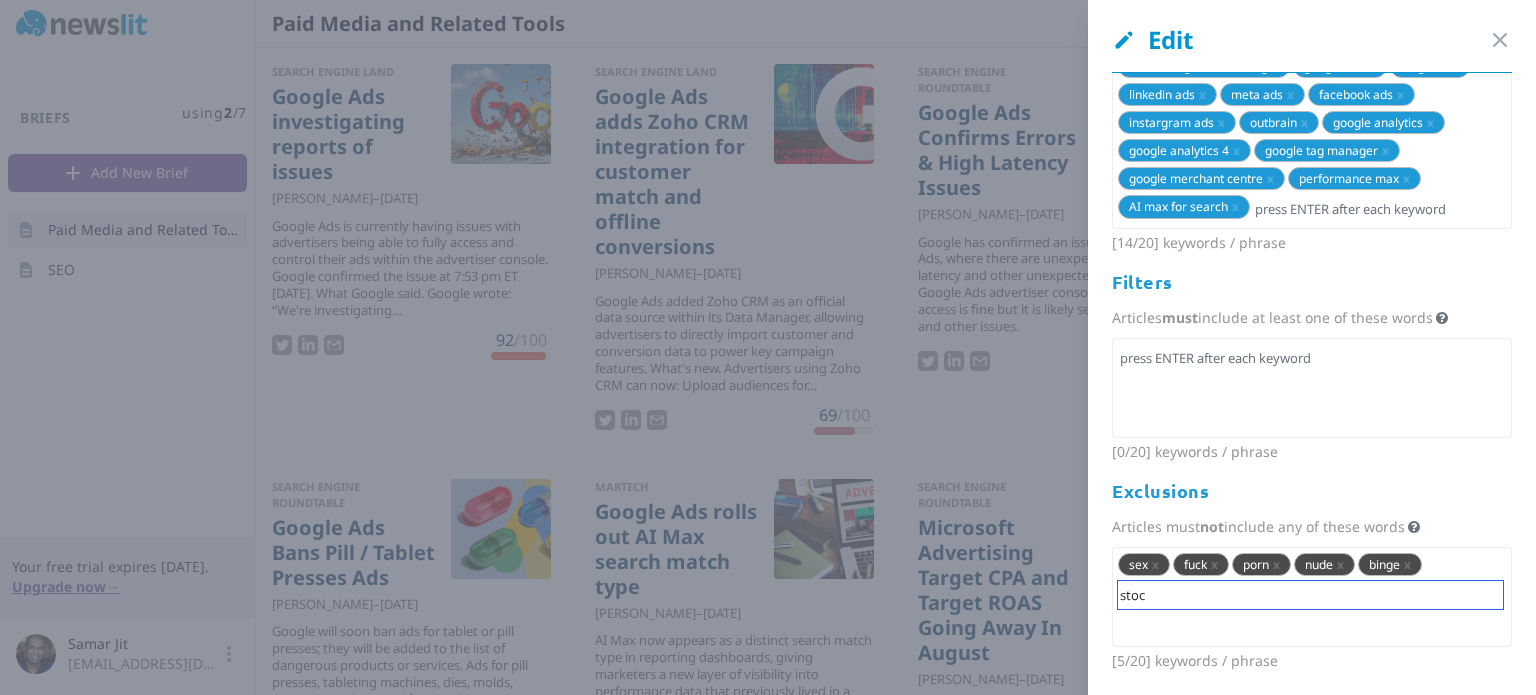 type on "stock" 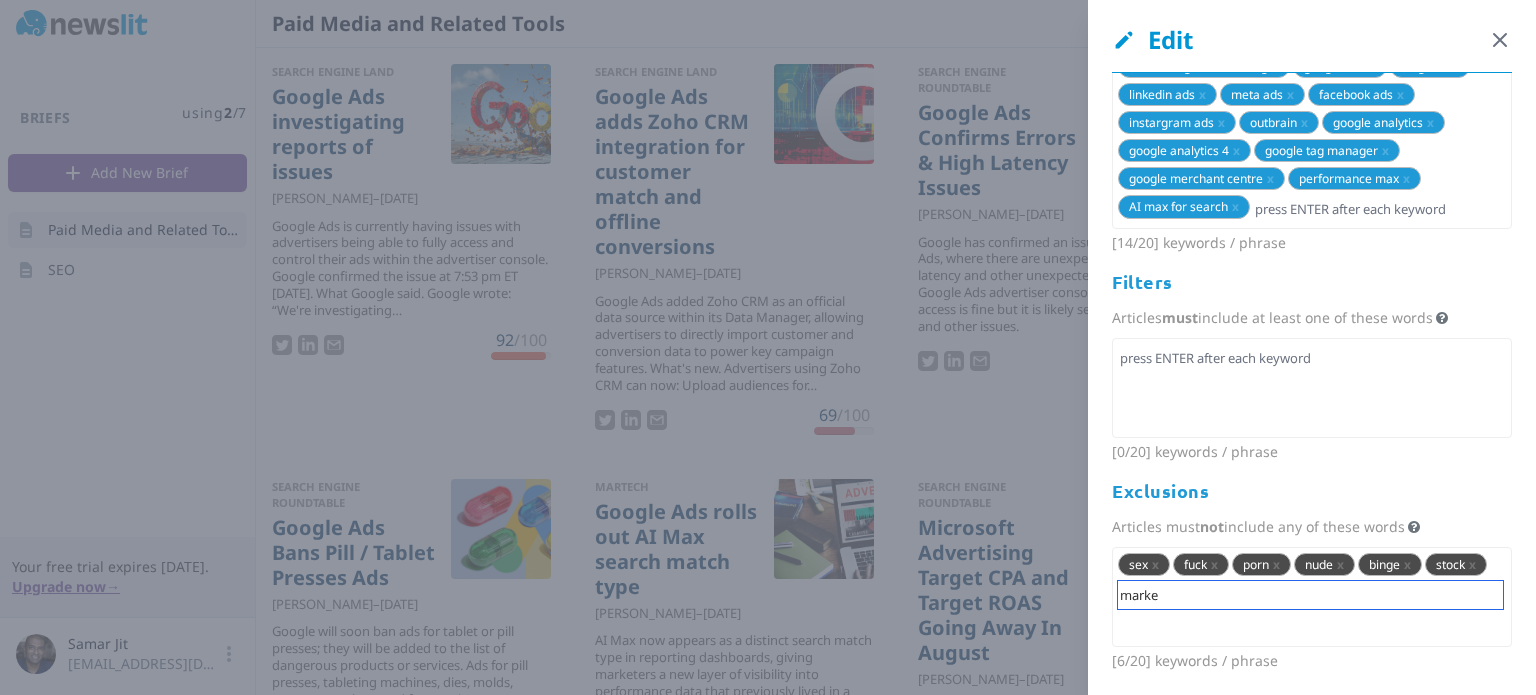 type on "market" 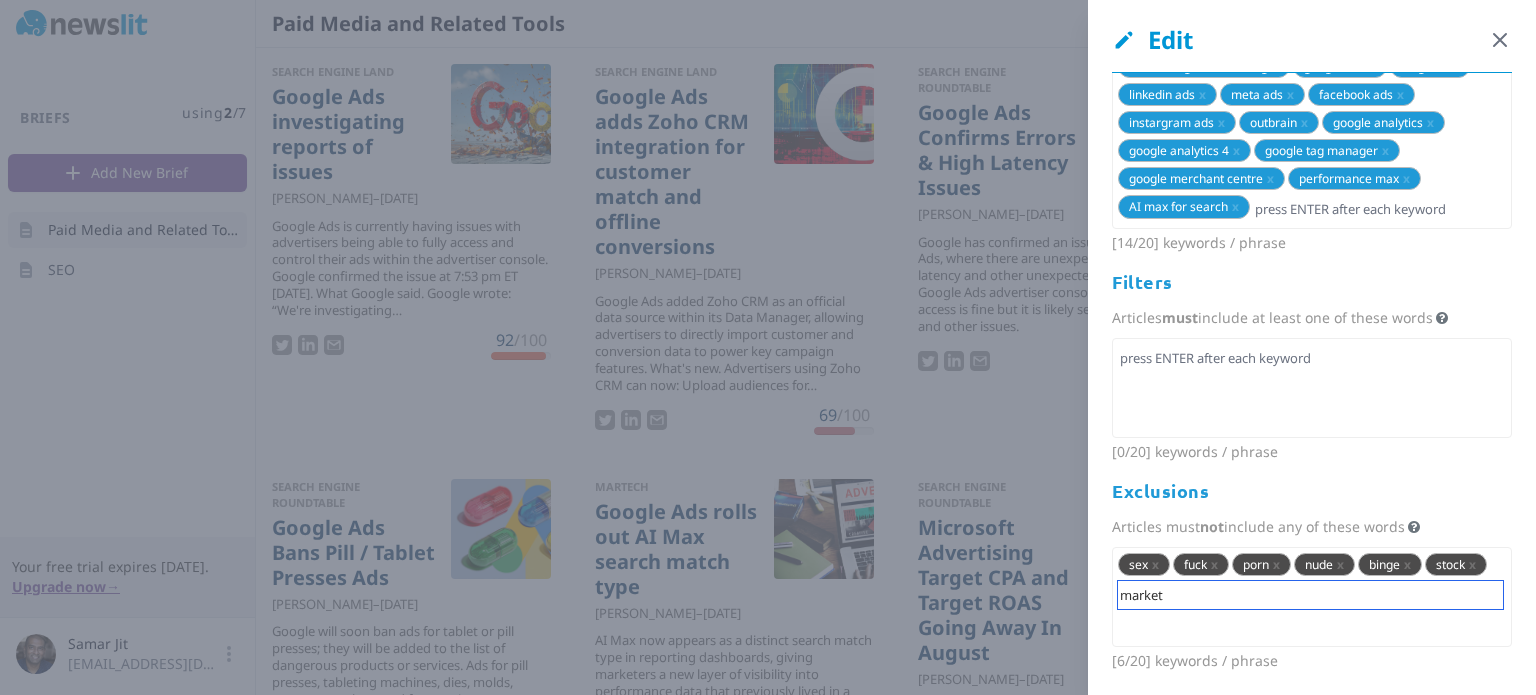 type 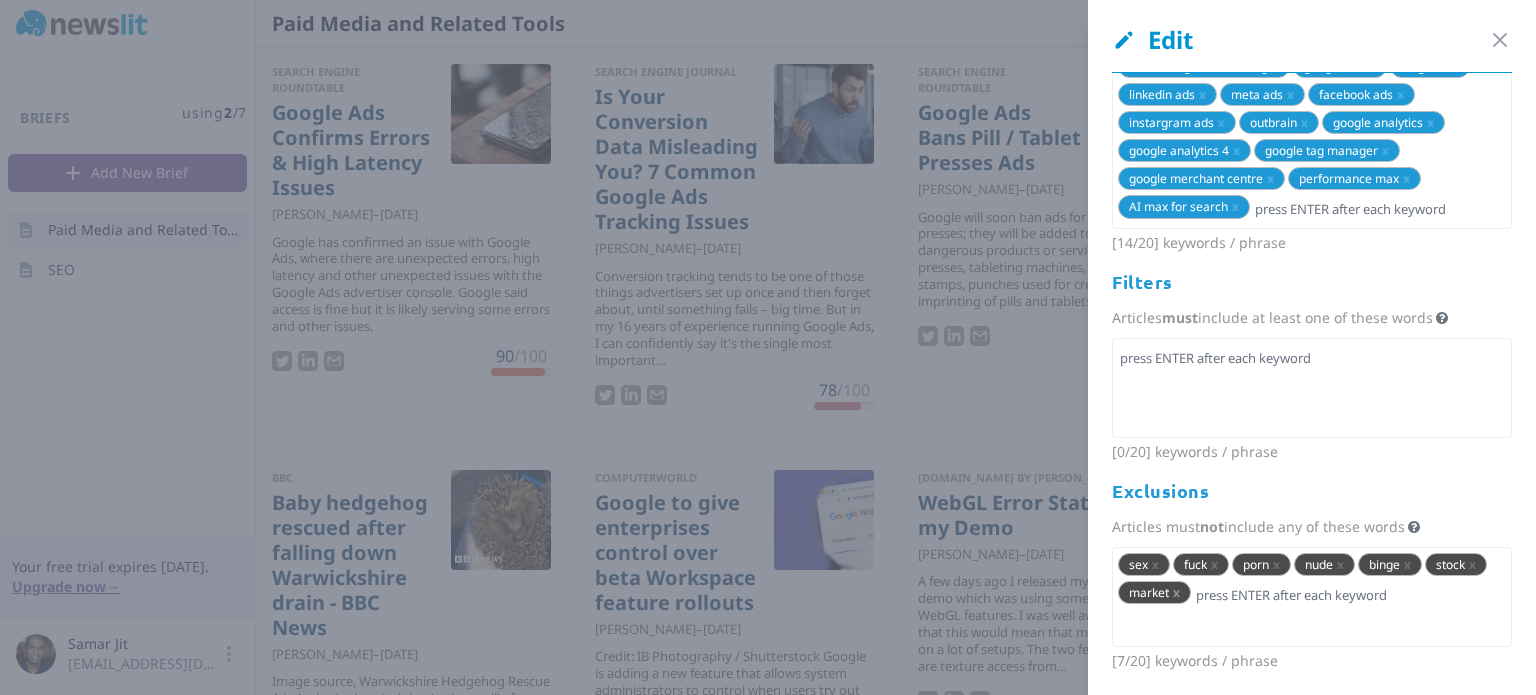 click on "x" at bounding box center [1176, 592] 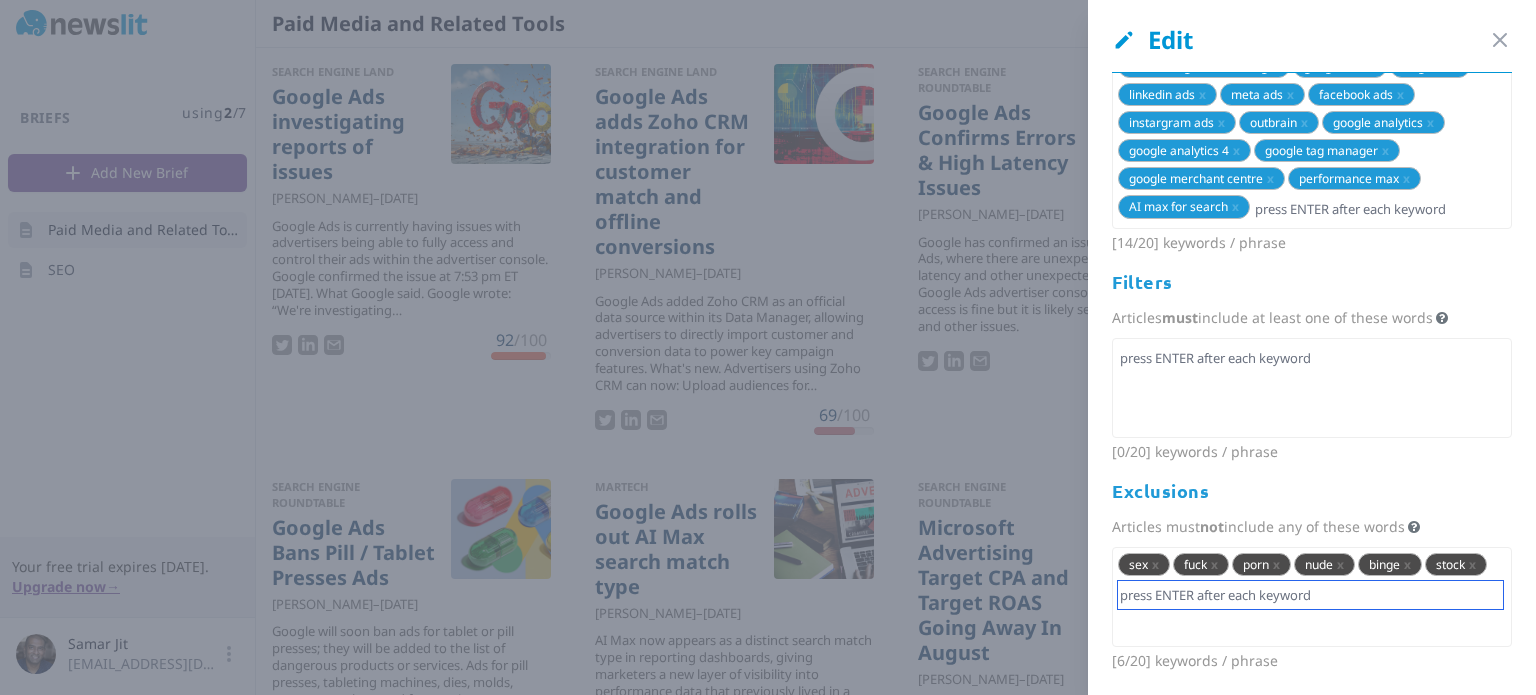 scroll, scrollTop: 60, scrollLeft: 0, axis: vertical 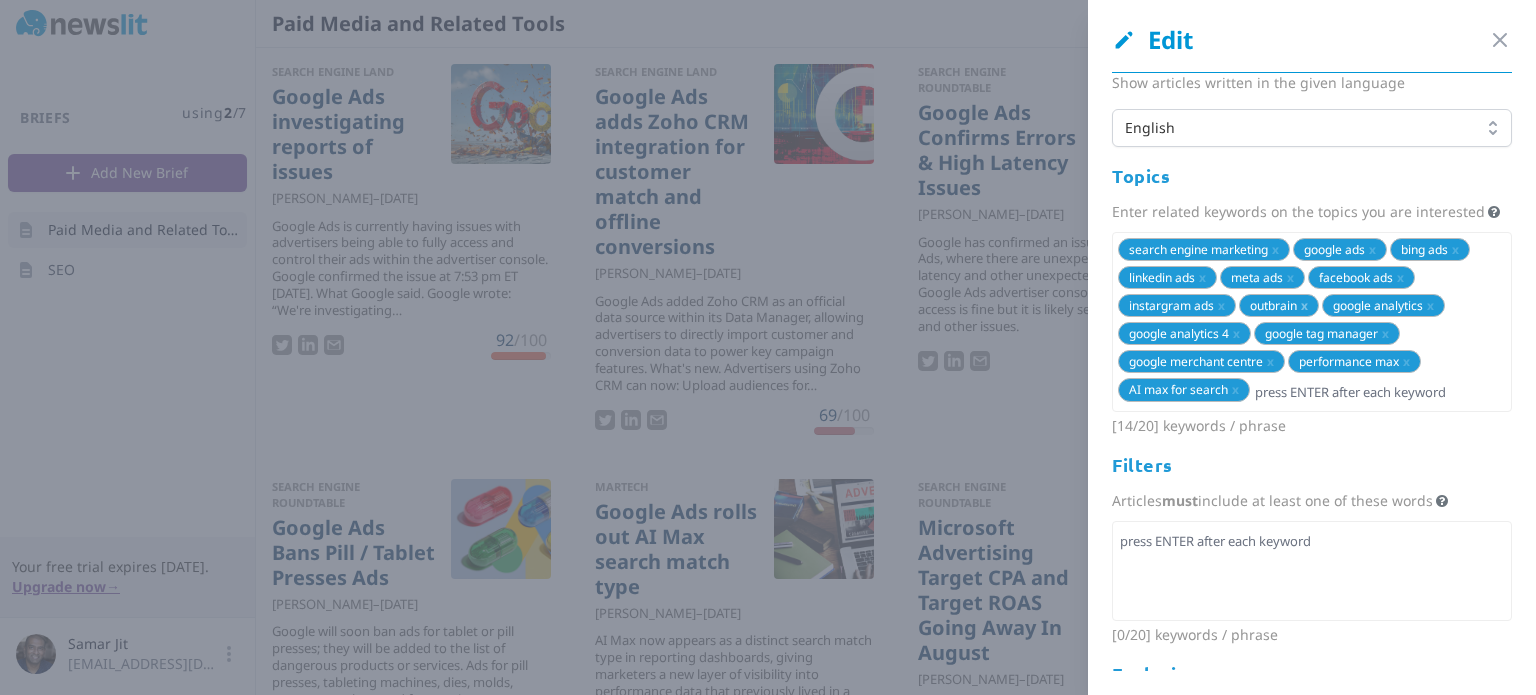 click on "x" at bounding box center [1304, 305] 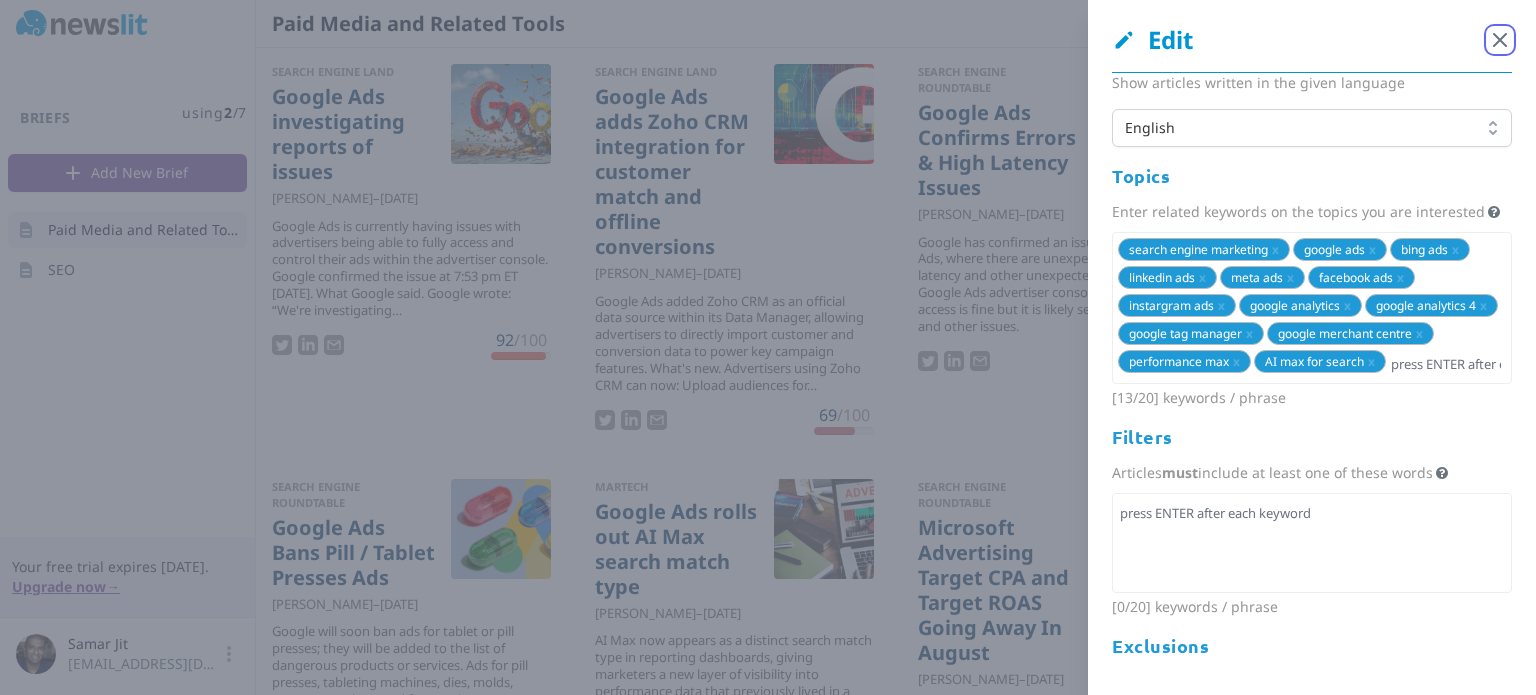 click 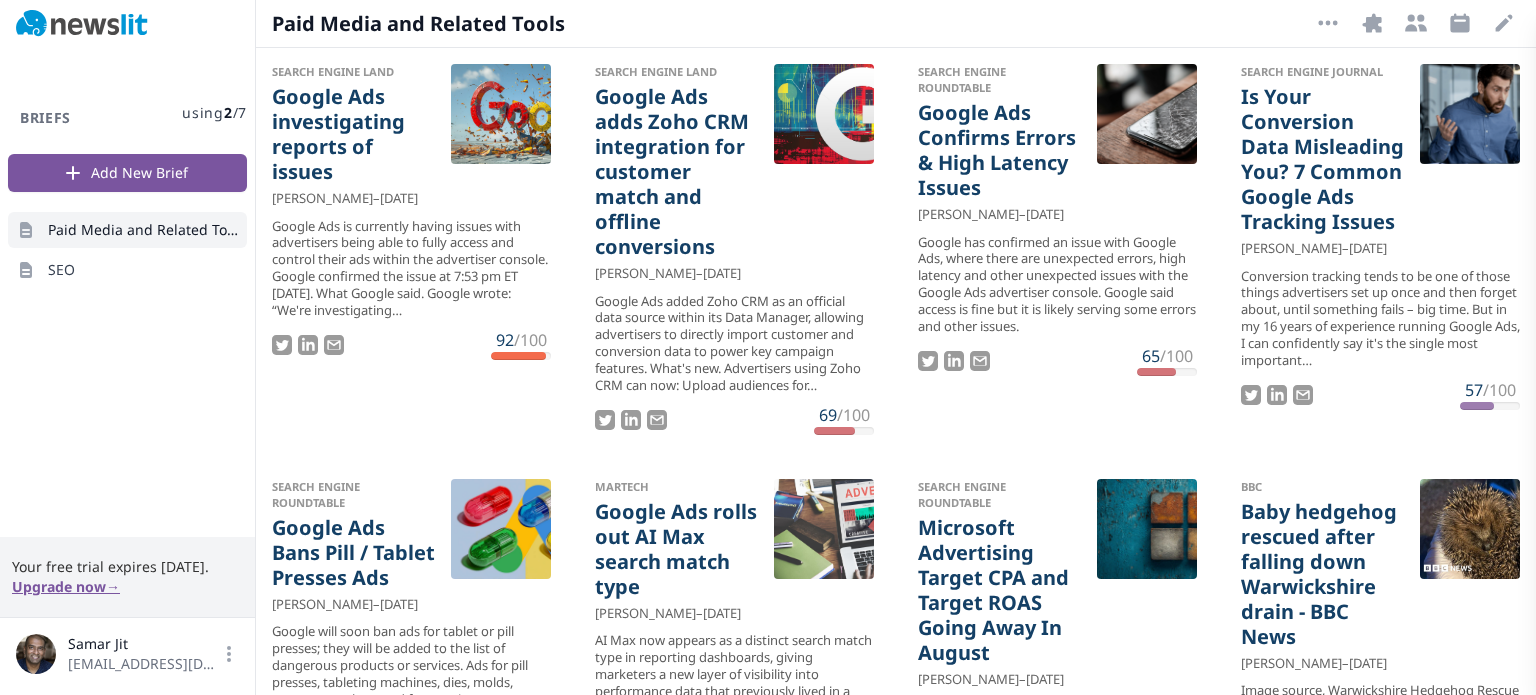 scroll, scrollTop: 0, scrollLeft: 0, axis: both 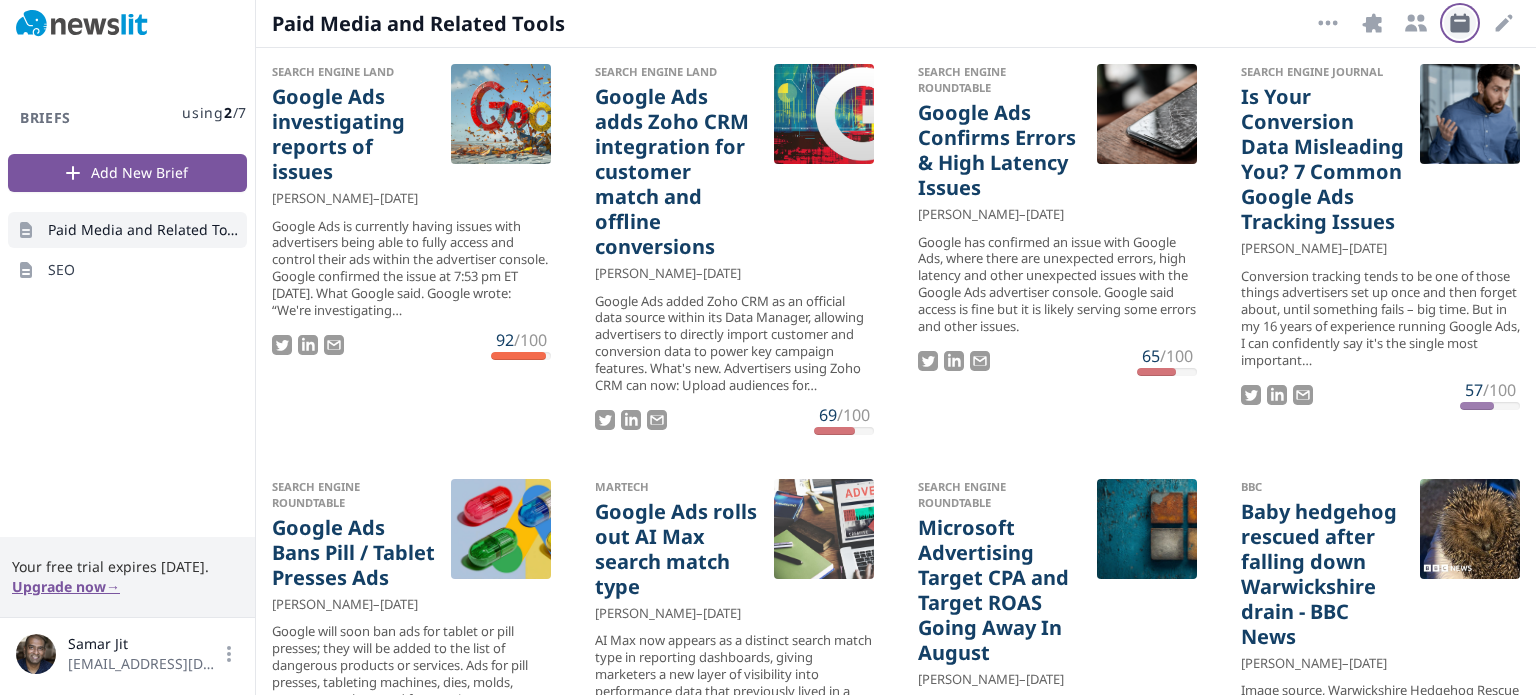 click 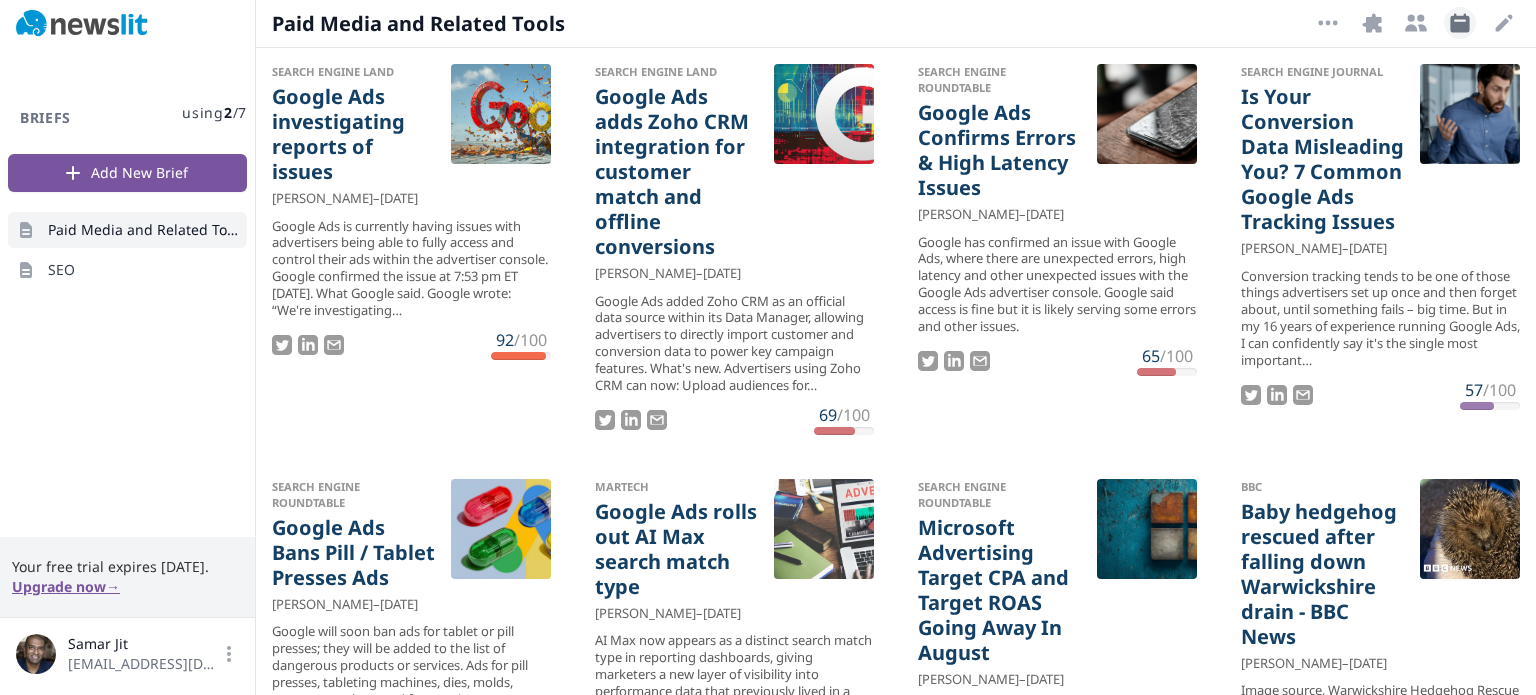 select on "9" 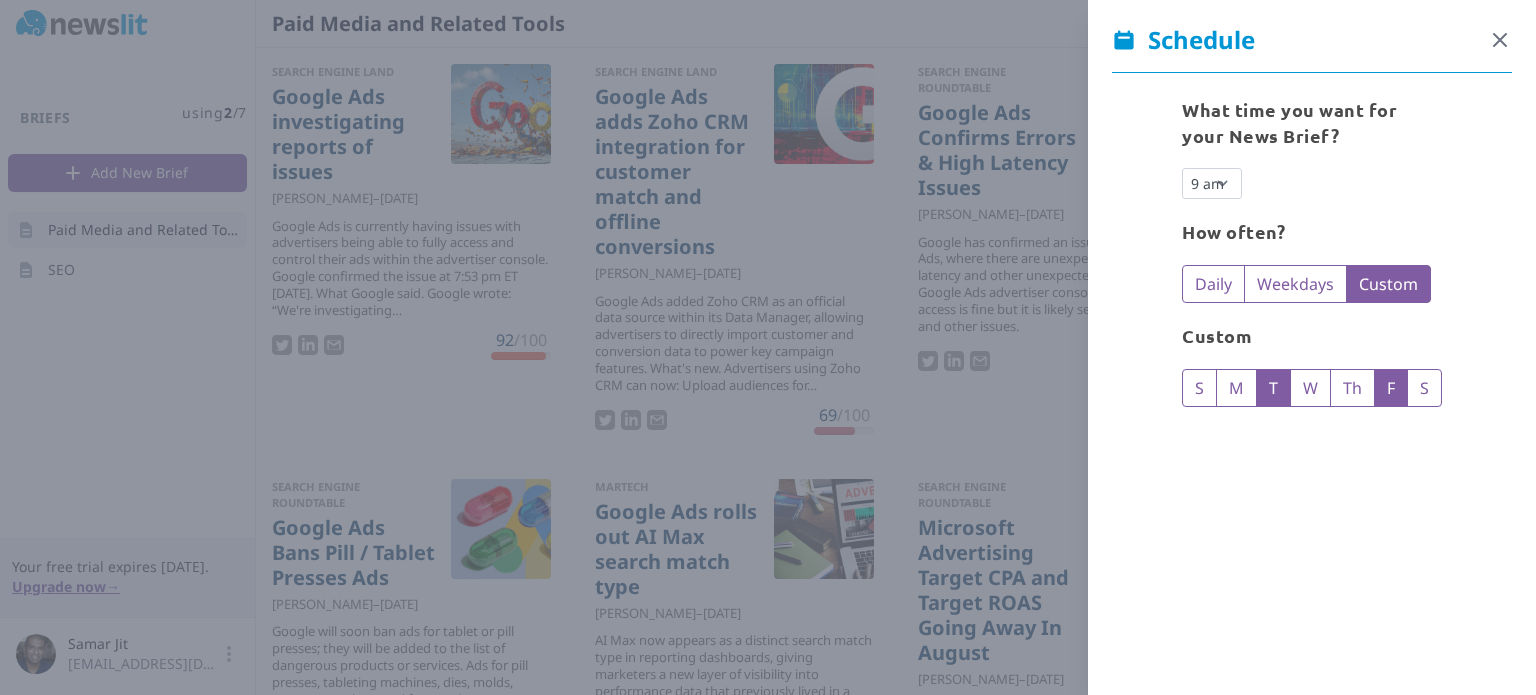 click 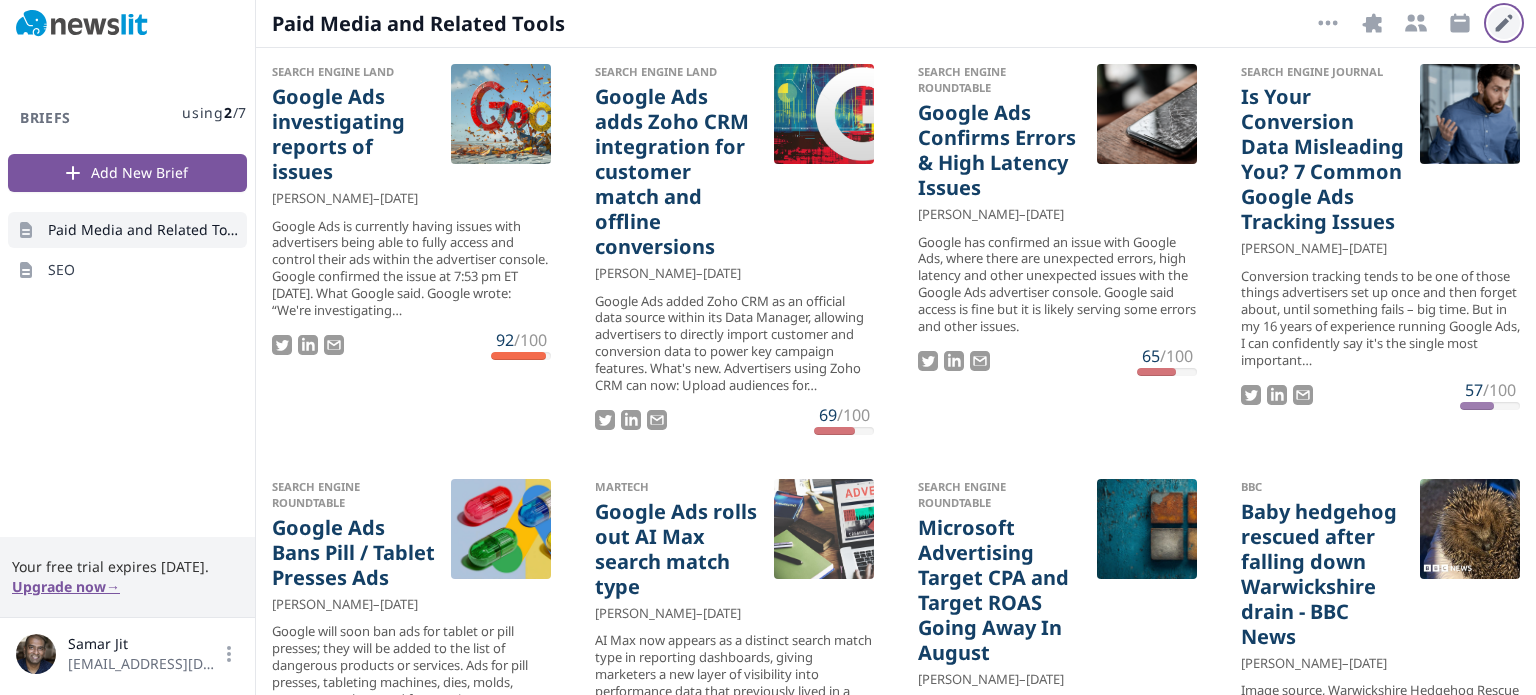 click 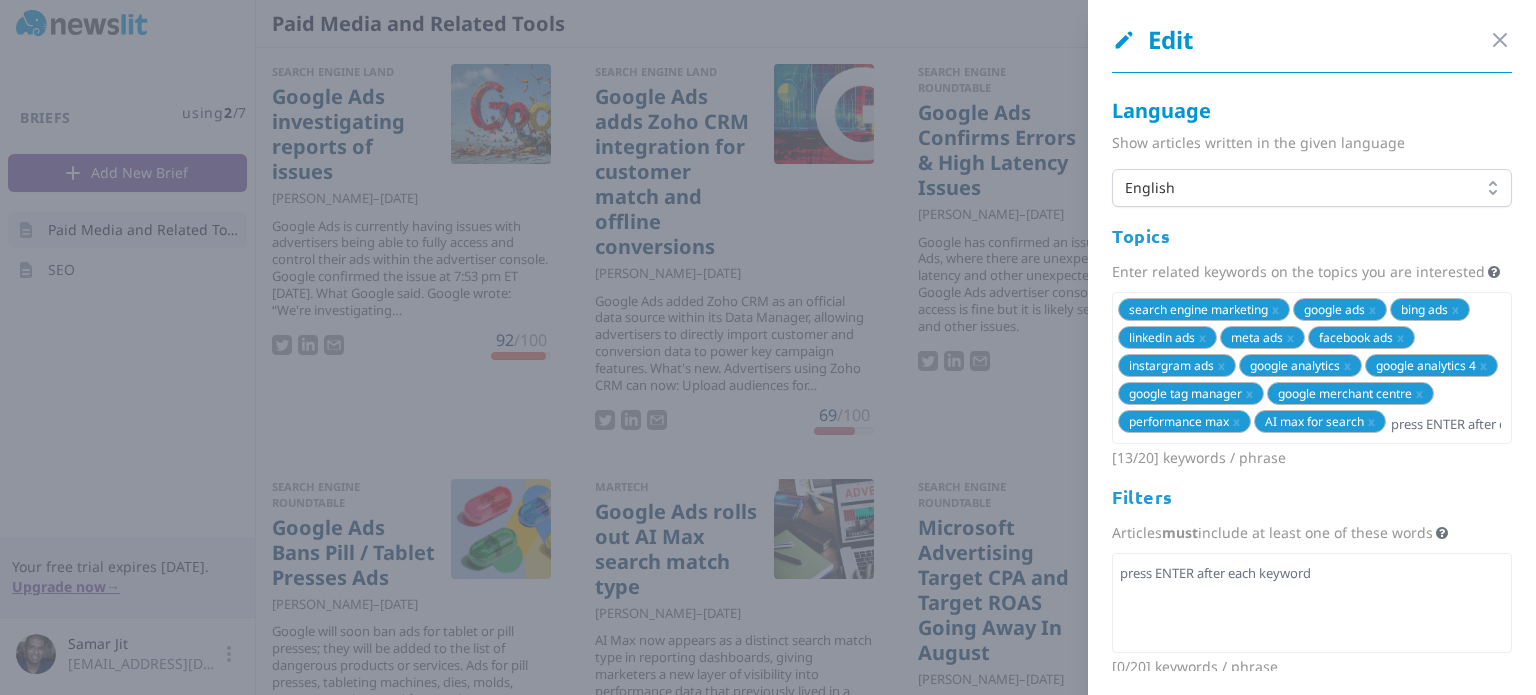 scroll, scrollTop: 260, scrollLeft: 0, axis: vertical 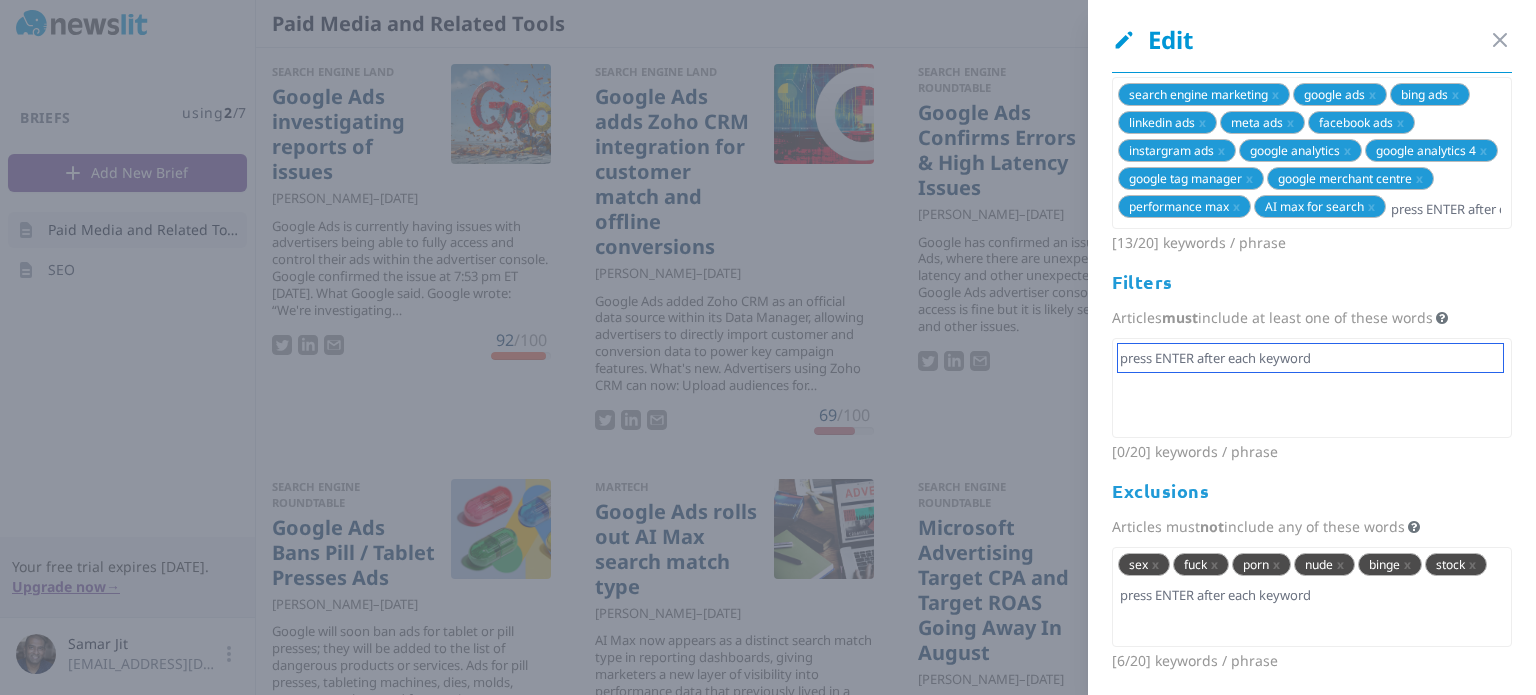 click at bounding box center [1310, 358] 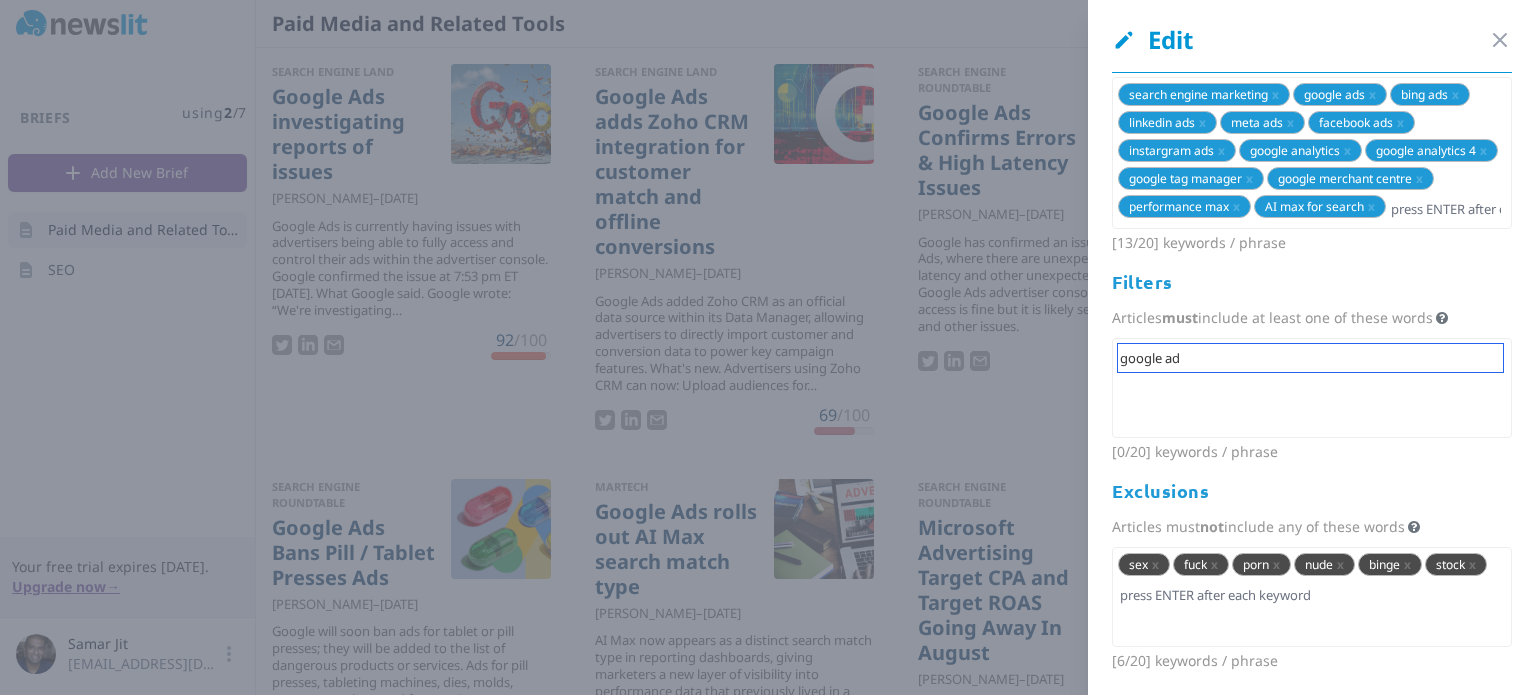 type on "google ads" 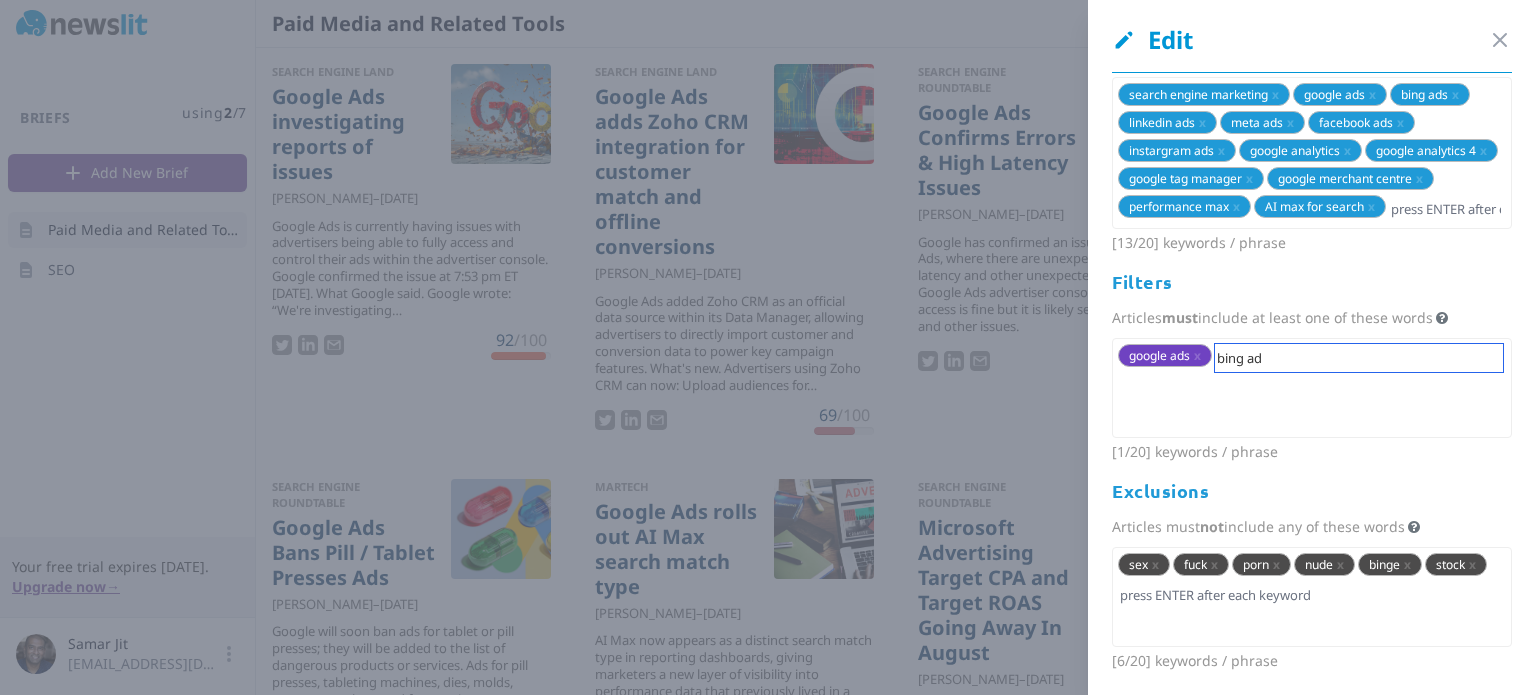 type on "bing ads" 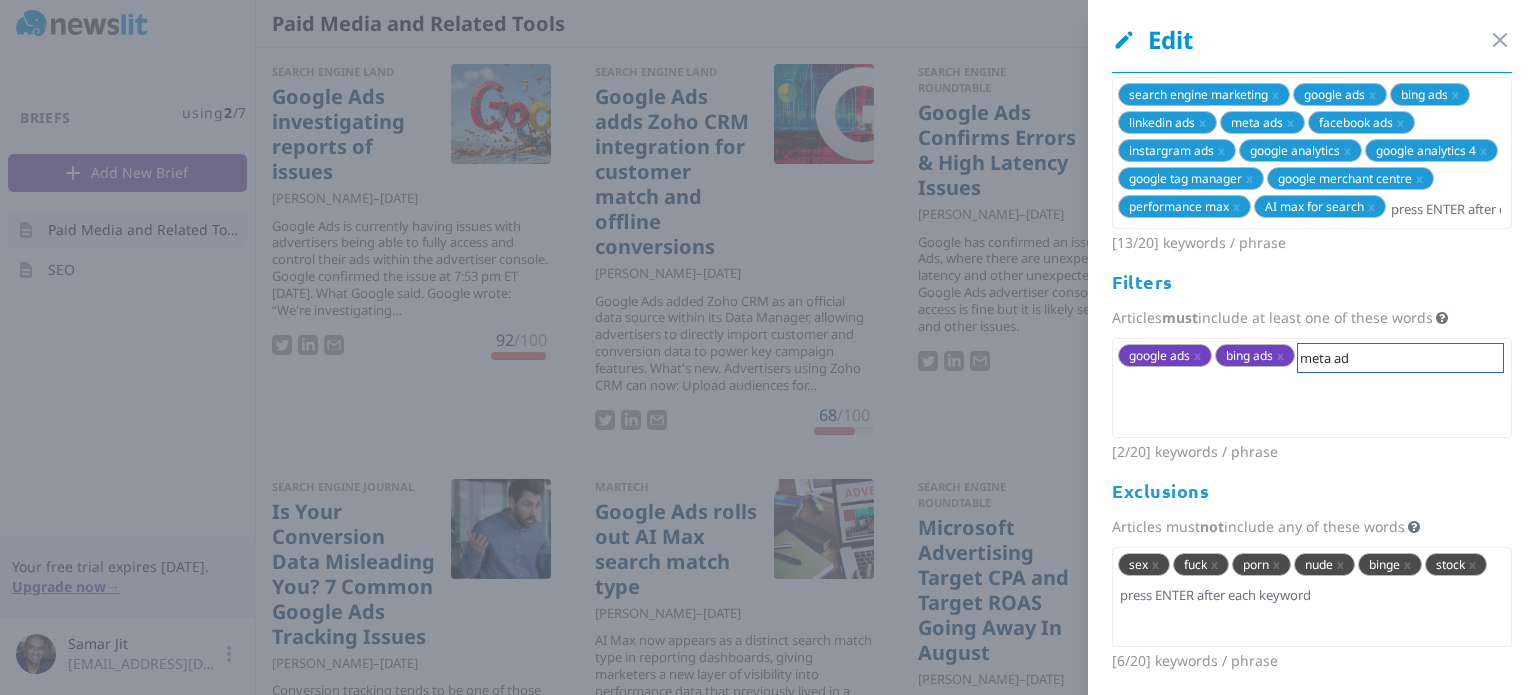 type on "meta ads" 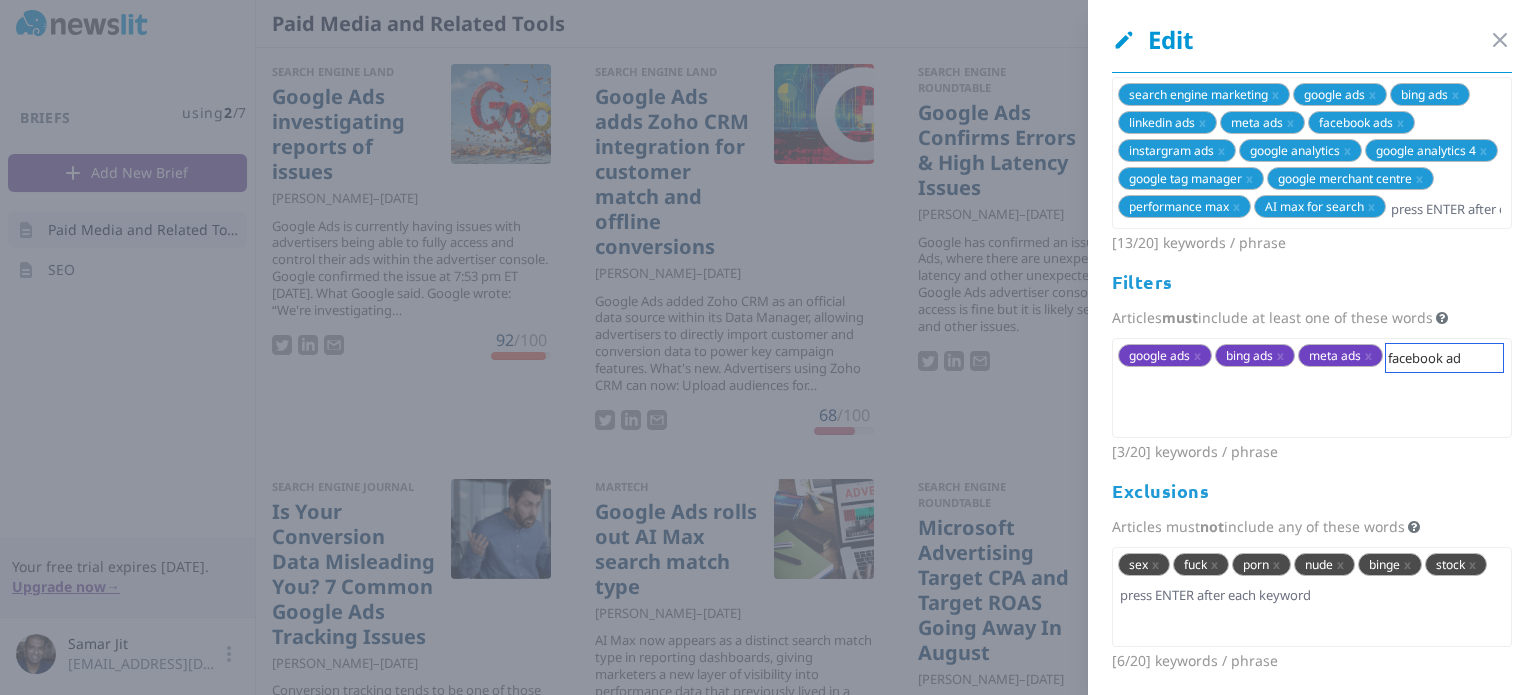 type on "facebook ads" 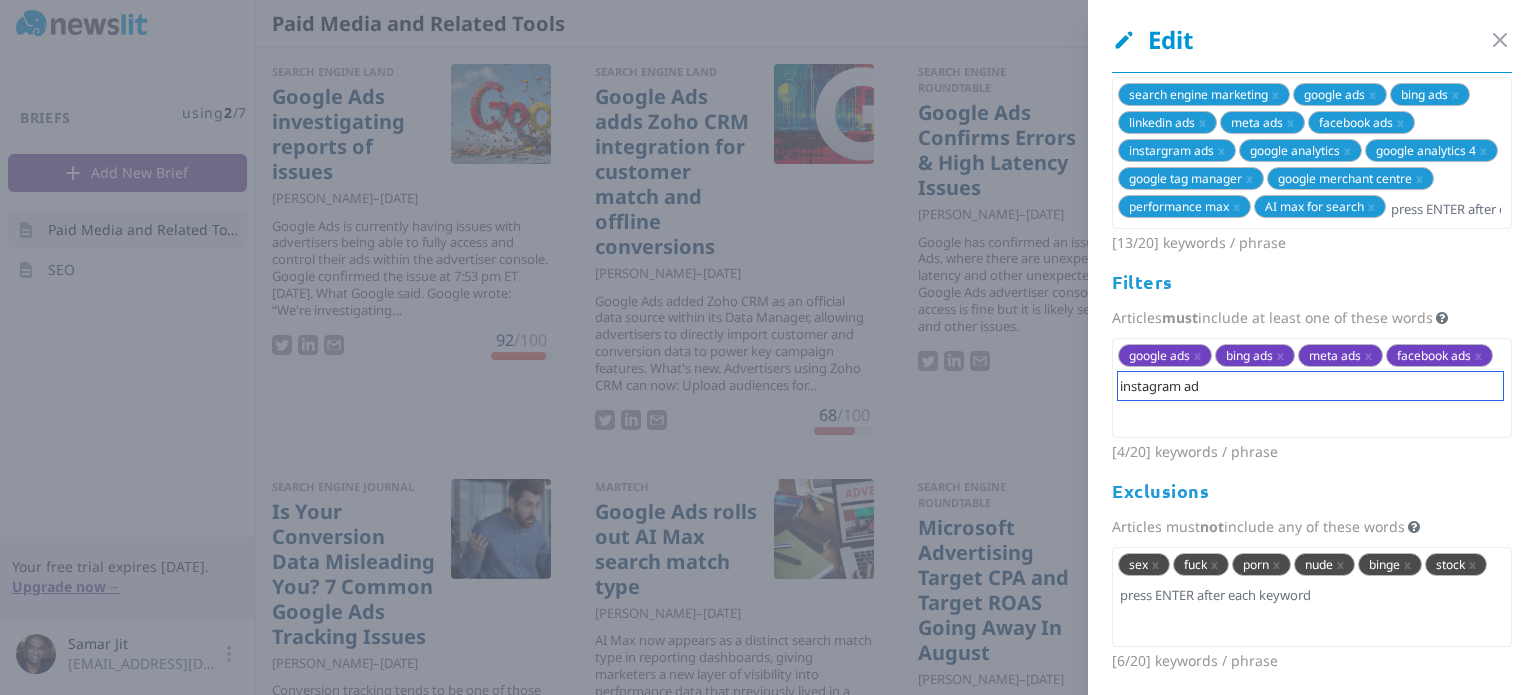 type on "instagram ads" 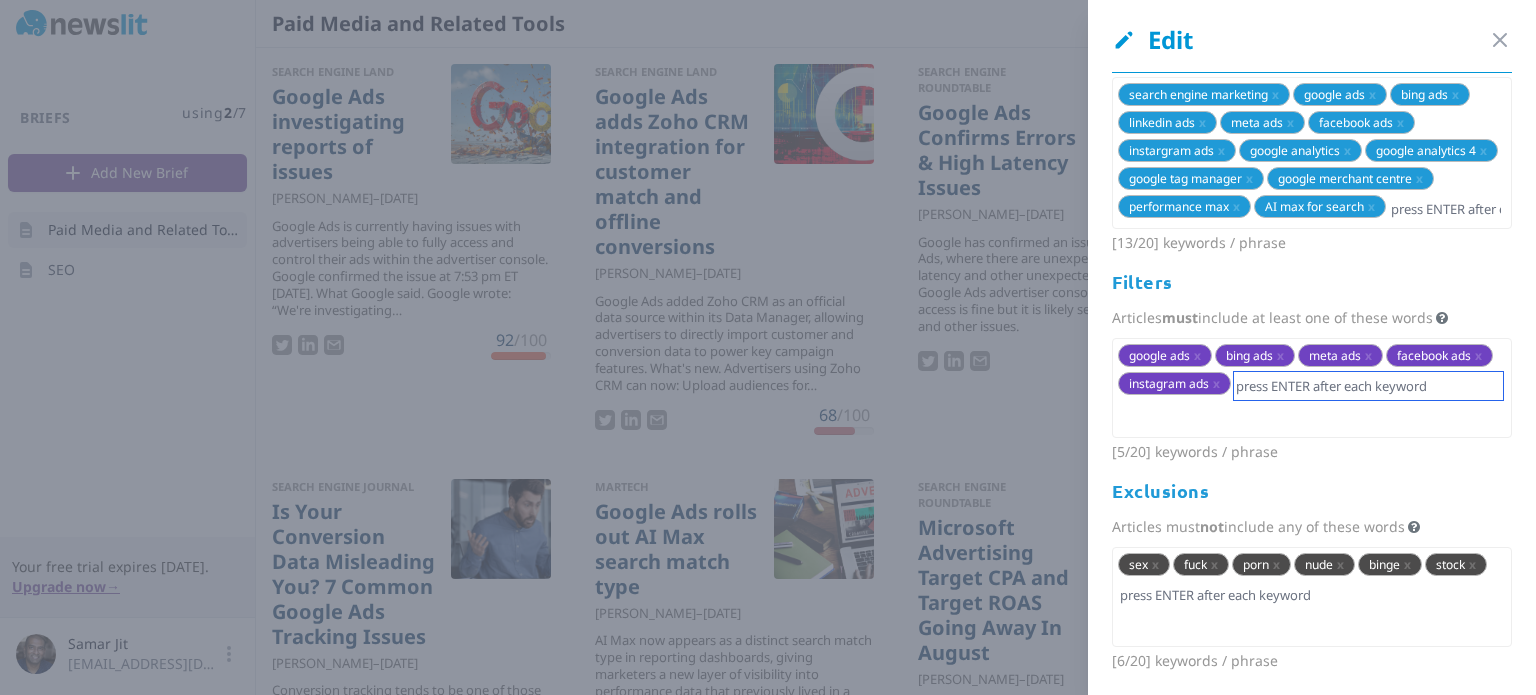 scroll, scrollTop: 160, scrollLeft: 0, axis: vertical 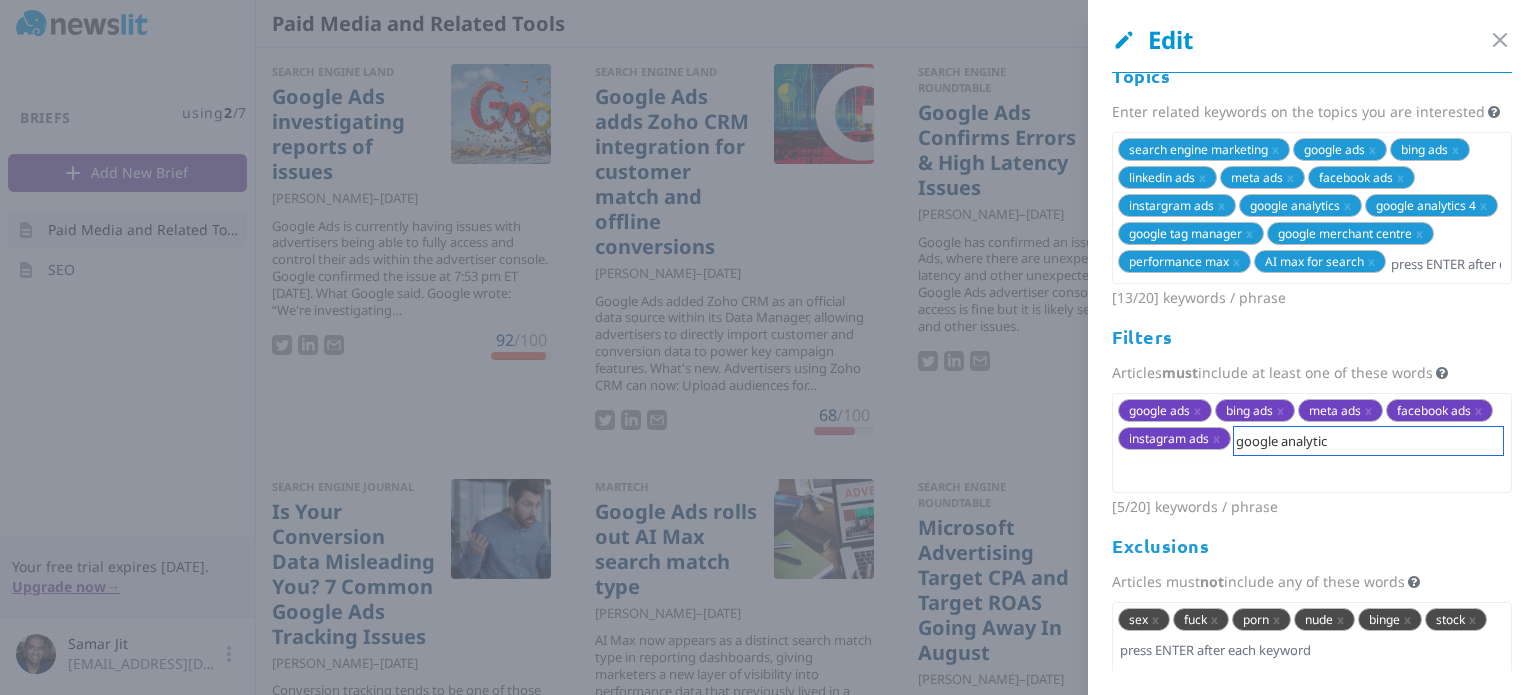 type on "google analytics" 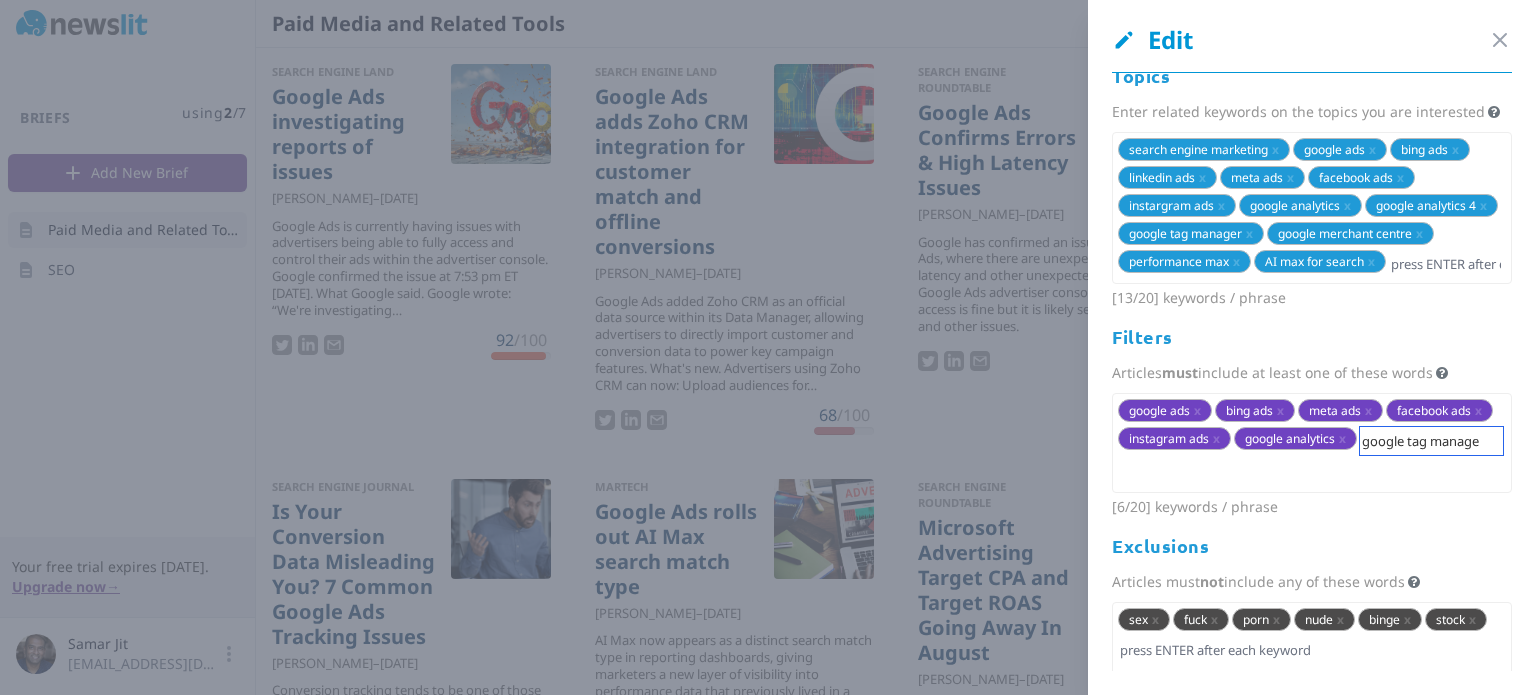 type on "google tag manager" 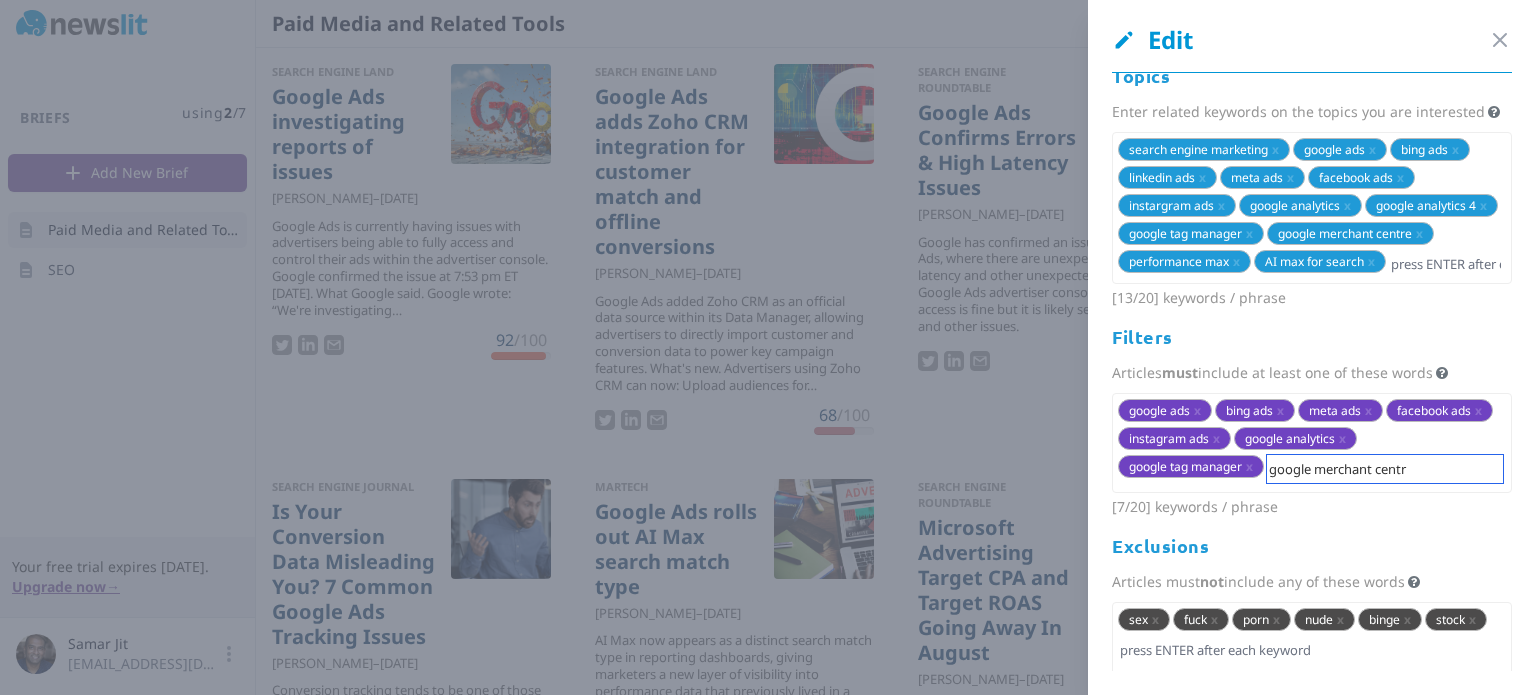 type on "google merchant centre" 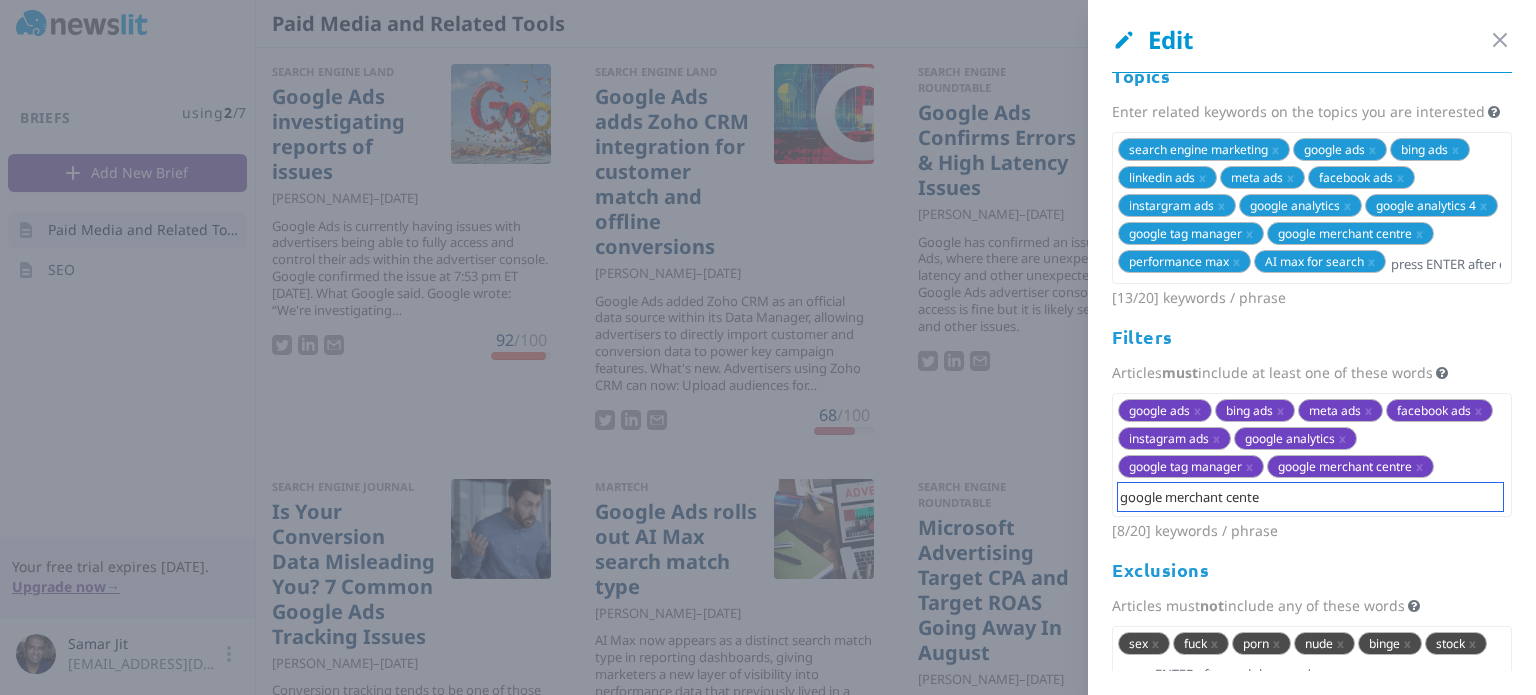 type on "google merchant center" 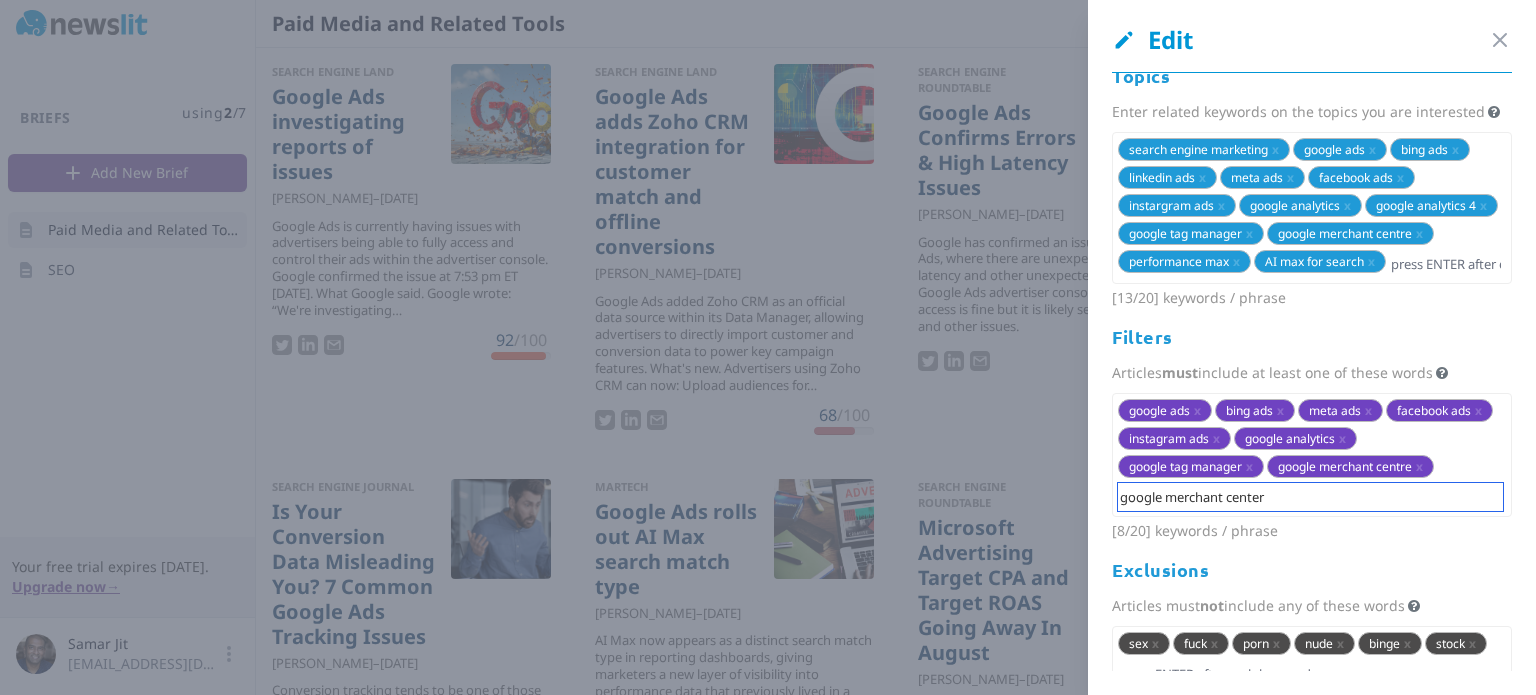 type 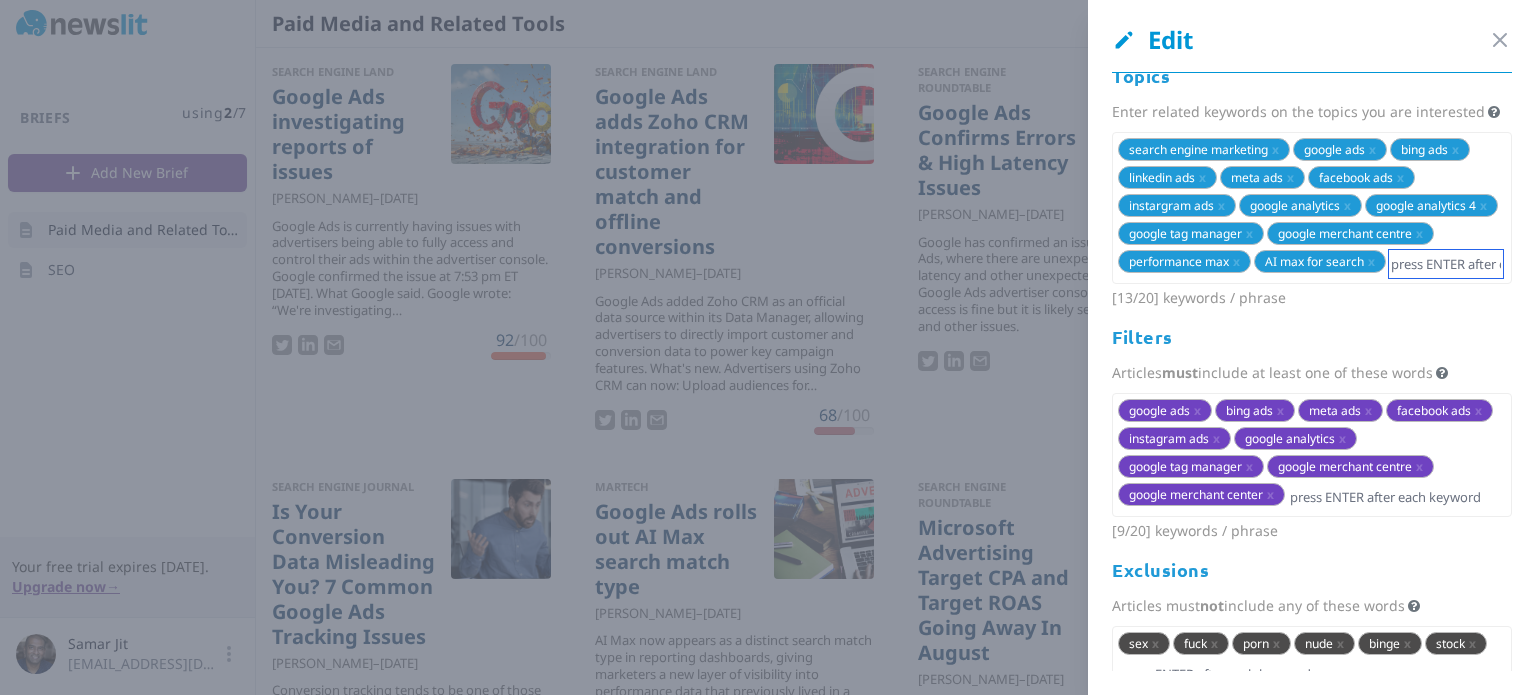 click at bounding box center (1446, 264) 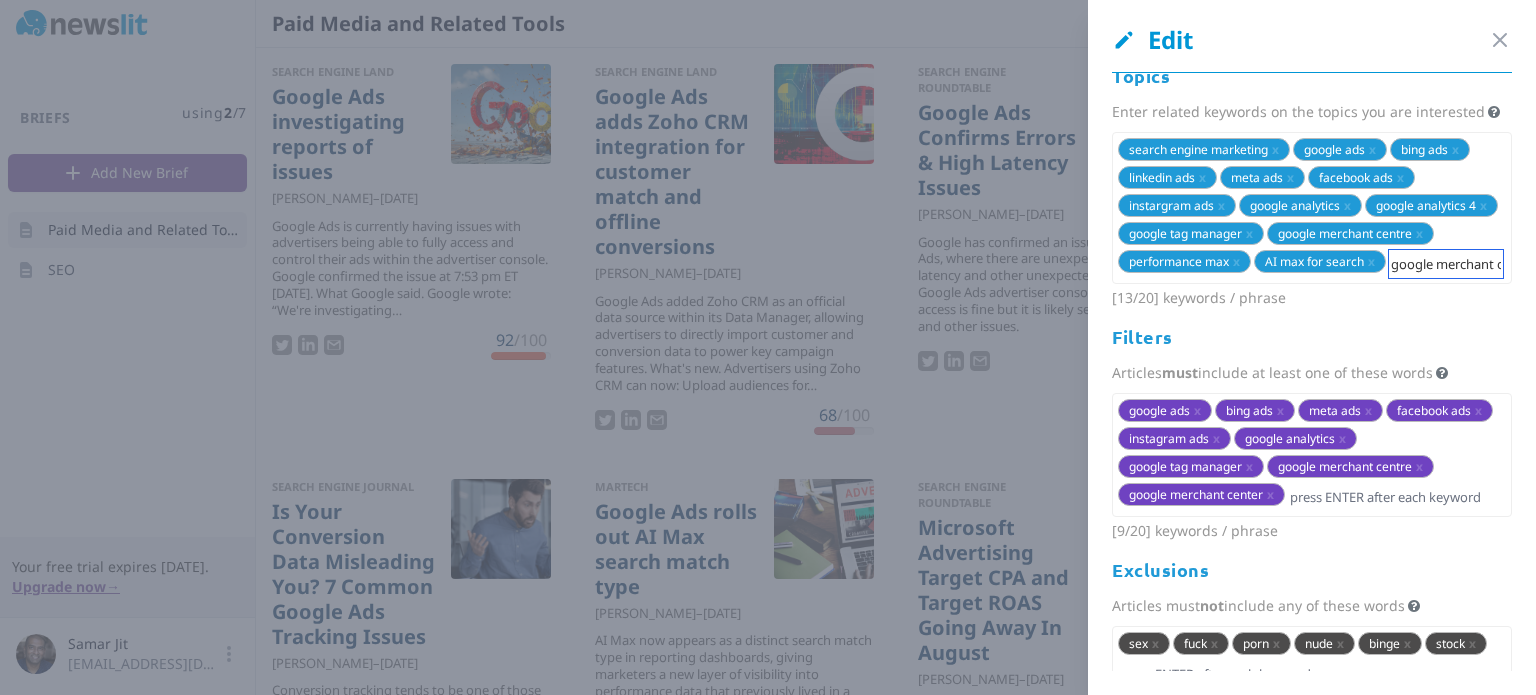 type on "google merchant center" 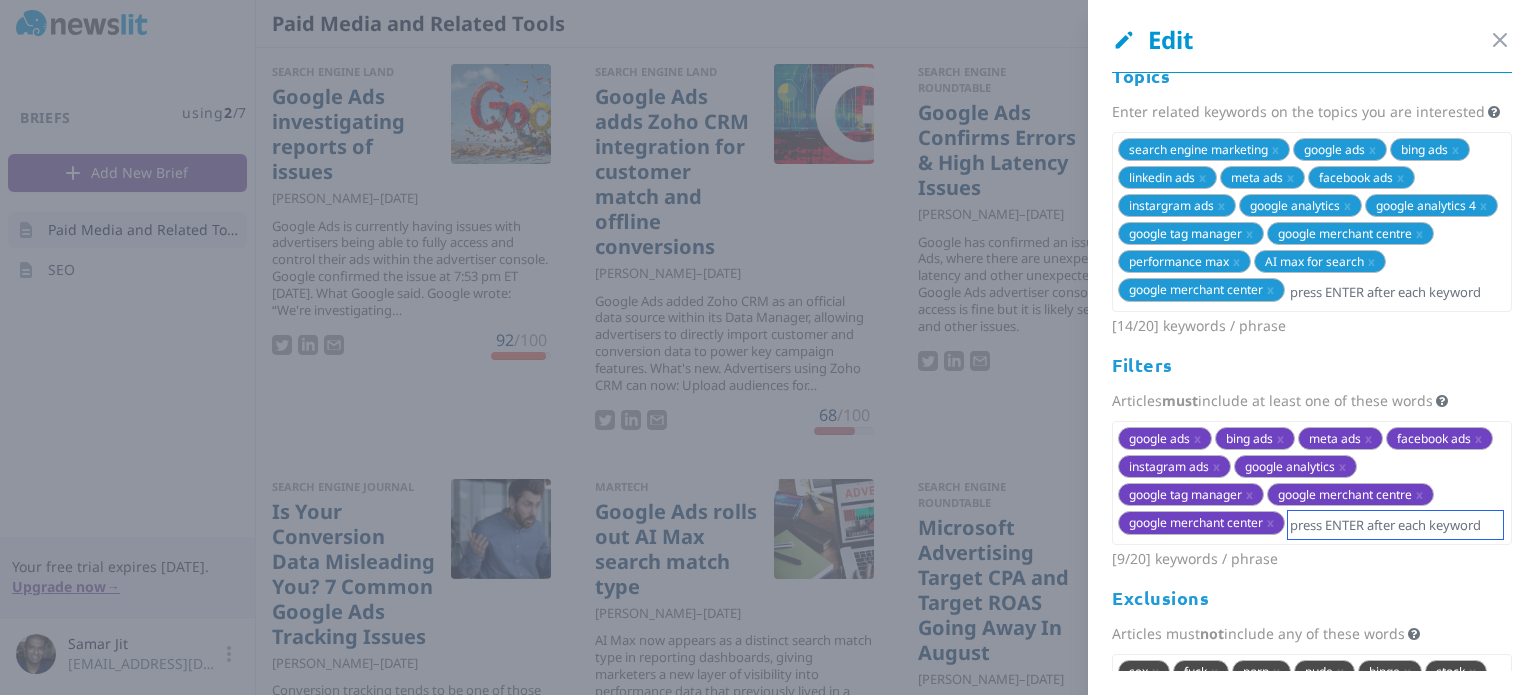 click at bounding box center [1395, 525] 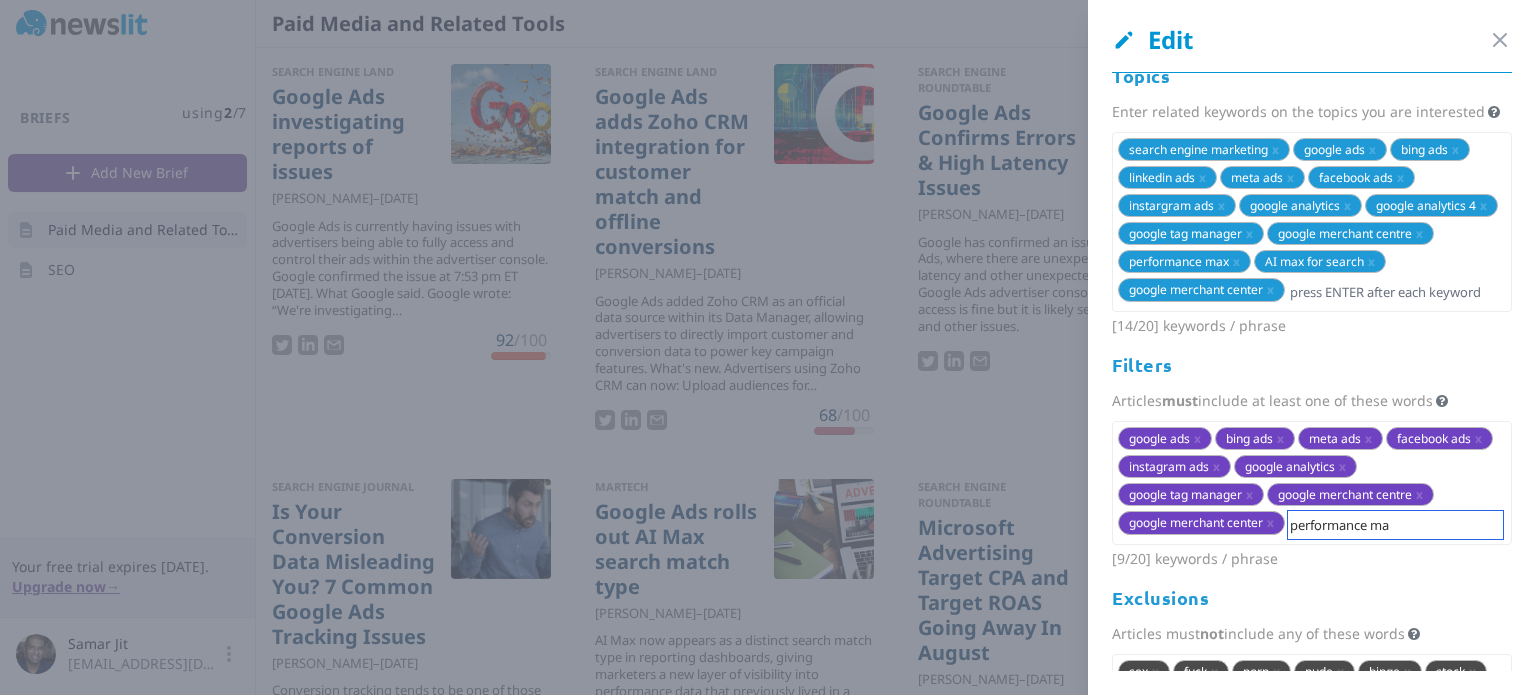 type on "performance max" 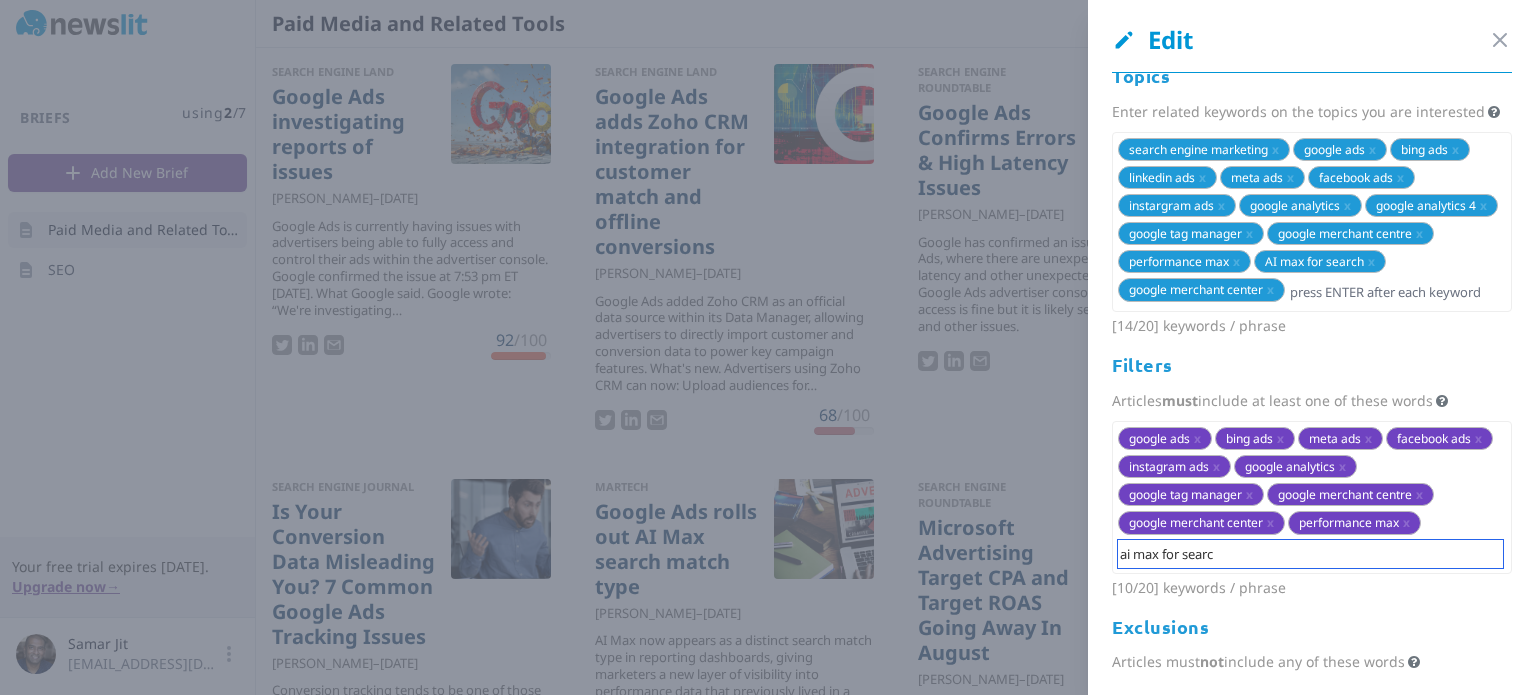 type on "ai max for search" 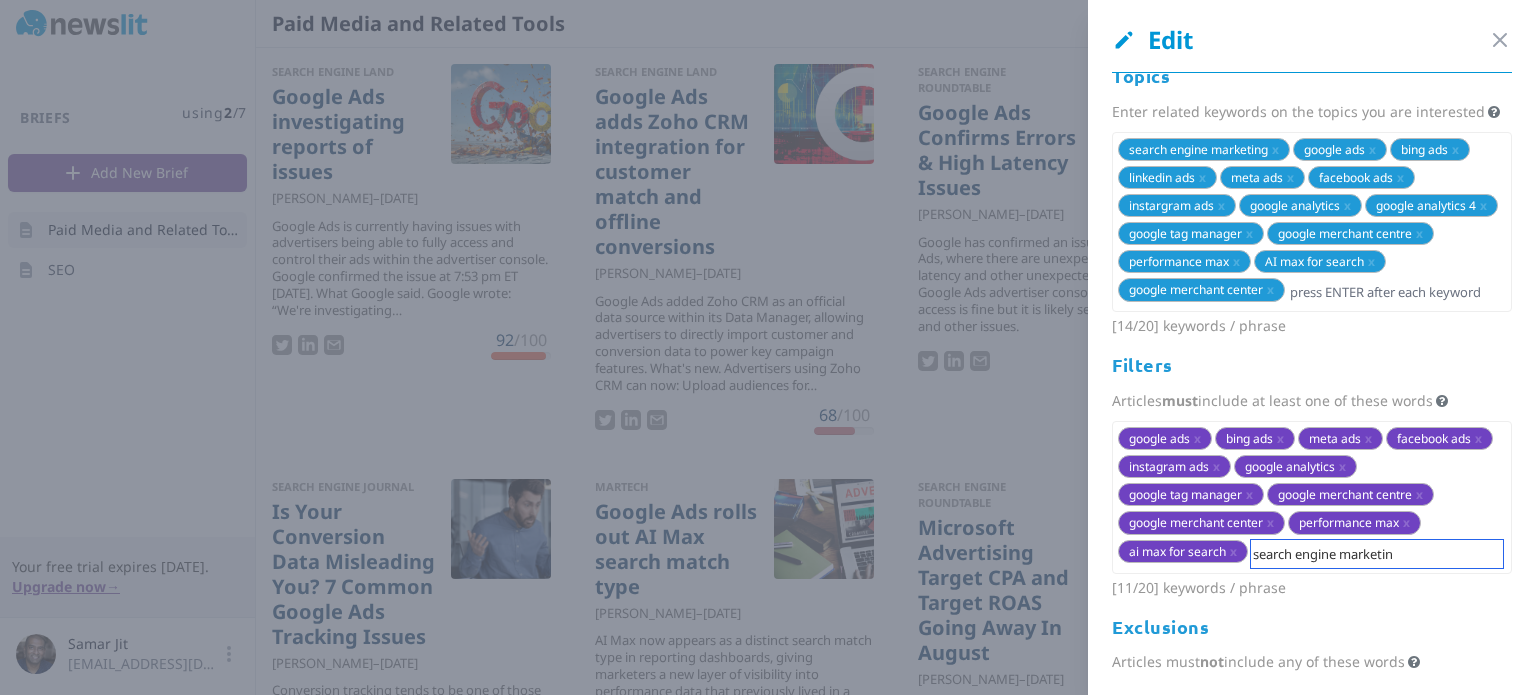 type on "search engine marketing" 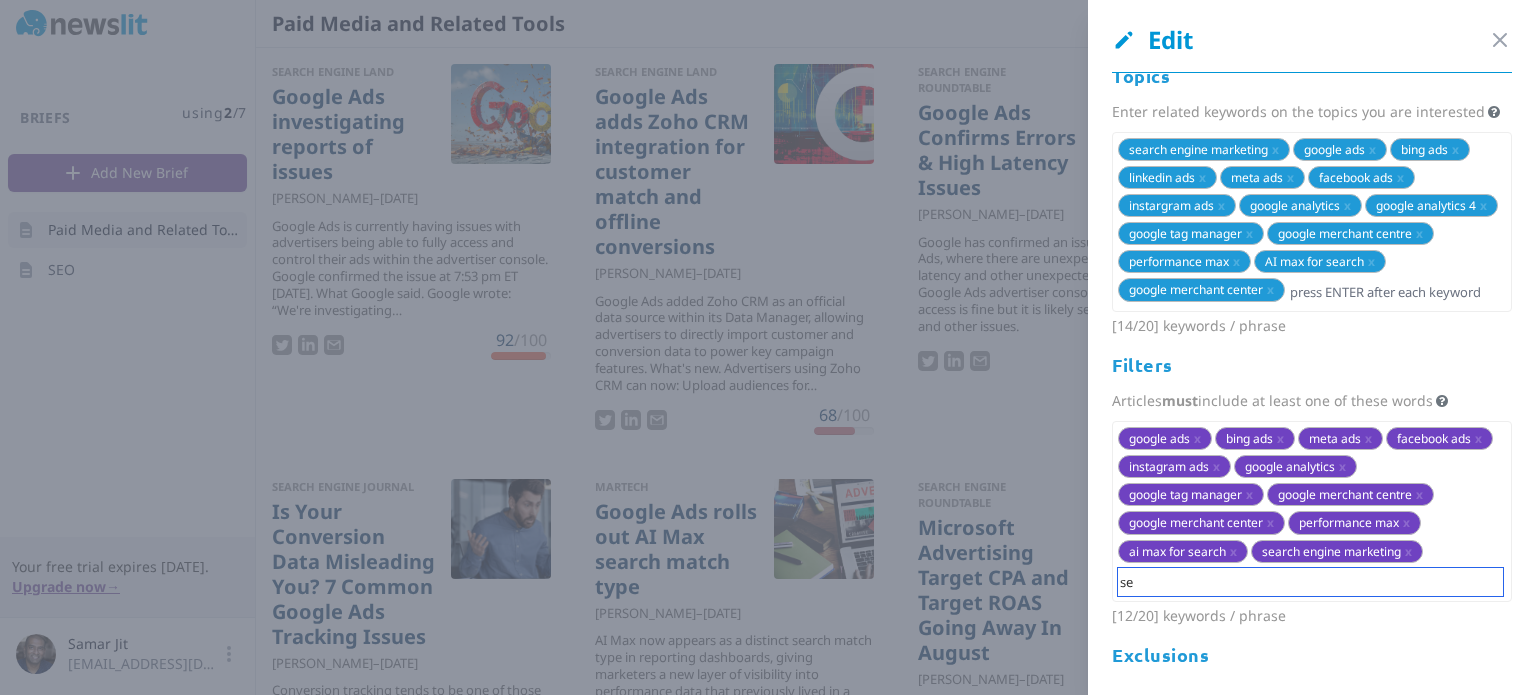 type on "sem" 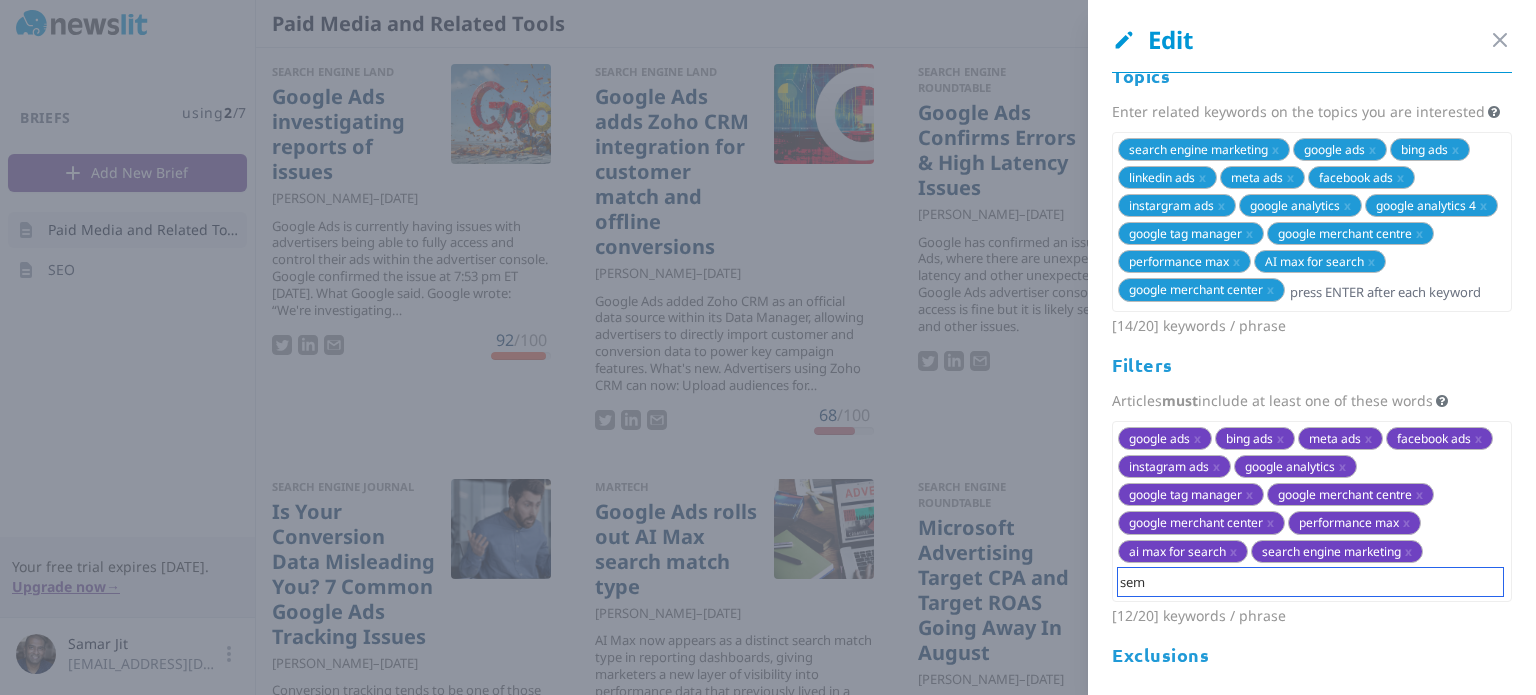 type 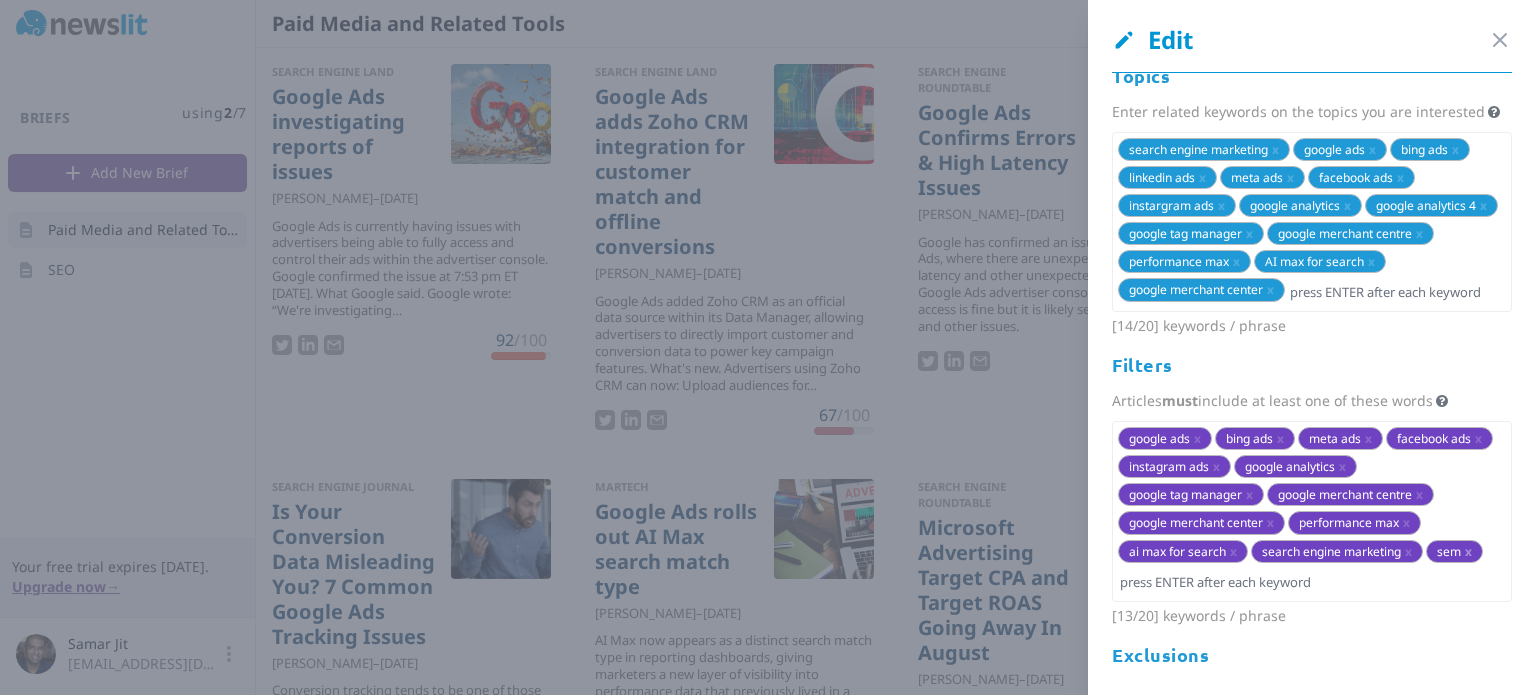 click on "x" at bounding box center (1468, 551) 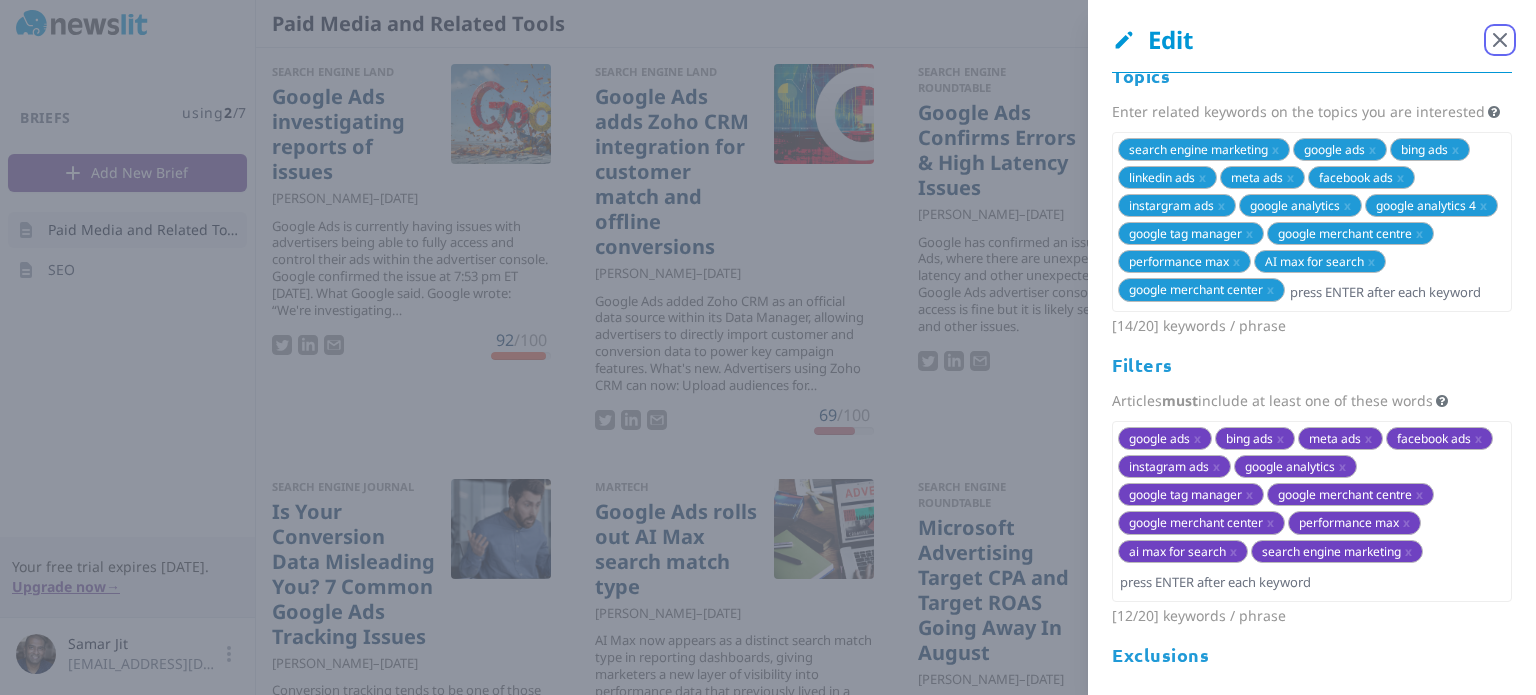 click 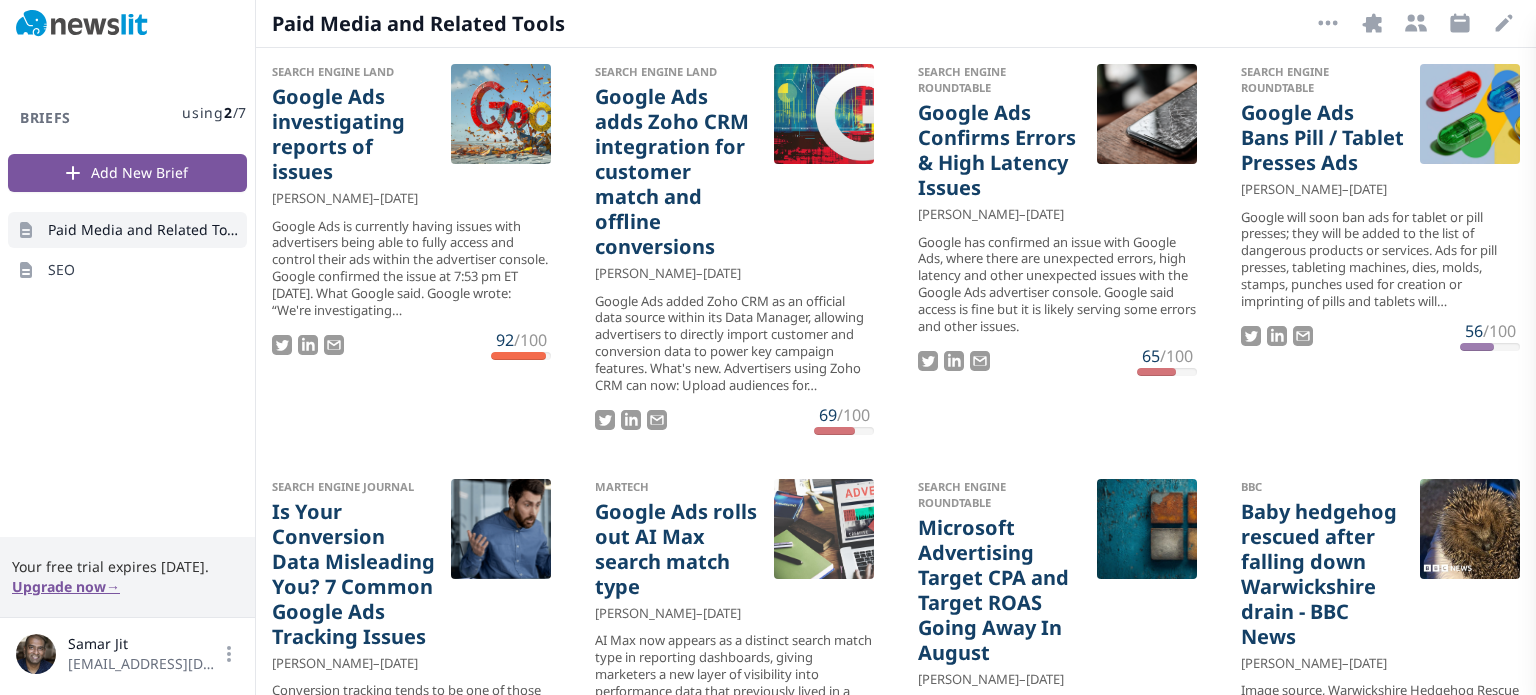 scroll, scrollTop: 0, scrollLeft: 0, axis: both 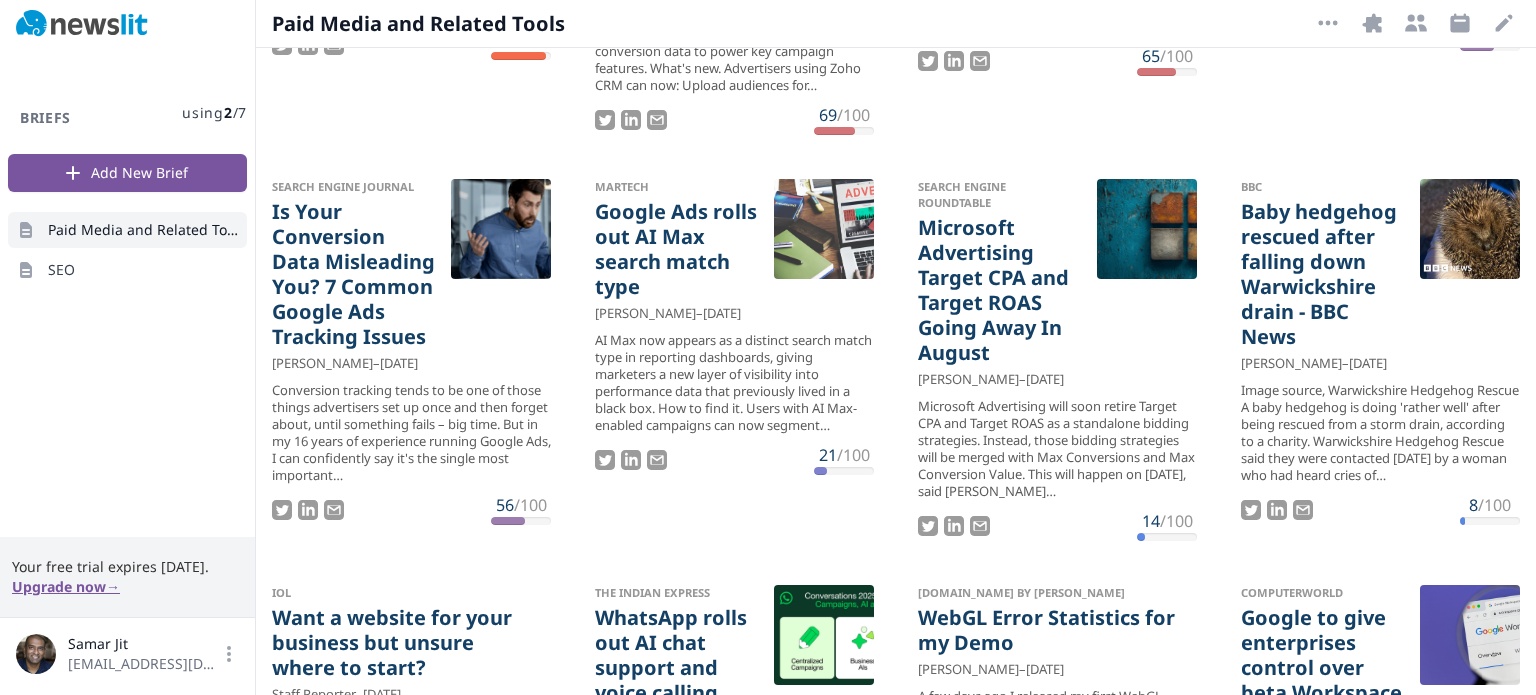 drag, startPoint x: 1408, startPoint y: 363, endPoint x: 1451, endPoint y: 392, distance: 51.86521 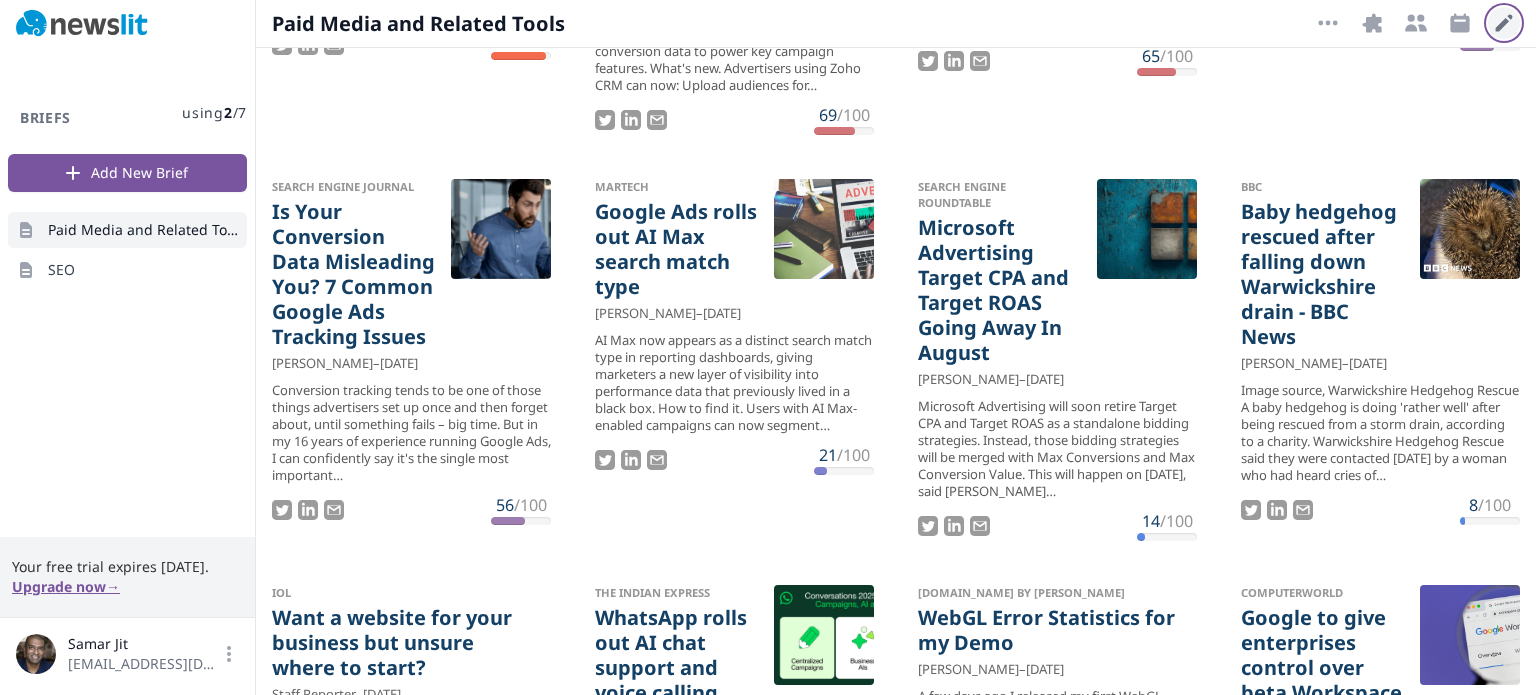click 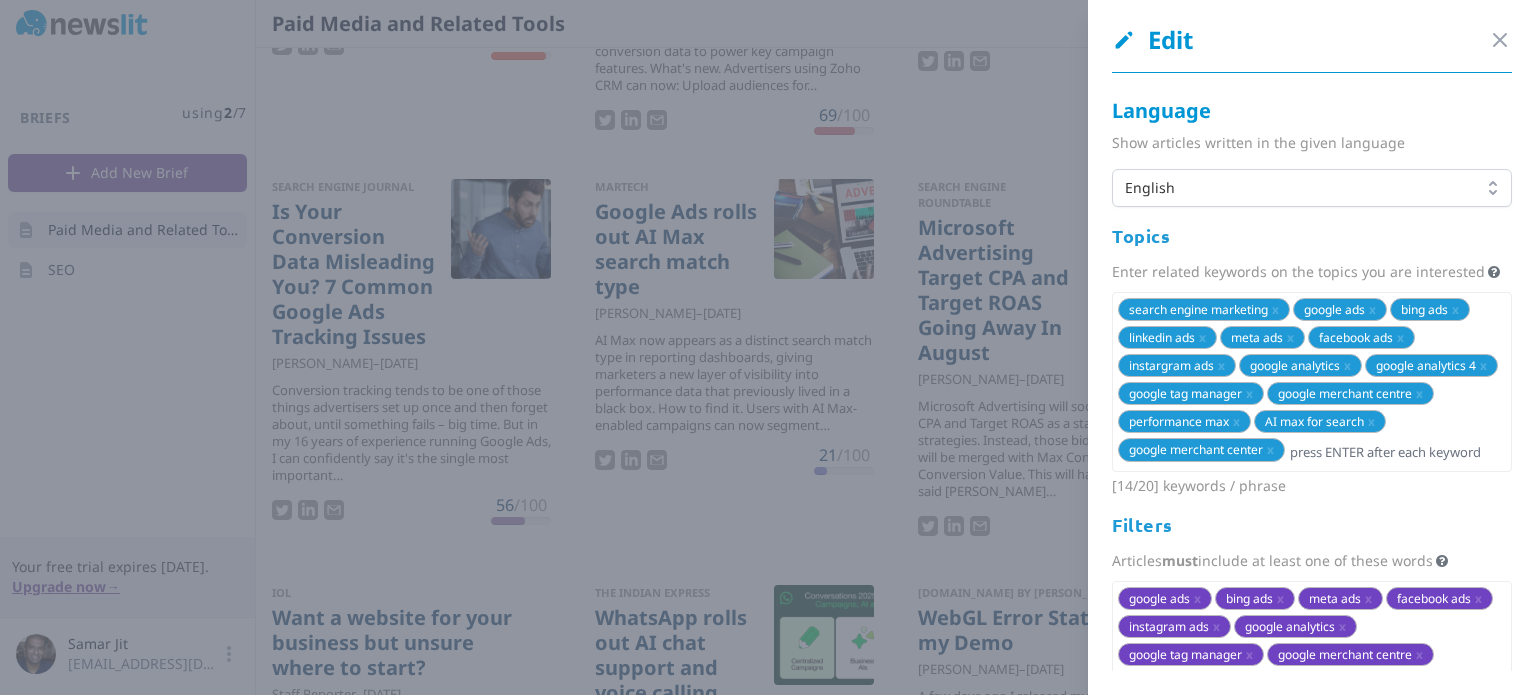 scroll, scrollTop: 365, scrollLeft: 0, axis: vertical 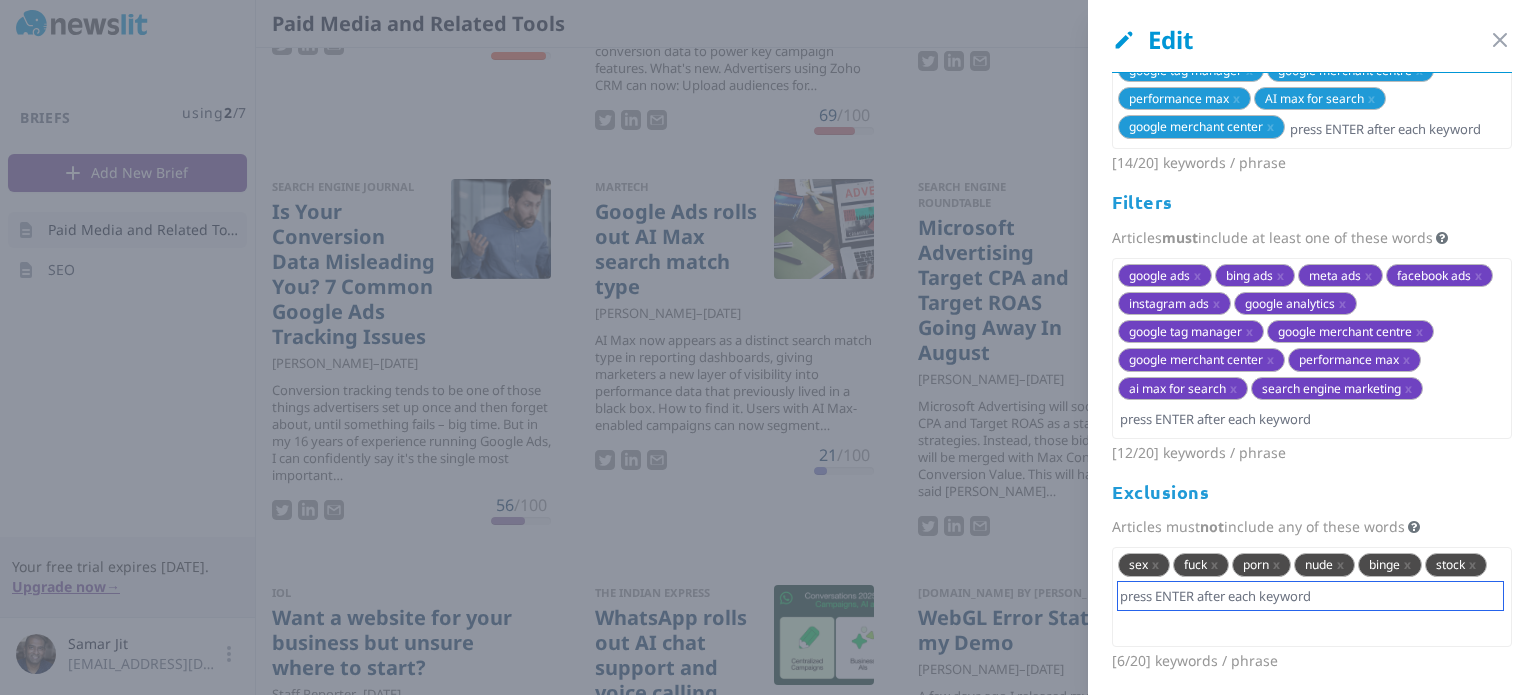 click at bounding box center (1310, 596) 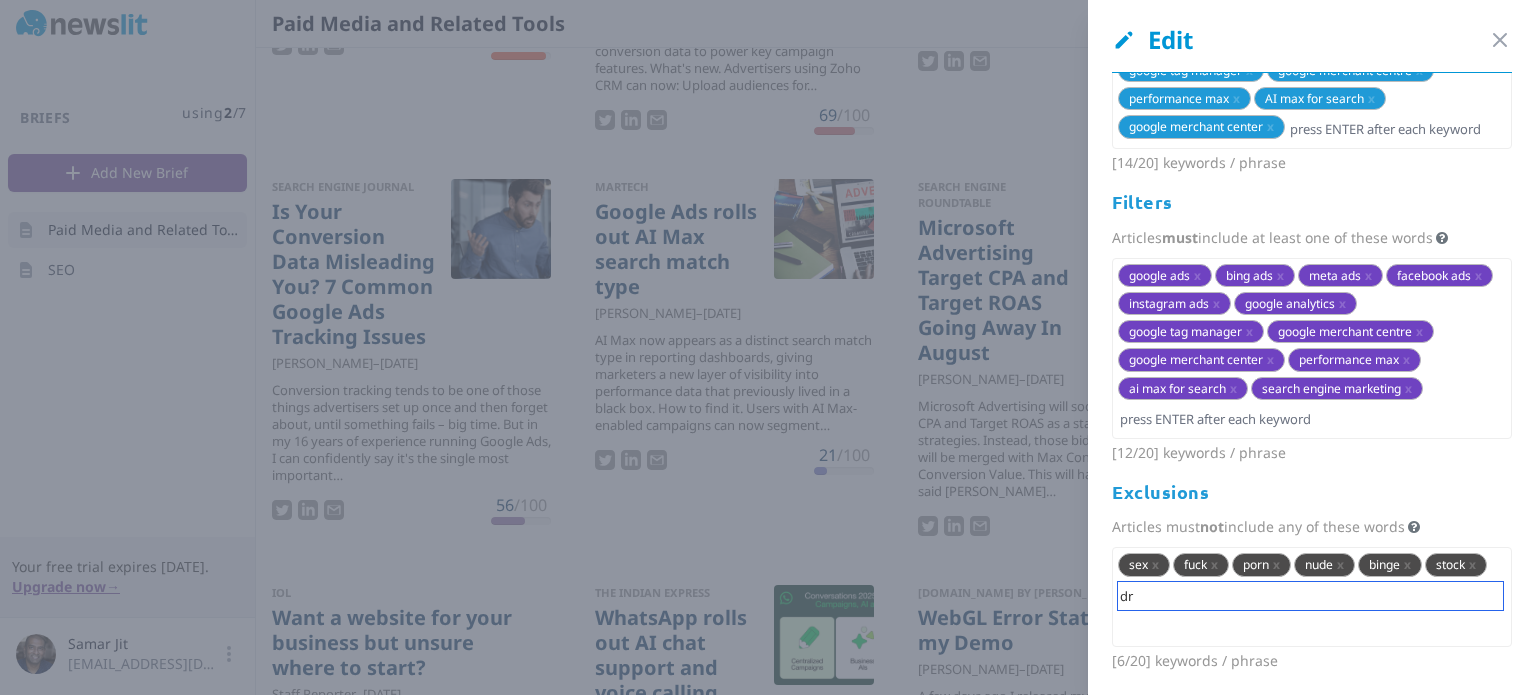 type on "d" 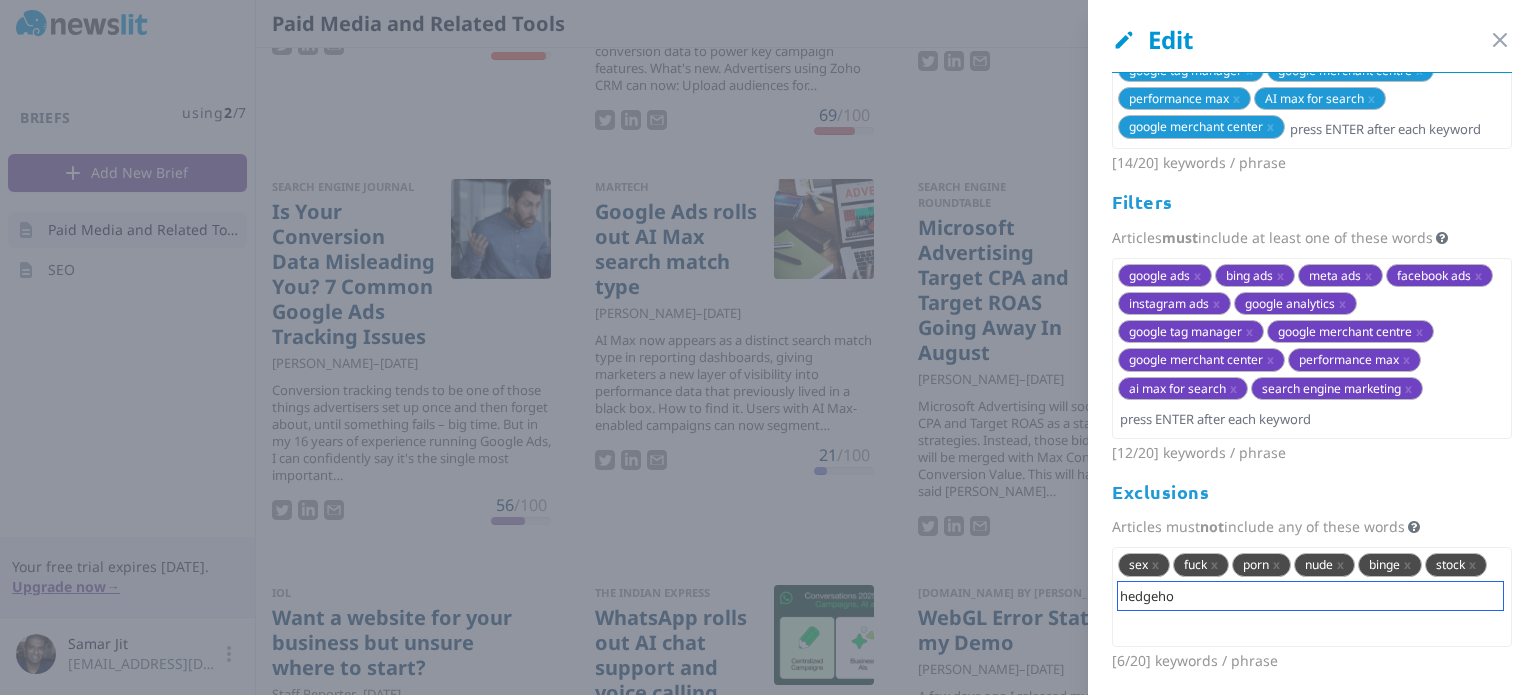 type on "hedgehog" 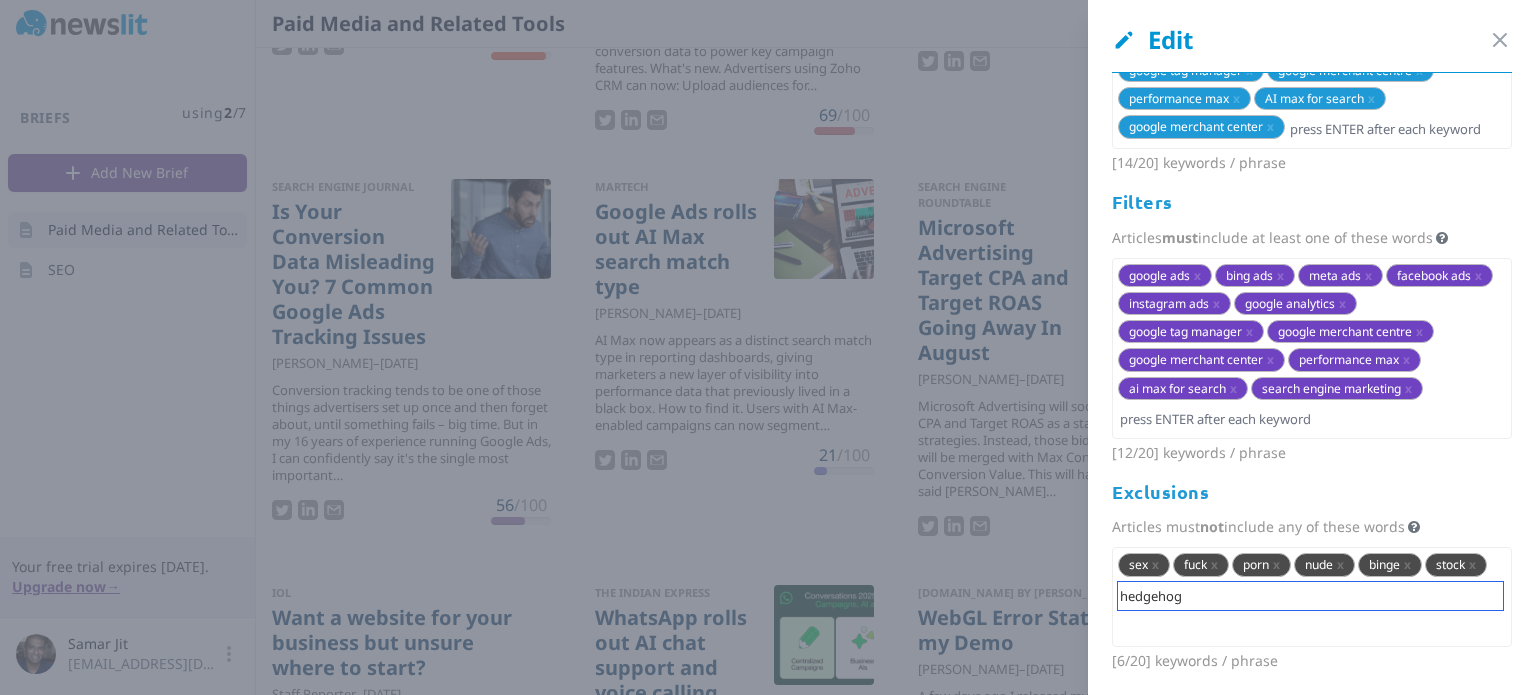 type 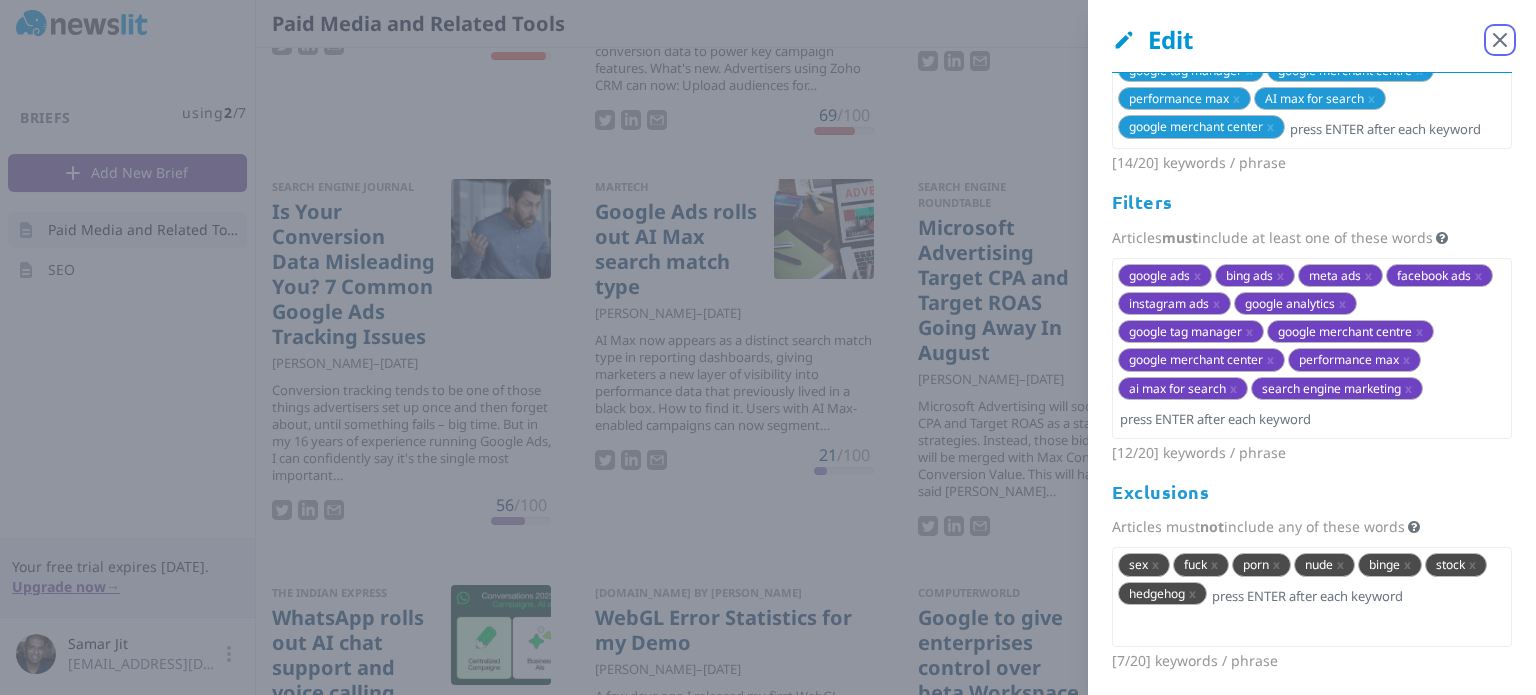 click 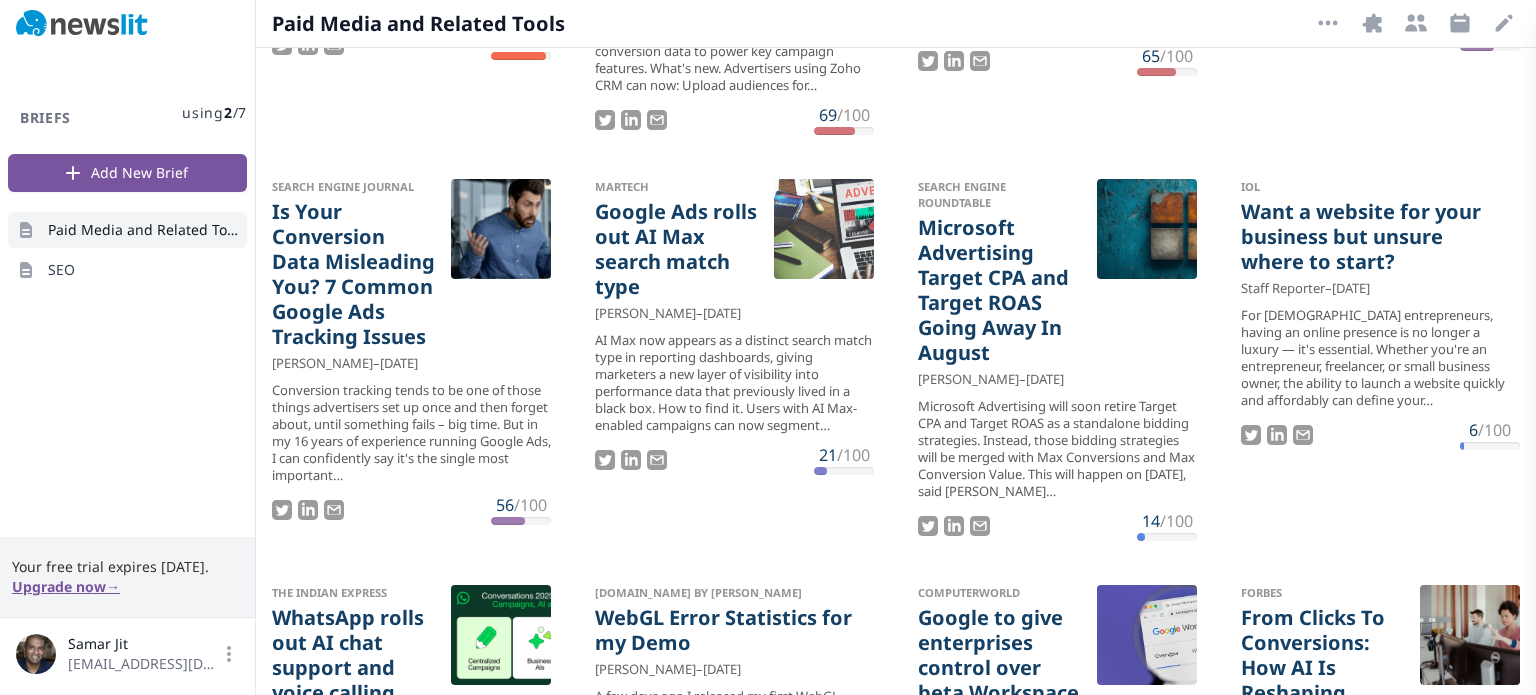 scroll, scrollTop: 0, scrollLeft: 0, axis: both 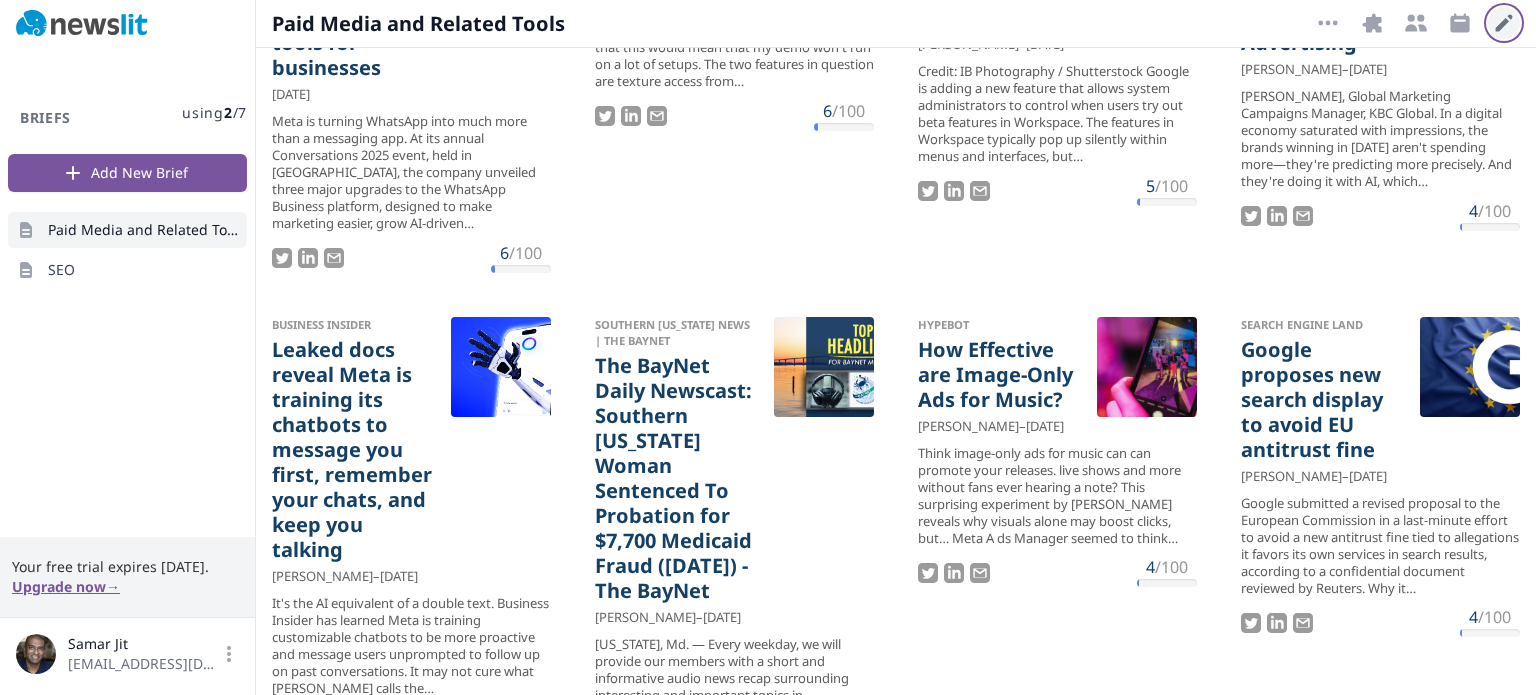 click 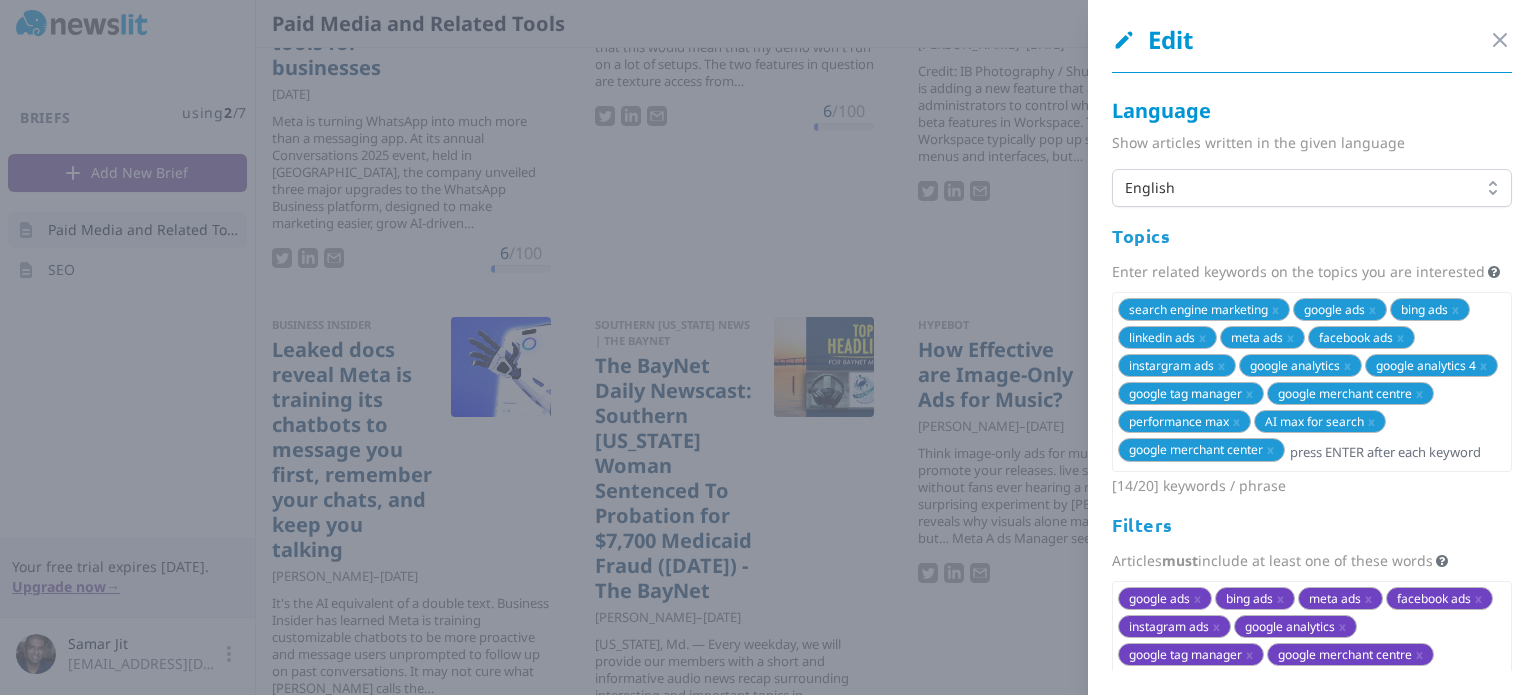 scroll, scrollTop: 365, scrollLeft: 0, axis: vertical 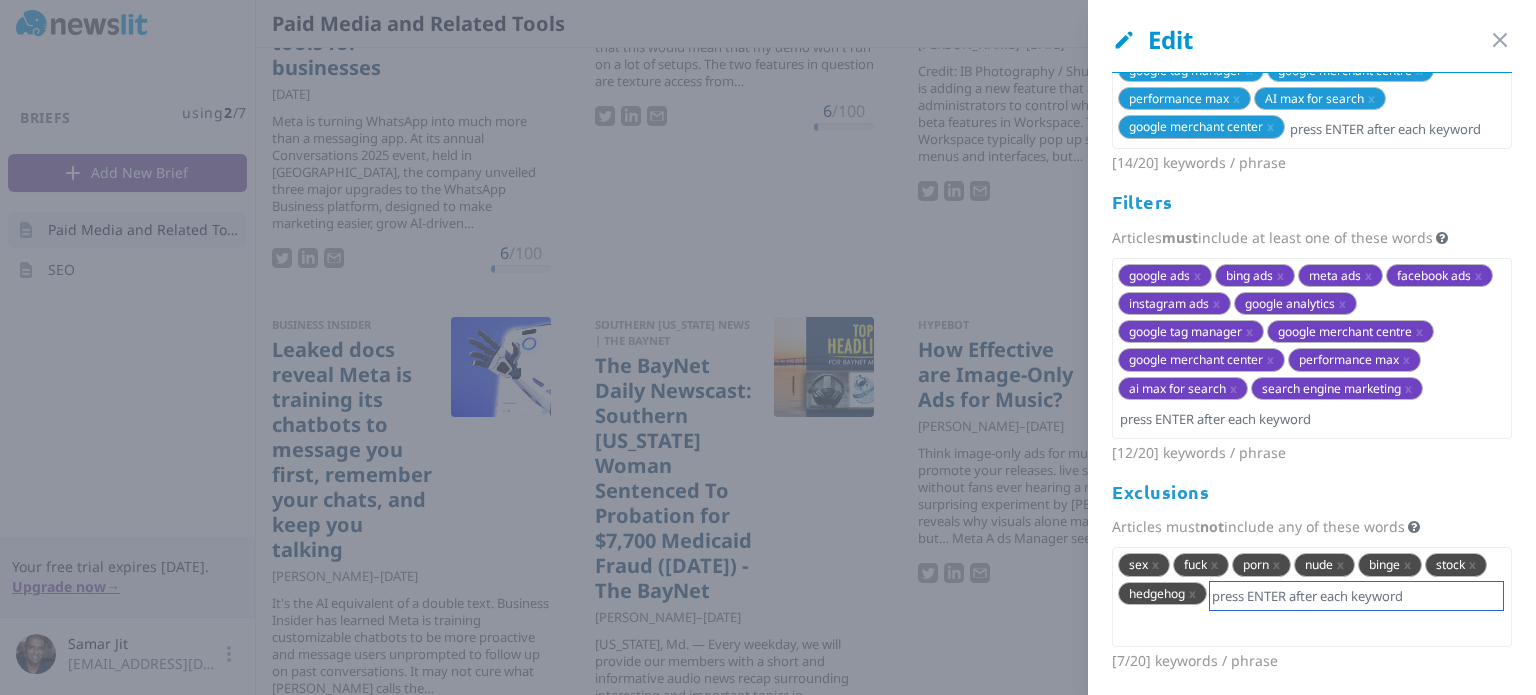 click at bounding box center (1356, 596) 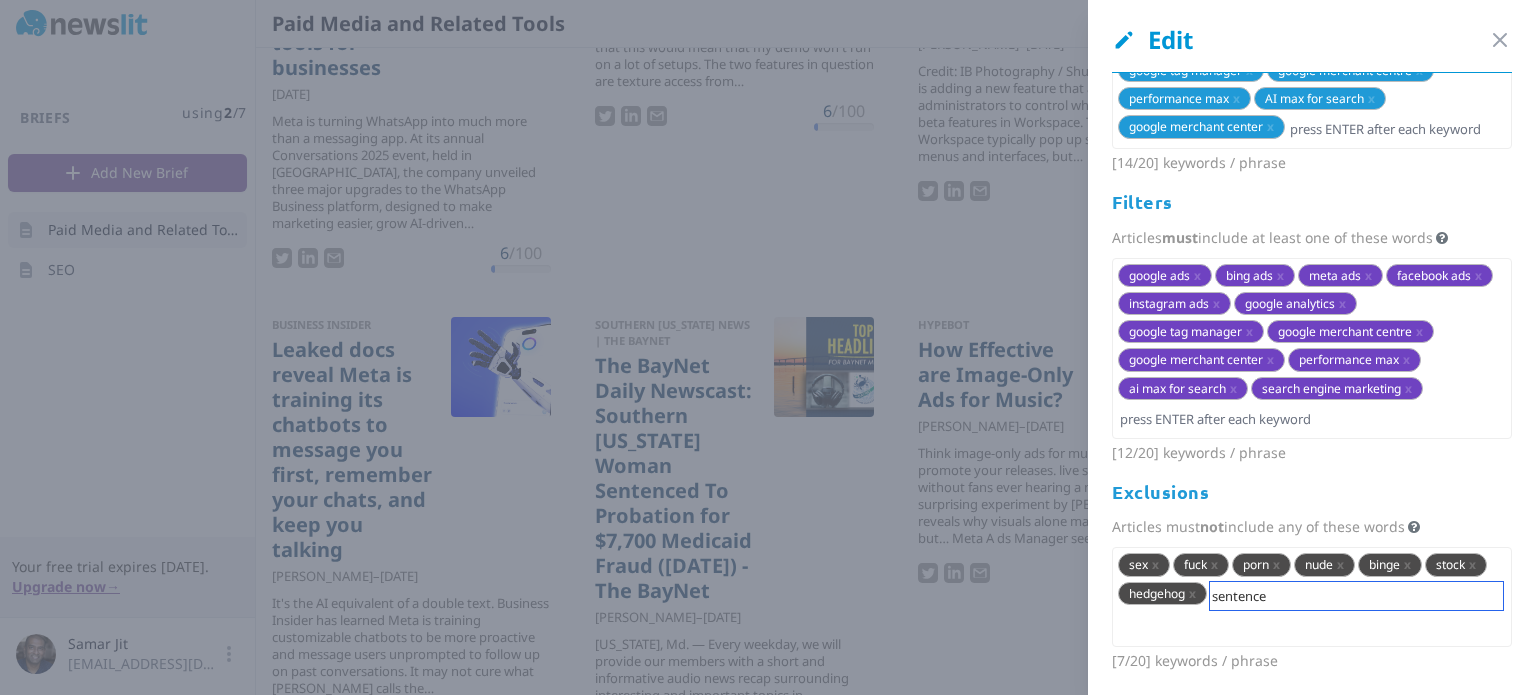 type on "sentenced" 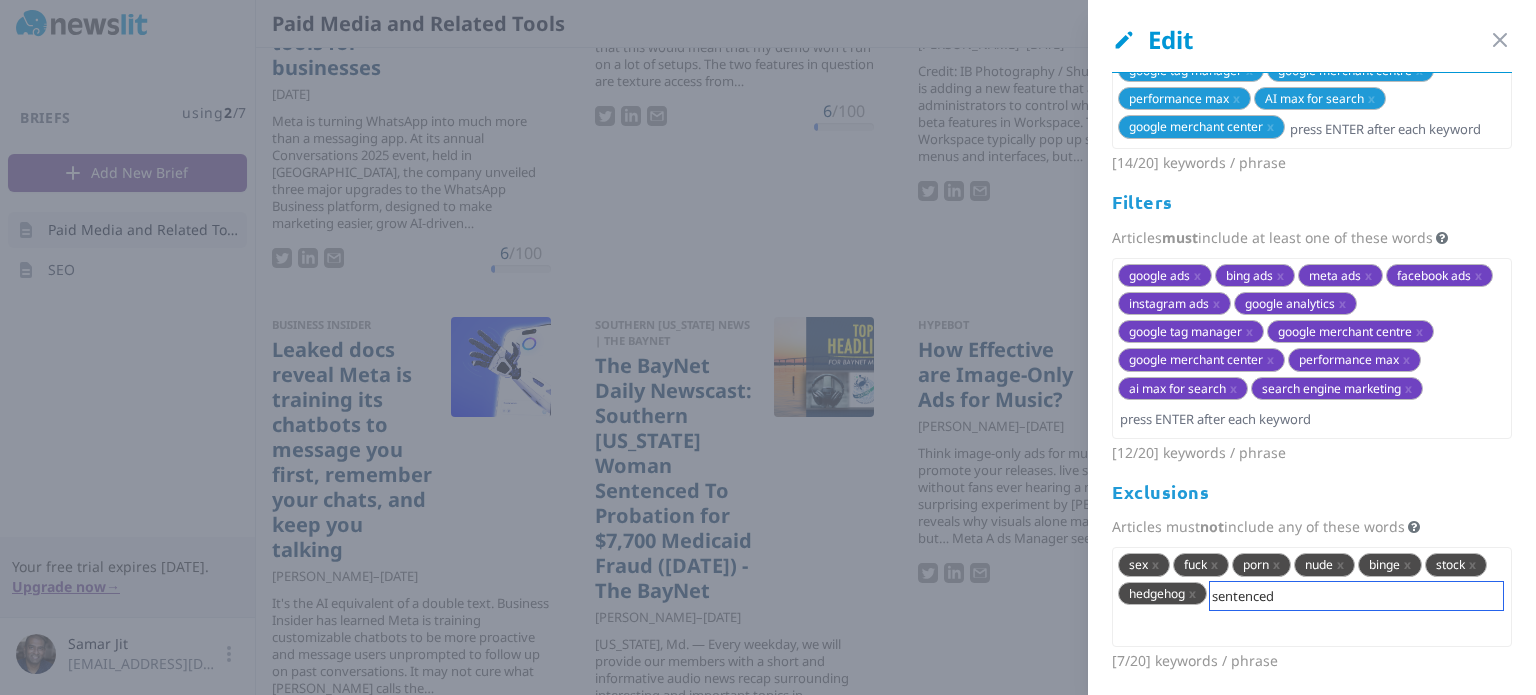 type 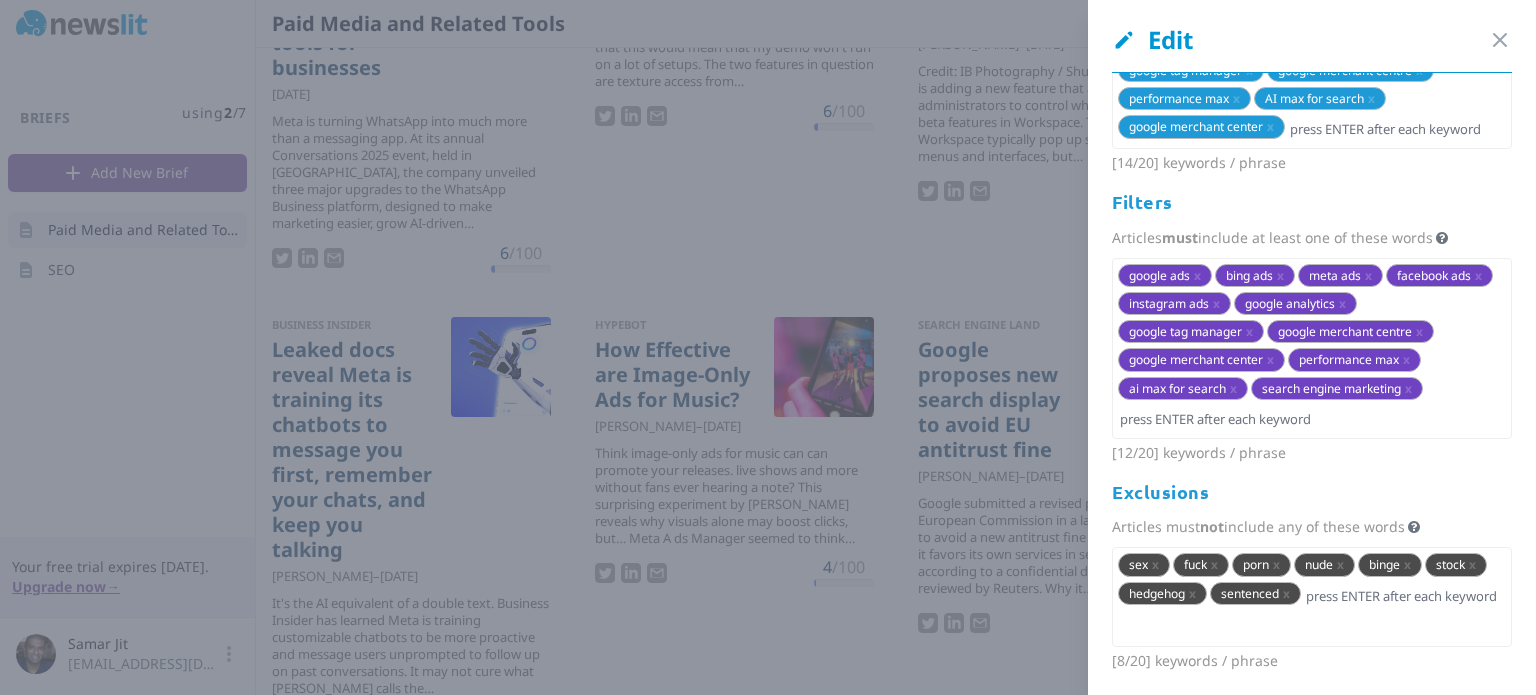 click at bounding box center [768, 347] 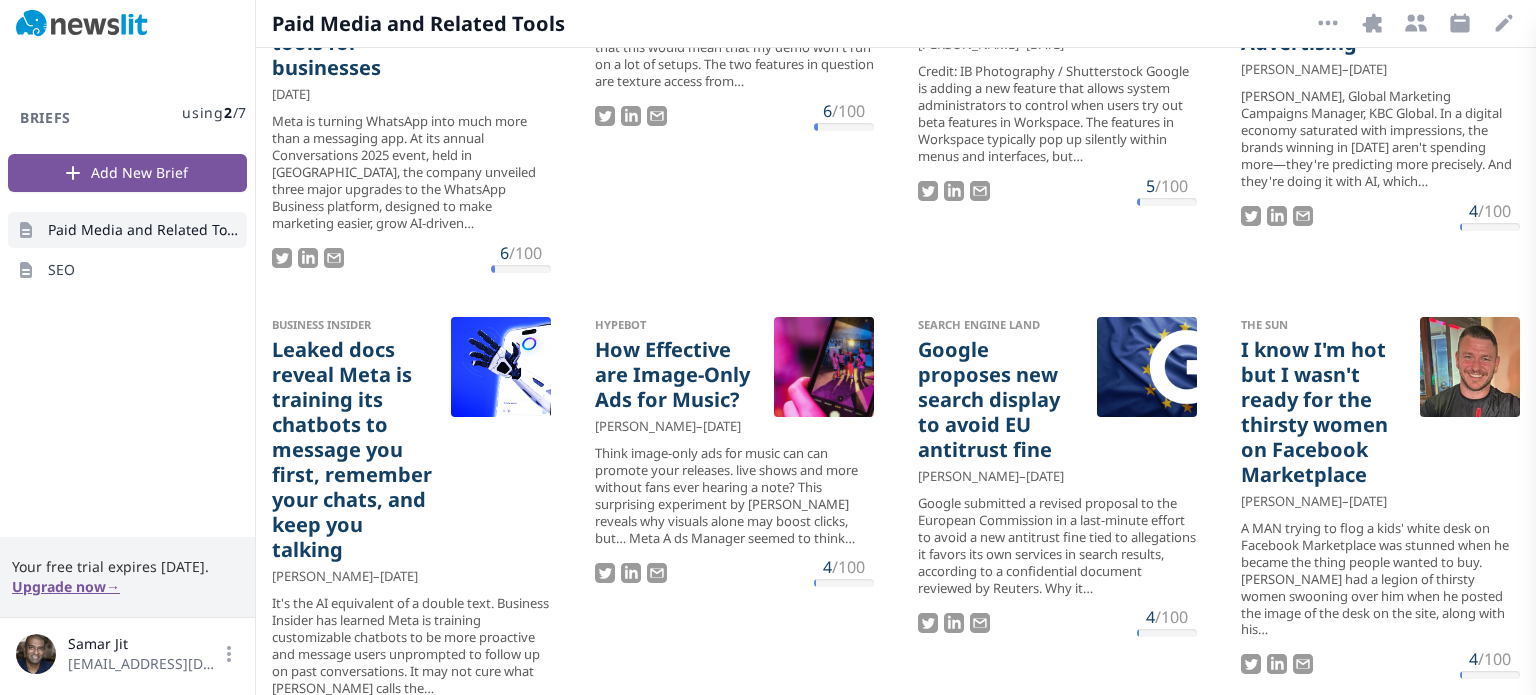 scroll, scrollTop: 0, scrollLeft: 0, axis: both 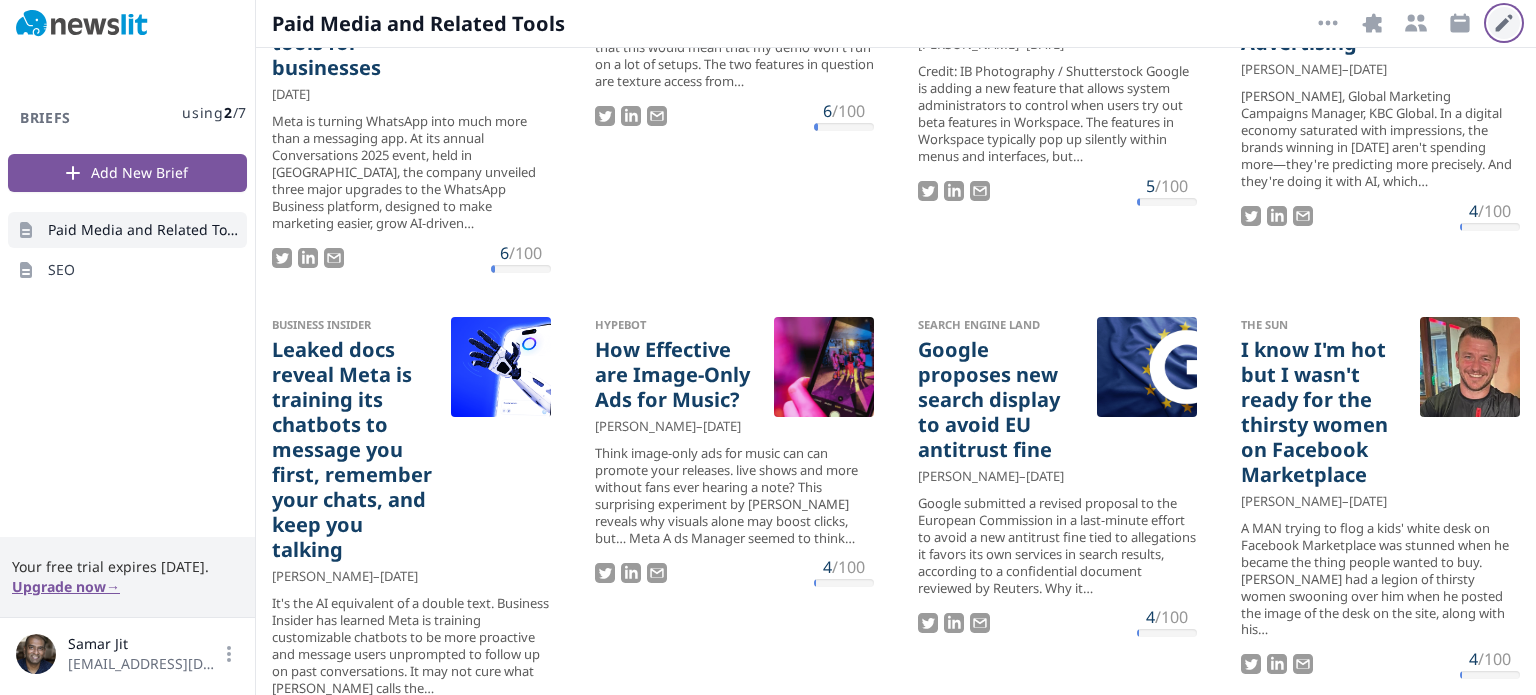 click 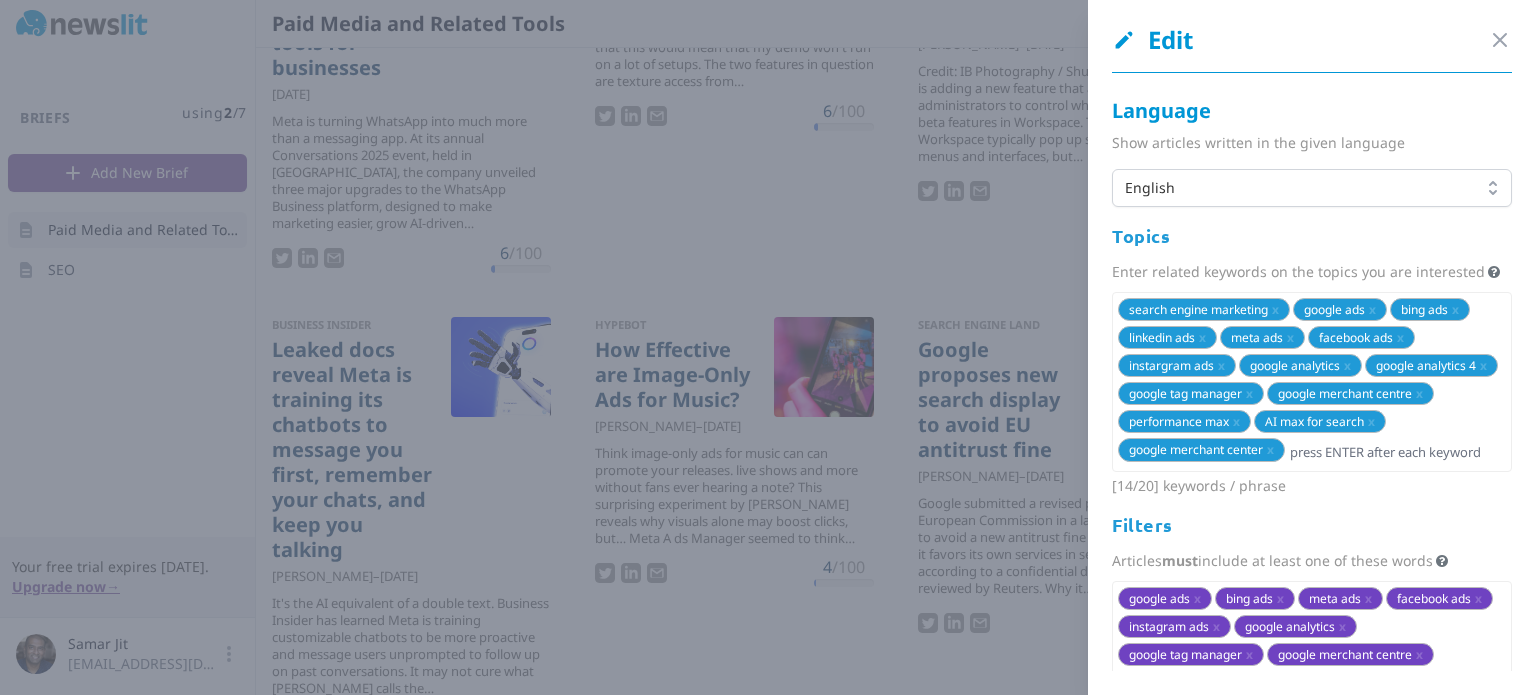 scroll, scrollTop: 365, scrollLeft: 0, axis: vertical 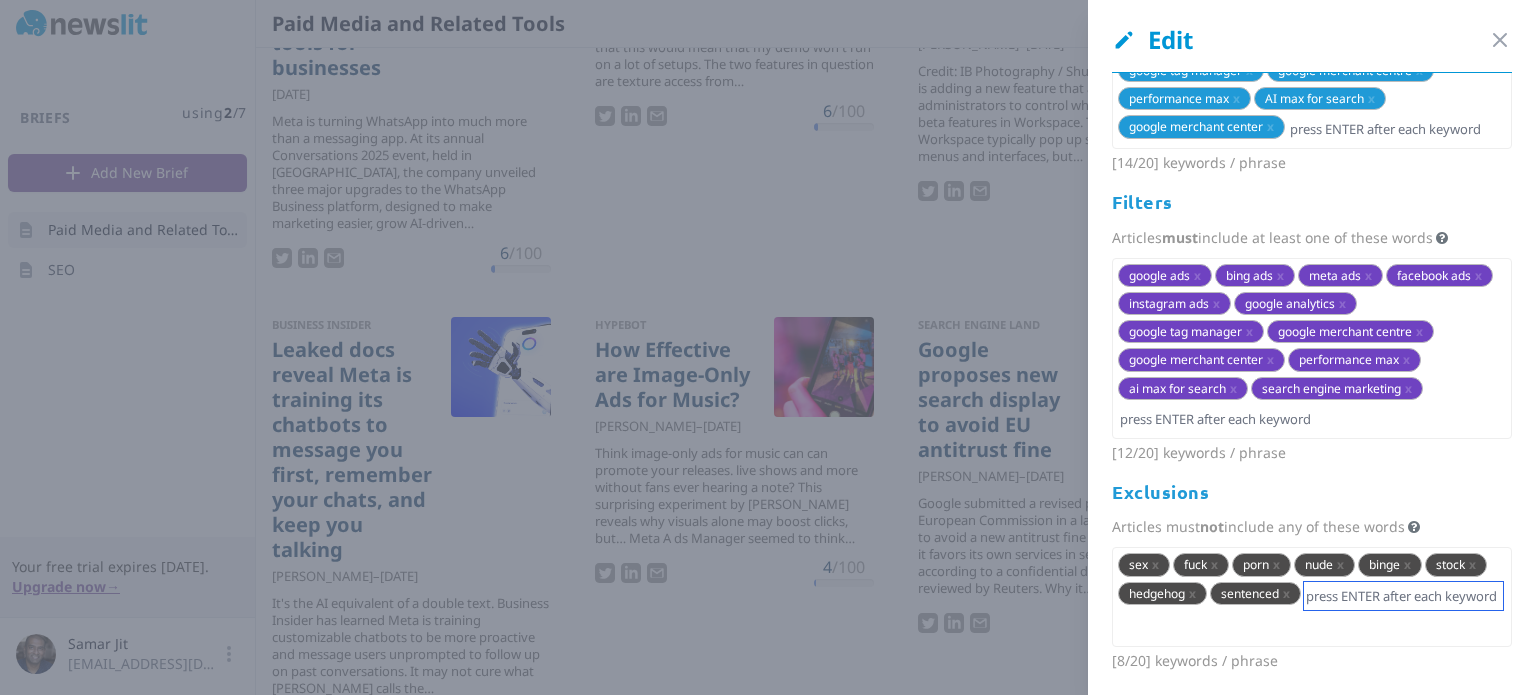 click at bounding box center (1403, 596) 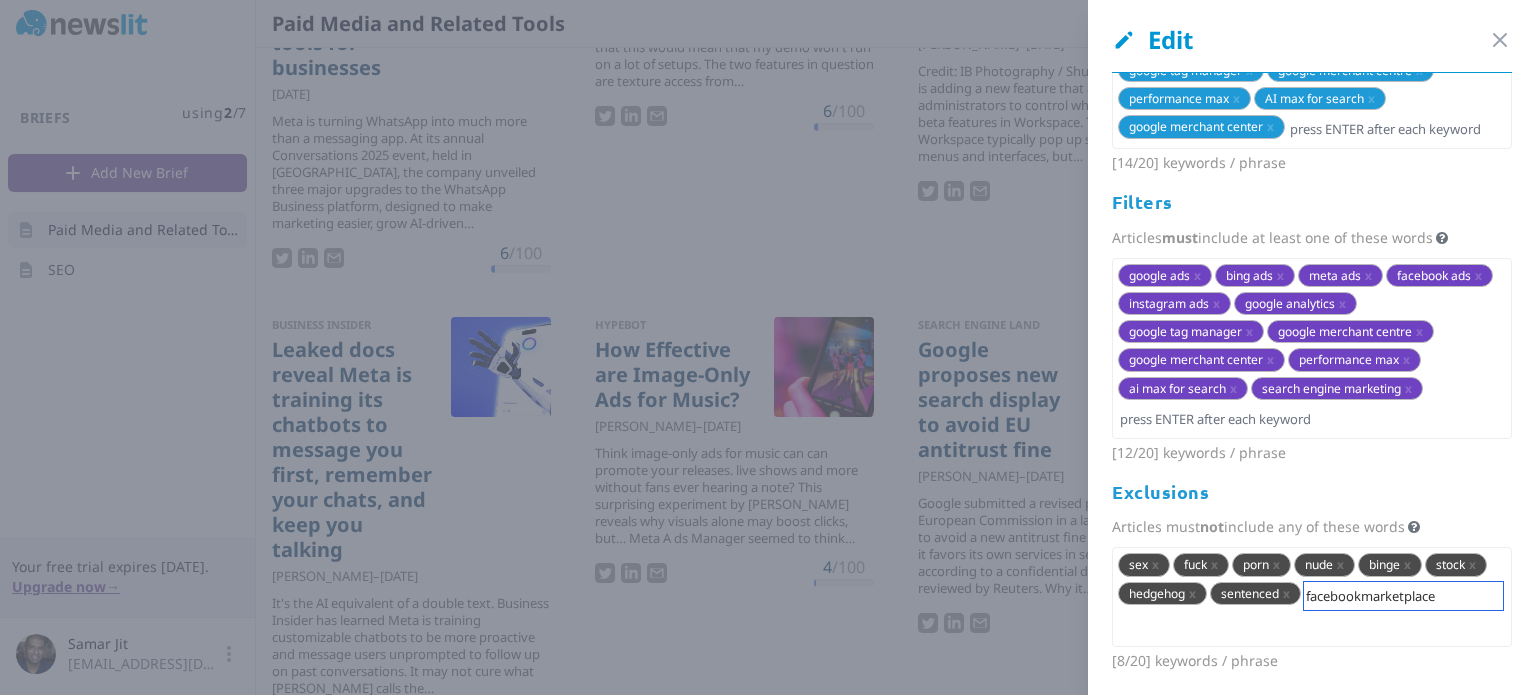 type on "facebook marketplace" 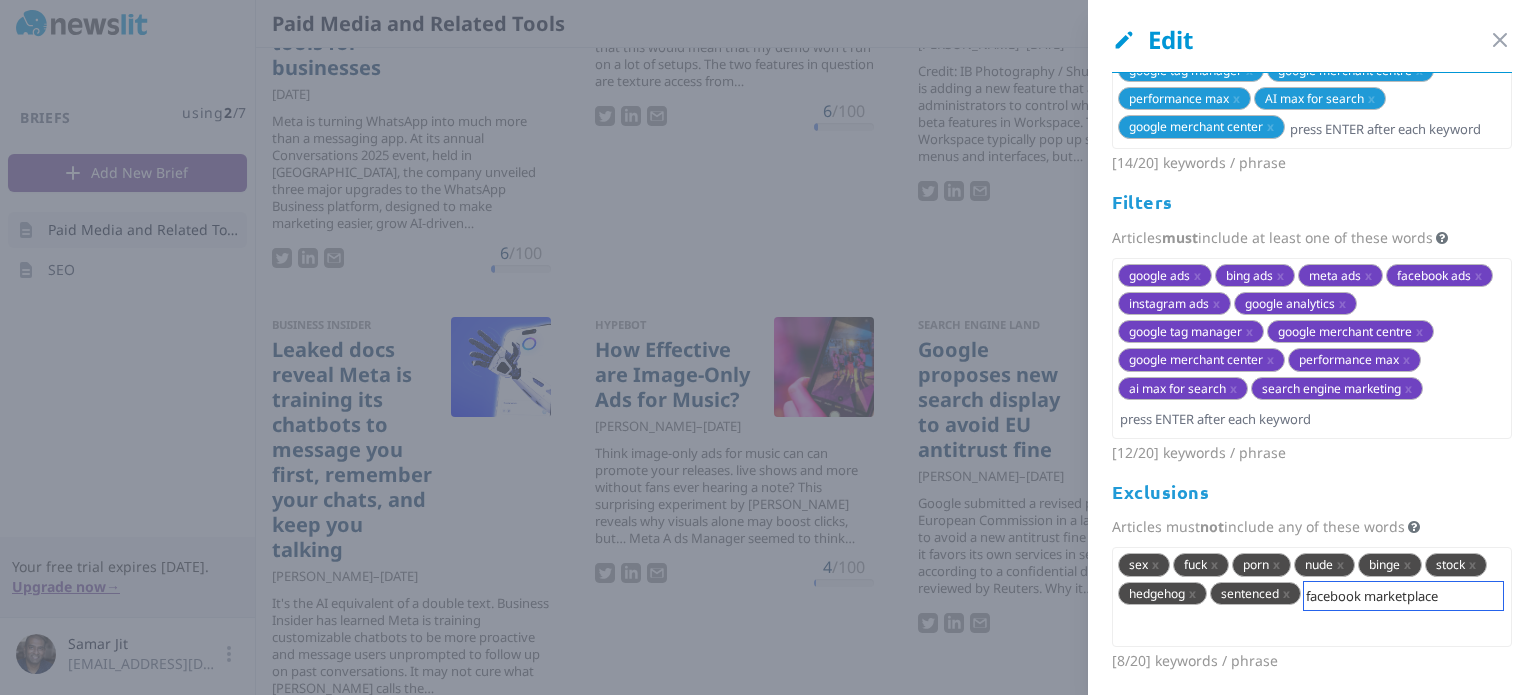 type 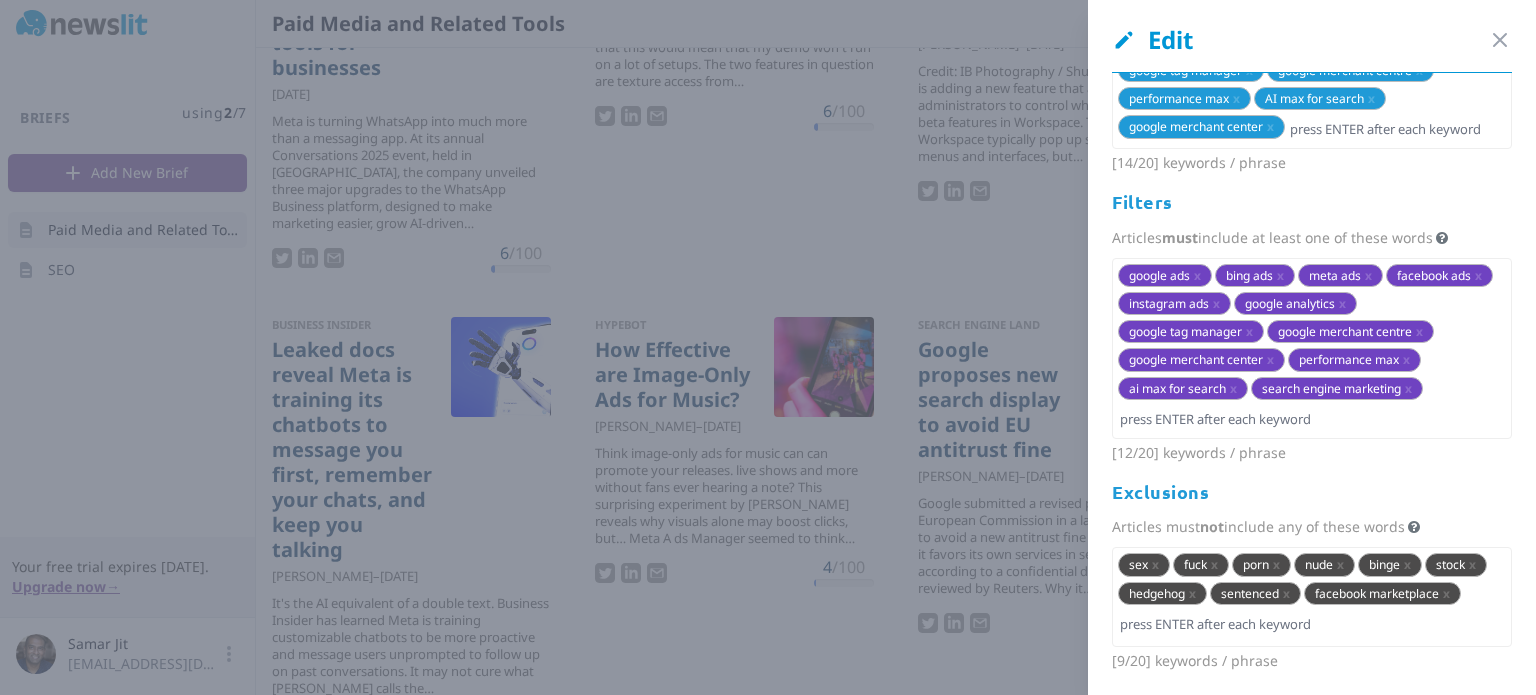 click at bounding box center [768, 347] 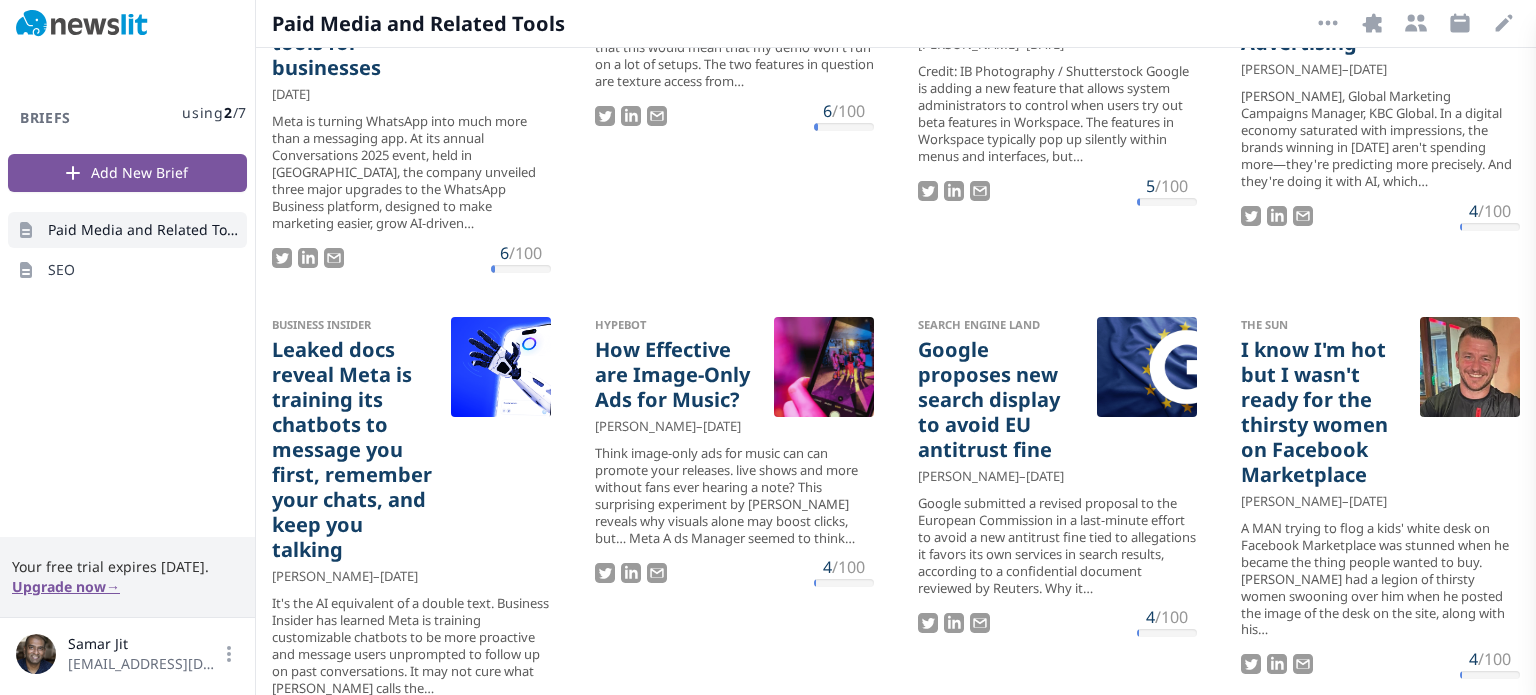 scroll, scrollTop: 0, scrollLeft: 0, axis: both 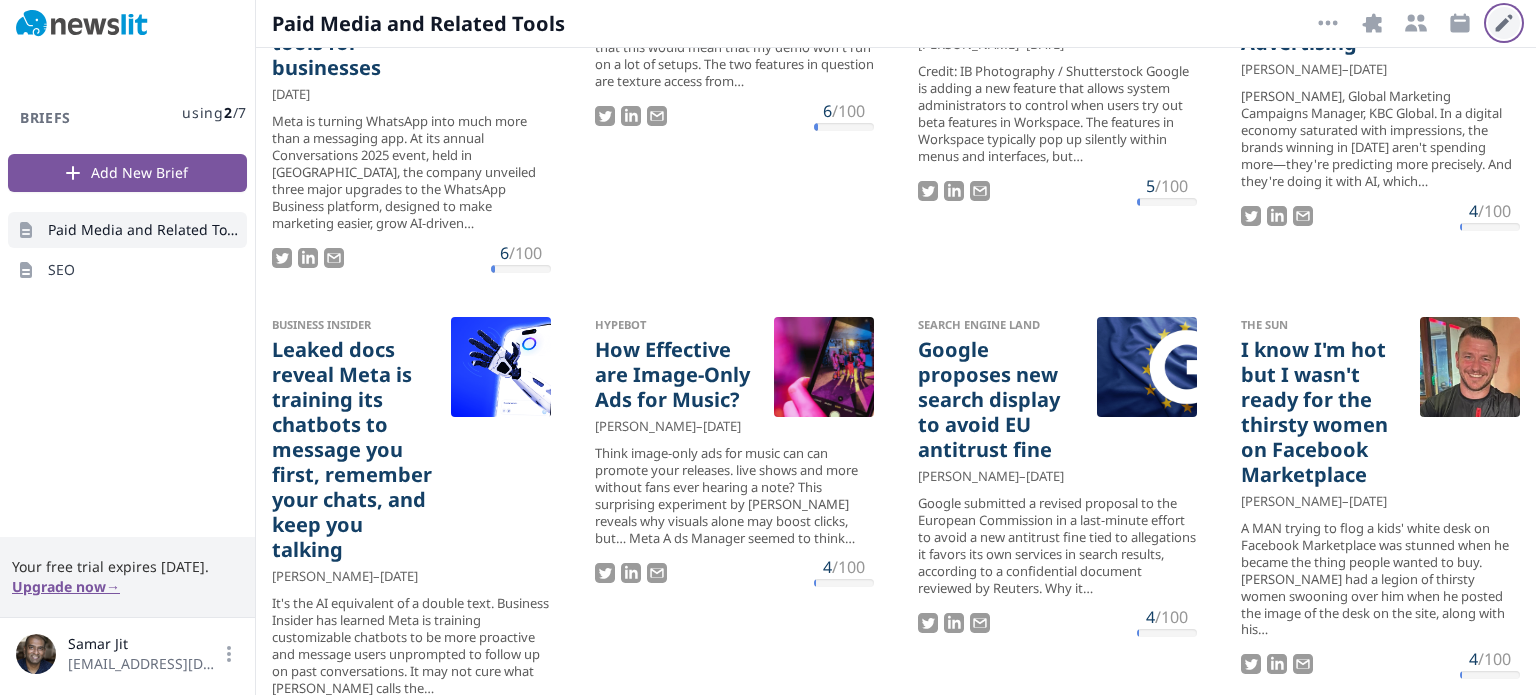 click 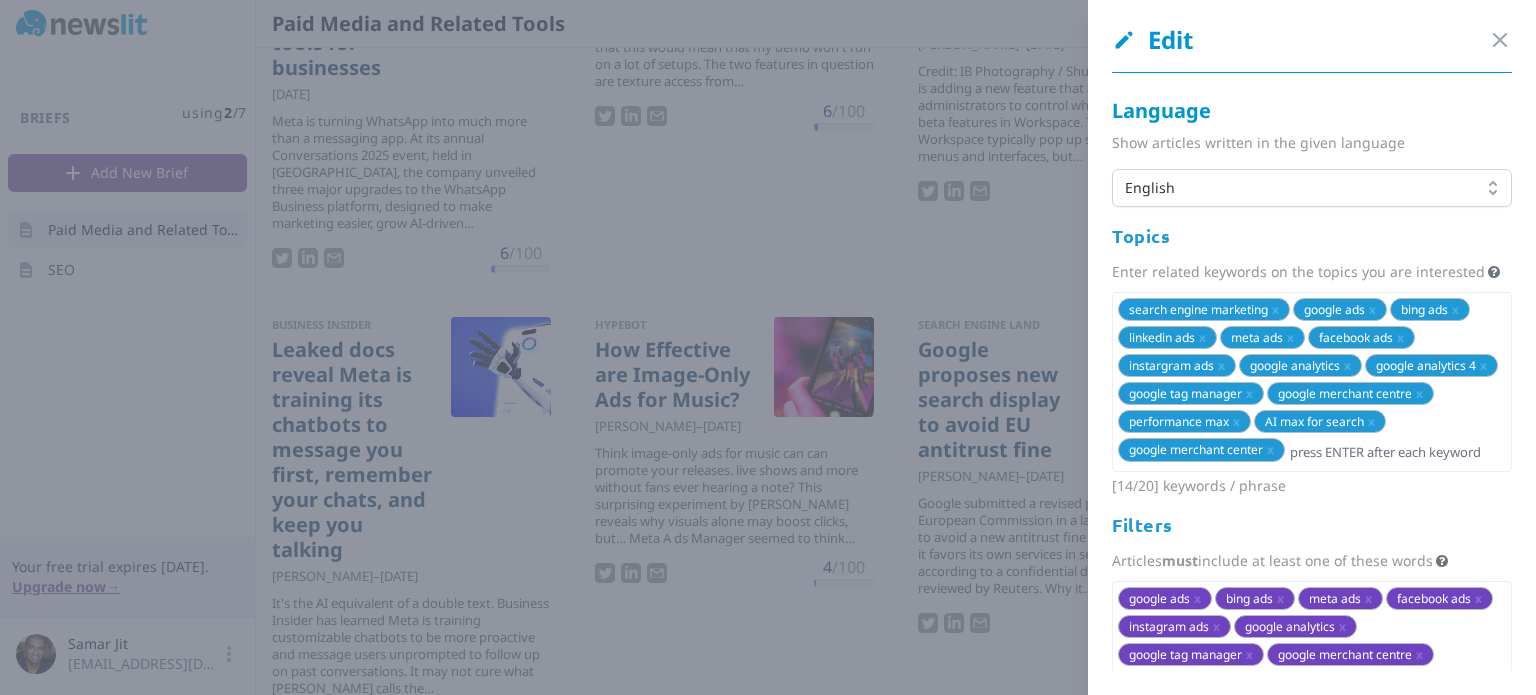 scroll, scrollTop: 365, scrollLeft: 0, axis: vertical 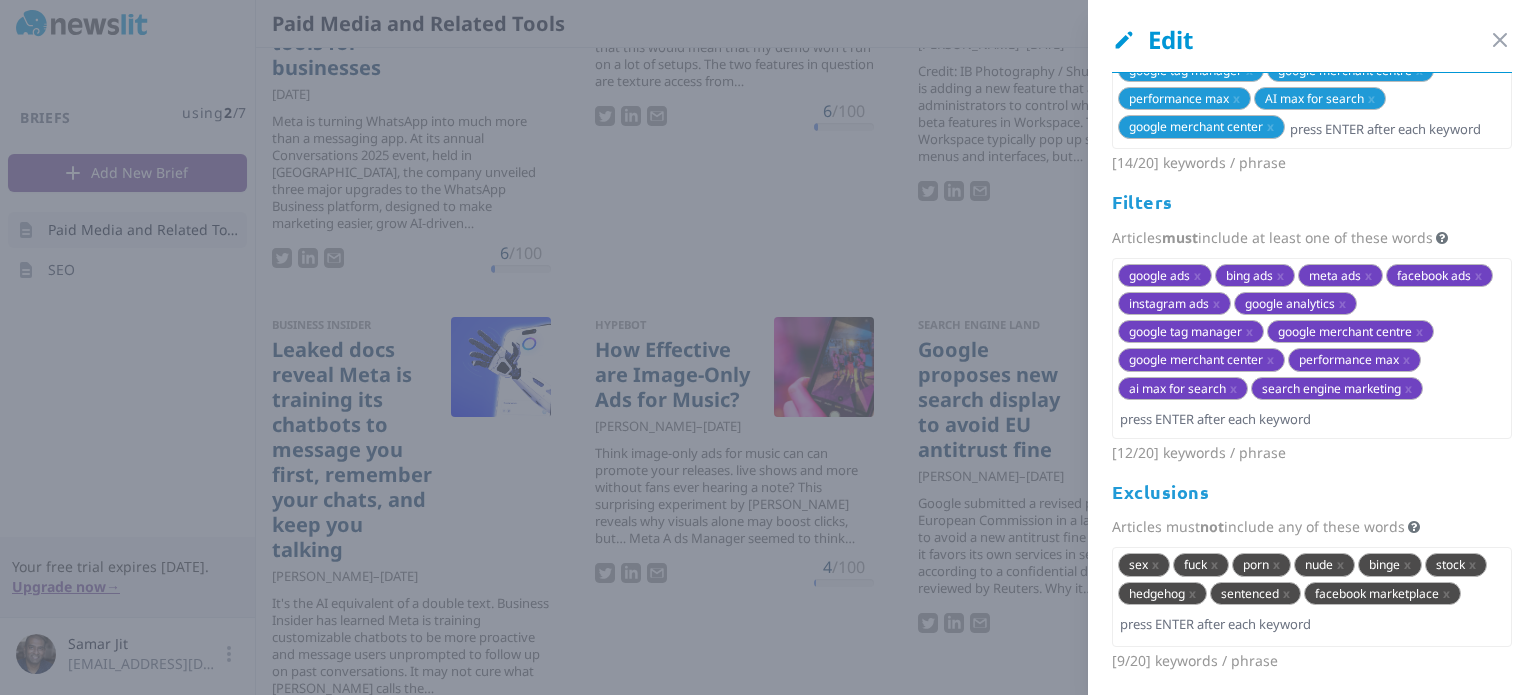 click at bounding box center (768, 347) 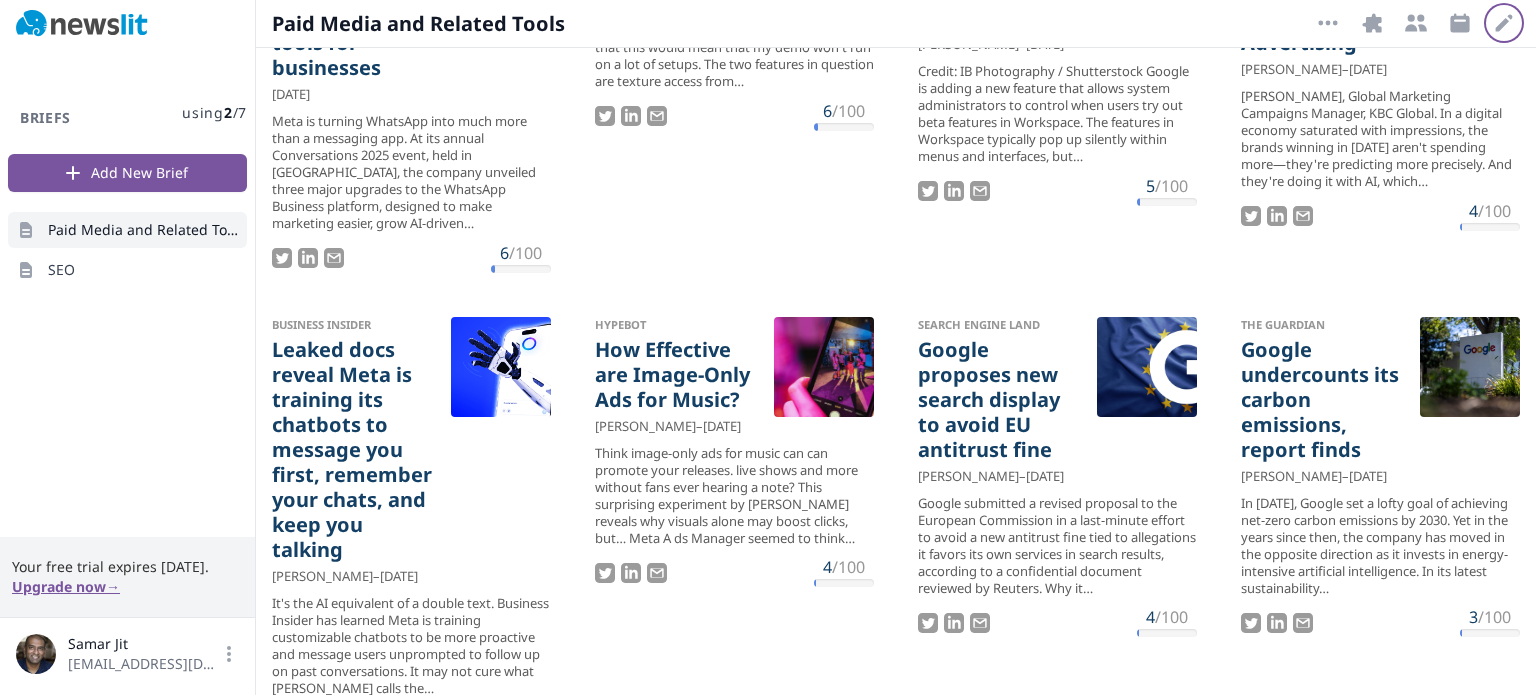 scroll, scrollTop: 1100, scrollLeft: 0, axis: vertical 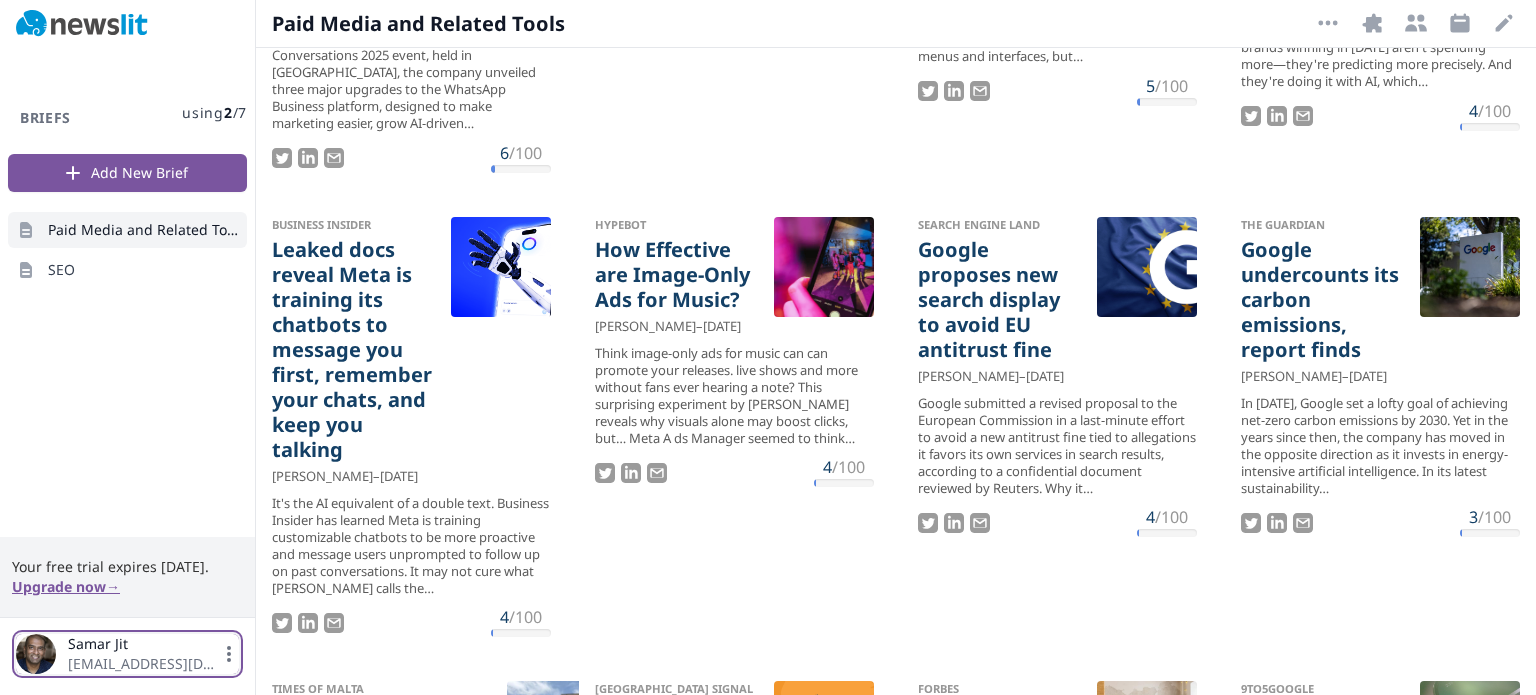 click 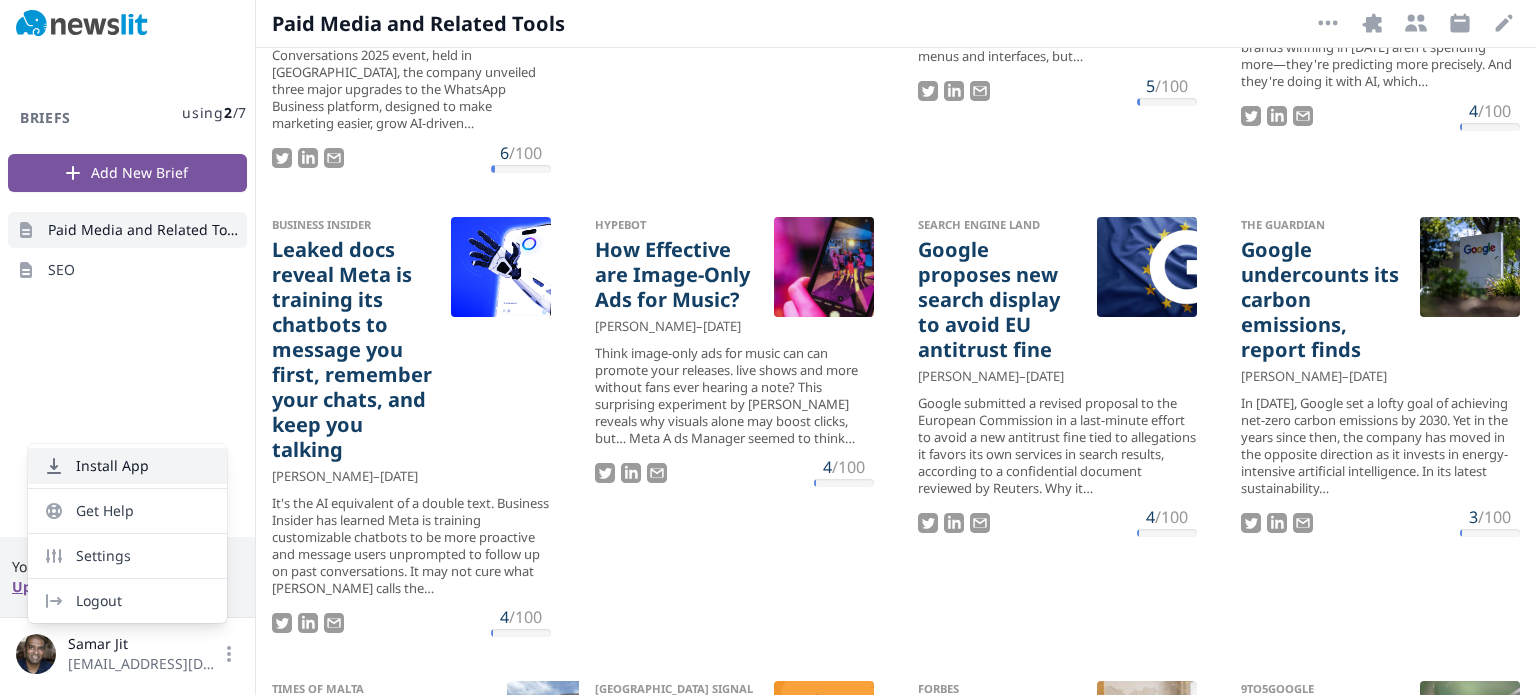 click on "Install App" at bounding box center [127, 466] 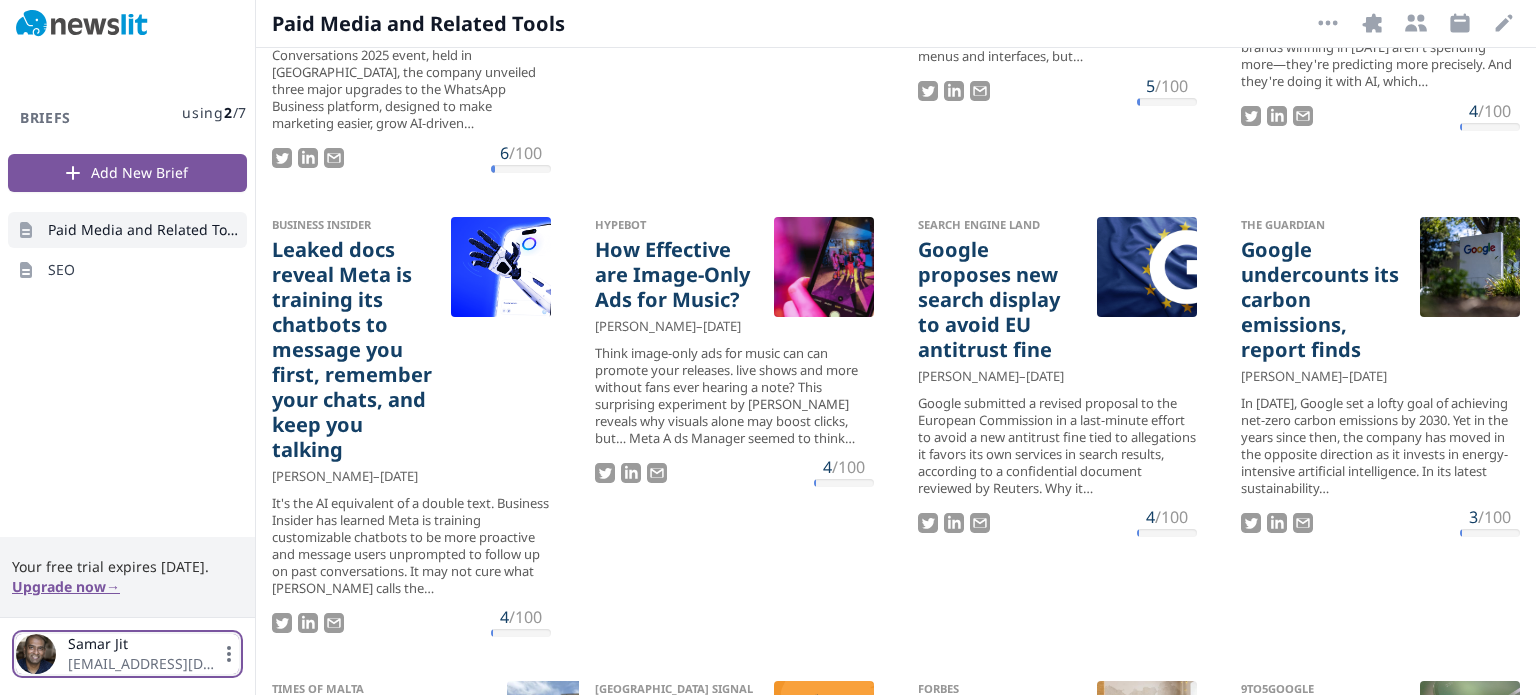 click 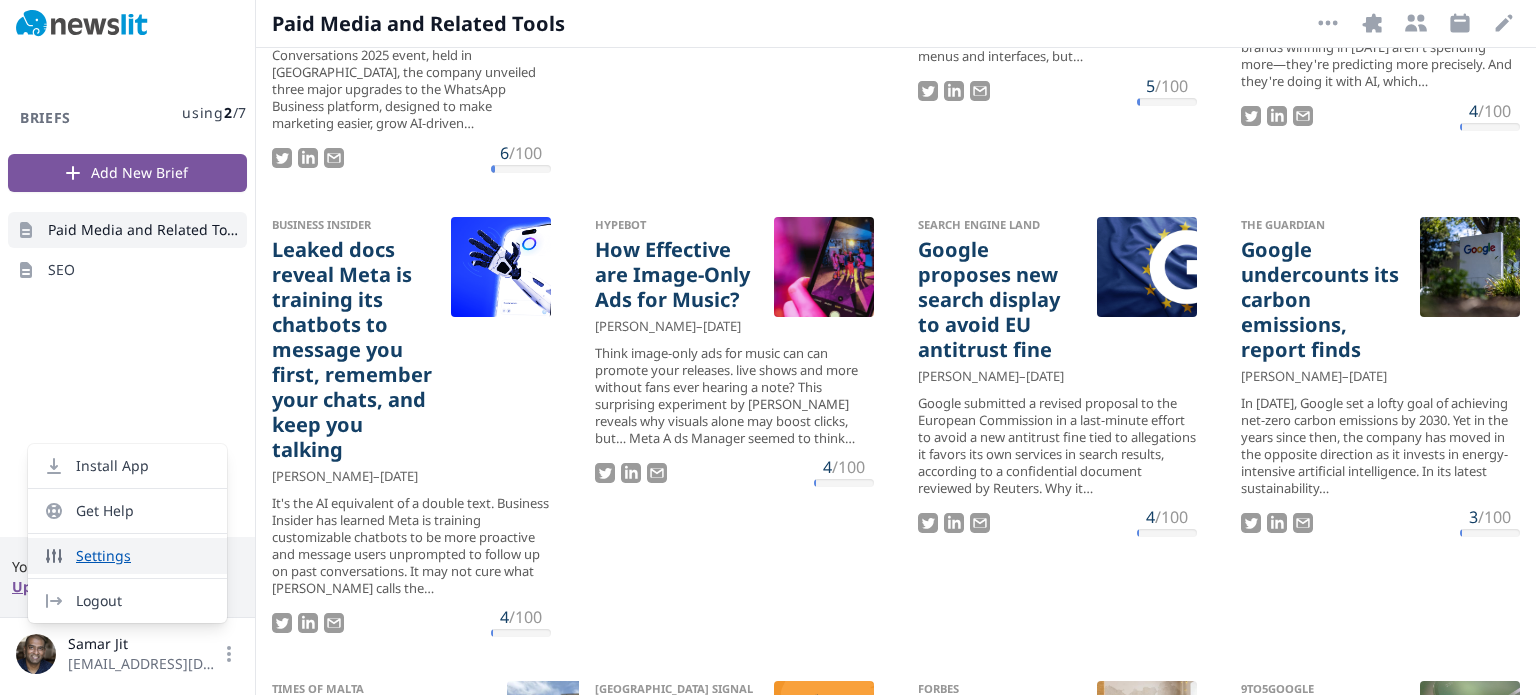 click on "Settings" at bounding box center (127, 556) 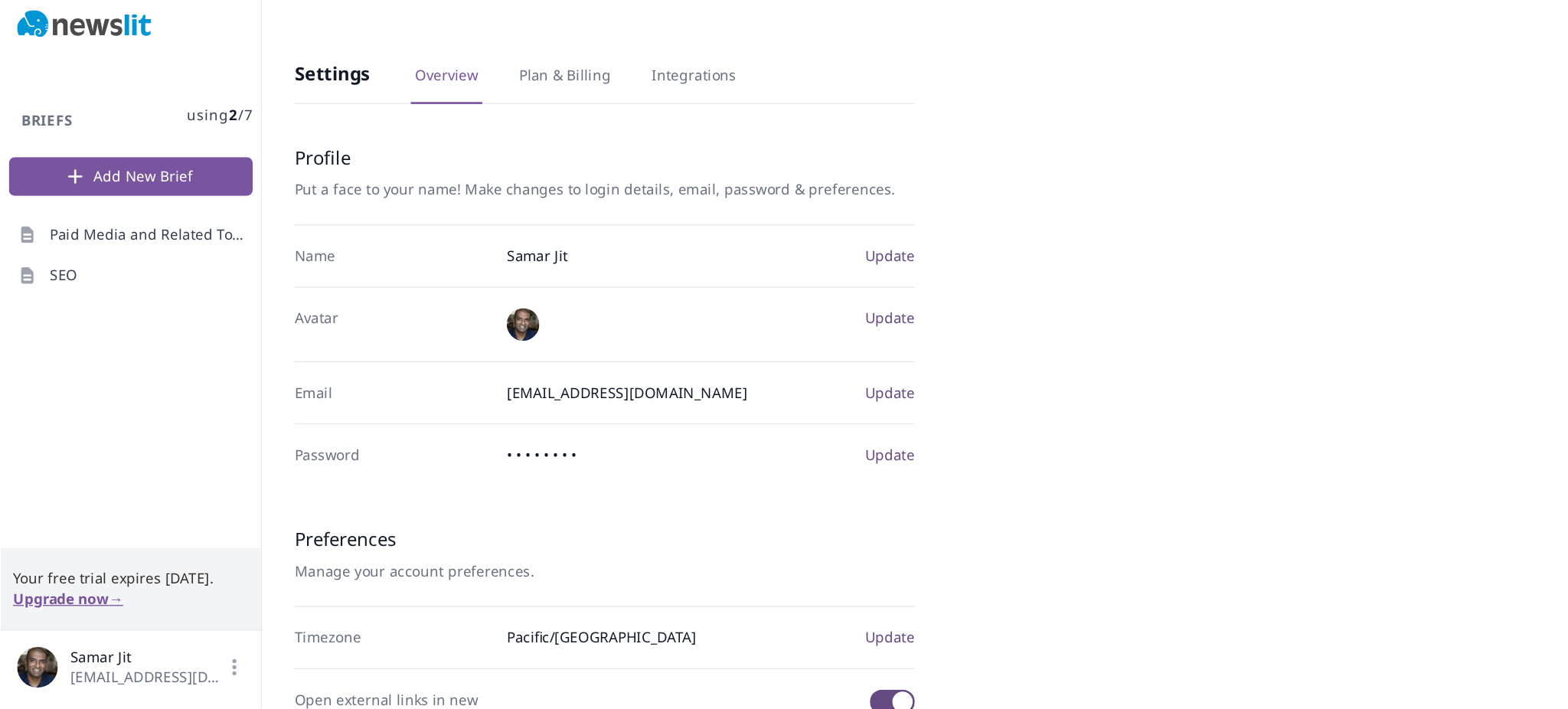 scroll, scrollTop: 259, scrollLeft: 0, axis: vertical 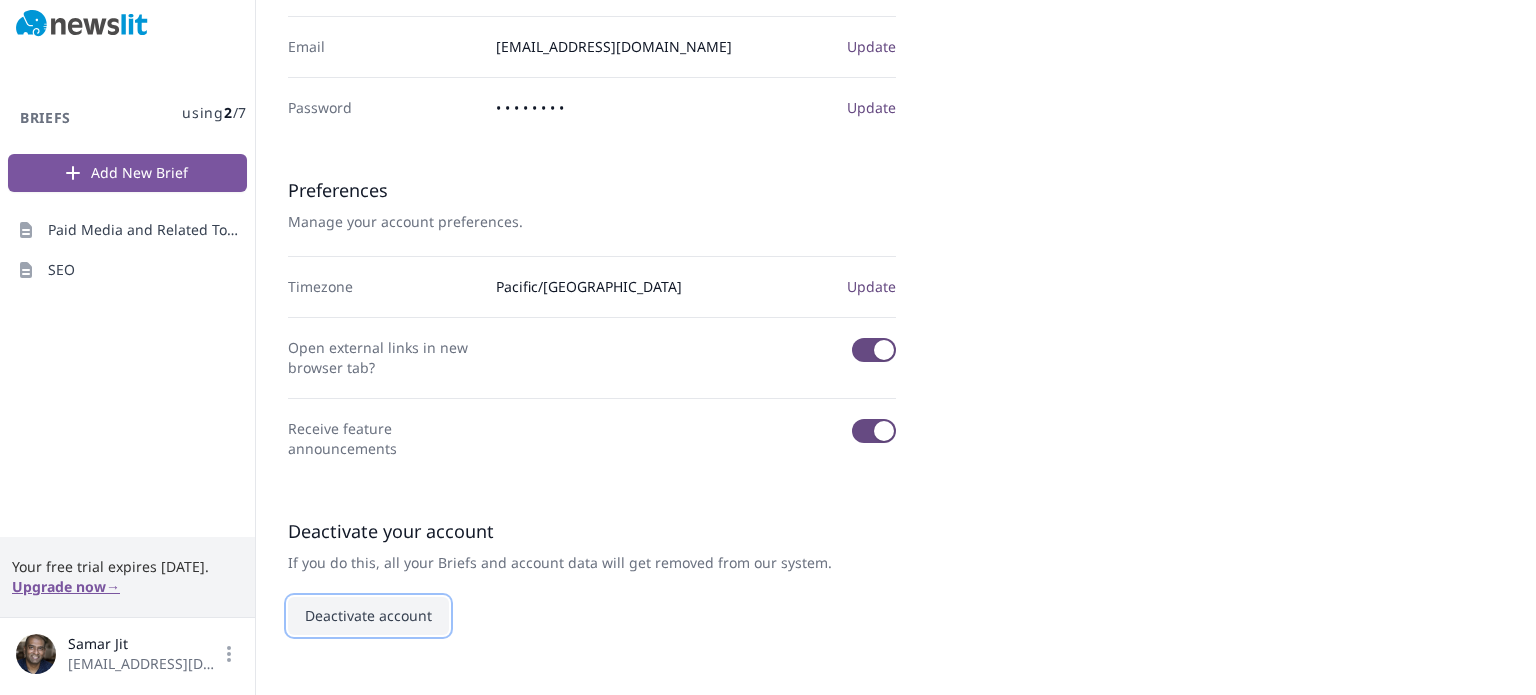 click on "Deactivate account" at bounding box center (368, 616) 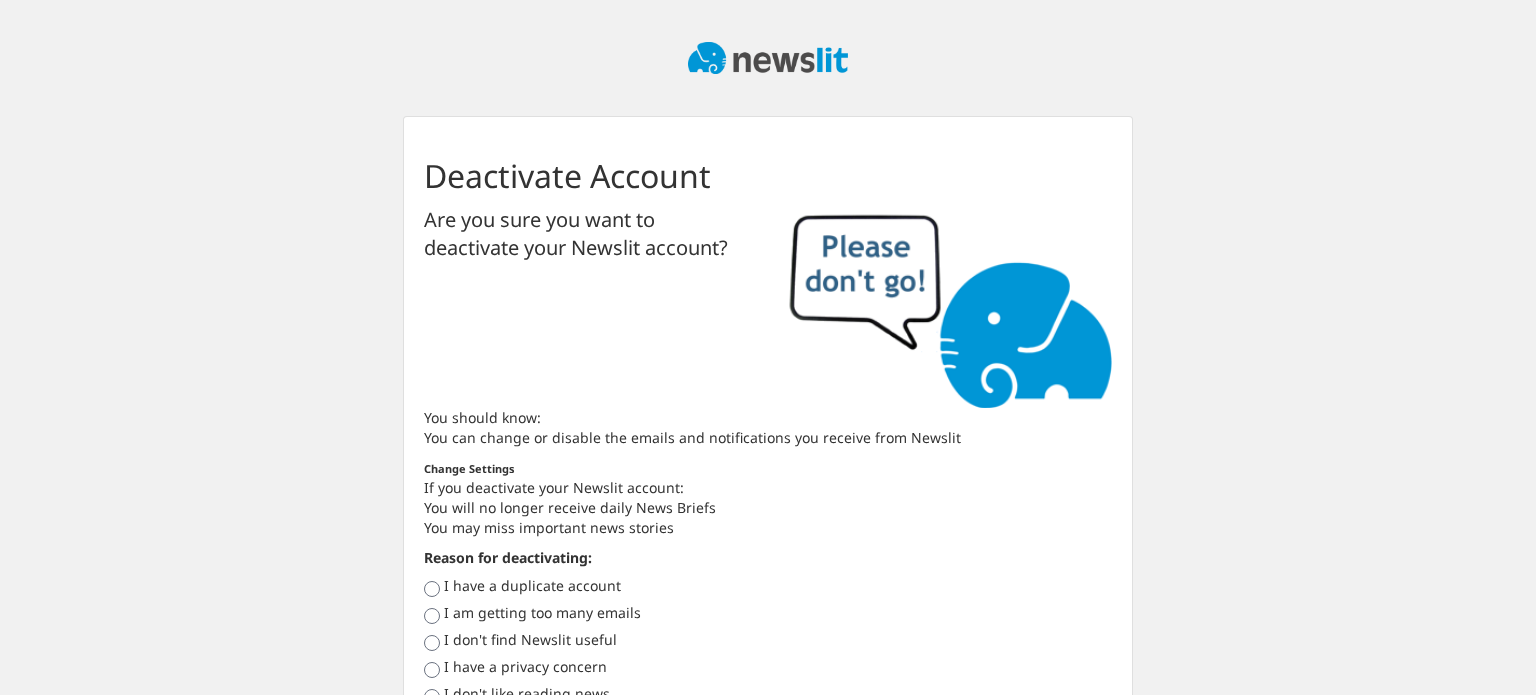 click on "Reason for deactivating: I have a duplicate account I am getting too many emails I don't find Newslit useful I have a privacy concern I don't like reading news The stories were not interesting to me I can't figure out how to use Newslit I get too much email in general Other" at bounding box center [768, 680] 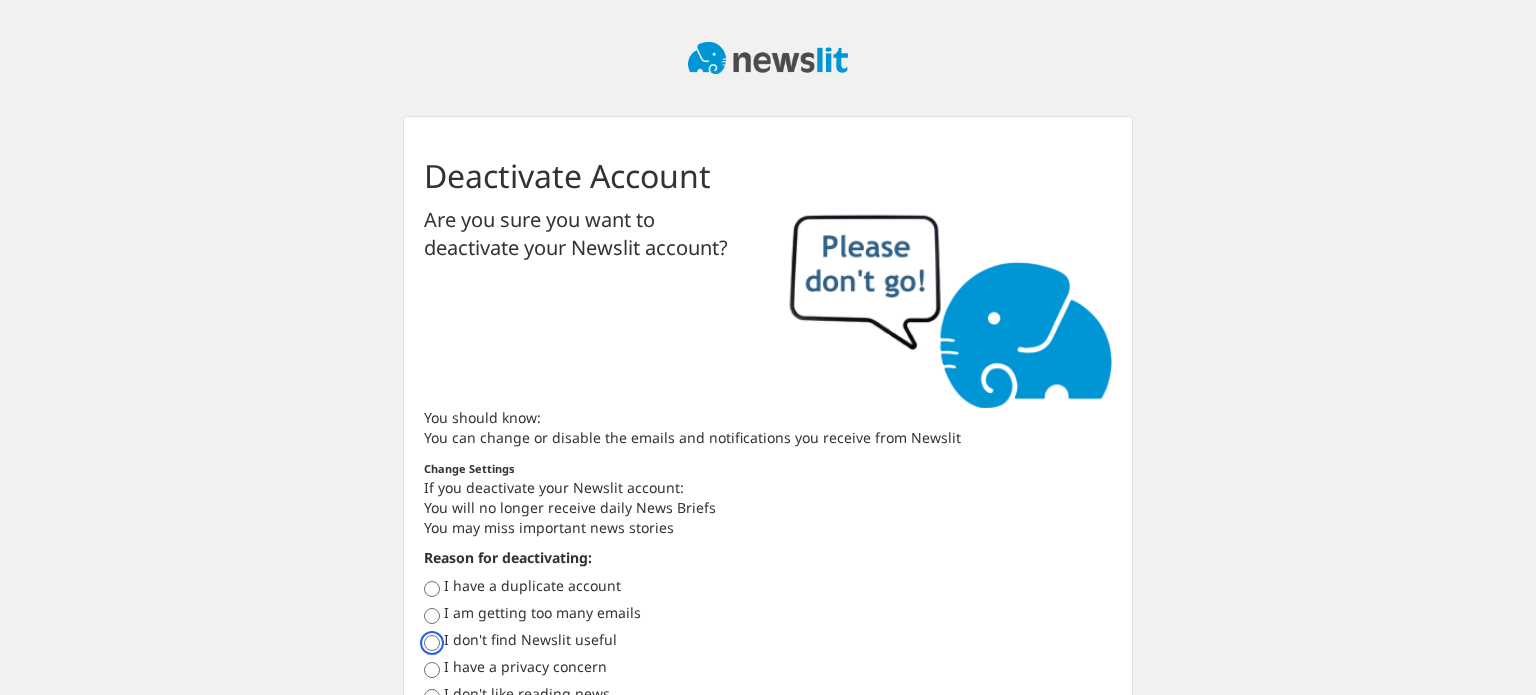 click on "I don't find Newslit useful" at bounding box center [432, 643] 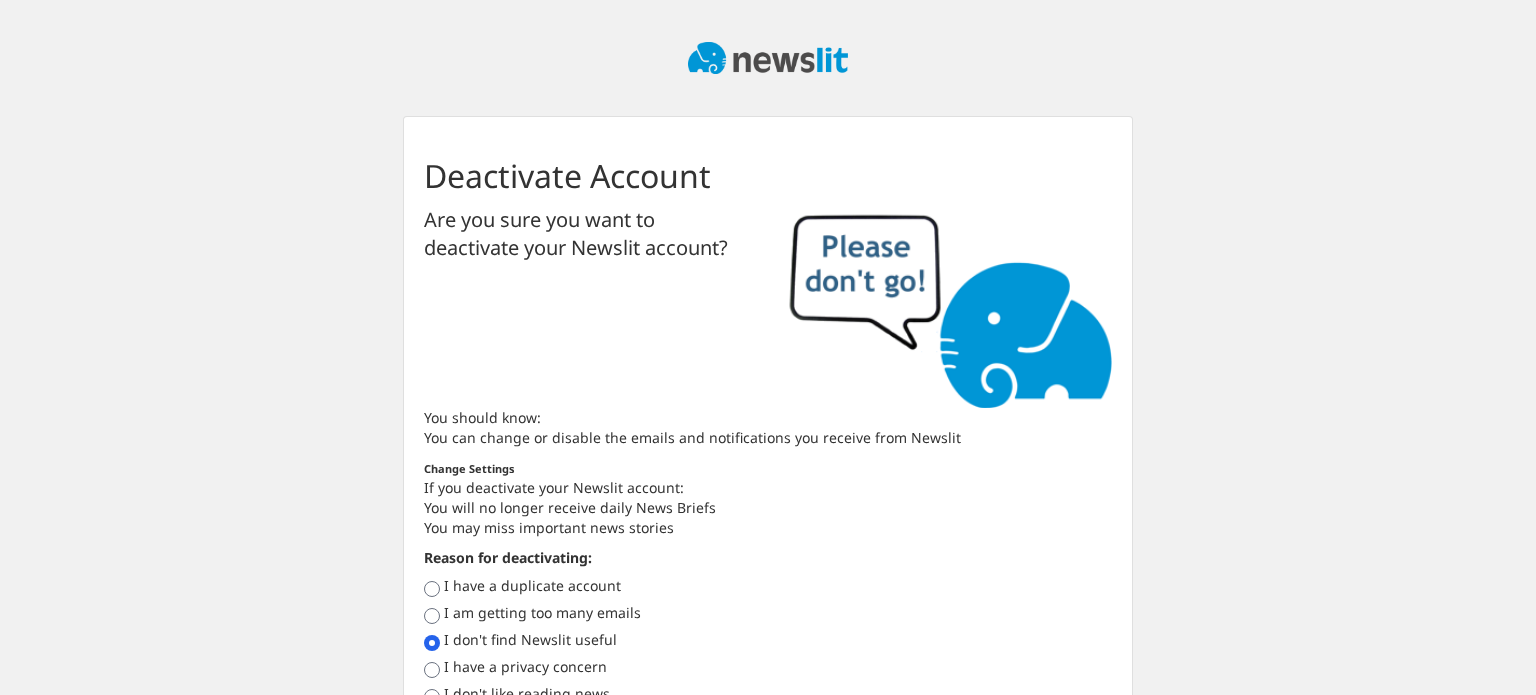 click on "You will no longer receive daily News Briefs" at bounding box center (768, 508) 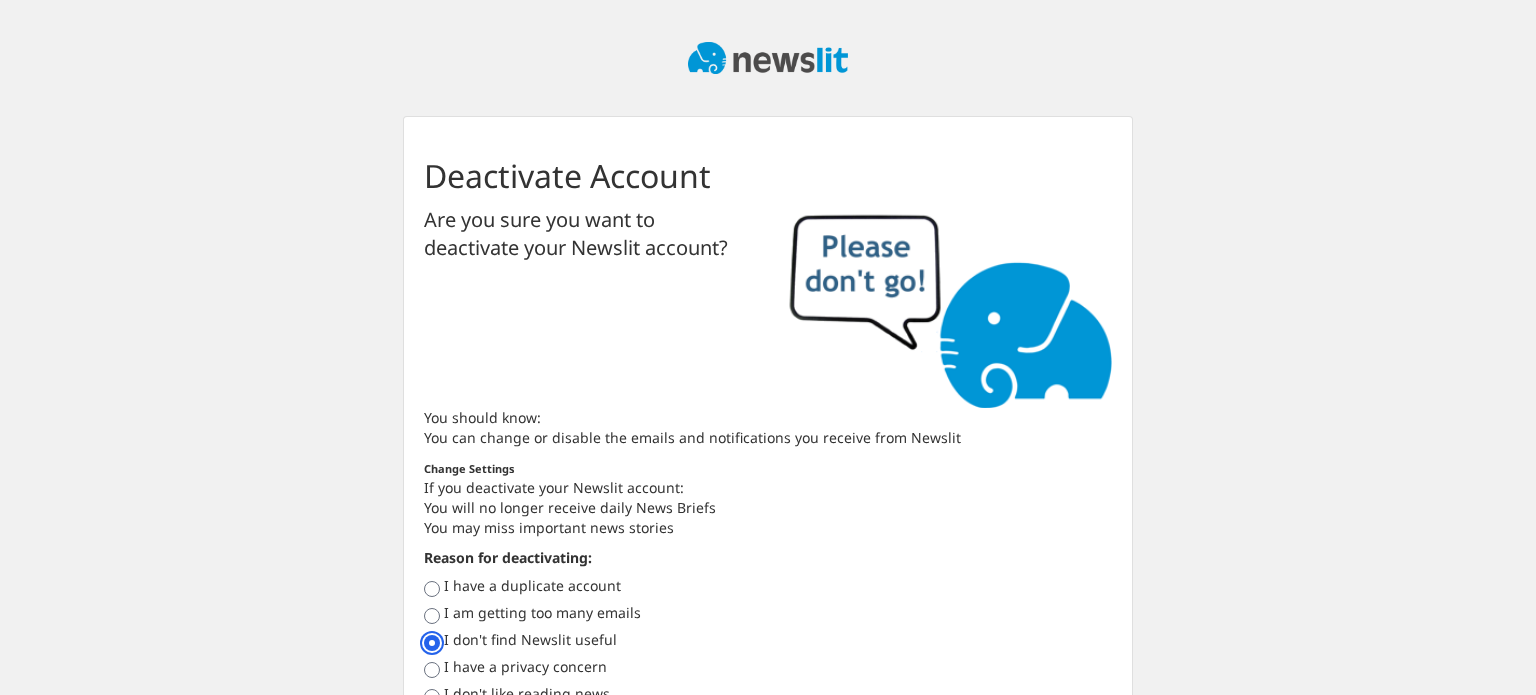 click on "I don't find Newslit useful" at bounding box center [432, 643] 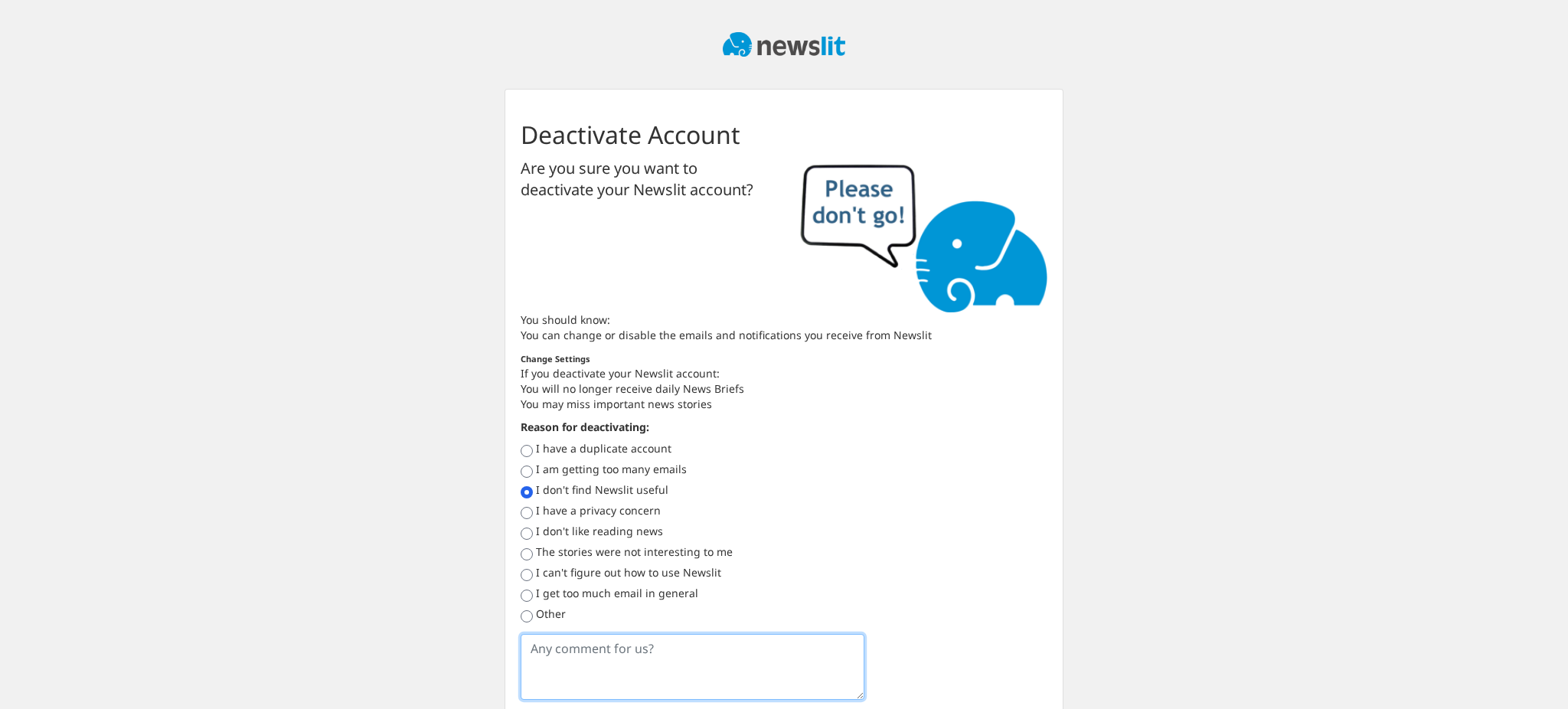 drag, startPoint x: 197, startPoint y: 113, endPoint x: 560, endPoint y: 660, distance: 656.4891 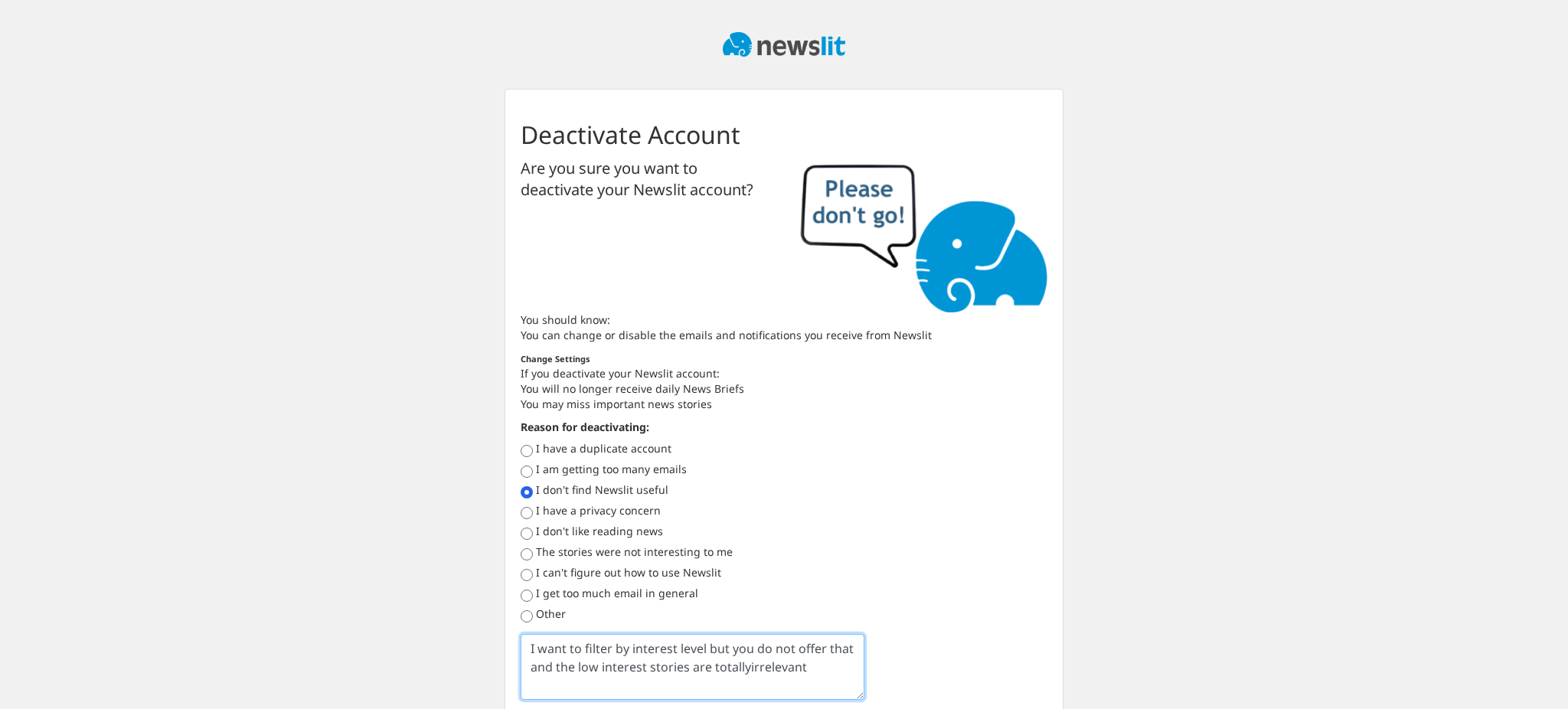 type on "I want to filter by interest level but you do not offer that and the low interest stories are totallyirrelevant!" 